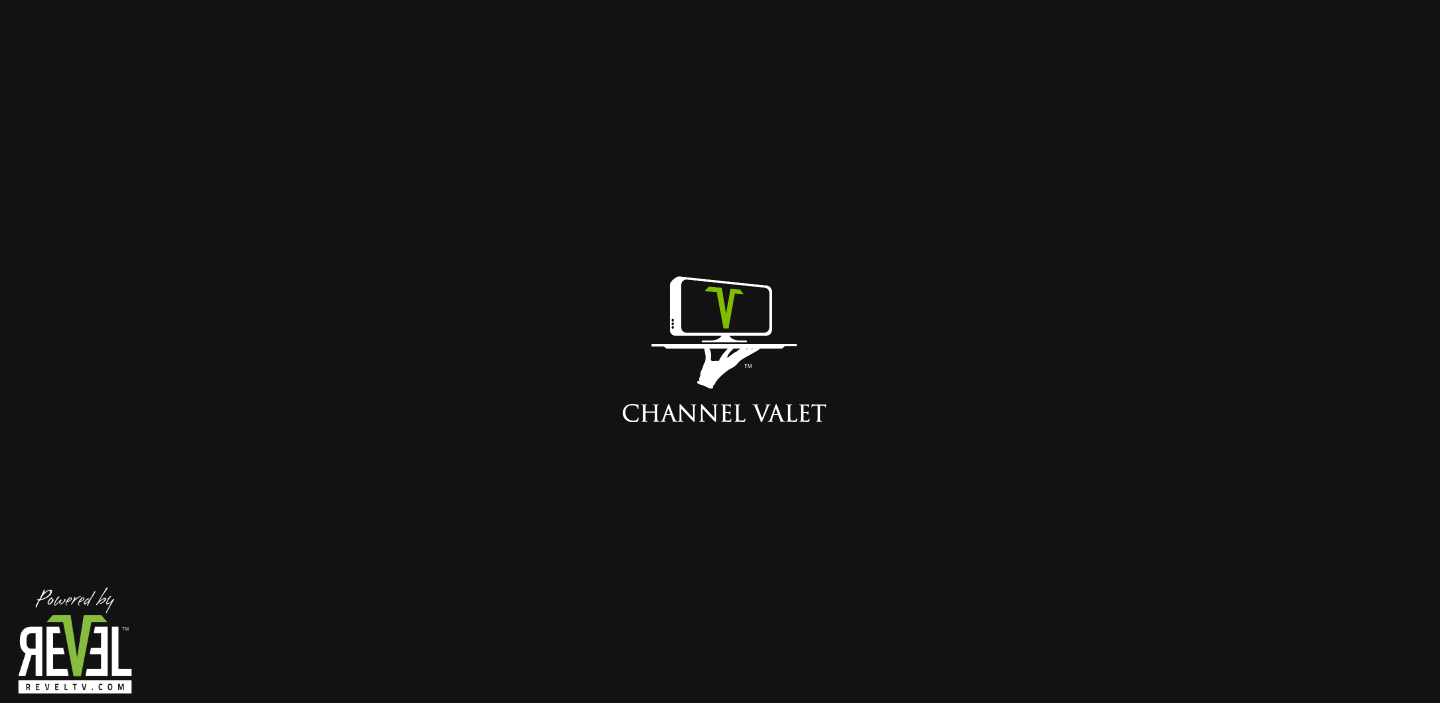 scroll, scrollTop: 0, scrollLeft: 0, axis: both 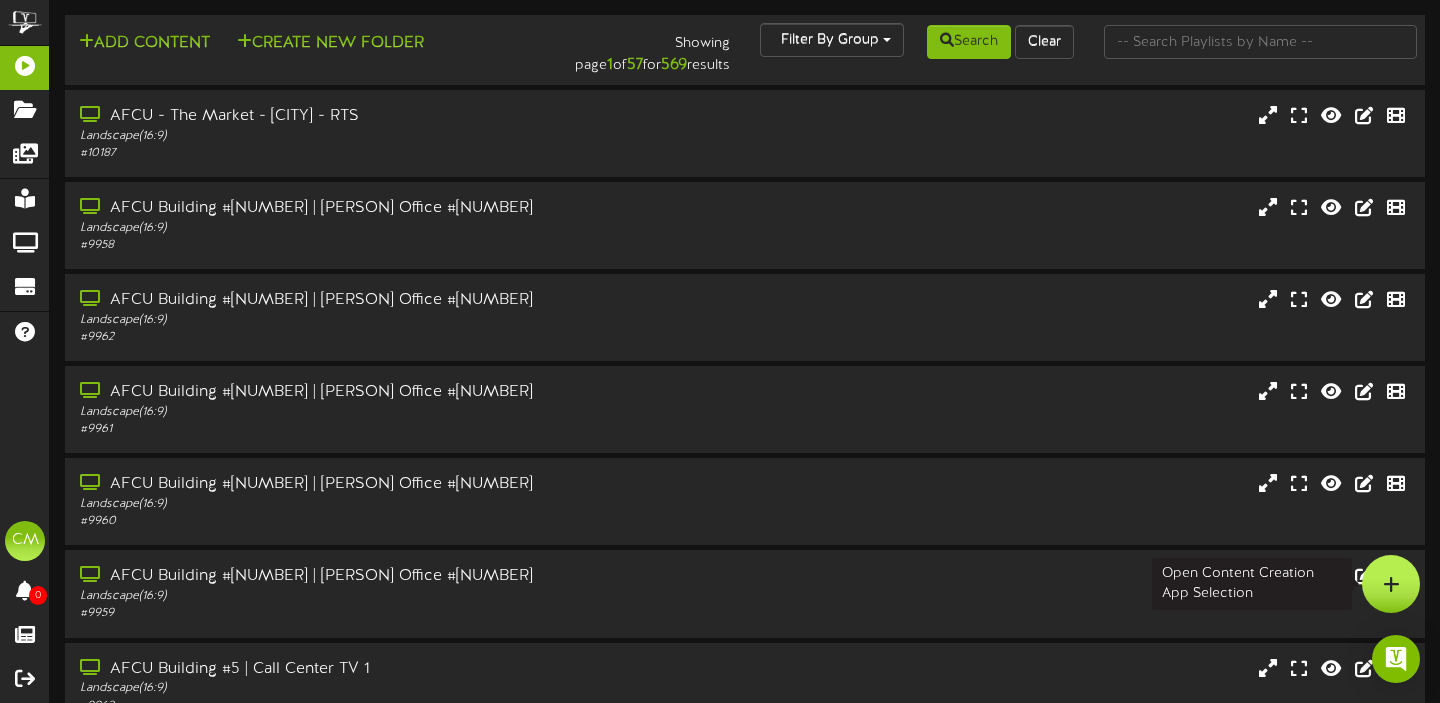 click at bounding box center (1391, 584) 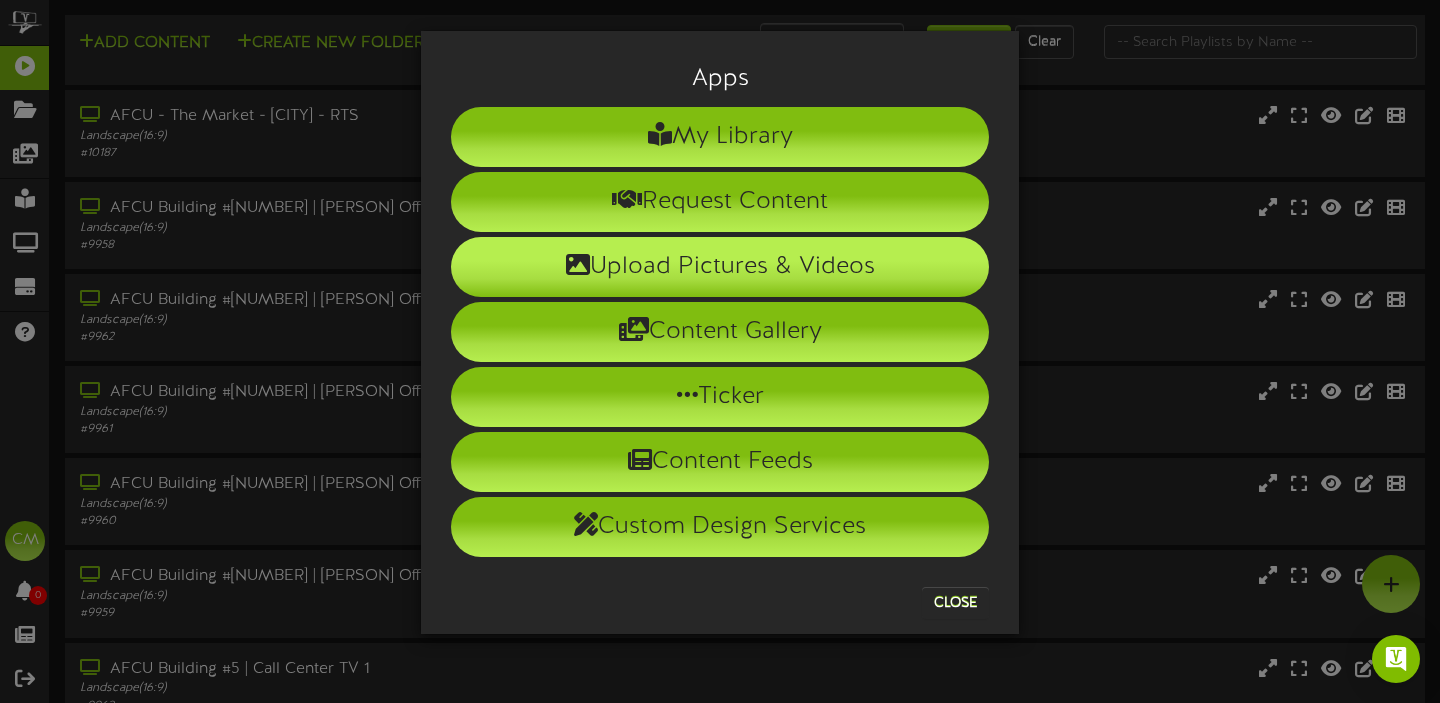 click on "Upload Pictures & Videos" at bounding box center [720, 267] 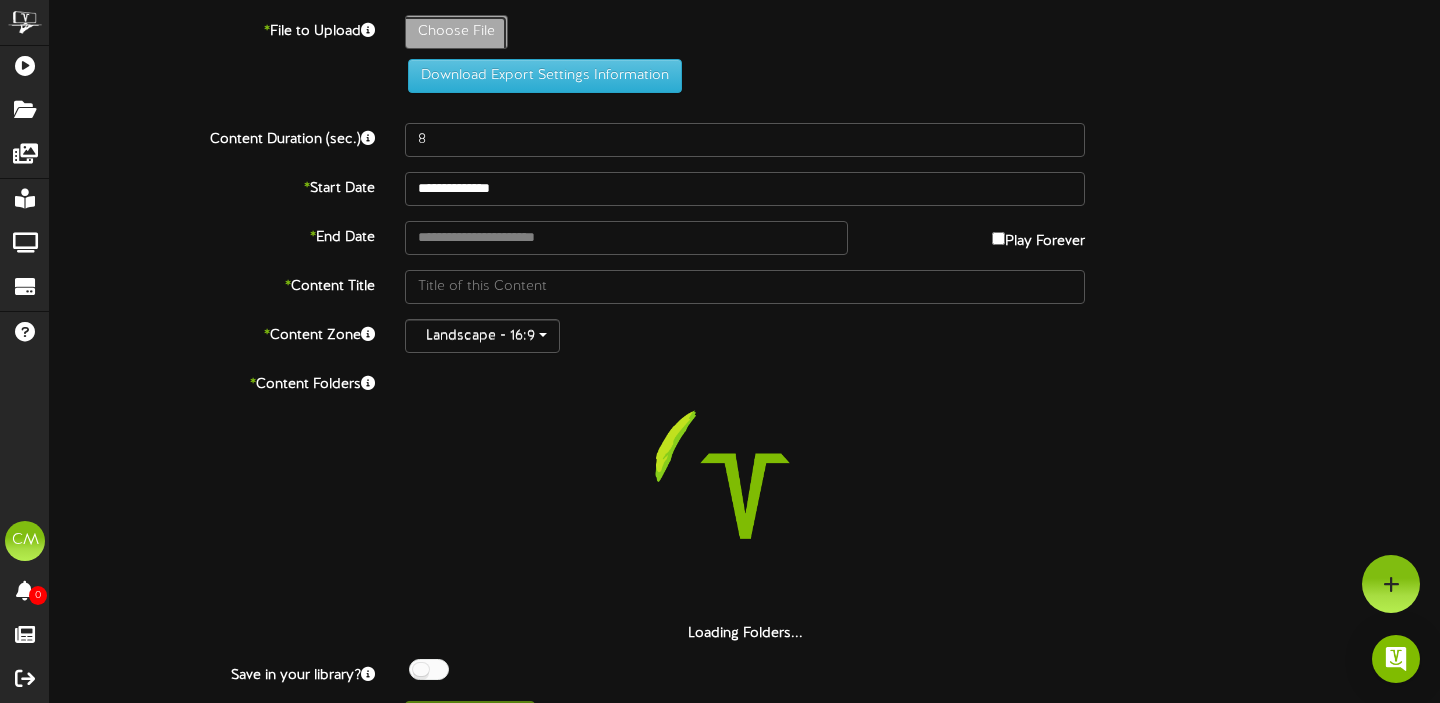 click on "Choose File" at bounding box center (-581, 87) 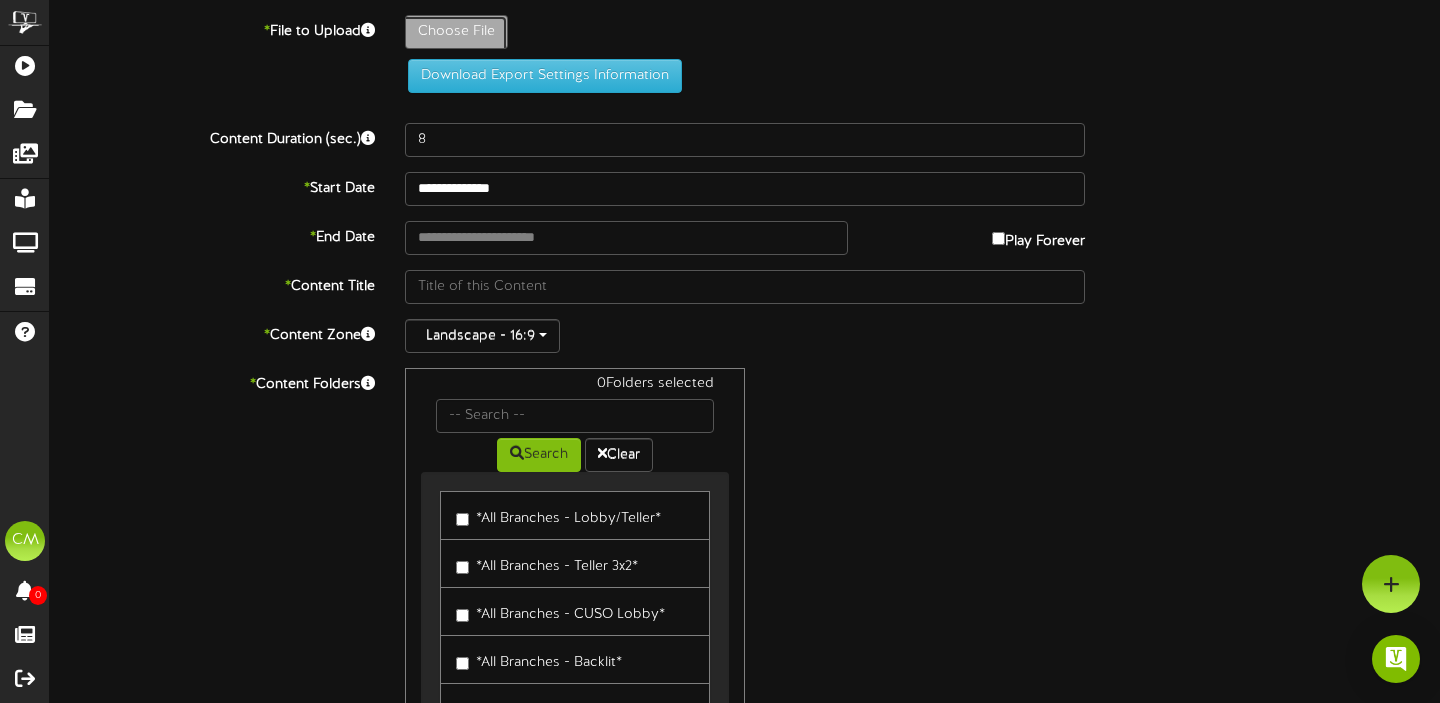 type on "**********" 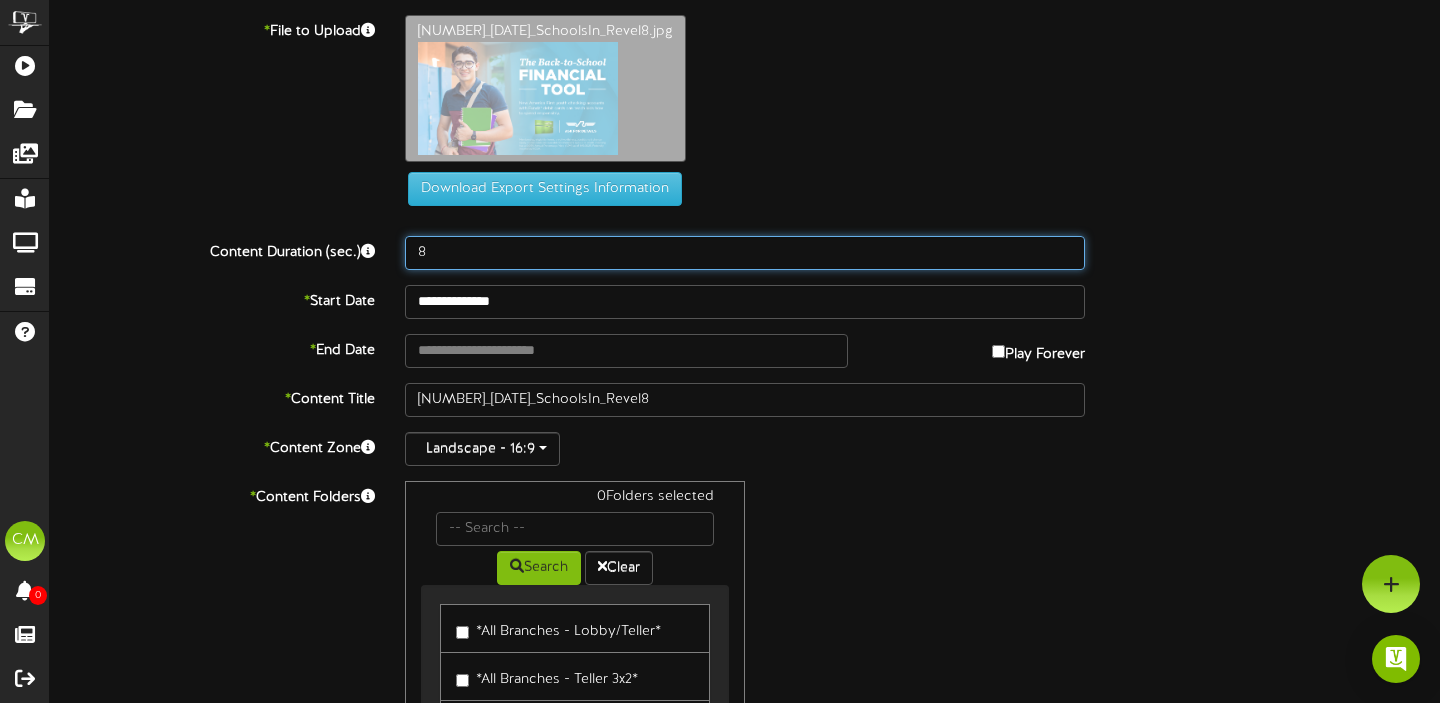 click on "8" at bounding box center [745, 253] 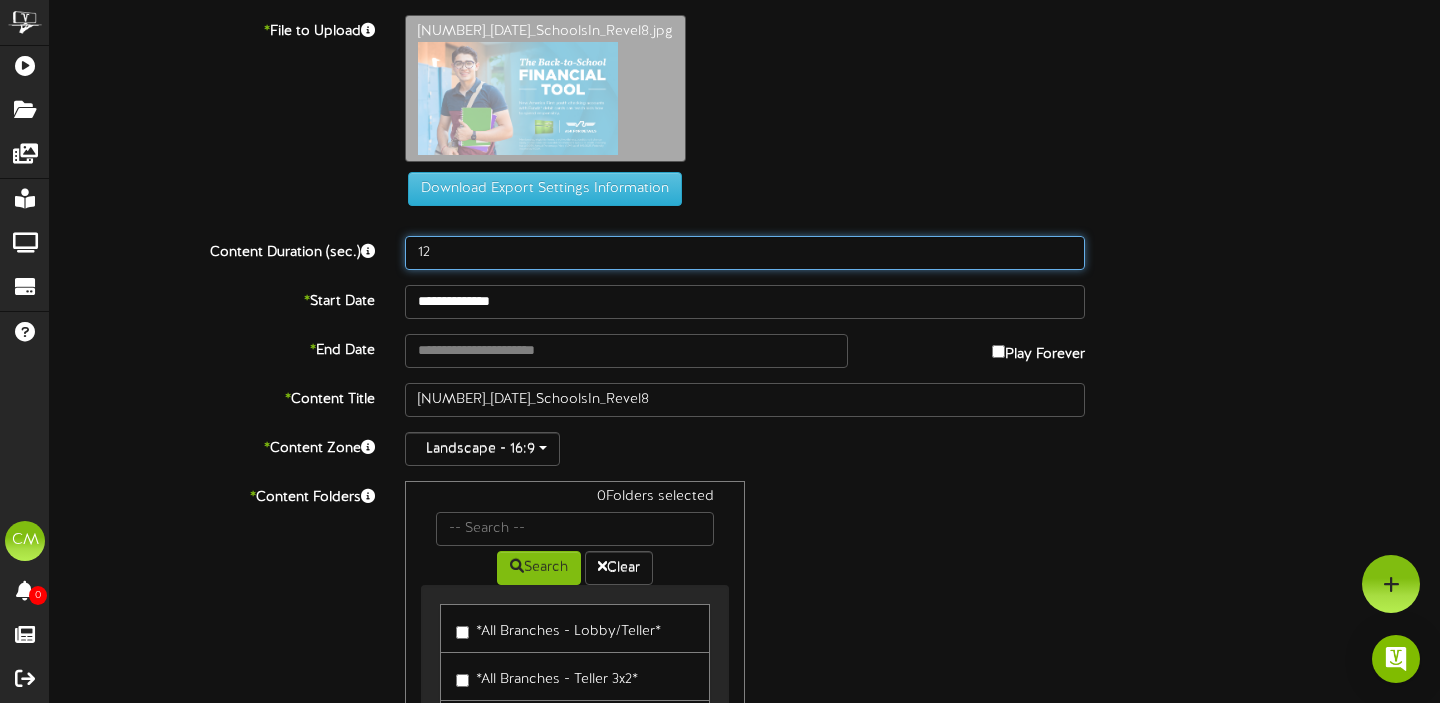 type on "12" 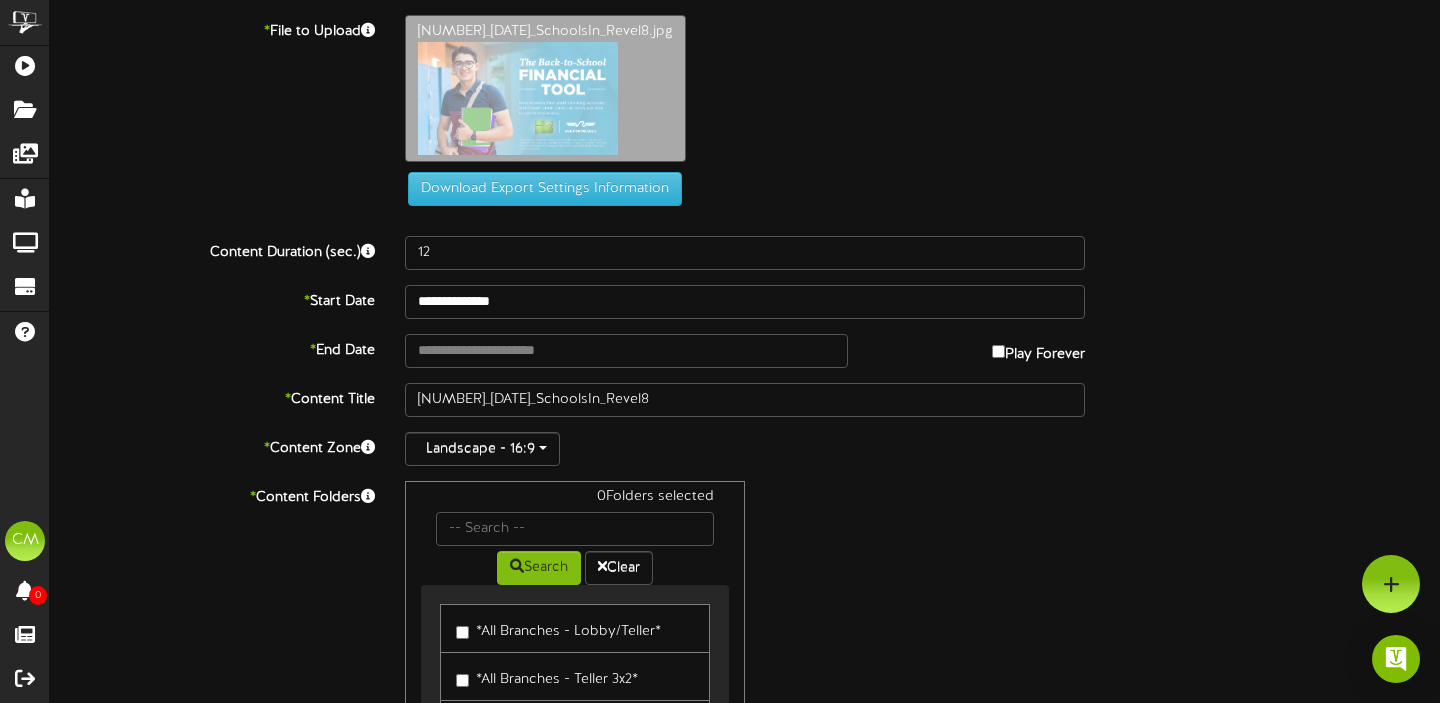 click on "**********" at bounding box center [745, 483] 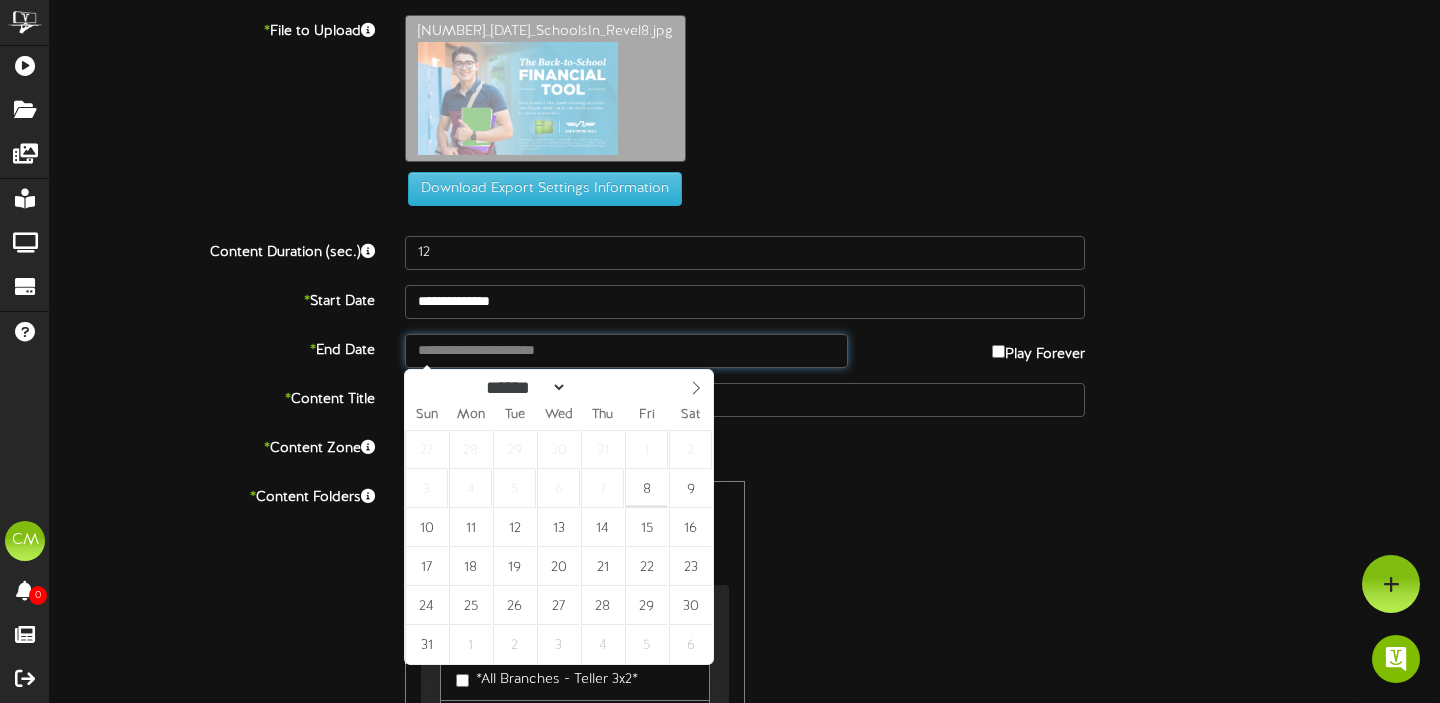 click at bounding box center [626, 351] 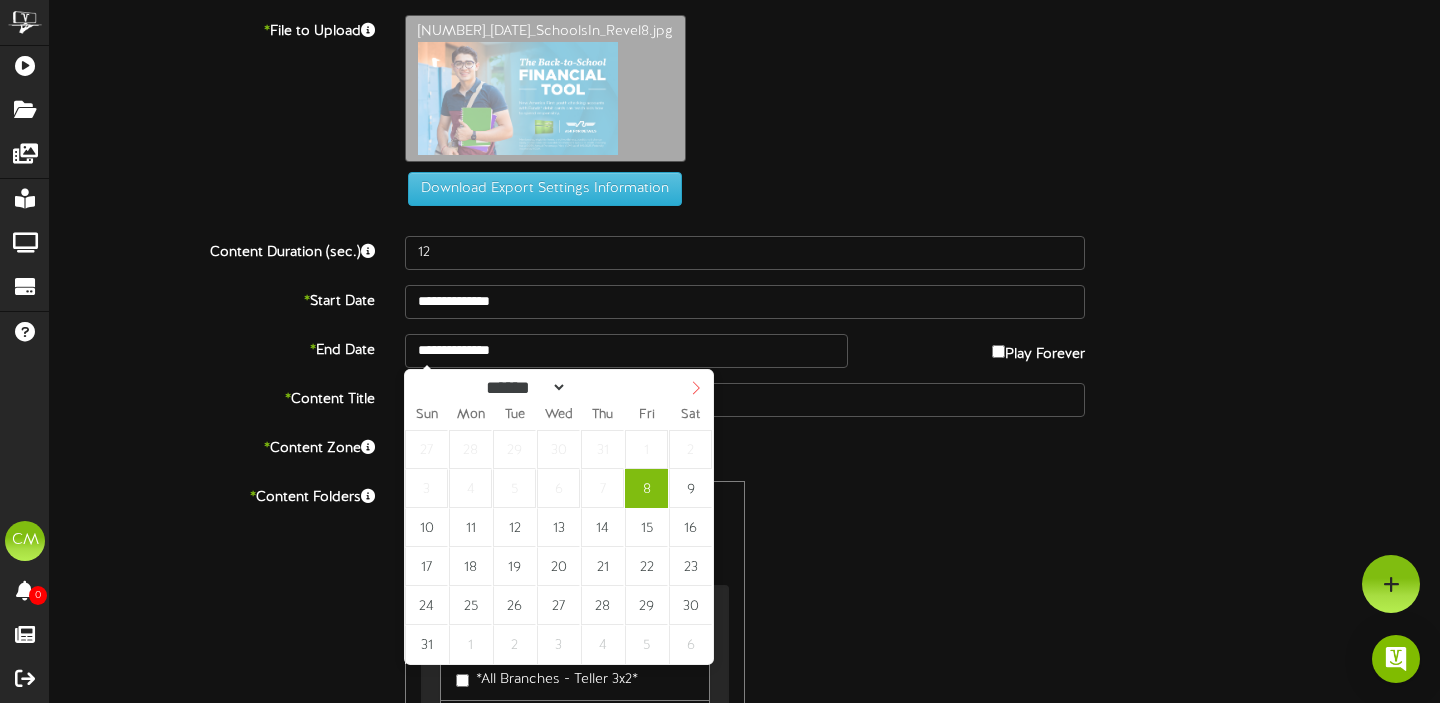 select on "*" 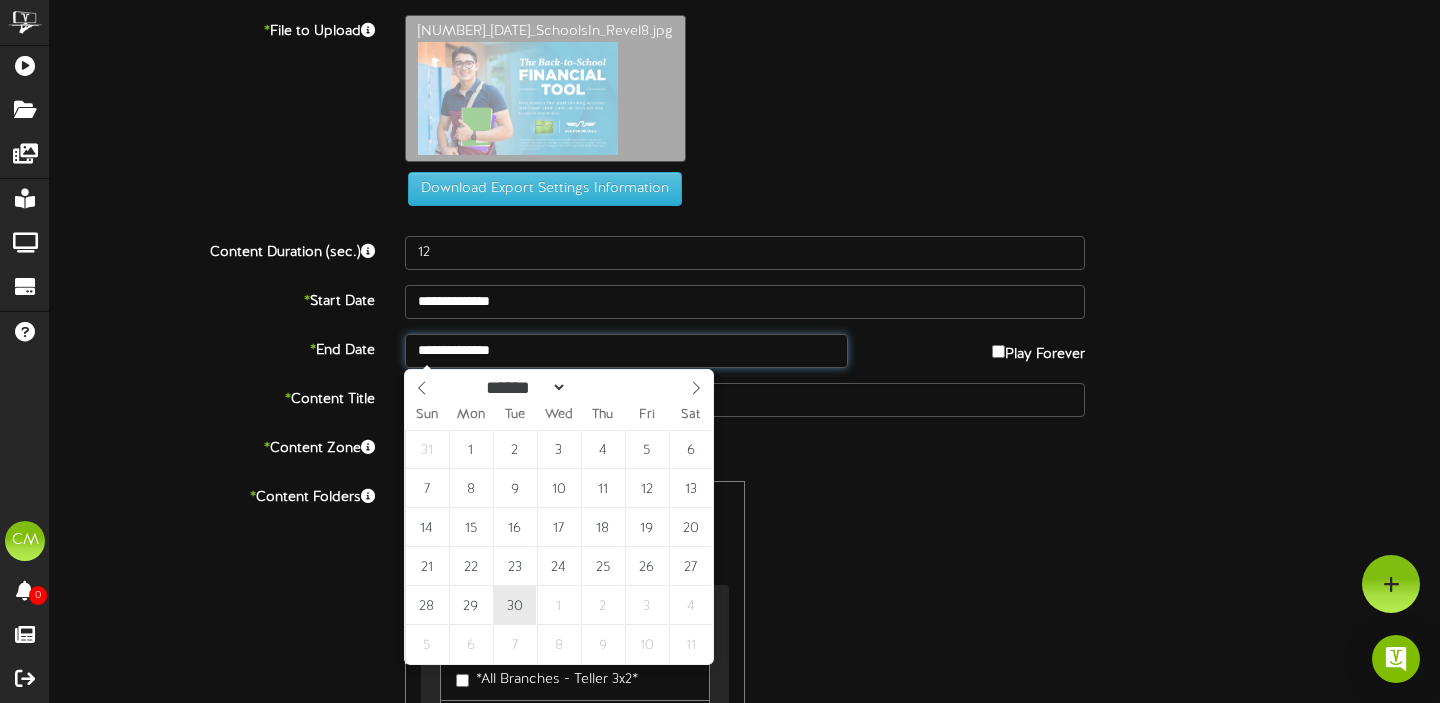 type on "**********" 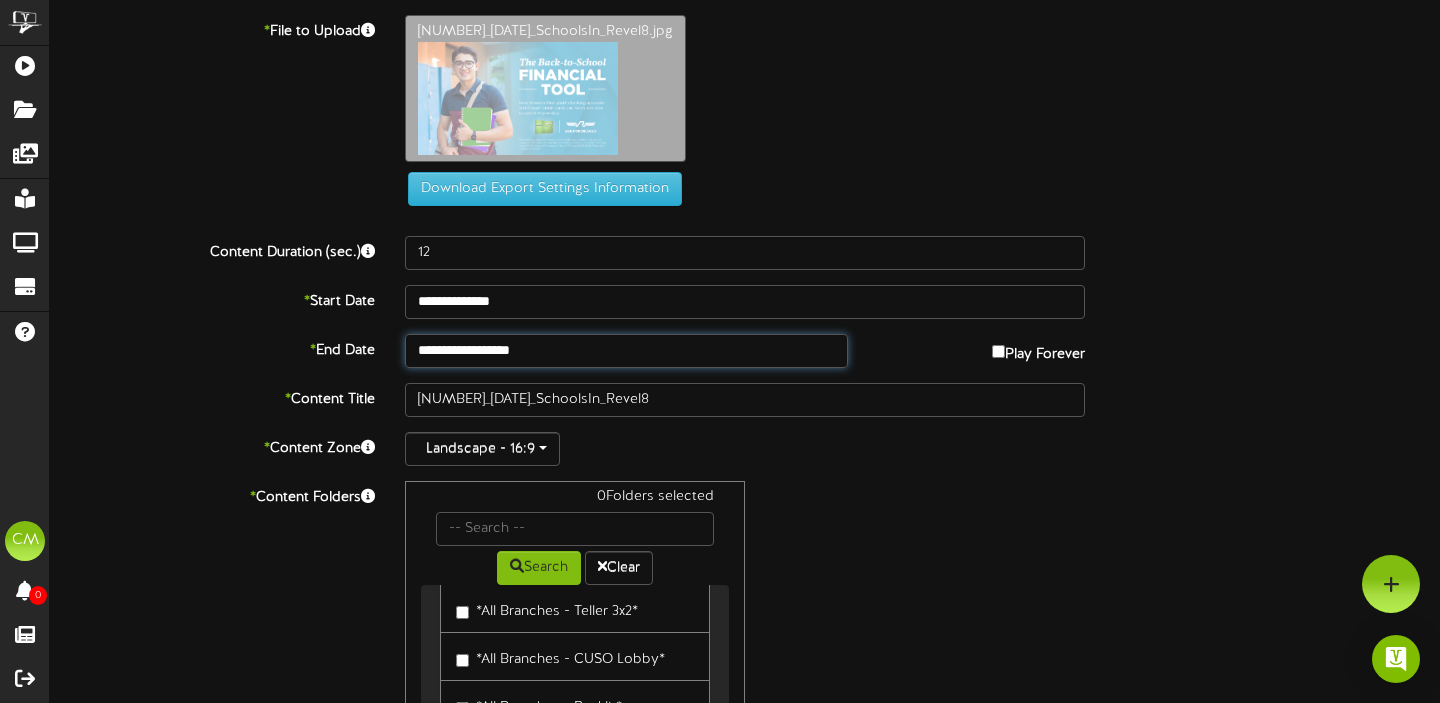 scroll, scrollTop: 17, scrollLeft: 0, axis: vertical 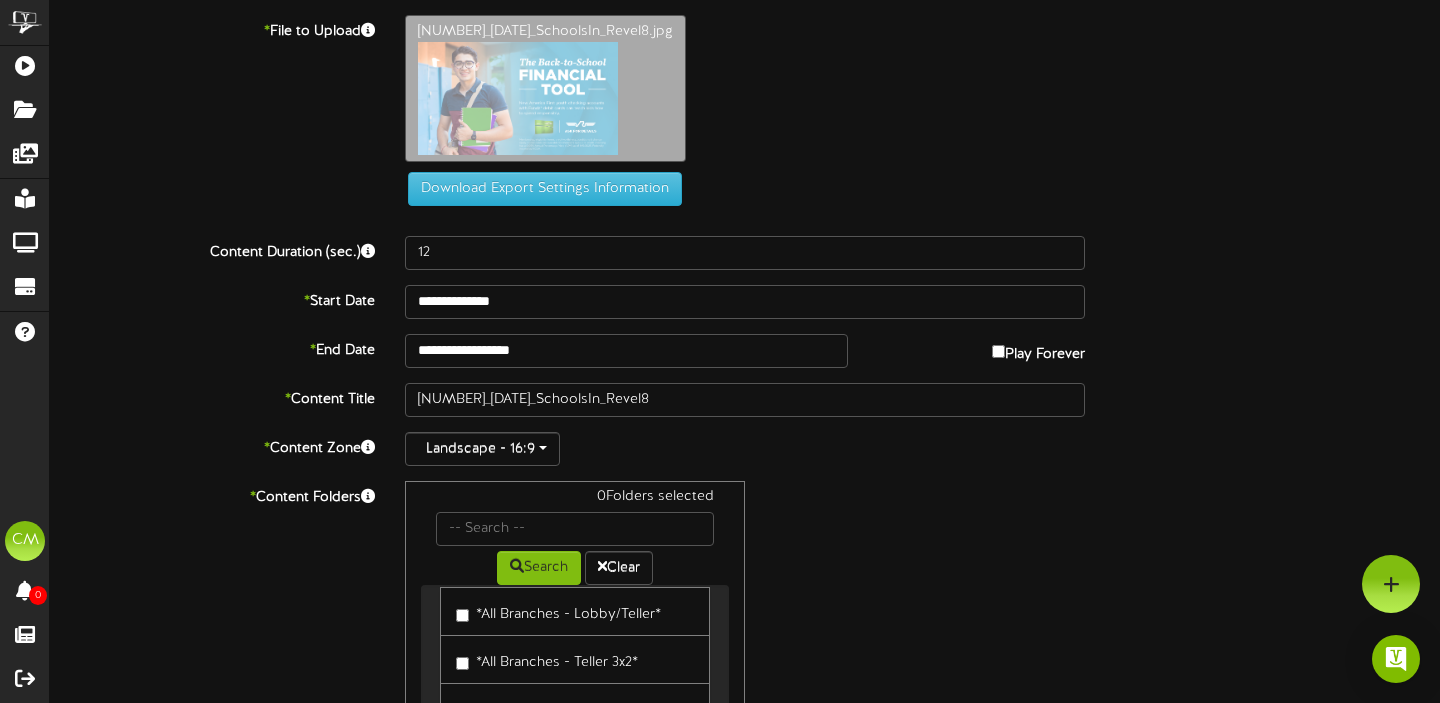 click on "*All Branches - Lobby/Teller*" at bounding box center (575, 611) 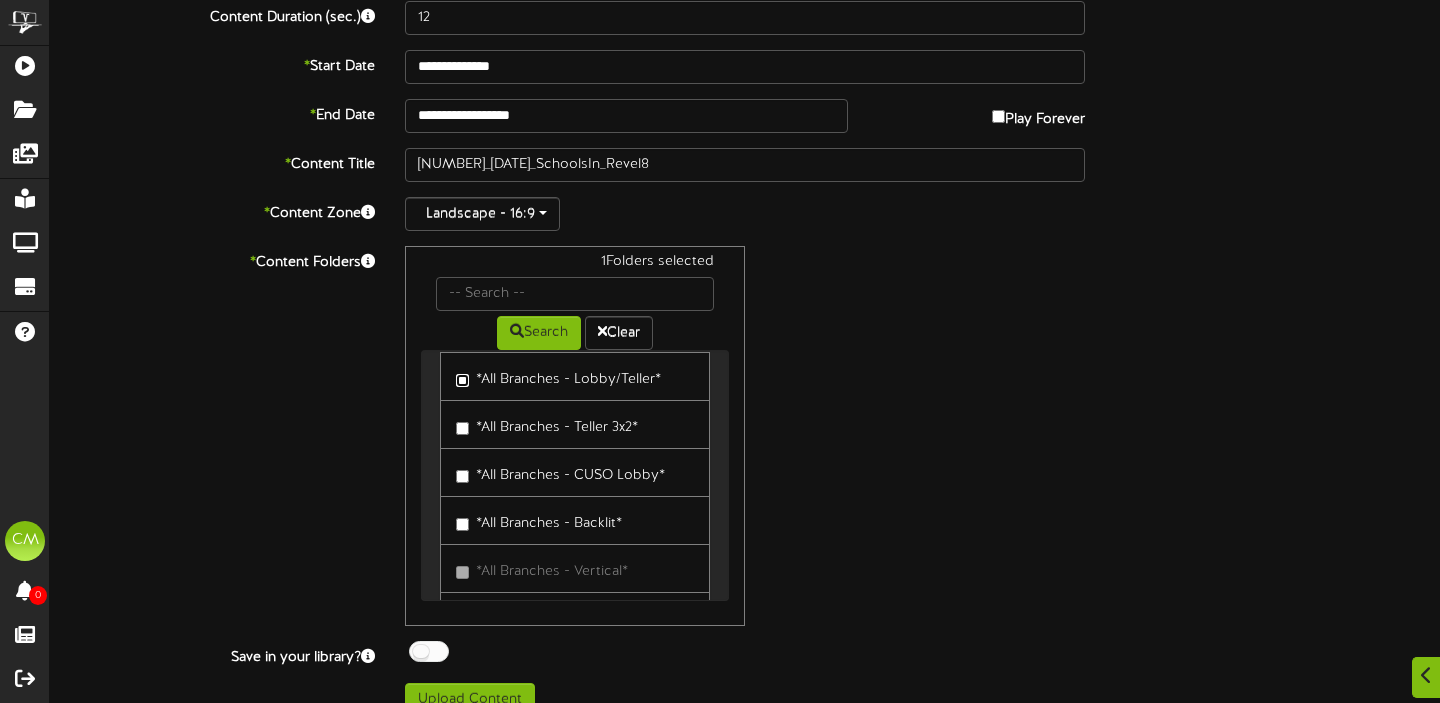 scroll, scrollTop: 236, scrollLeft: 0, axis: vertical 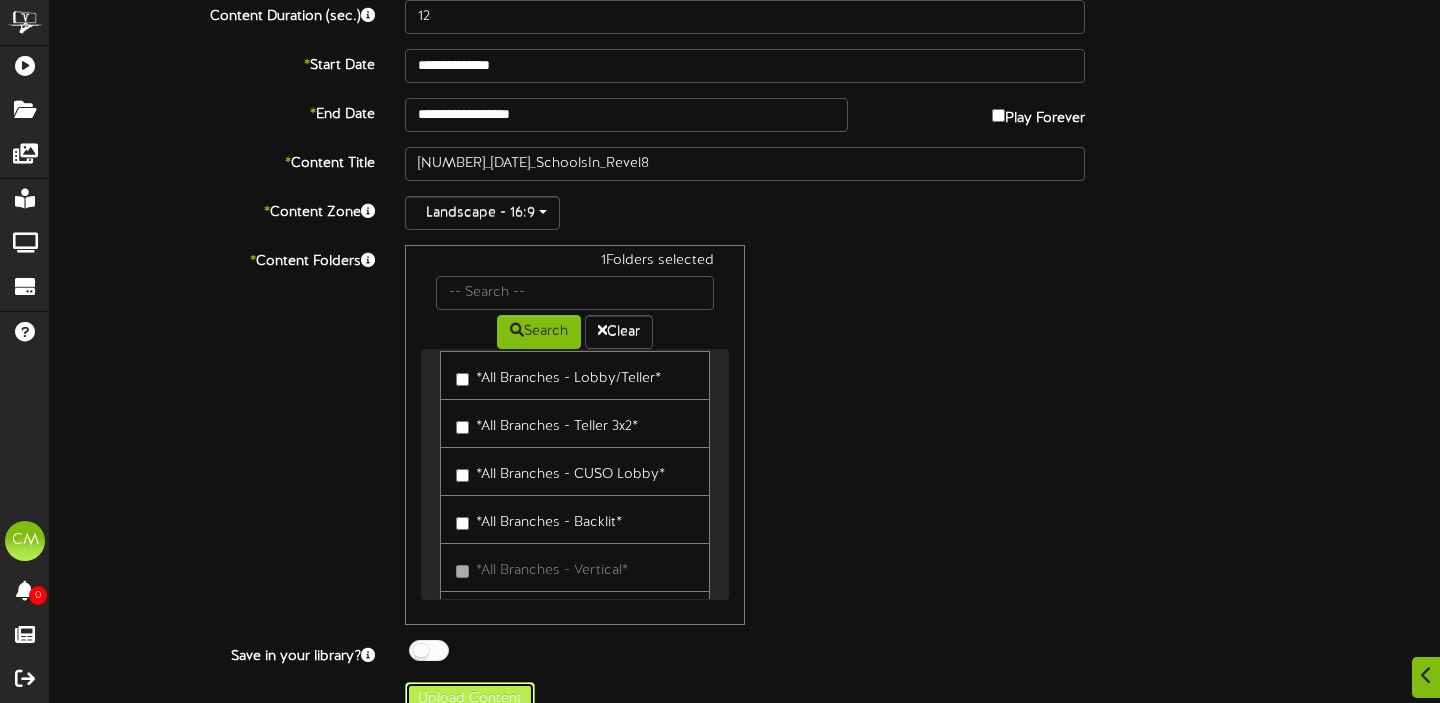 click on "Upload Content" at bounding box center (470, 699) 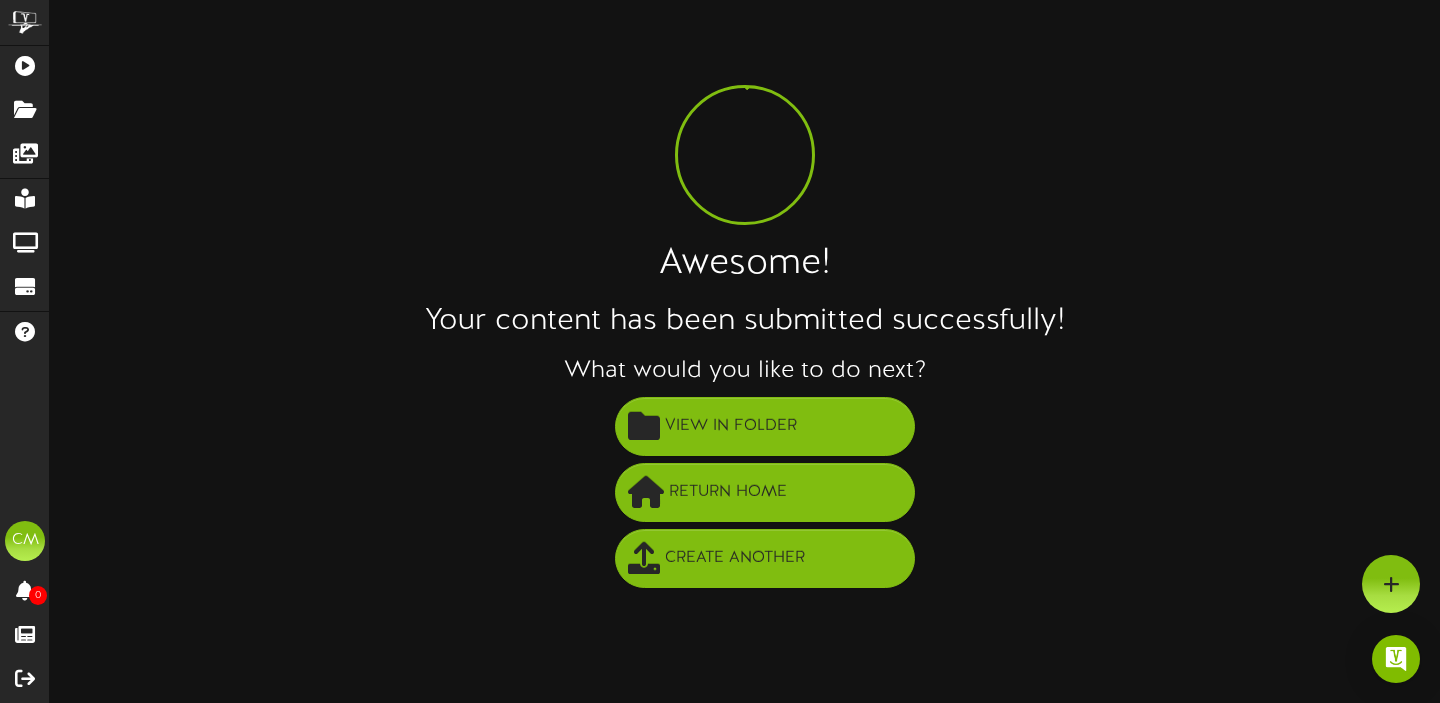 scroll, scrollTop: 0, scrollLeft: 0, axis: both 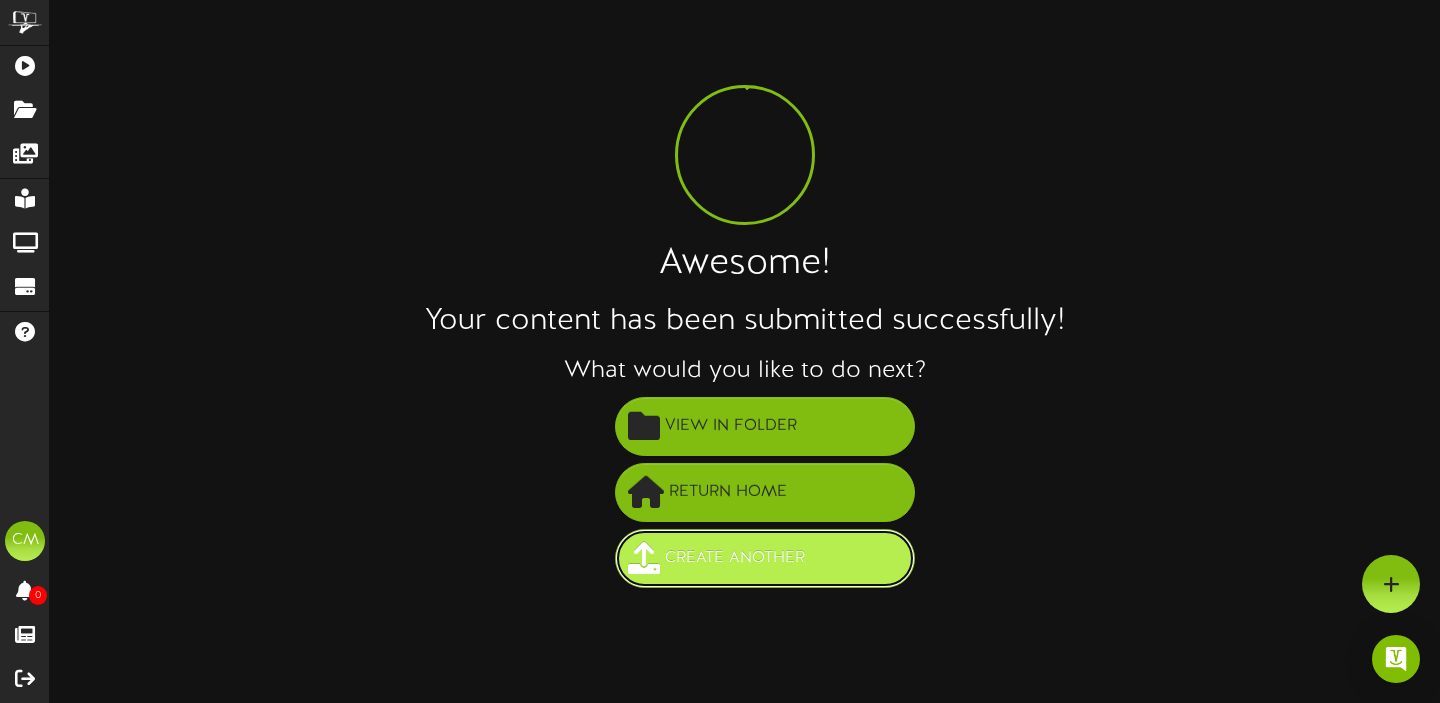 click on "Create Another" at bounding box center [735, 558] 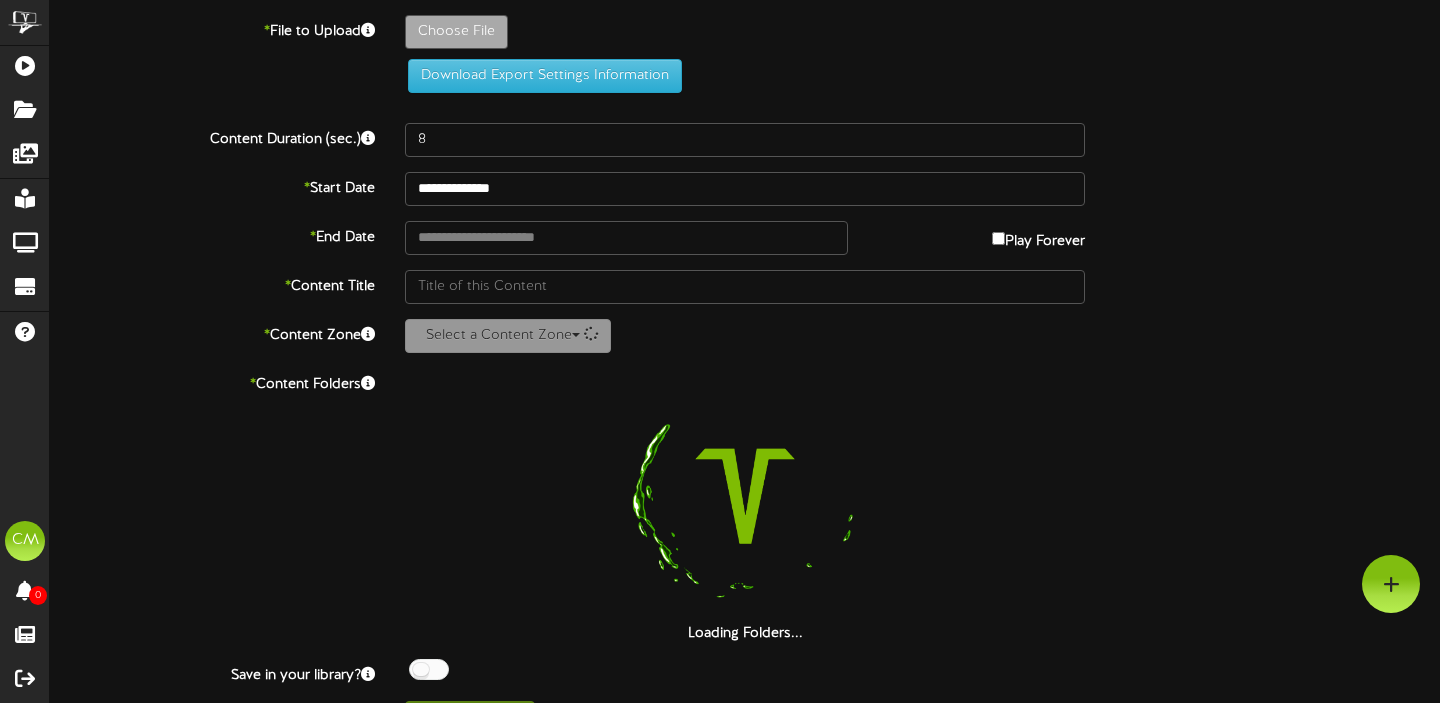 scroll, scrollTop: 0, scrollLeft: 0, axis: both 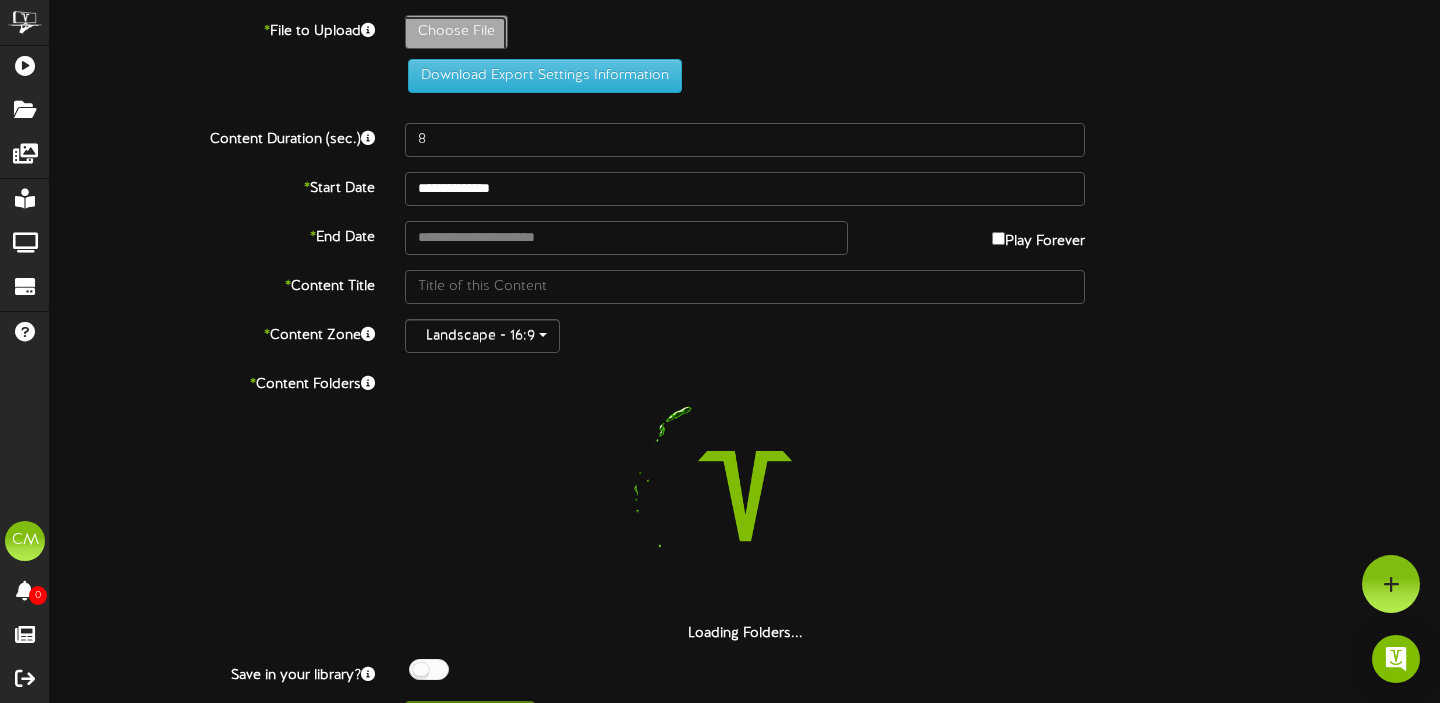 click on "Choose File" at bounding box center (-581, 87) 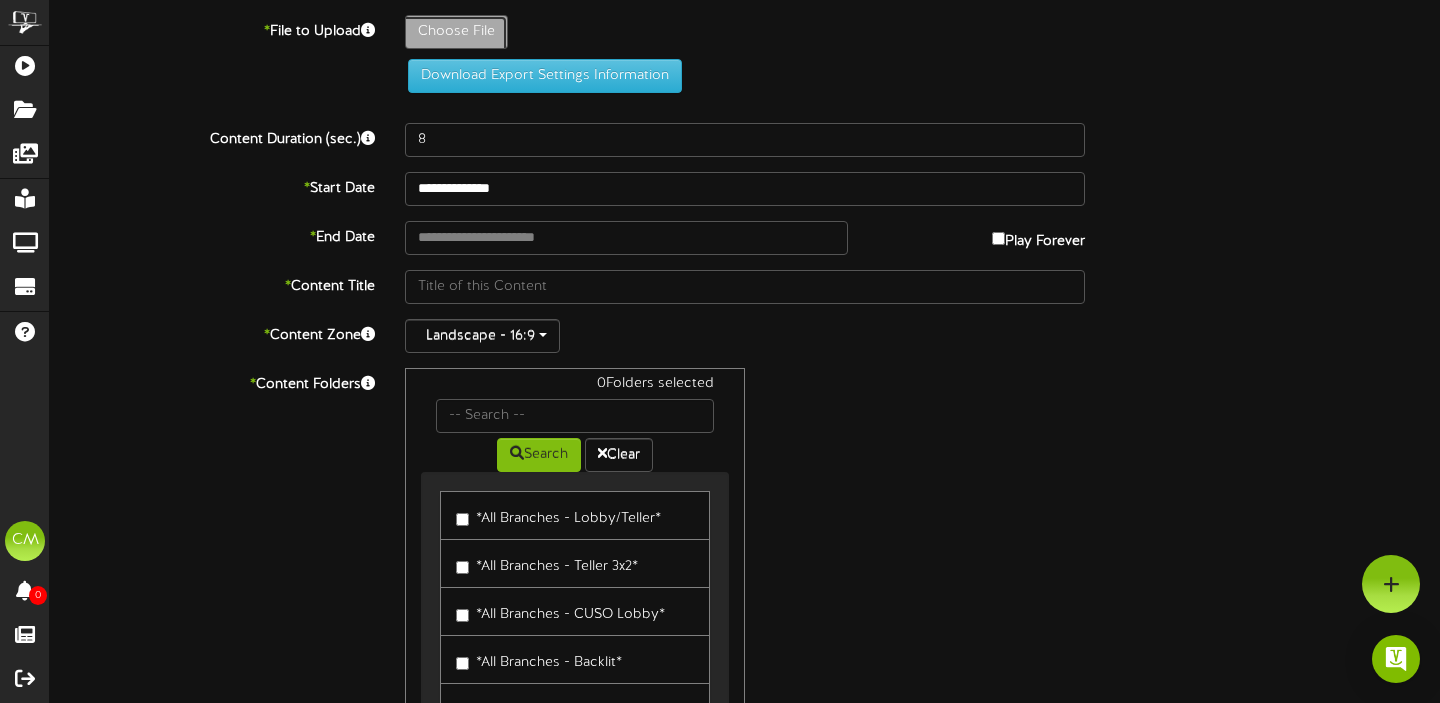 type on "**********" 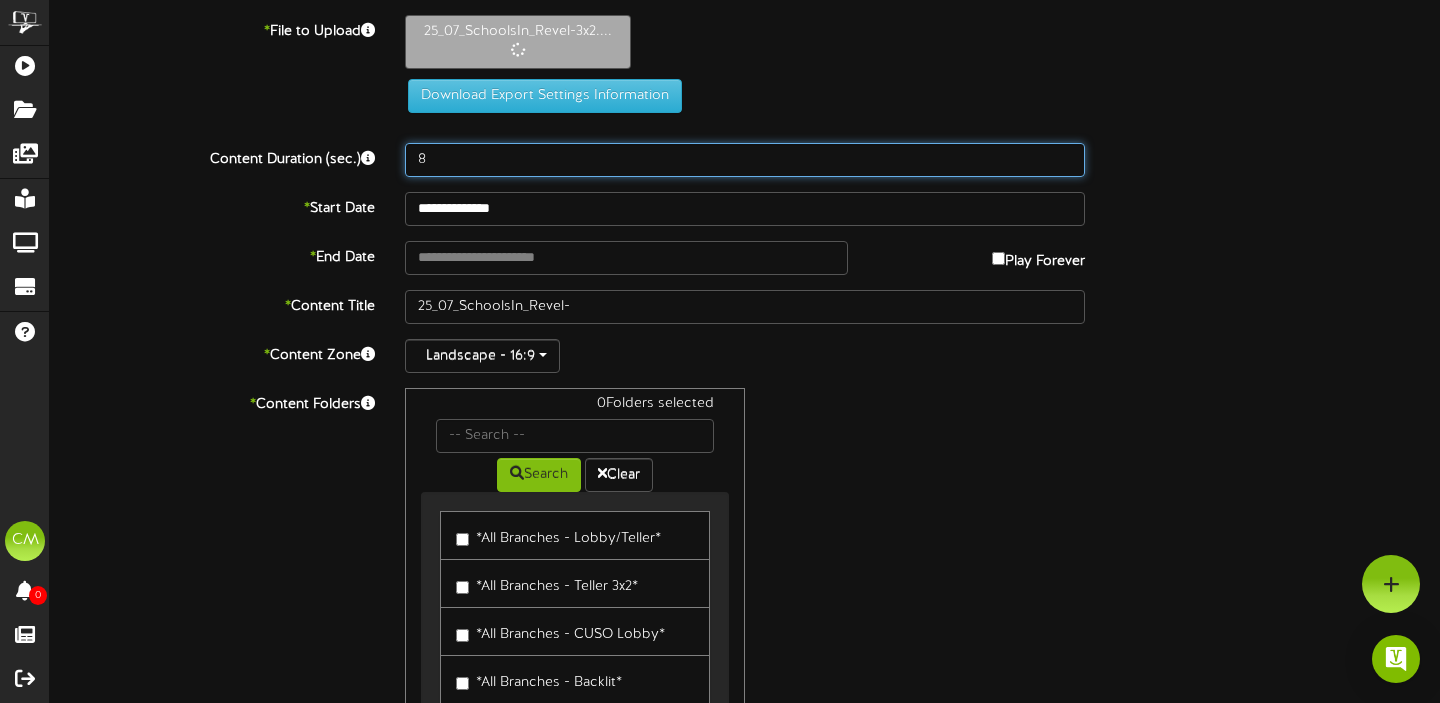 click on "8" at bounding box center (745, 160) 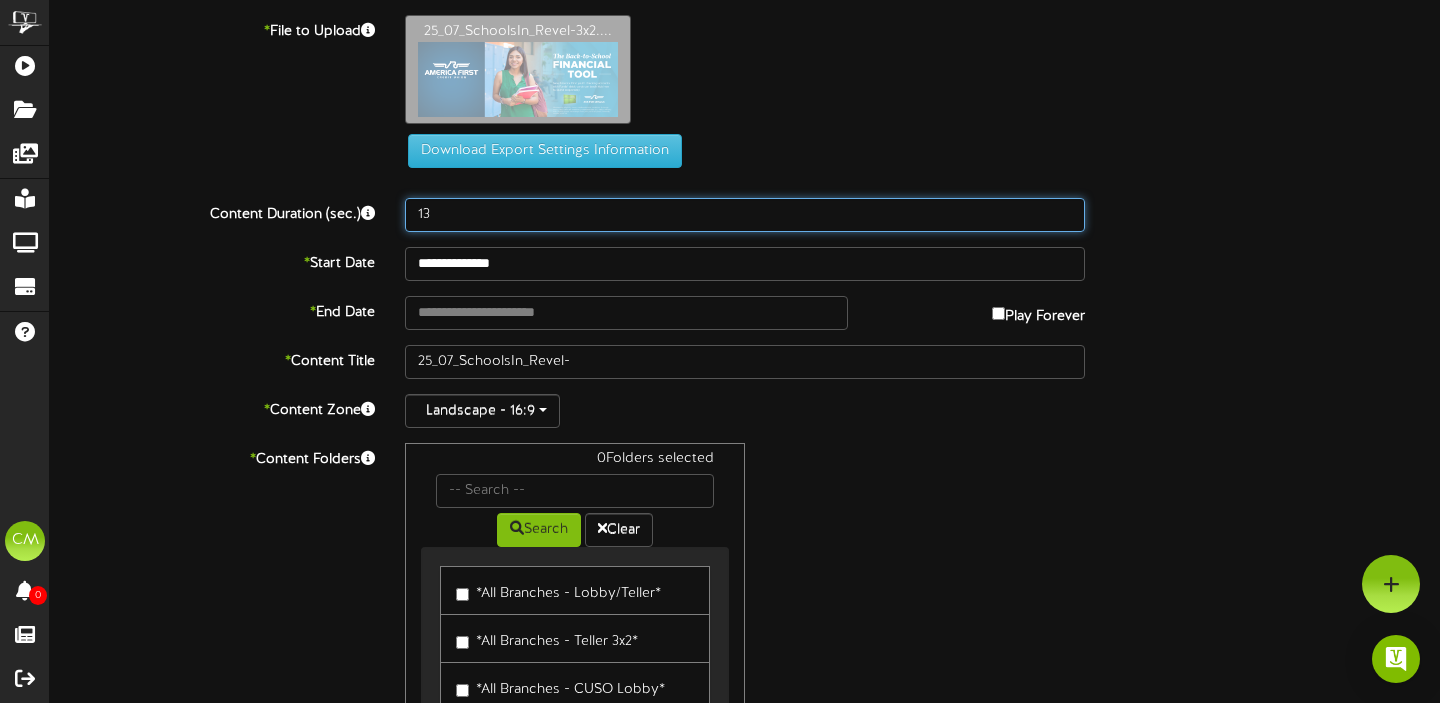 type on "13" 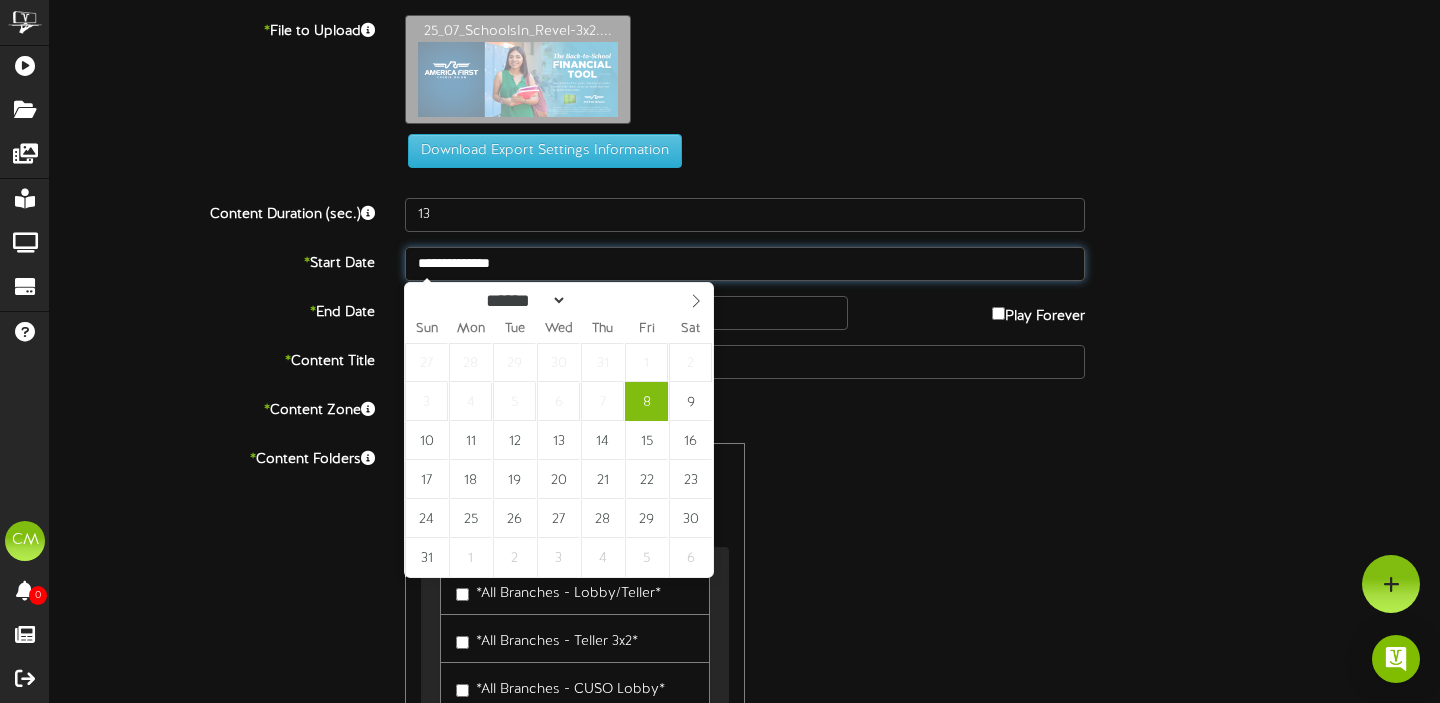 click on "**********" at bounding box center [745, 264] 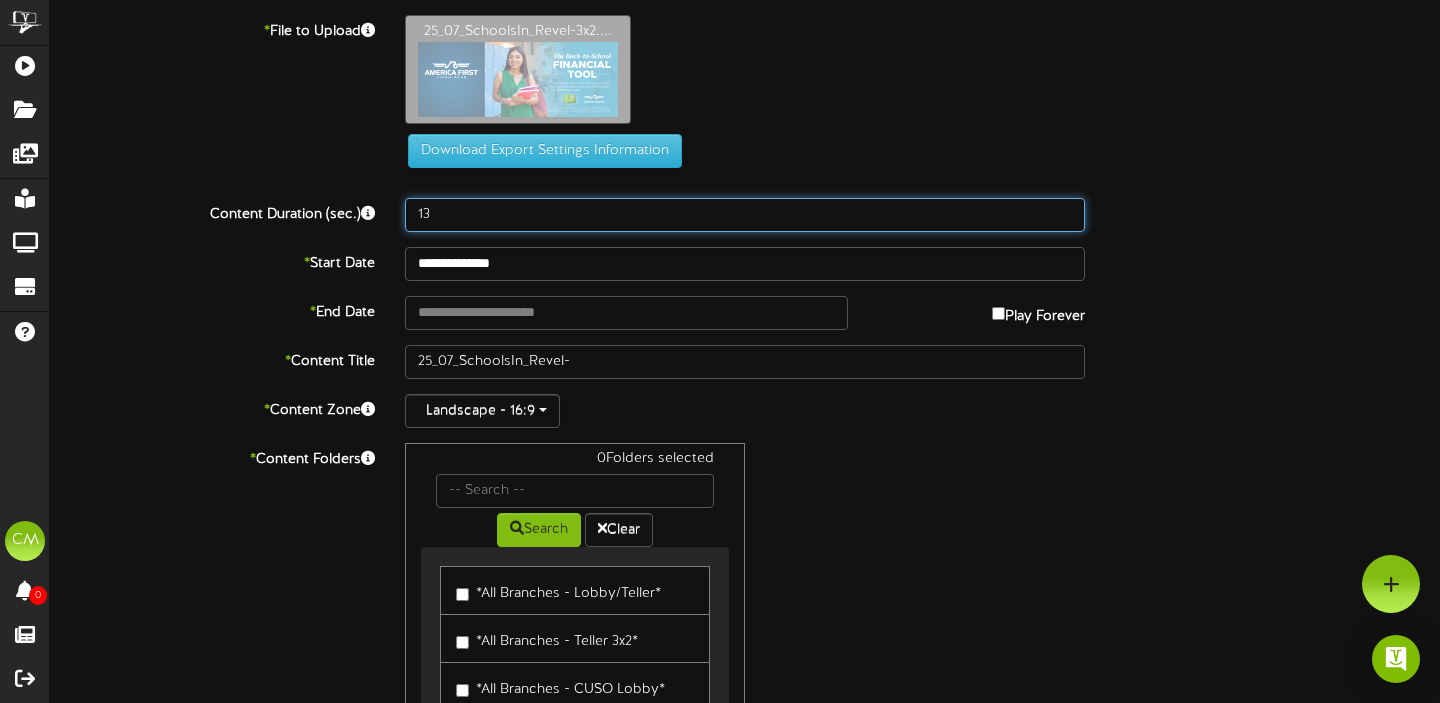 click on "13" at bounding box center (745, 215) 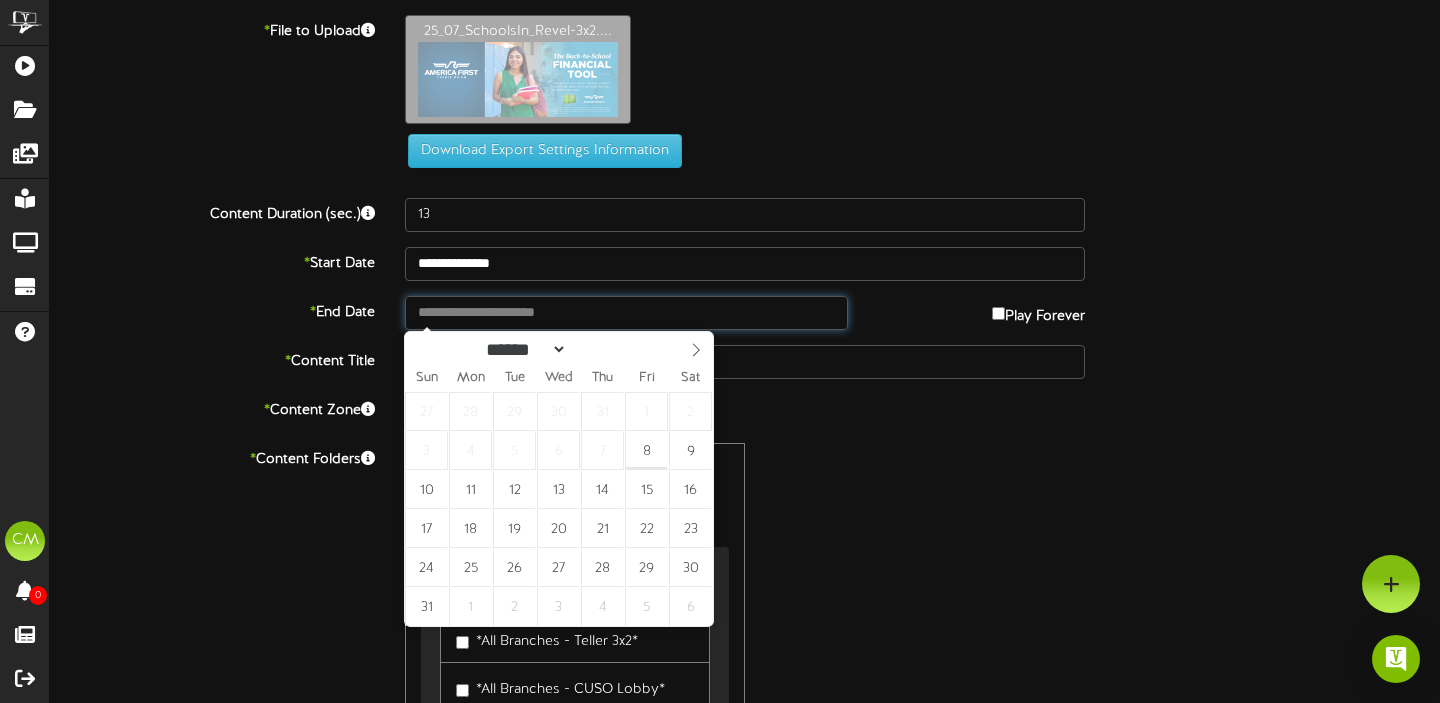 click at bounding box center [626, 313] 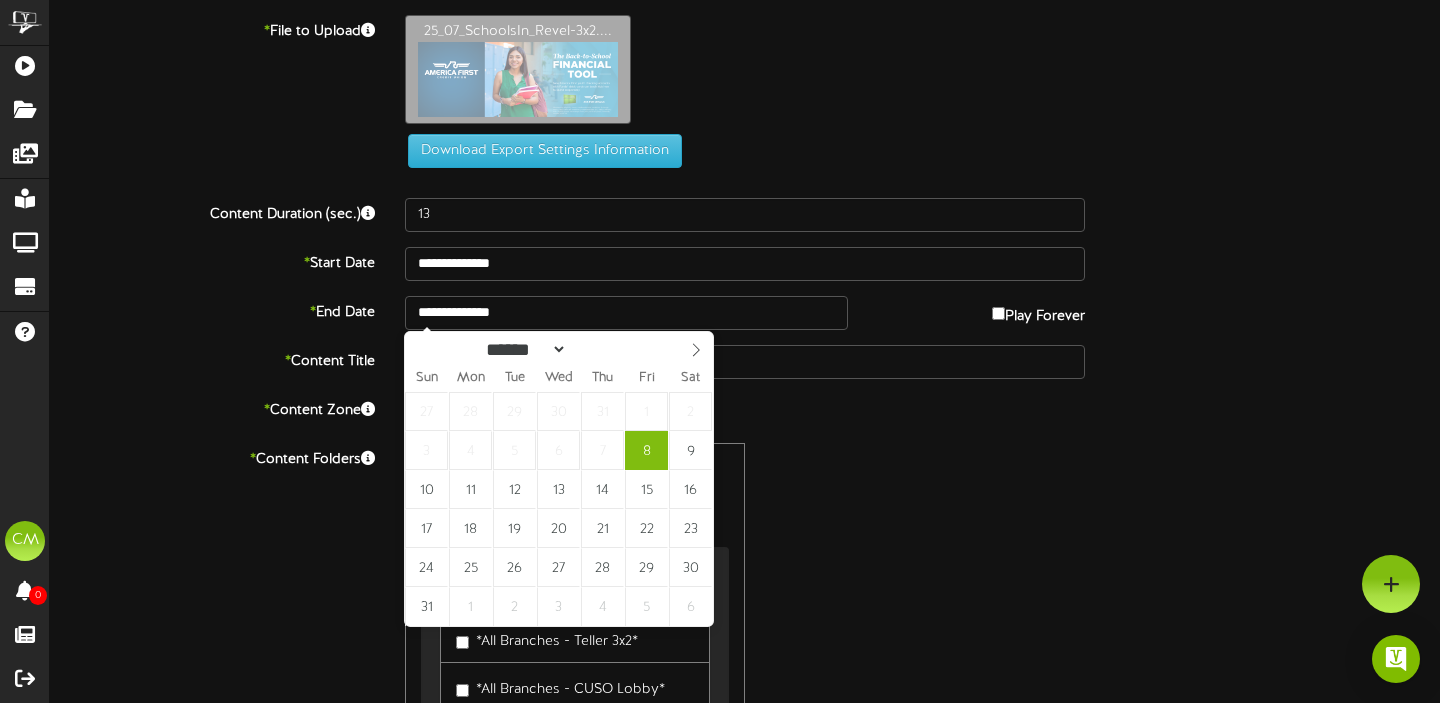 click on "****** ********* ******* ******** ******** ****" at bounding box center [559, 348] 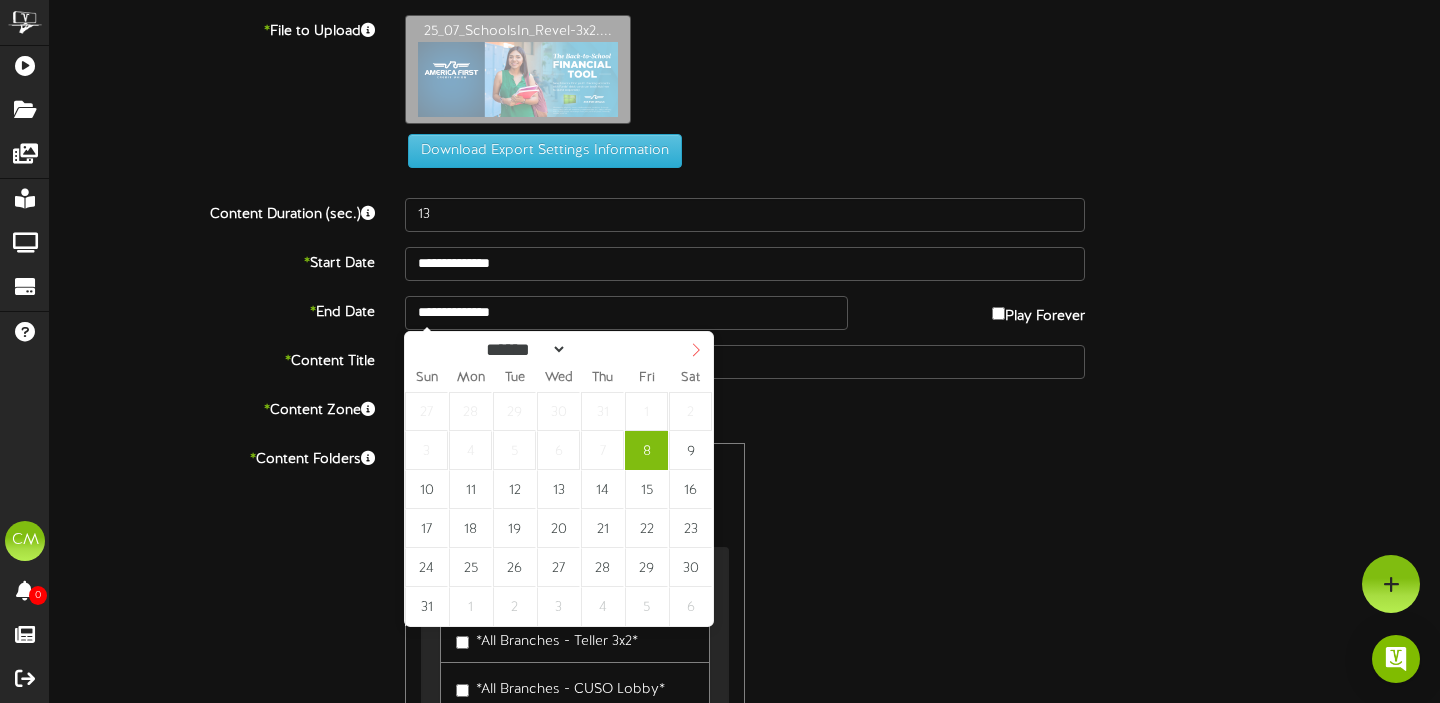 select on "*" 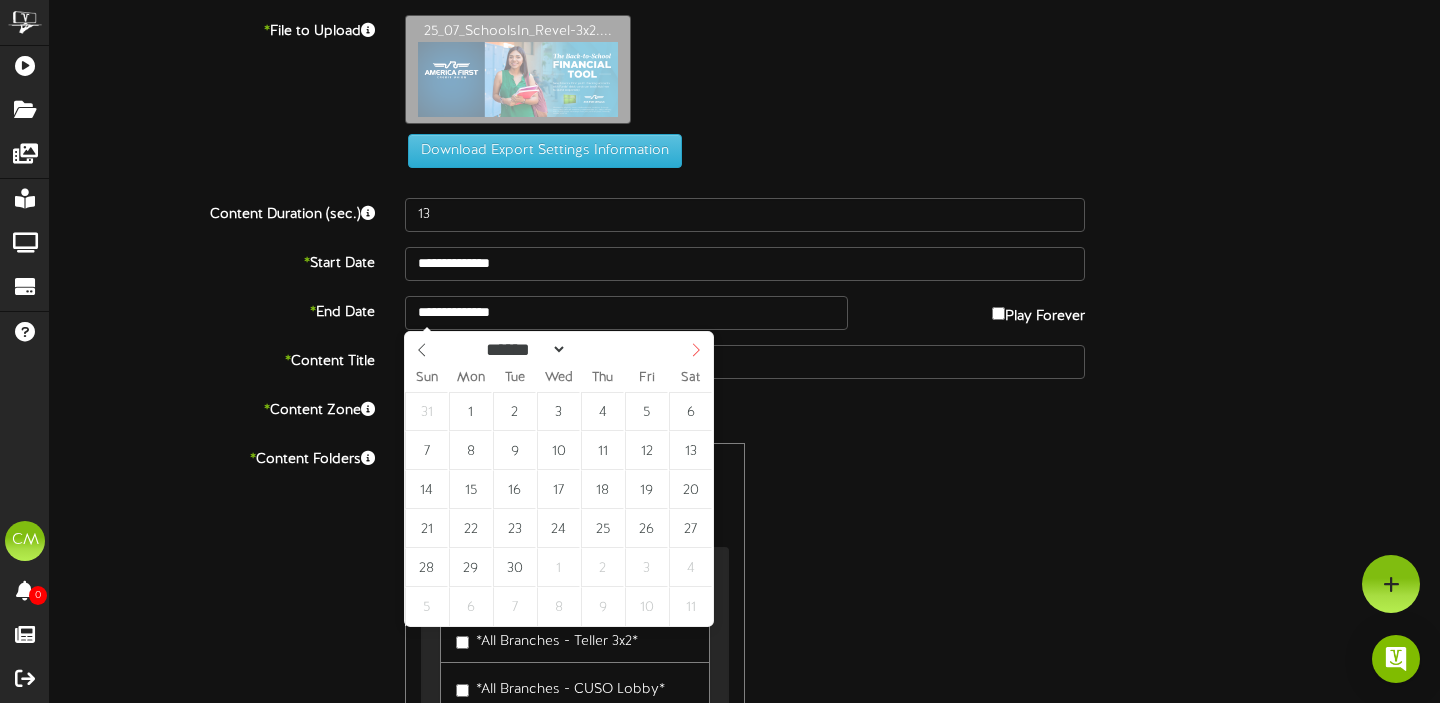 click at bounding box center [696, 349] 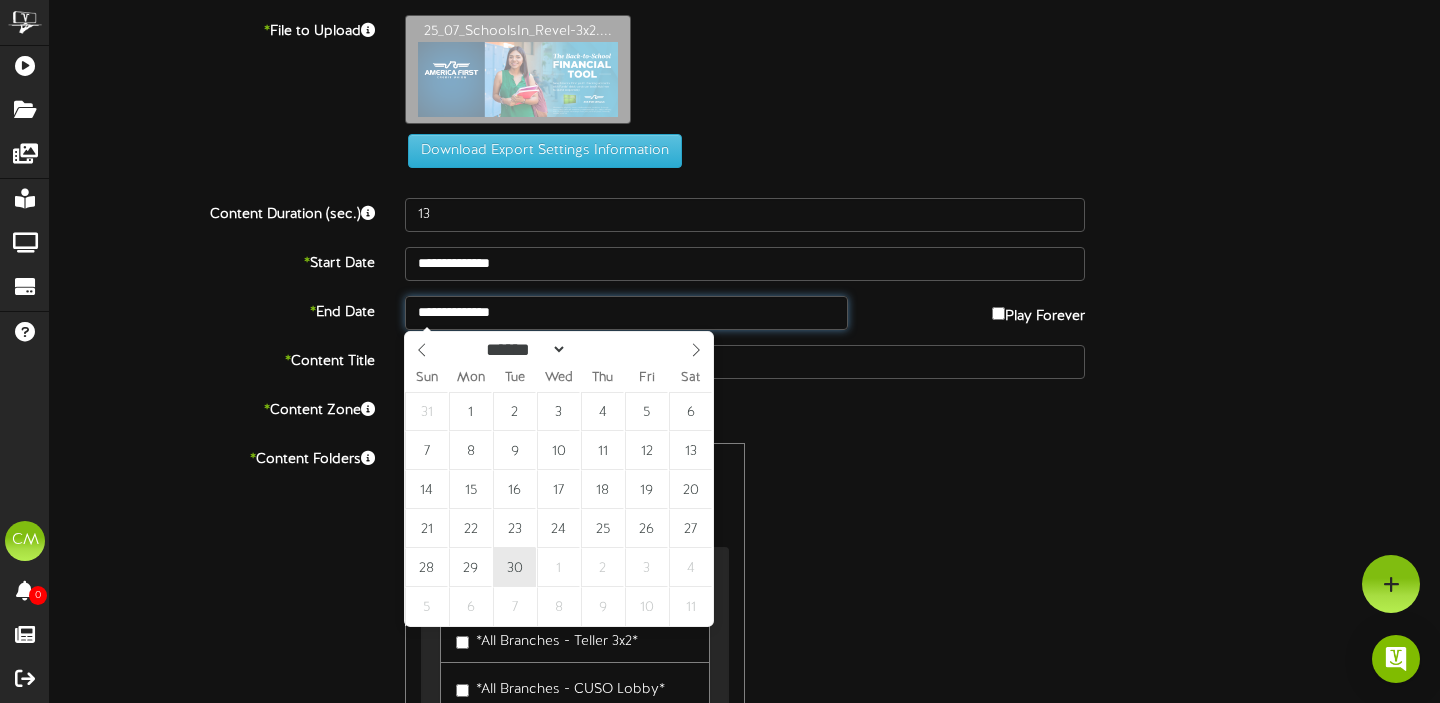 type on "**********" 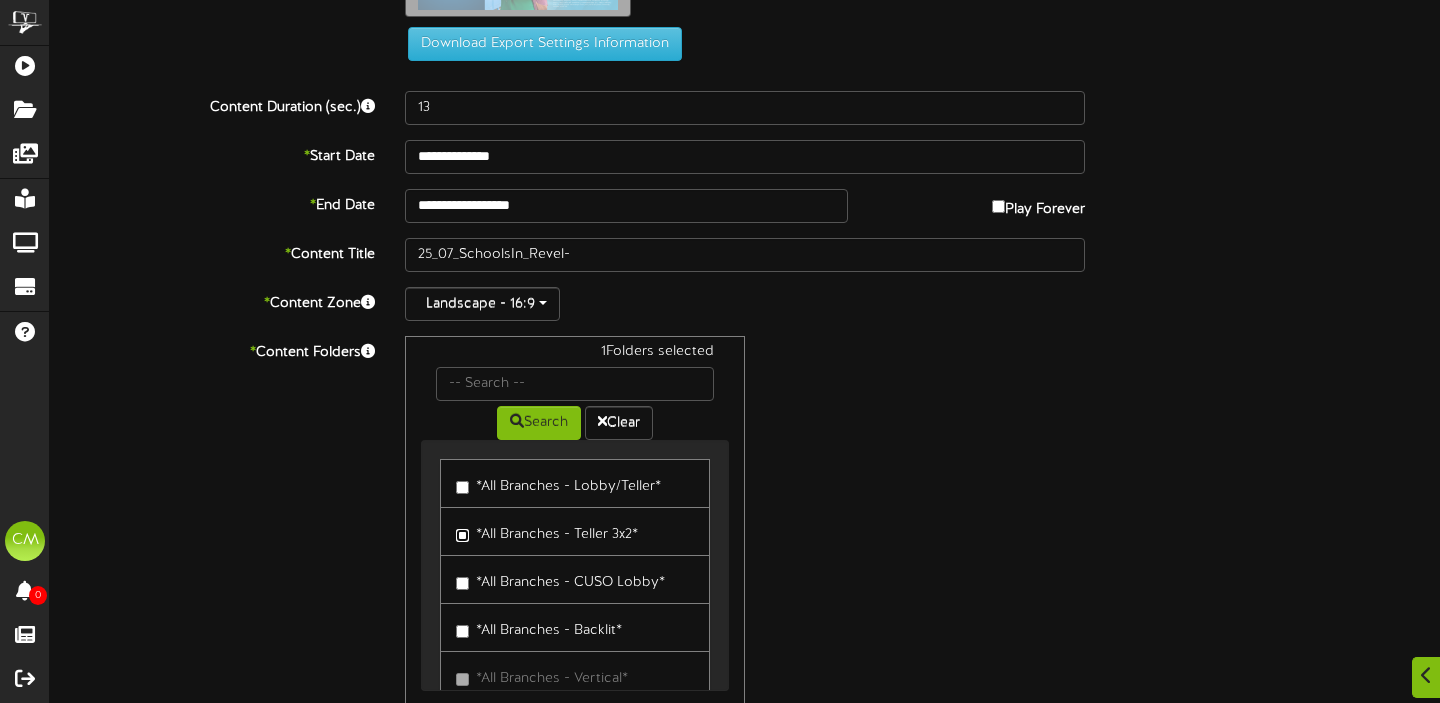 scroll, scrollTop: 226, scrollLeft: 0, axis: vertical 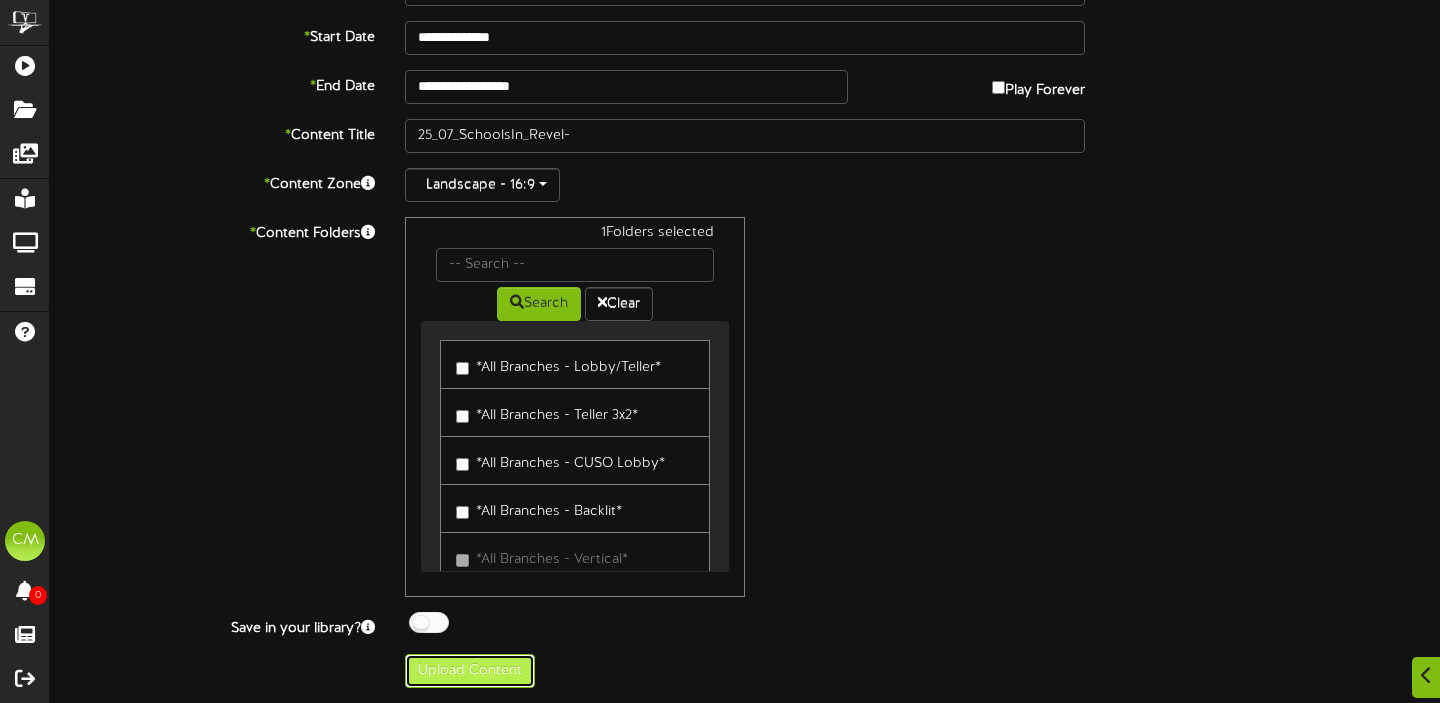 click on "Upload Content" at bounding box center (470, 671) 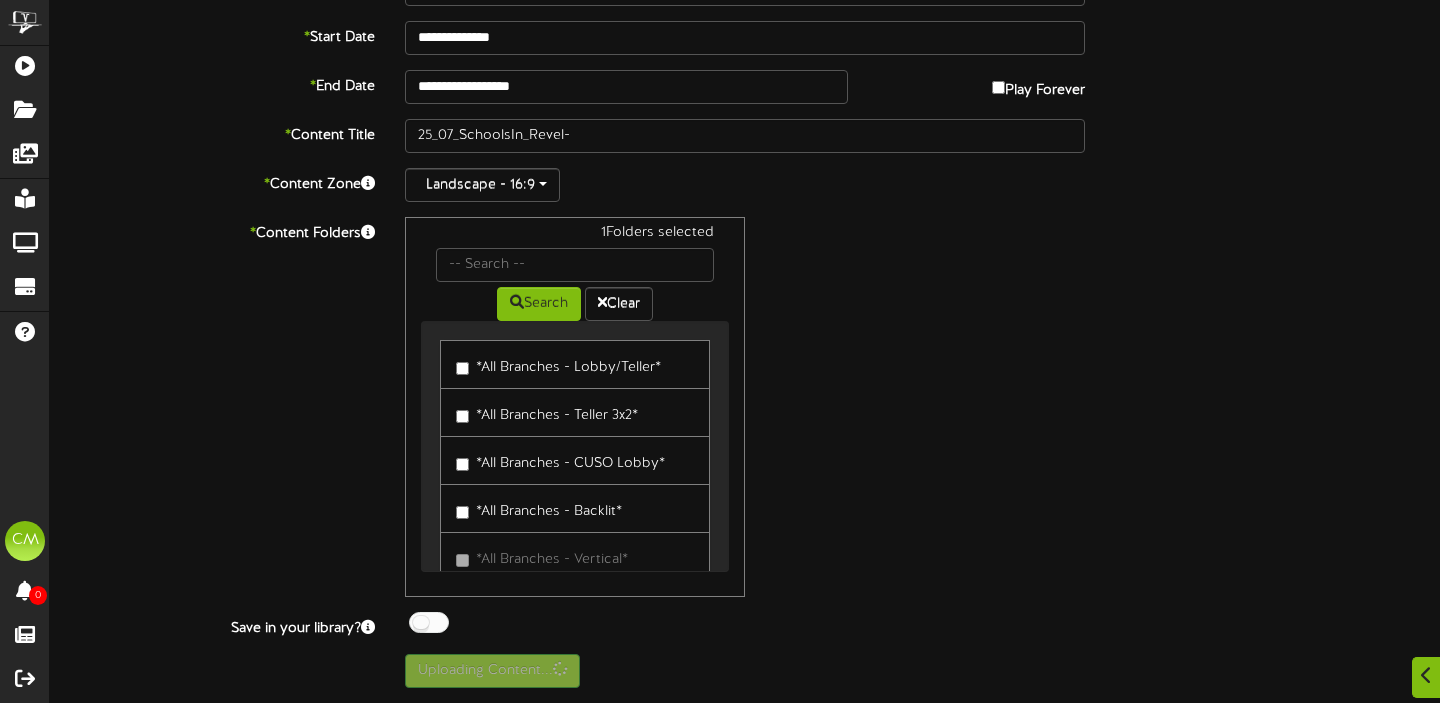 scroll, scrollTop: 0, scrollLeft: 0, axis: both 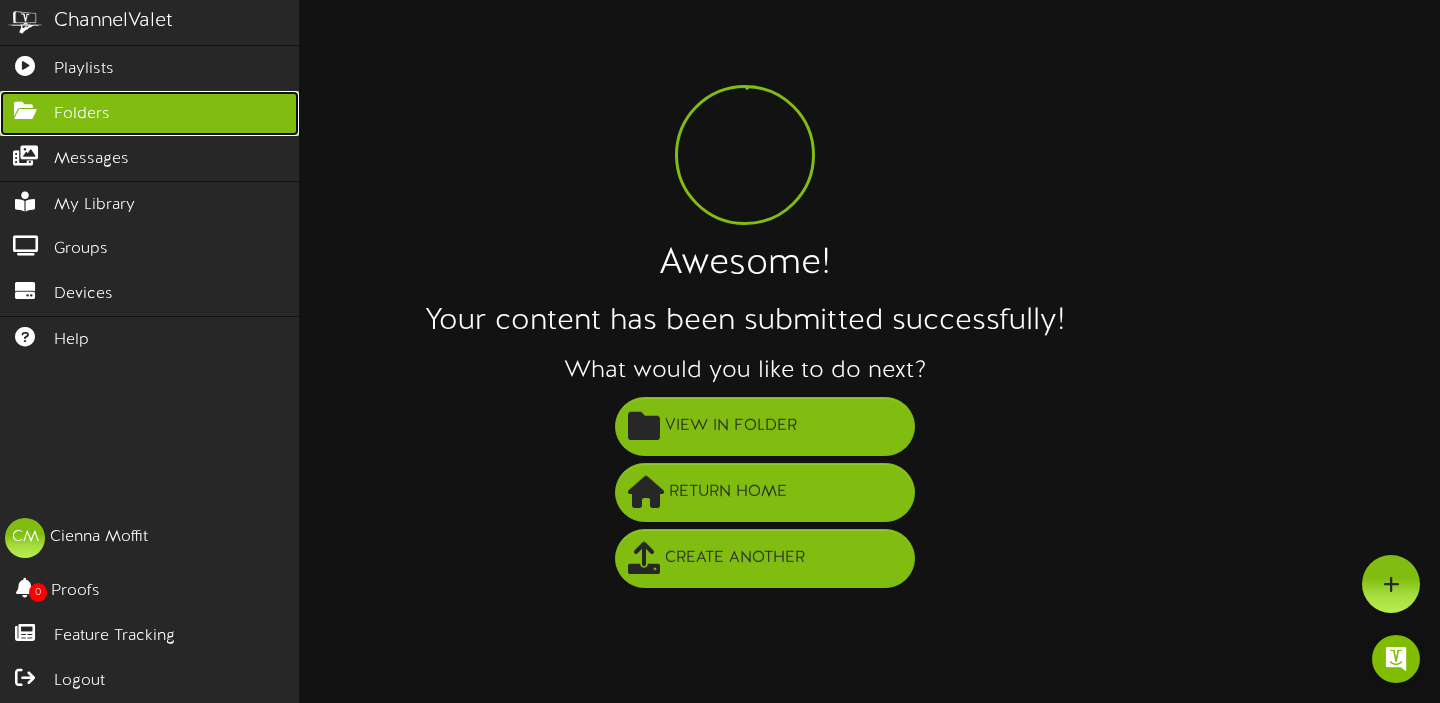 click at bounding box center [25, 108] 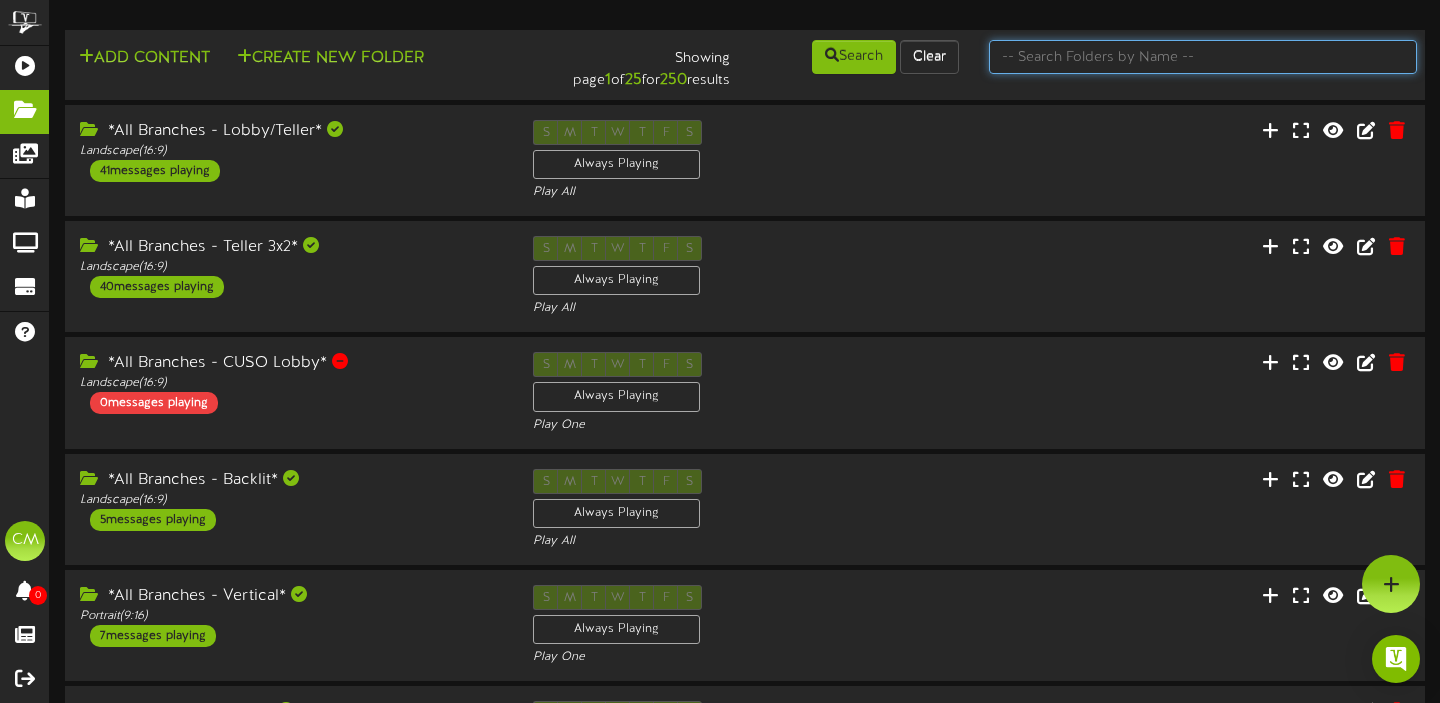 click at bounding box center [1203, 57] 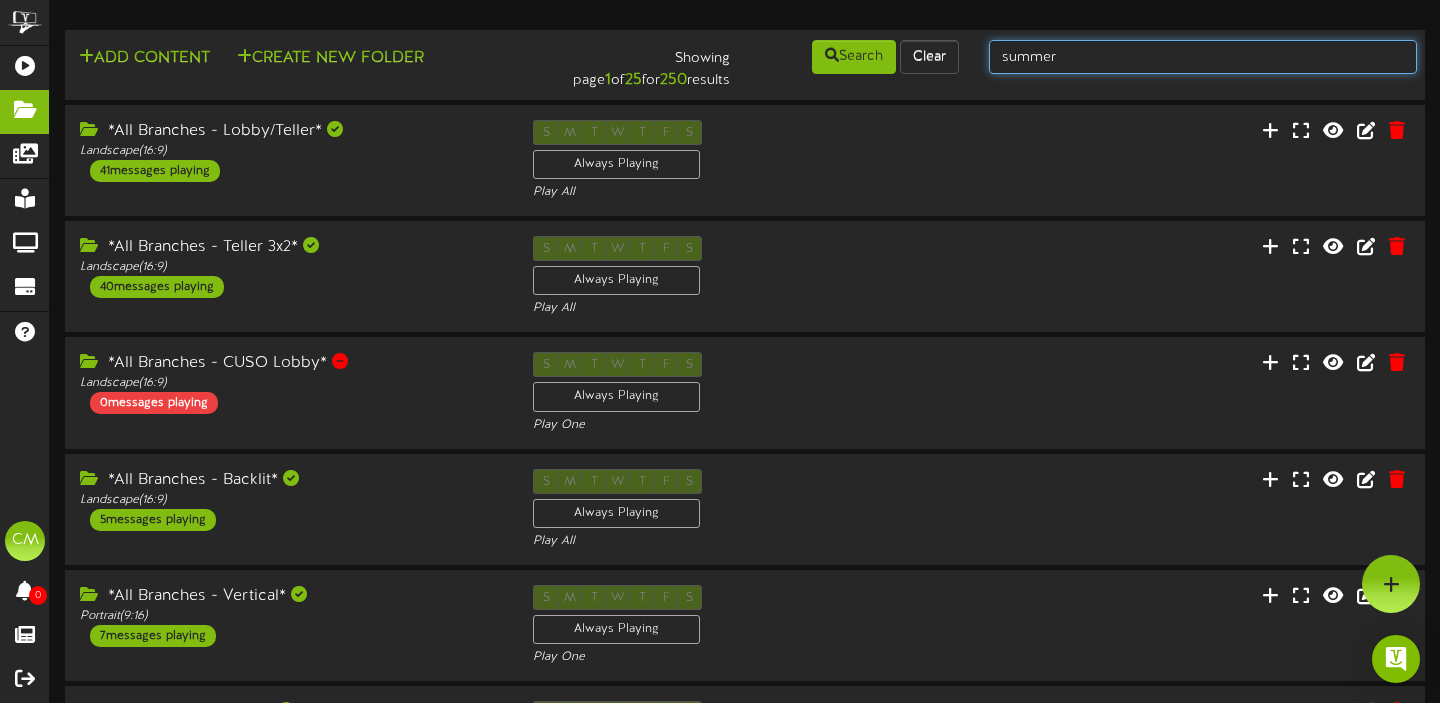 type on "summer" 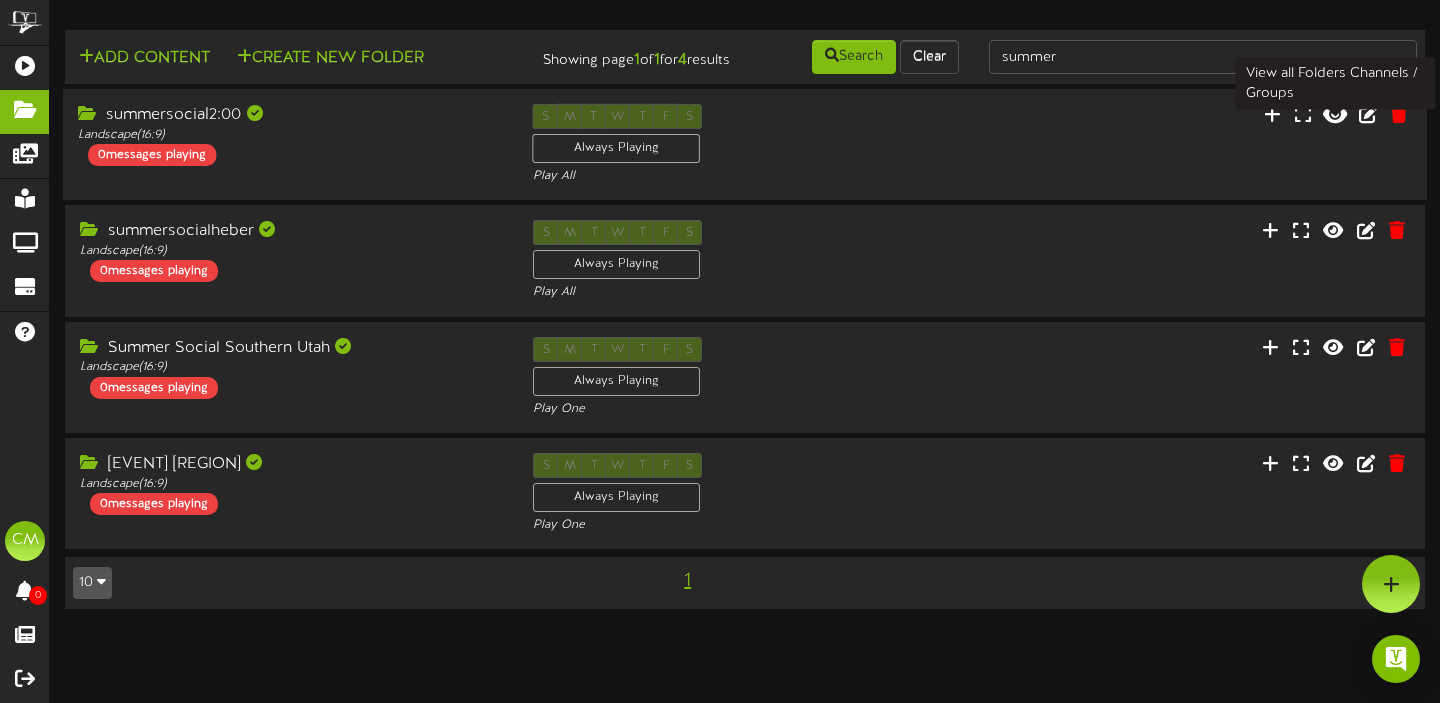 click at bounding box center [1335, 114] 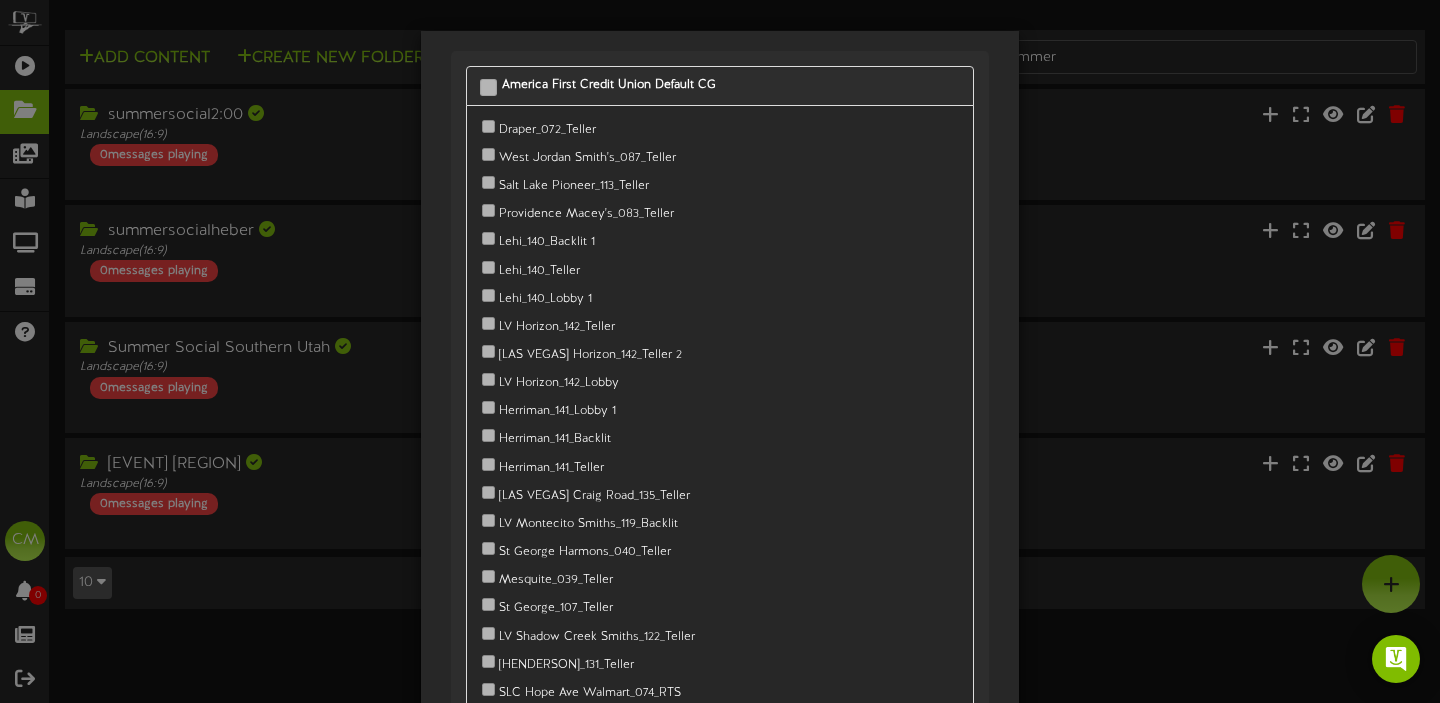 click on "America First Credit Union Default CG
Draper_072_Teller" at bounding box center (720, 351) 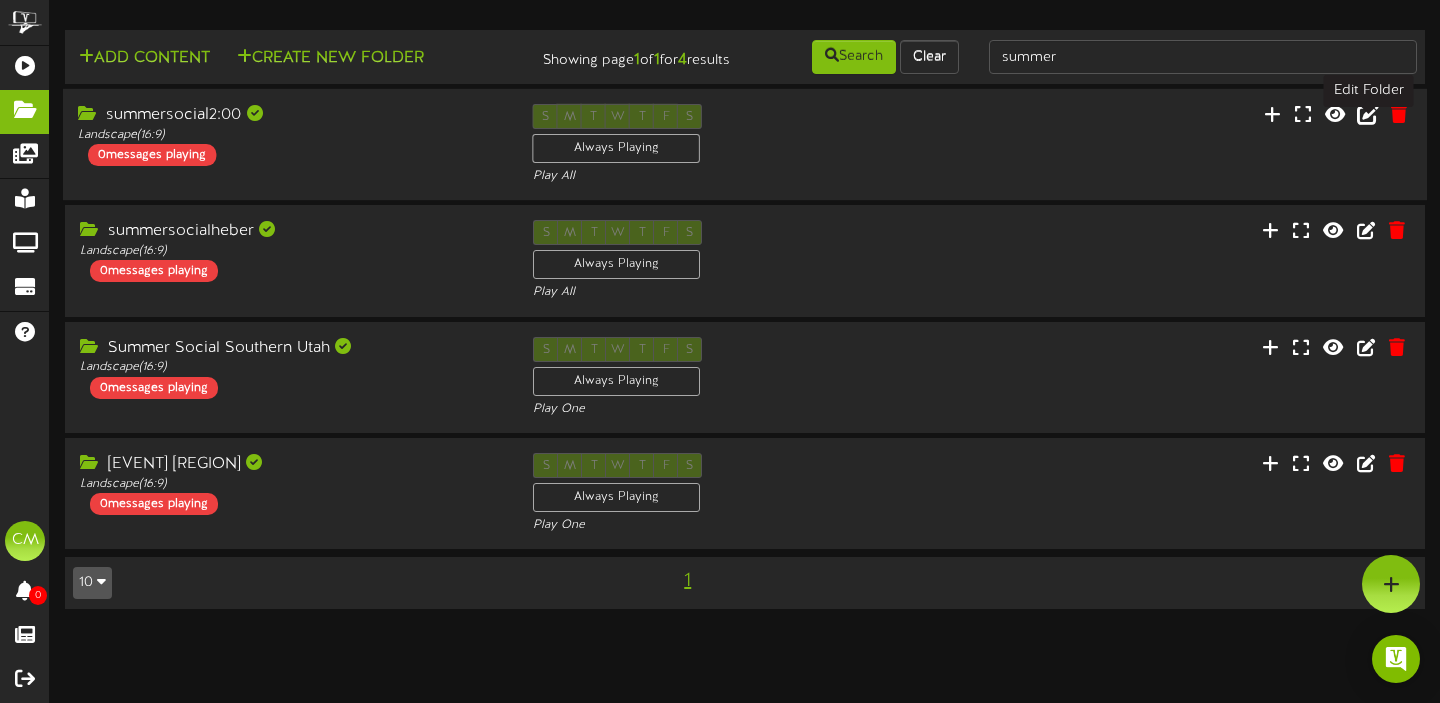click at bounding box center [1368, 114] 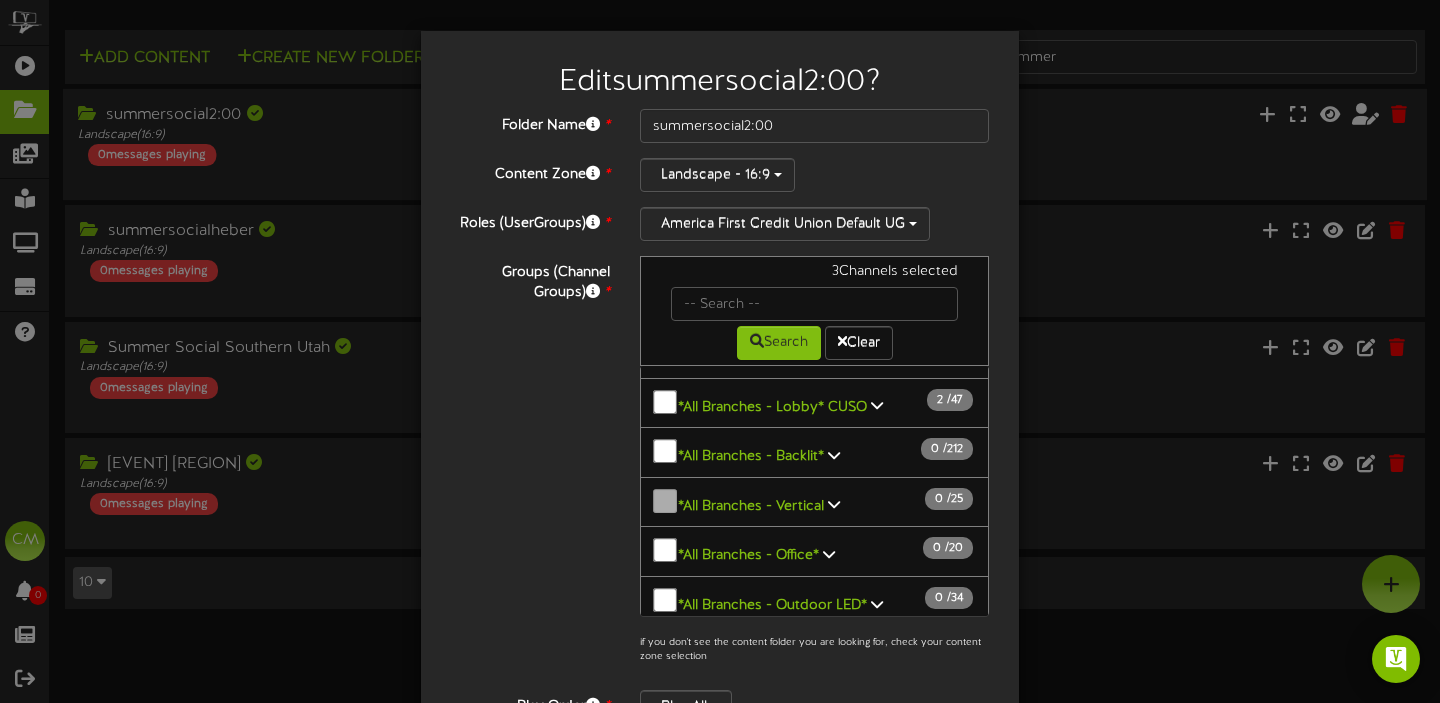 scroll, scrollTop: 0, scrollLeft: 0, axis: both 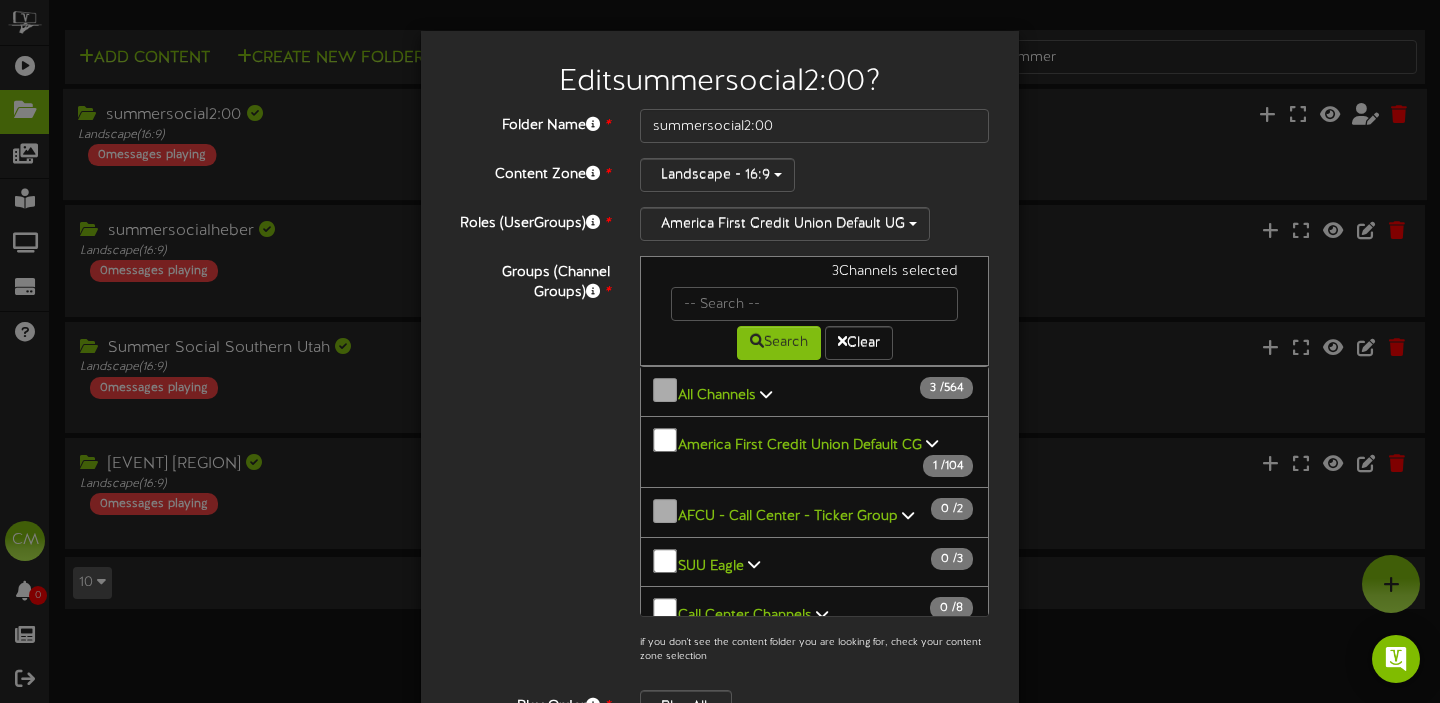 click at bounding box center (766, 394) 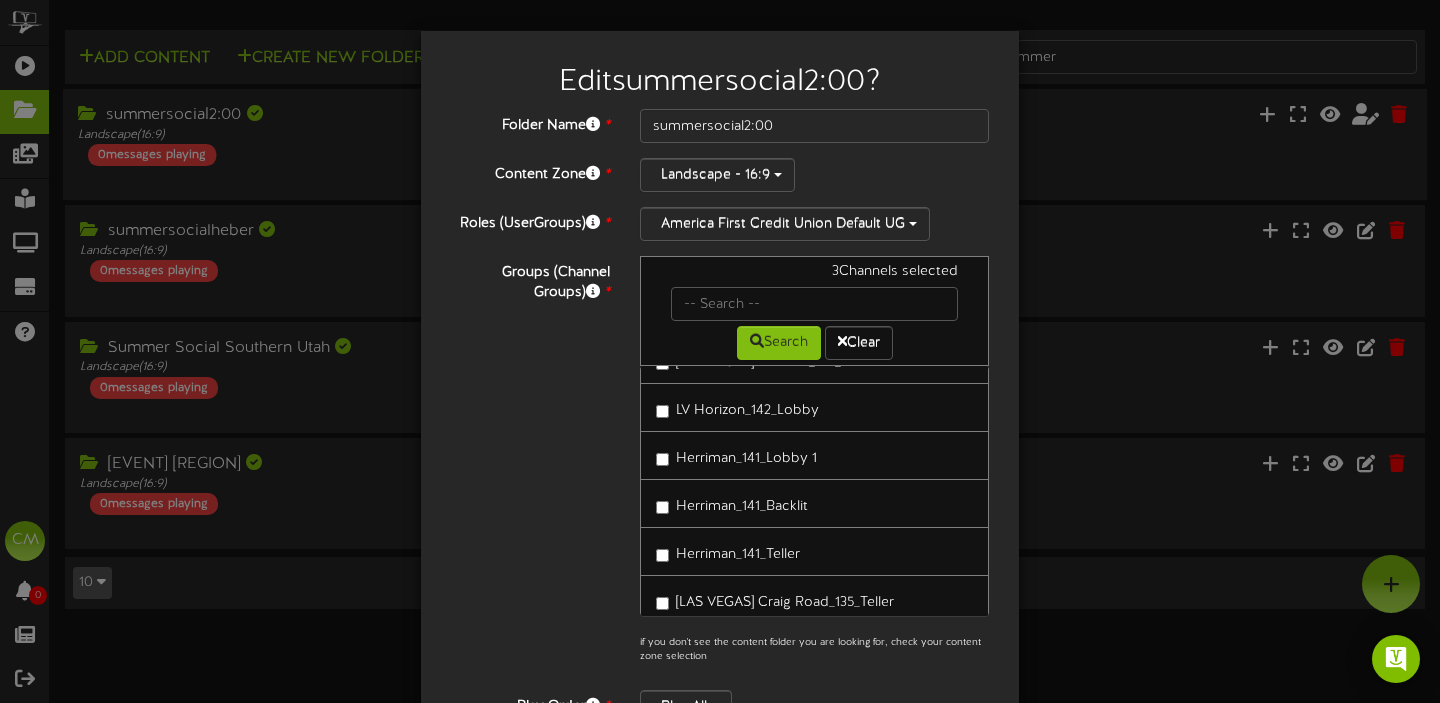 scroll, scrollTop: 0, scrollLeft: 0, axis: both 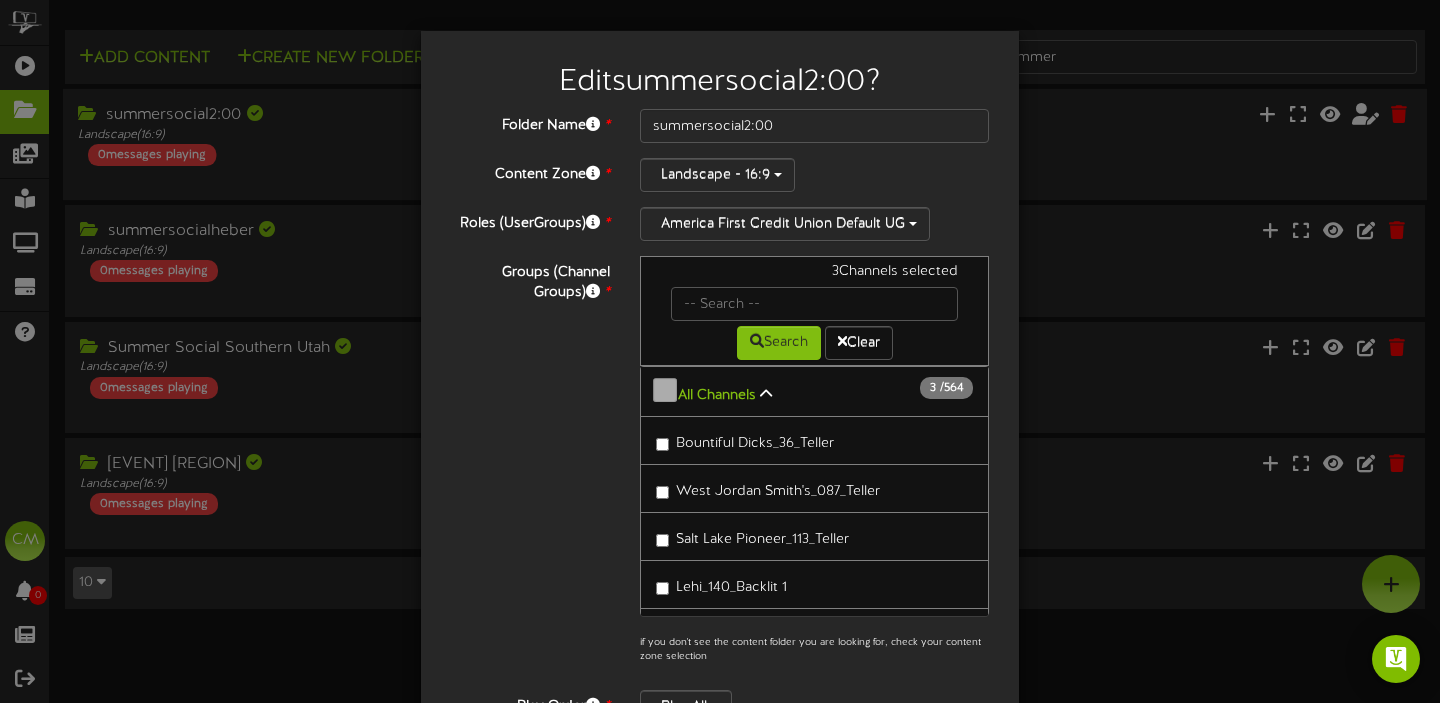 click on "All Channels
3
/
564" at bounding box center (814, 391) 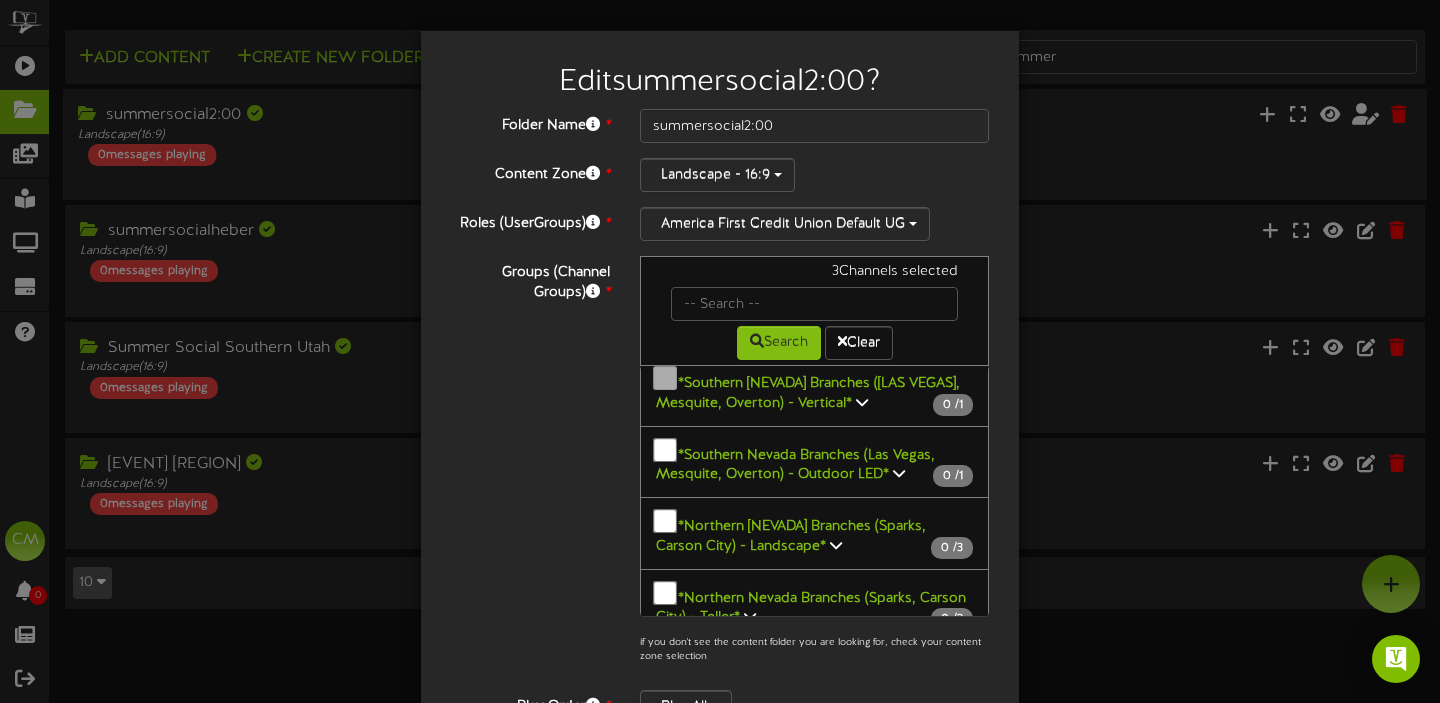 scroll, scrollTop: 4926, scrollLeft: 0, axis: vertical 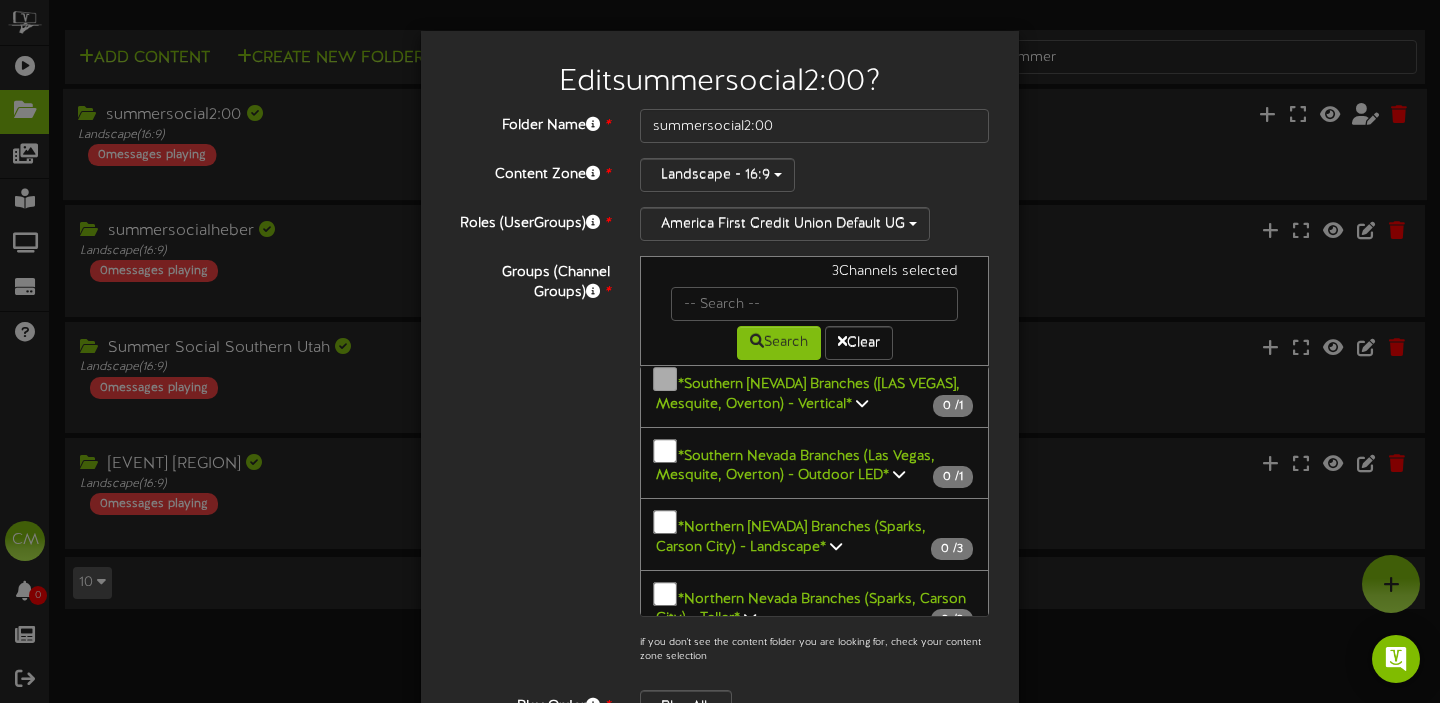 click at bounding box center [797, 904] 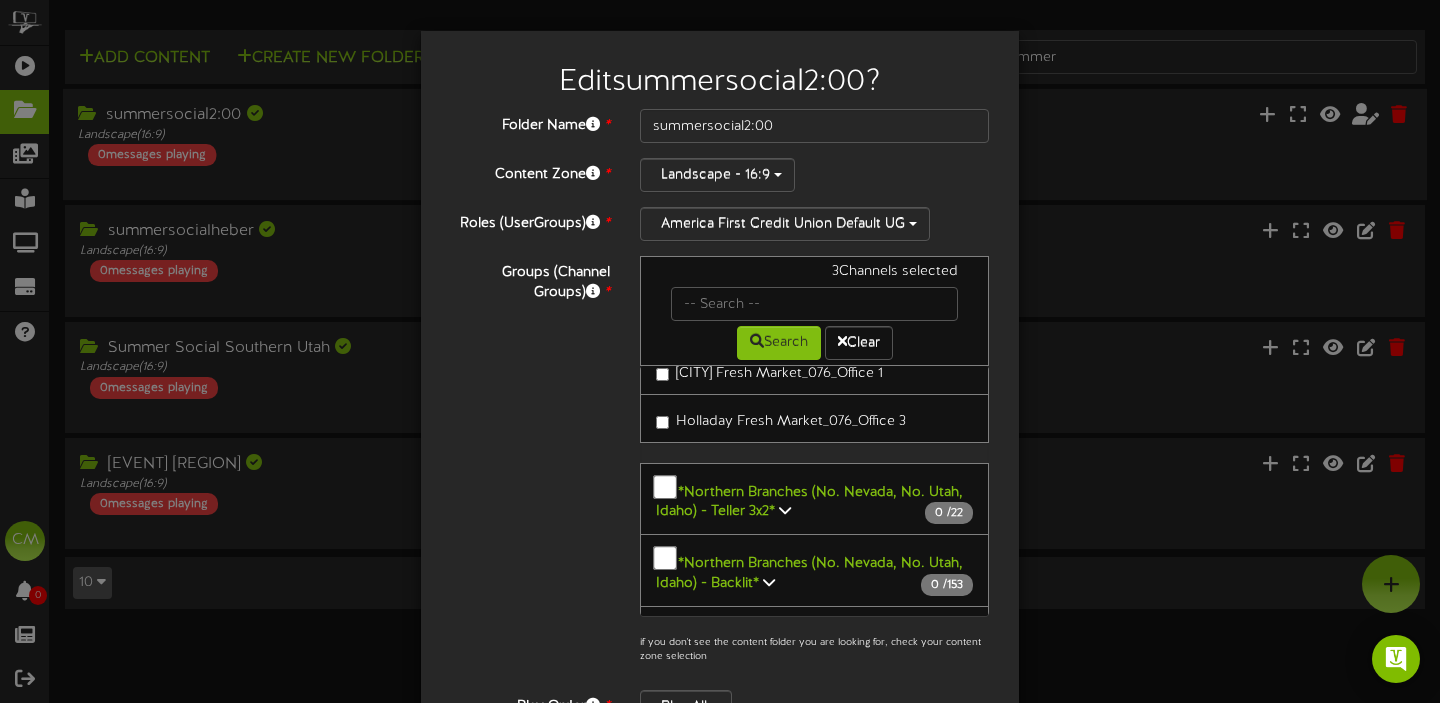 scroll, scrollTop: 11700, scrollLeft: 0, axis: vertical 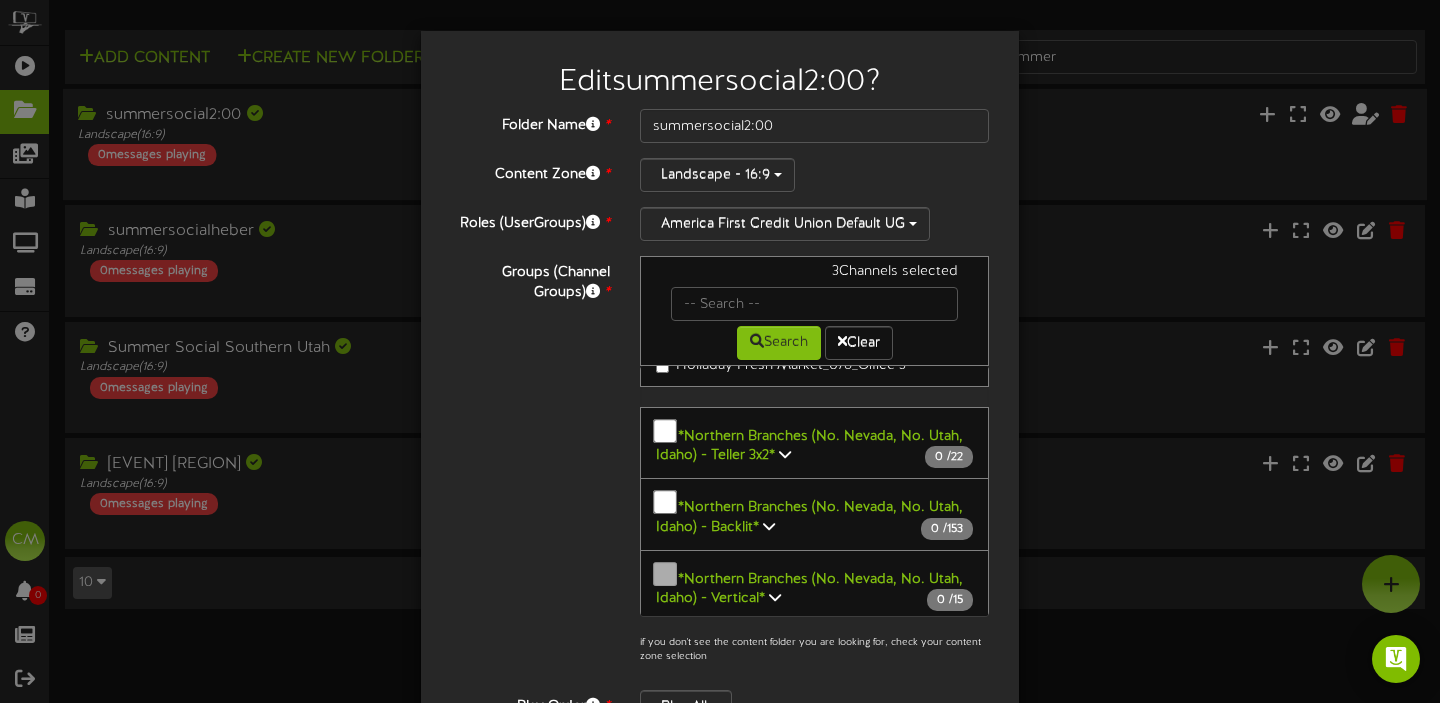click on "Groups (Channel Groups)
*
3  Channels selected
Search
Clear
3 564" at bounding box center (720, 465) 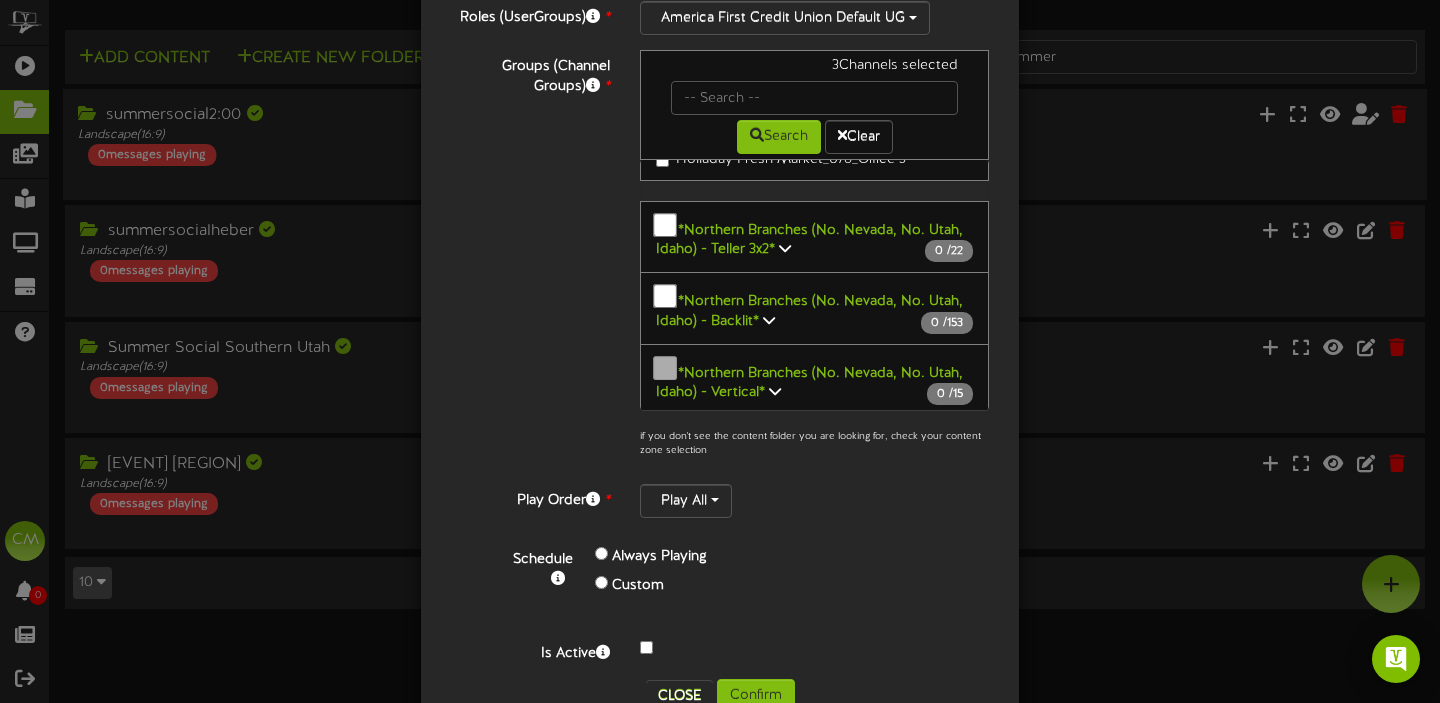 scroll, scrollTop: 260, scrollLeft: 0, axis: vertical 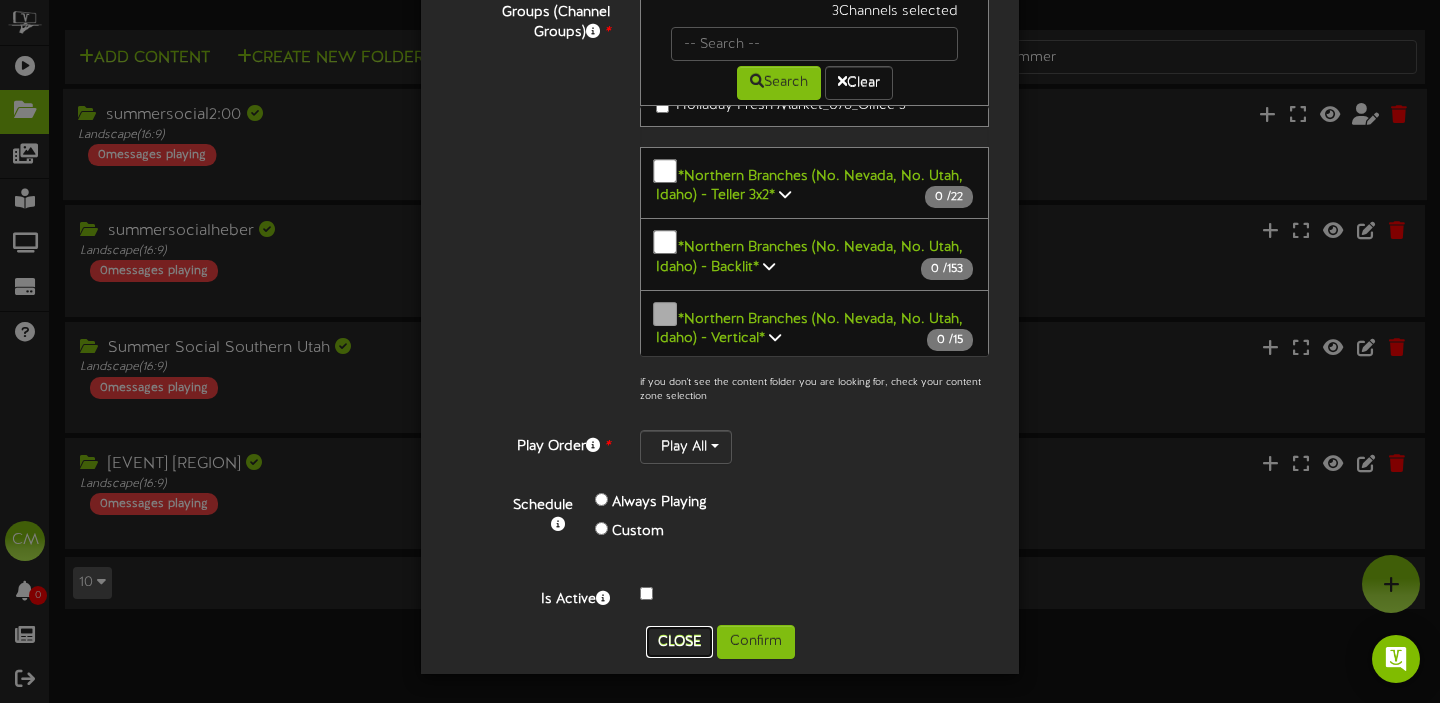click on "Close" at bounding box center [679, 642] 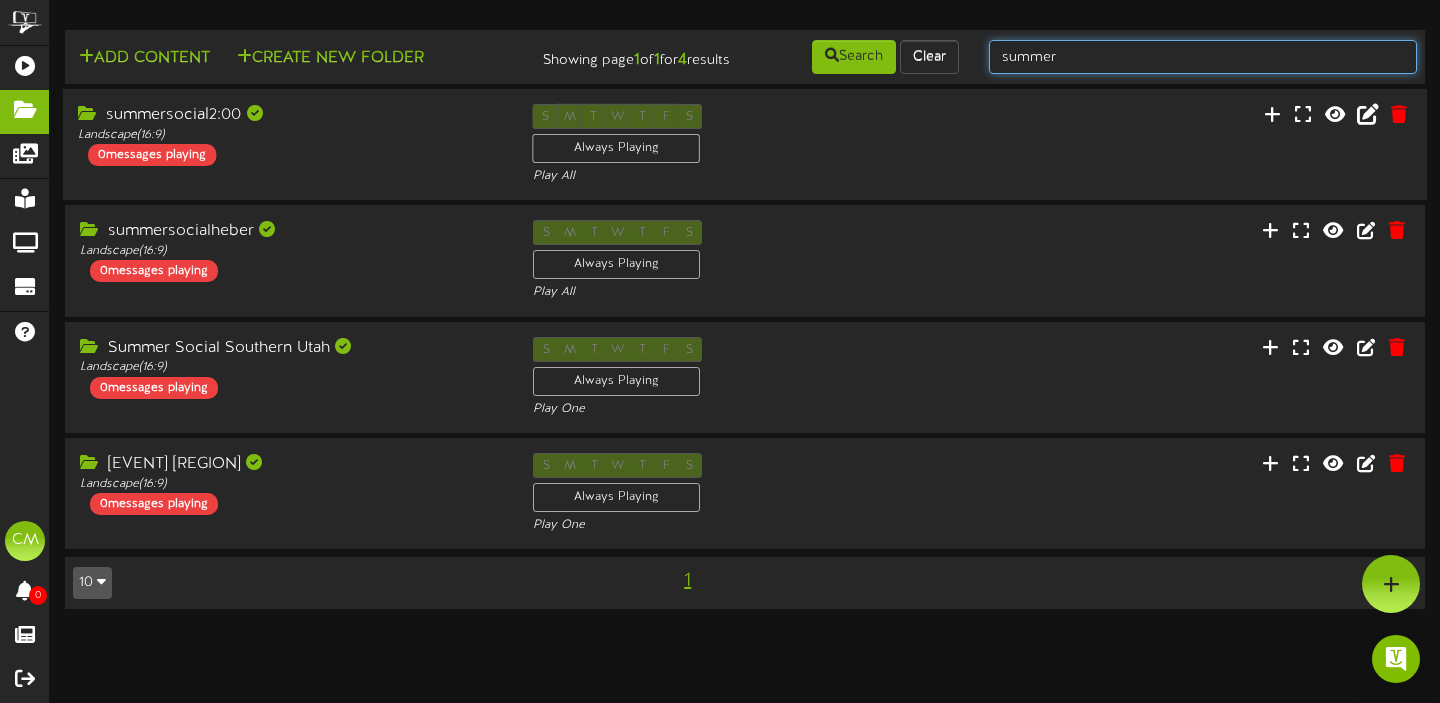 click on "summer" at bounding box center (1203, 57) 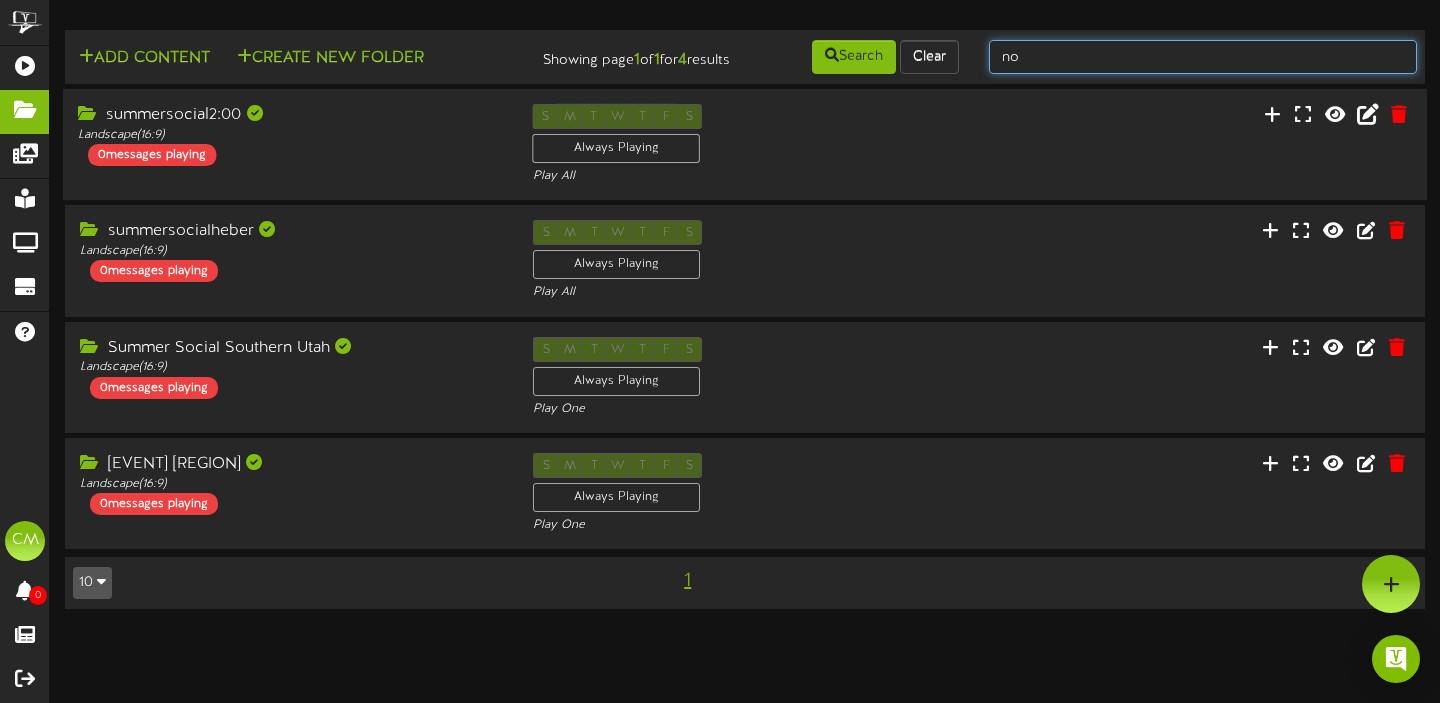 type on "[STATE]" 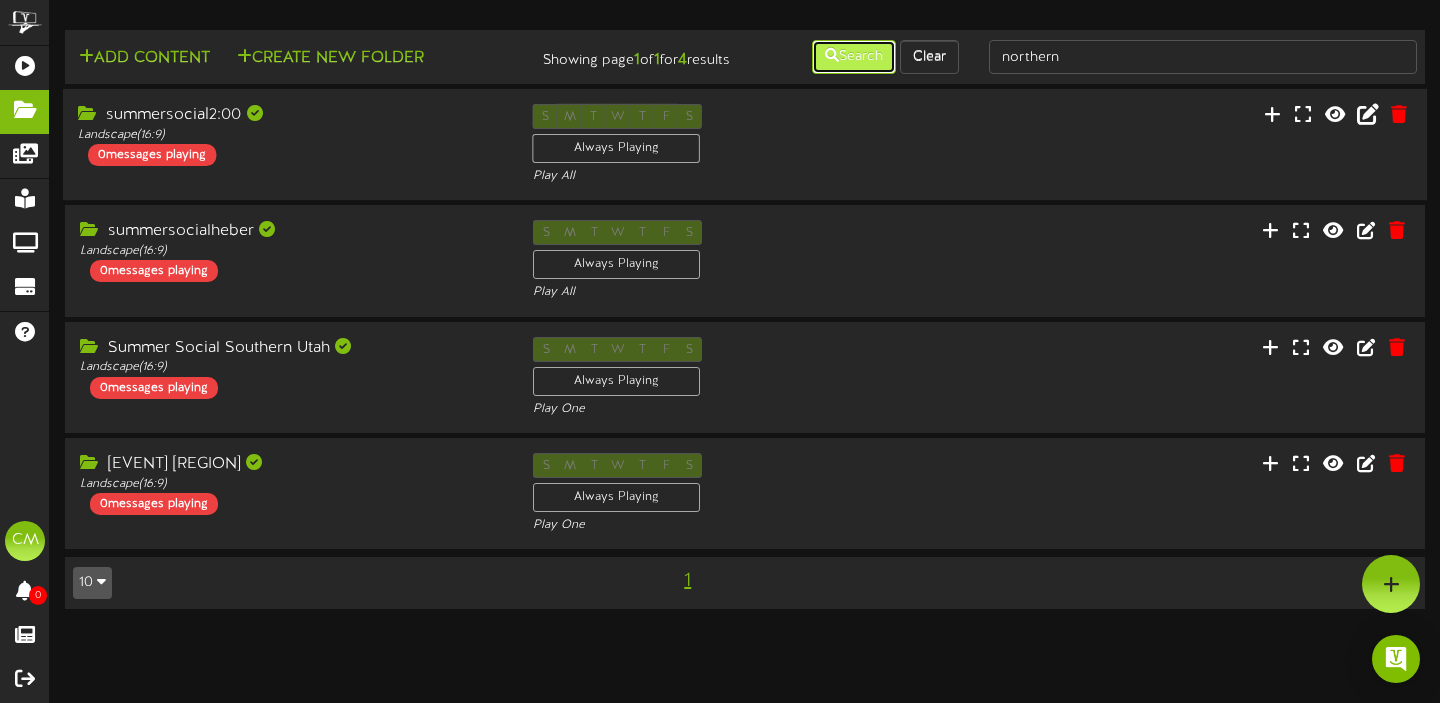 click on "Search" at bounding box center [854, 57] 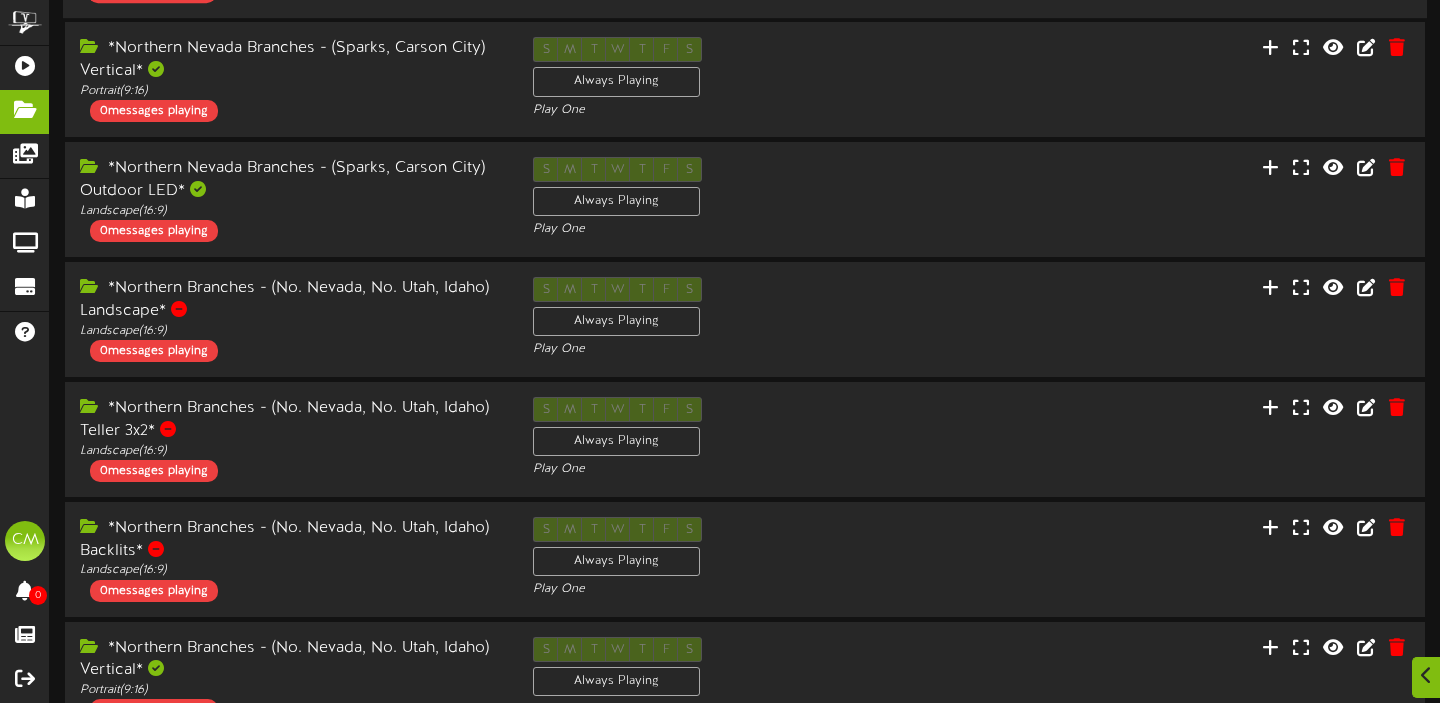 scroll, scrollTop: 671, scrollLeft: 0, axis: vertical 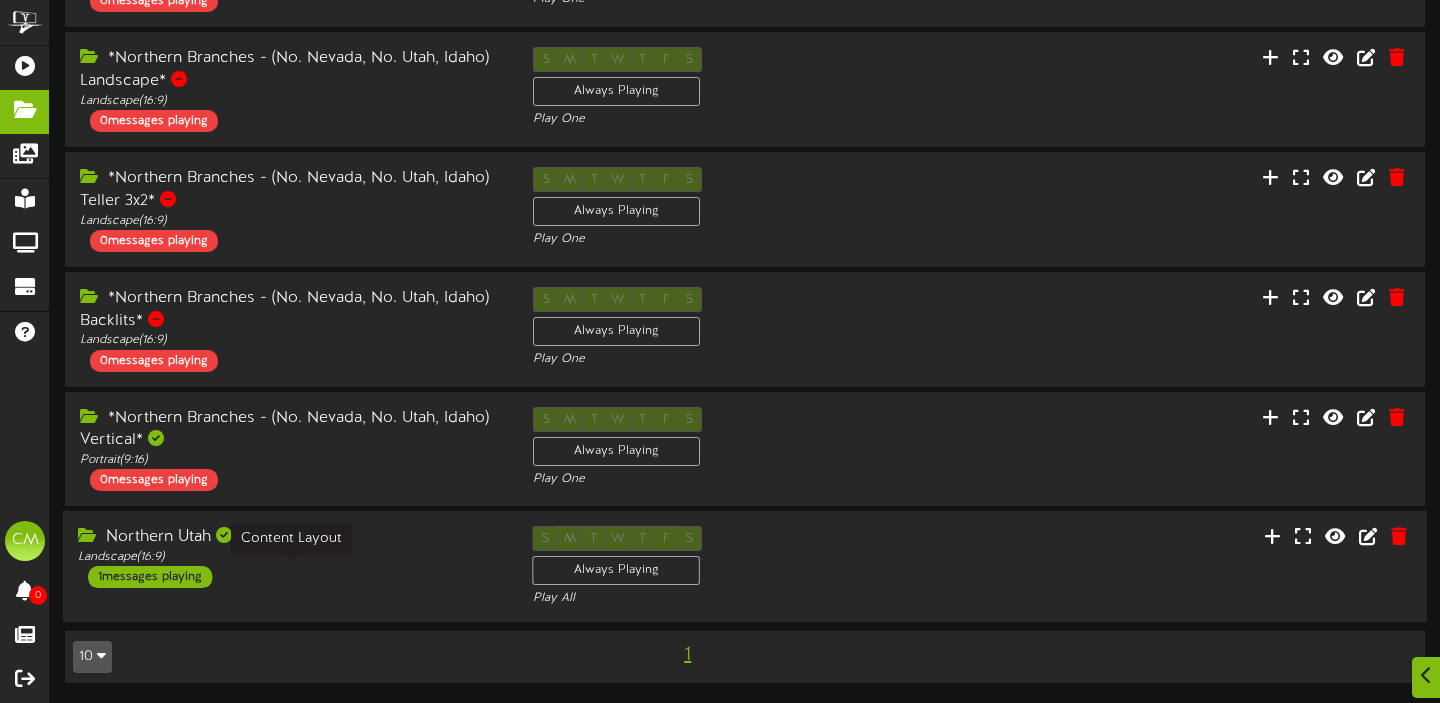 click on "Landscape  ( 16:9 )" at bounding box center (290, 557) 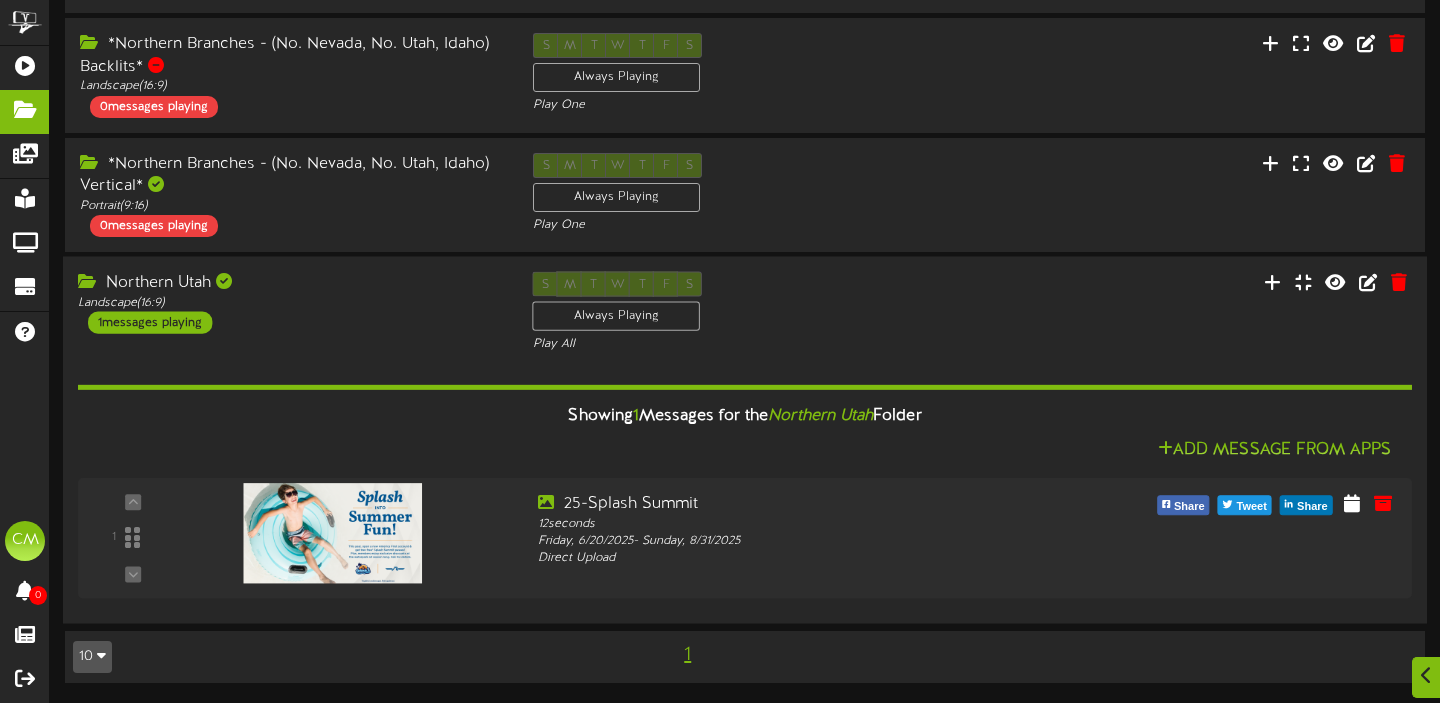 scroll, scrollTop: 923, scrollLeft: 0, axis: vertical 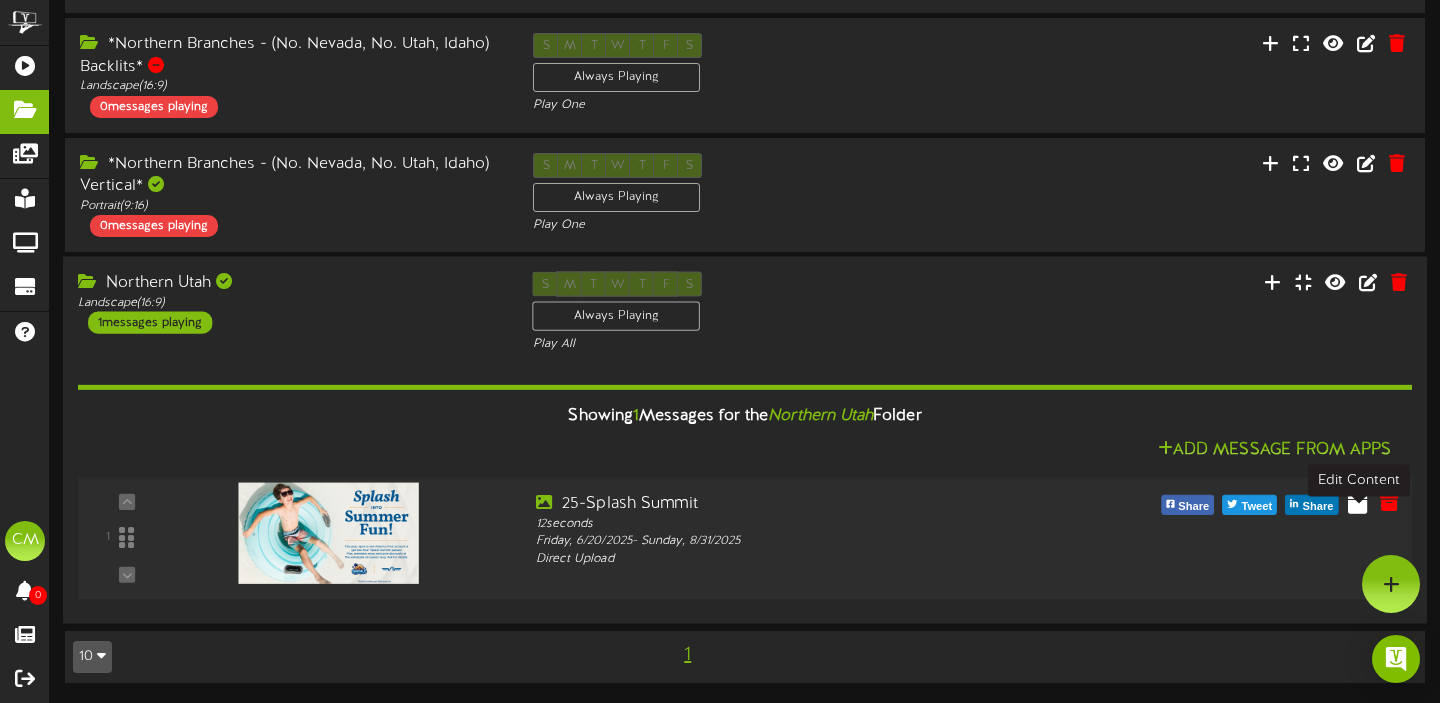 click at bounding box center [1357, 503] 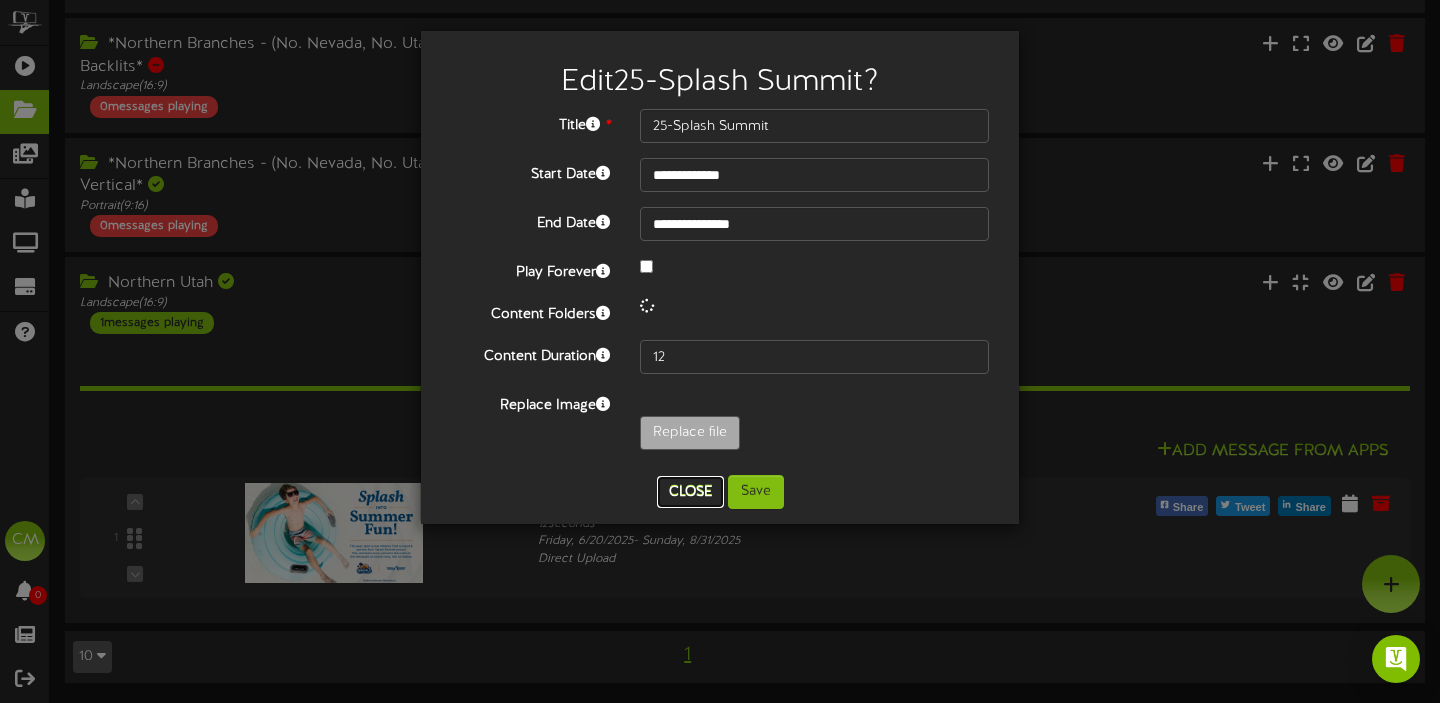 click on "Close" at bounding box center (690, 492) 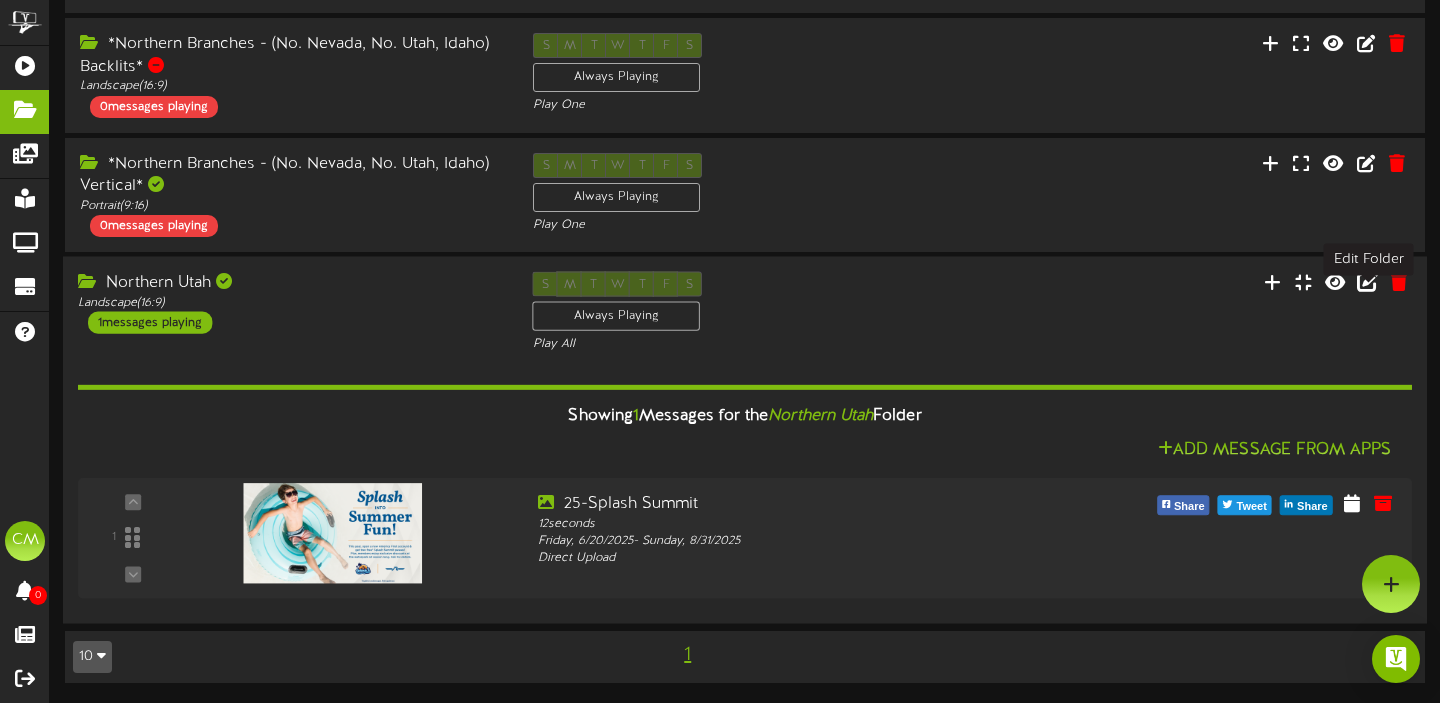 click at bounding box center (1368, 282) 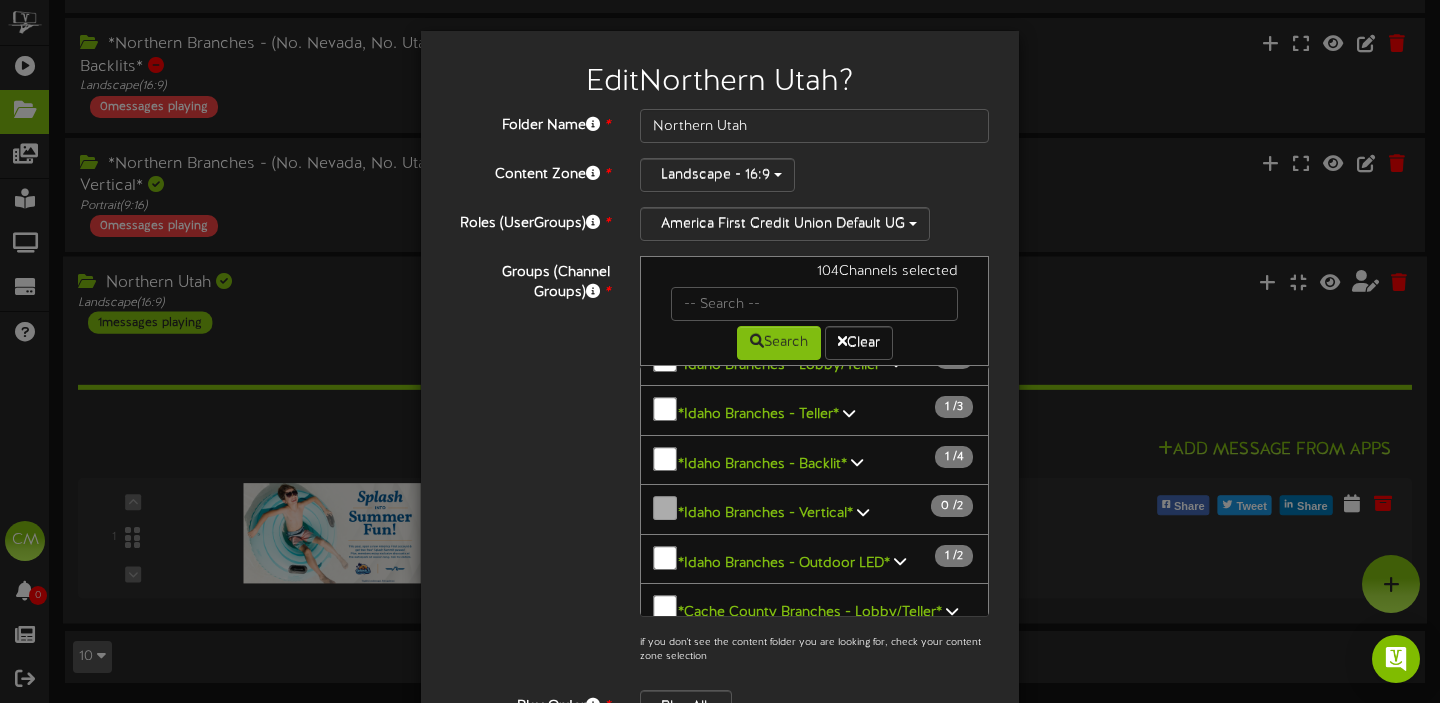 scroll, scrollTop: 1725, scrollLeft: 0, axis: vertical 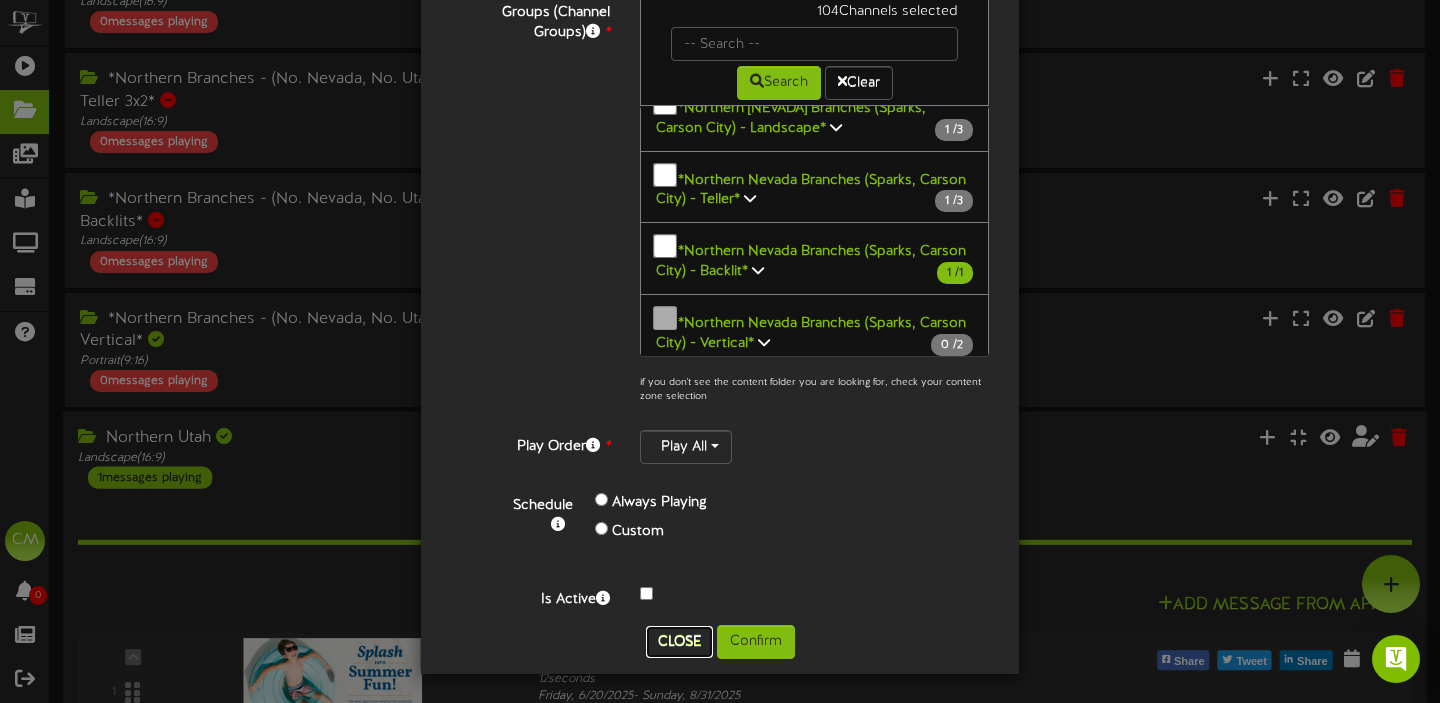 click on "Close" at bounding box center (679, 642) 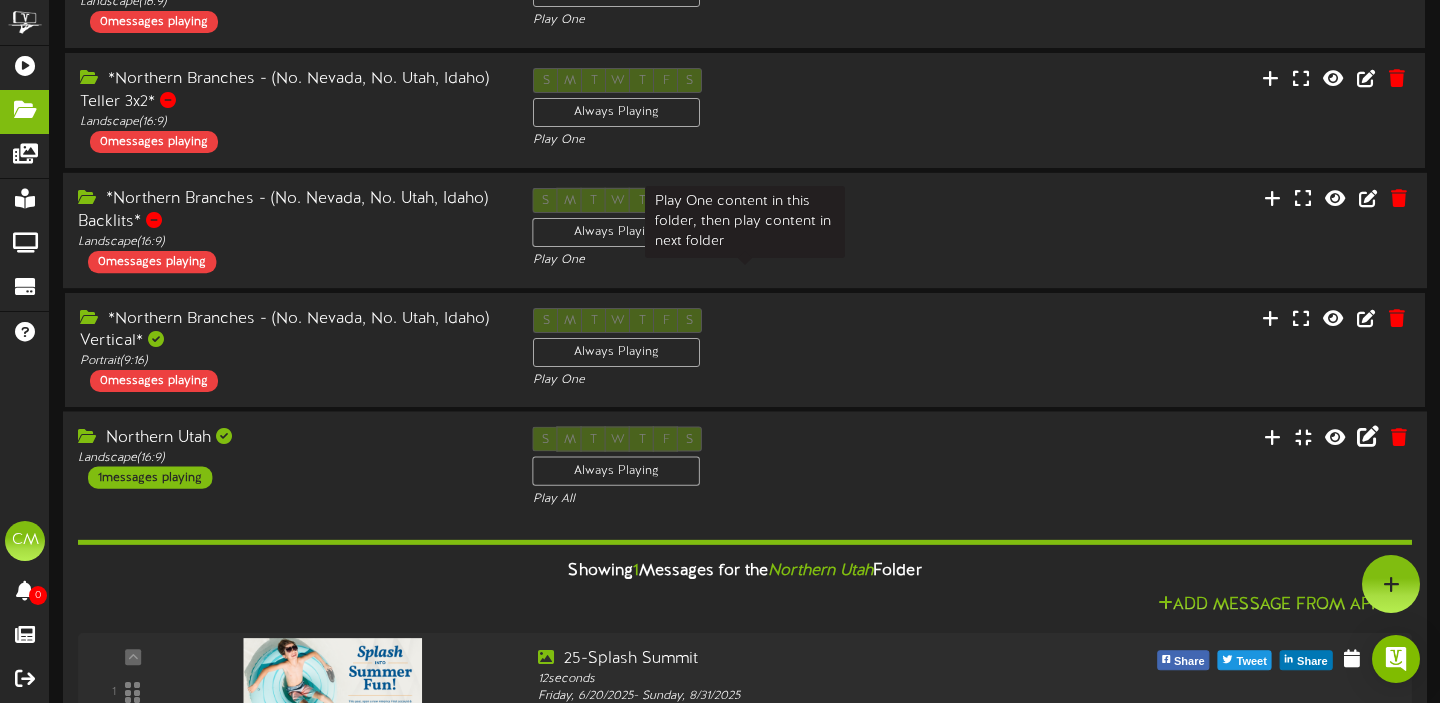 scroll, scrollTop: 0, scrollLeft: 0, axis: both 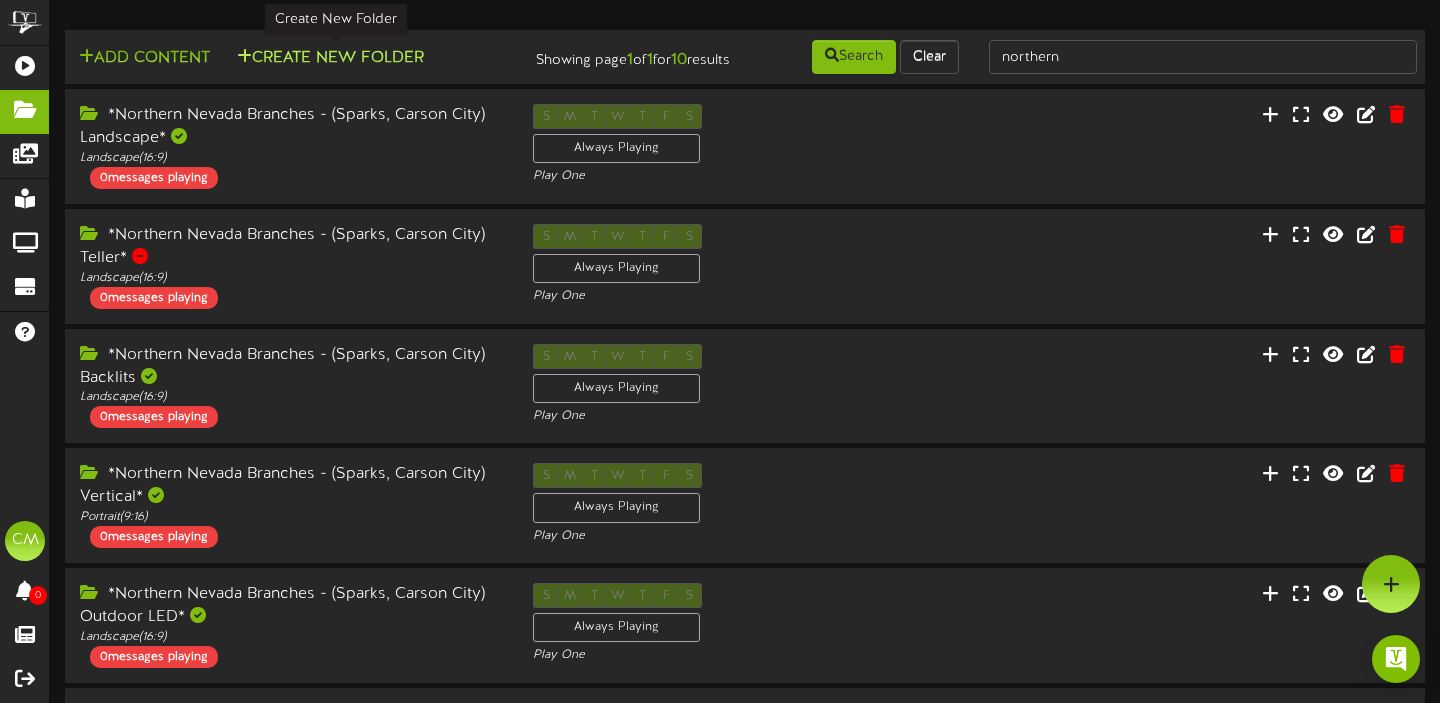 click on "Create New Folder" at bounding box center (330, 58) 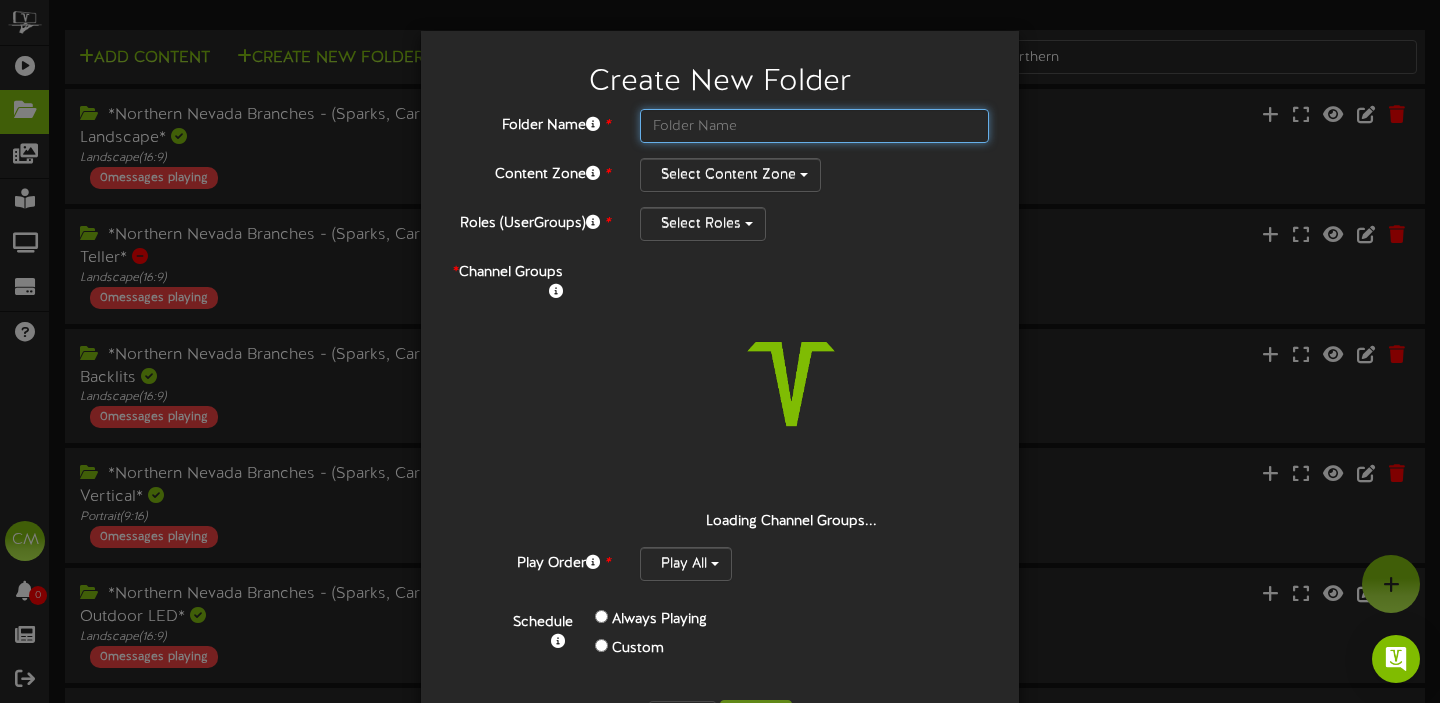 click at bounding box center (814, 126) 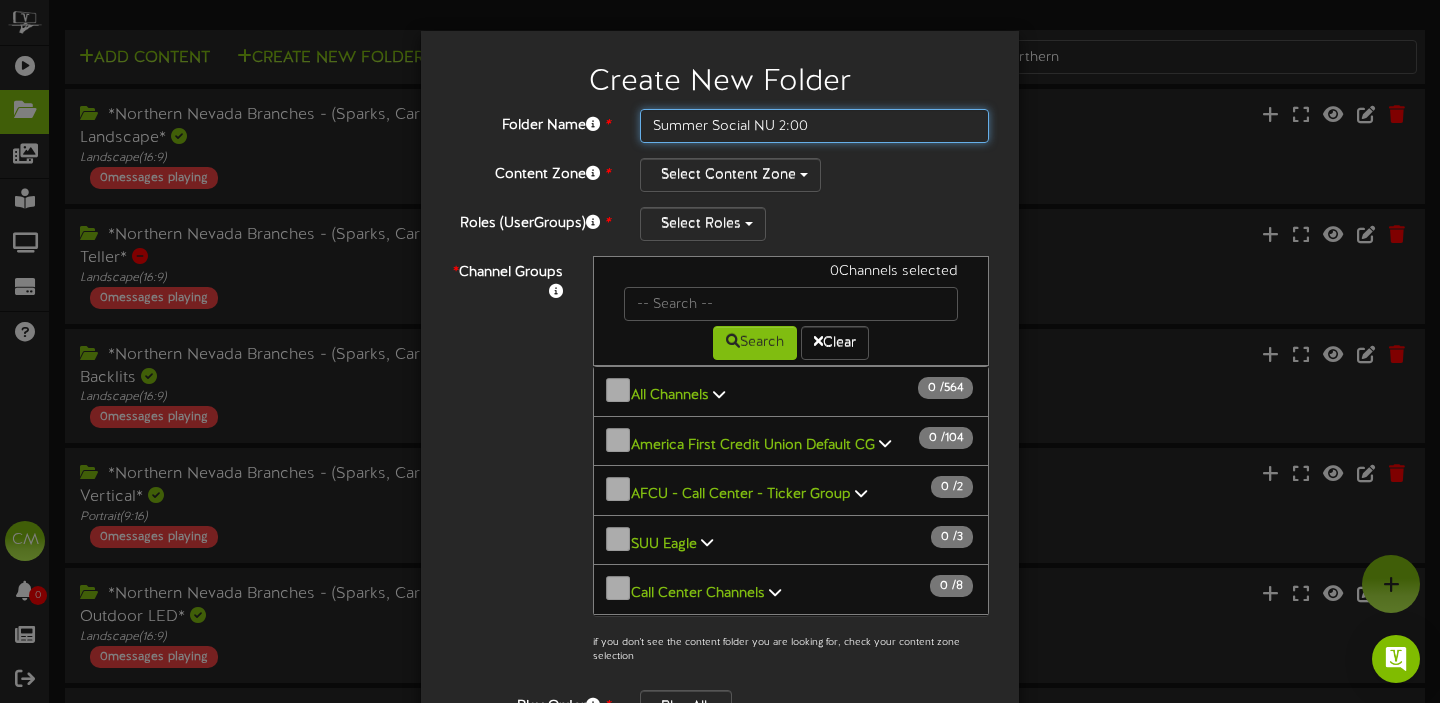 type on "Summer Social NU 2:00" 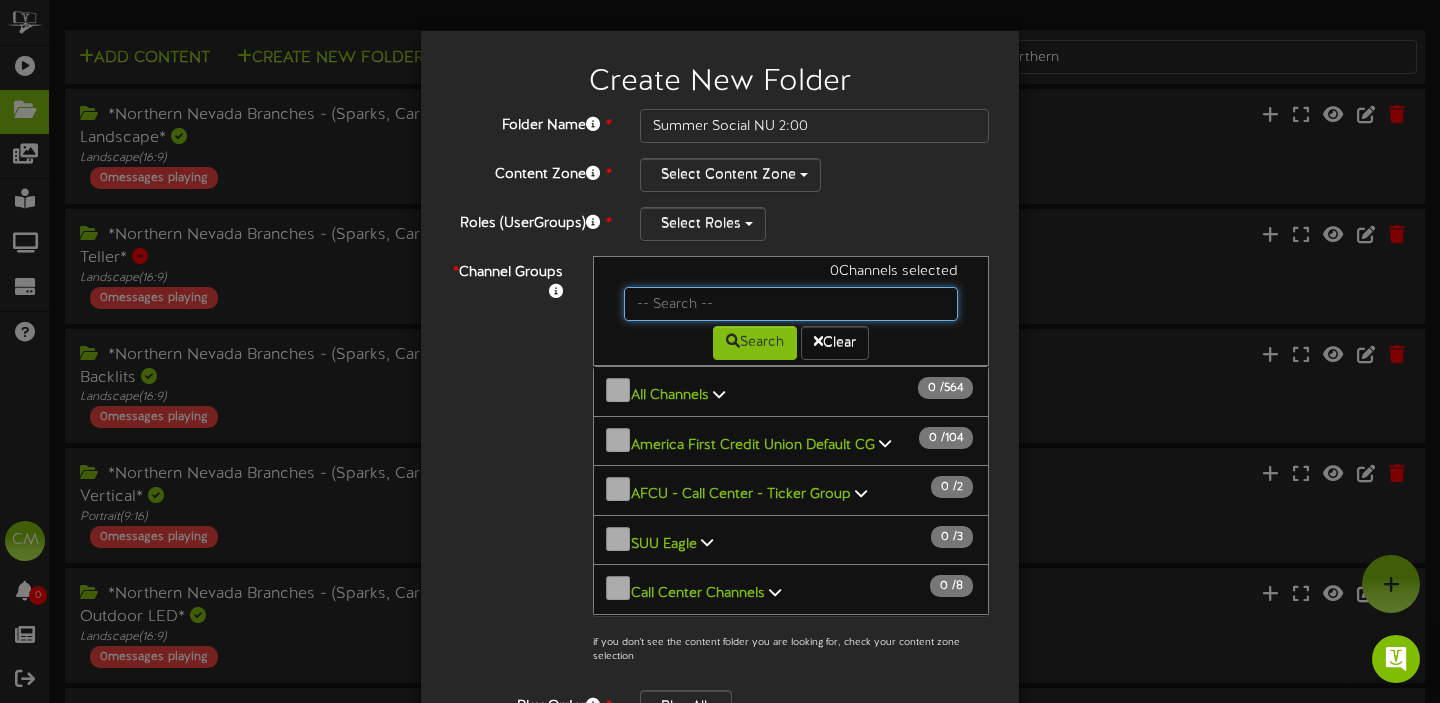 click at bounding box center (791, 304) 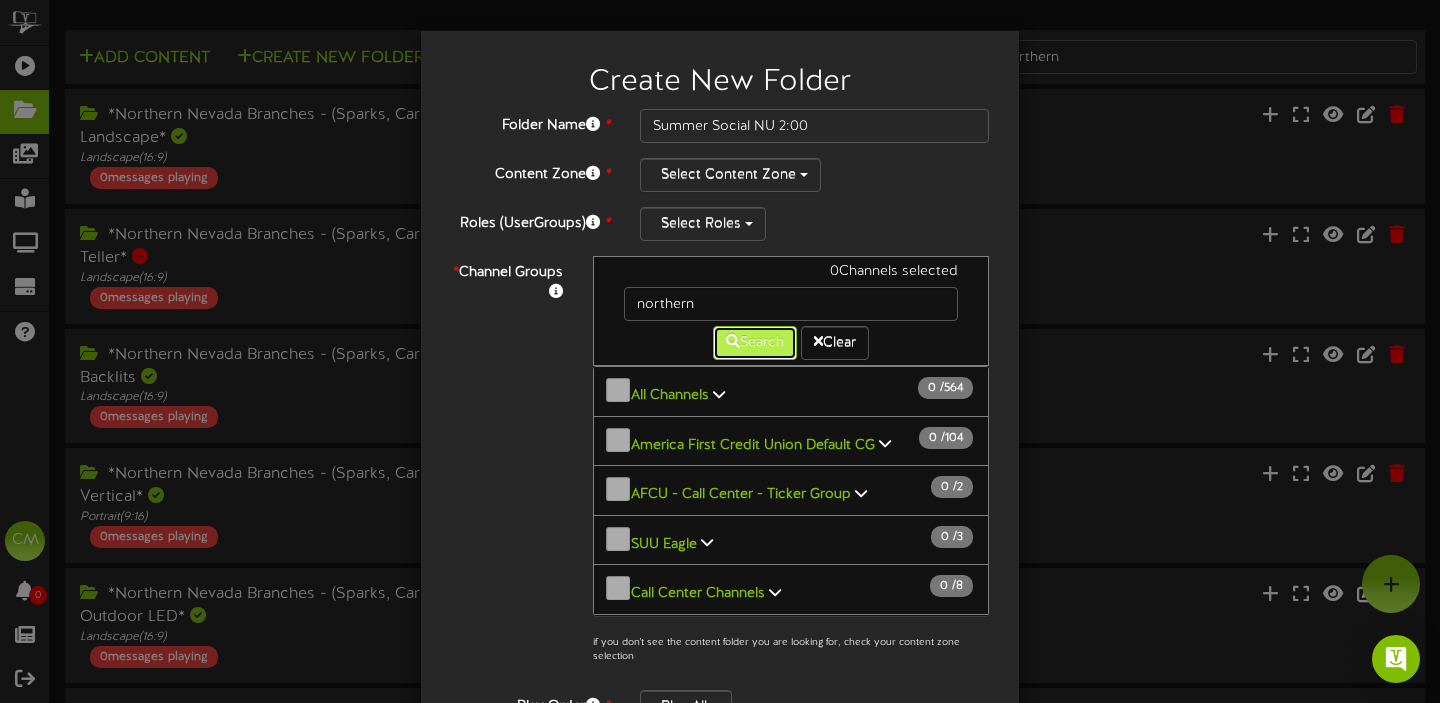 click on "Search" at bounding box center [755, 343] 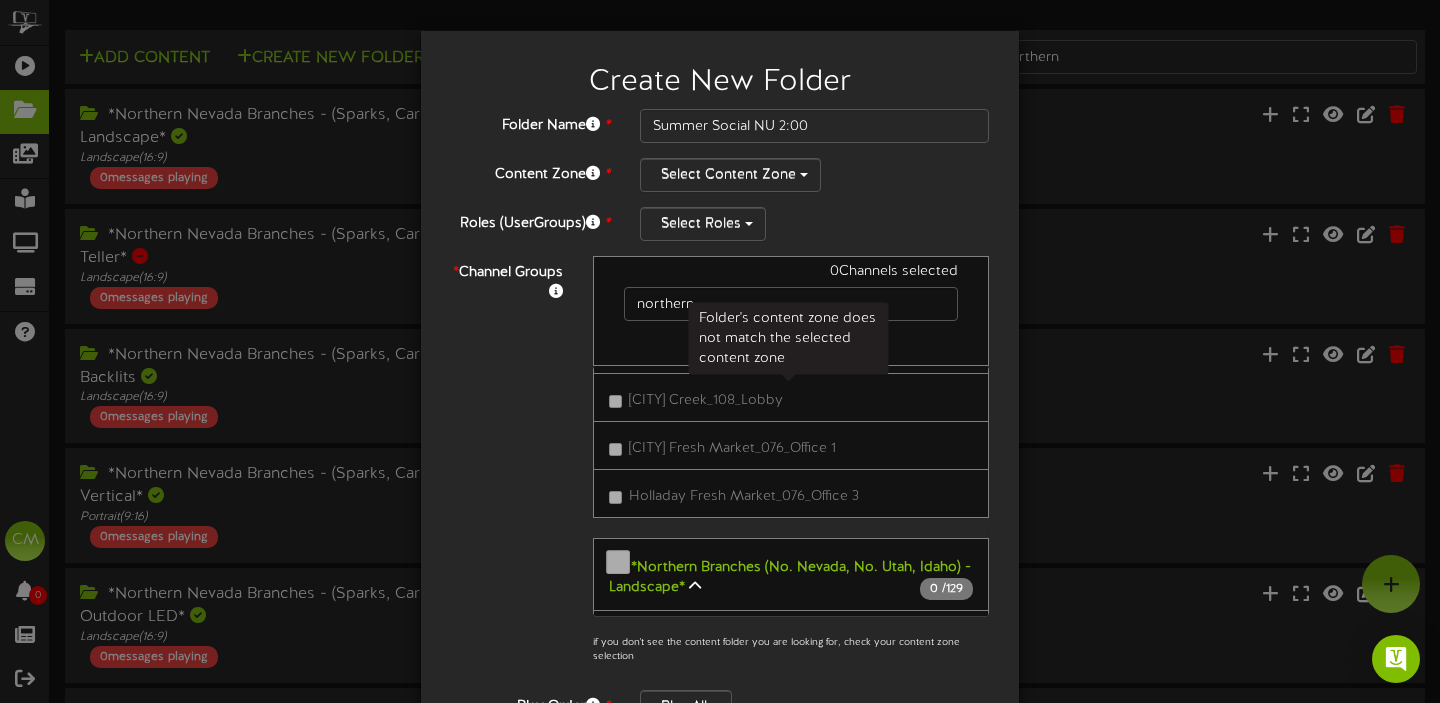 scroll, scrollTop: 6909, scrollLeft: 0, axis: vertical 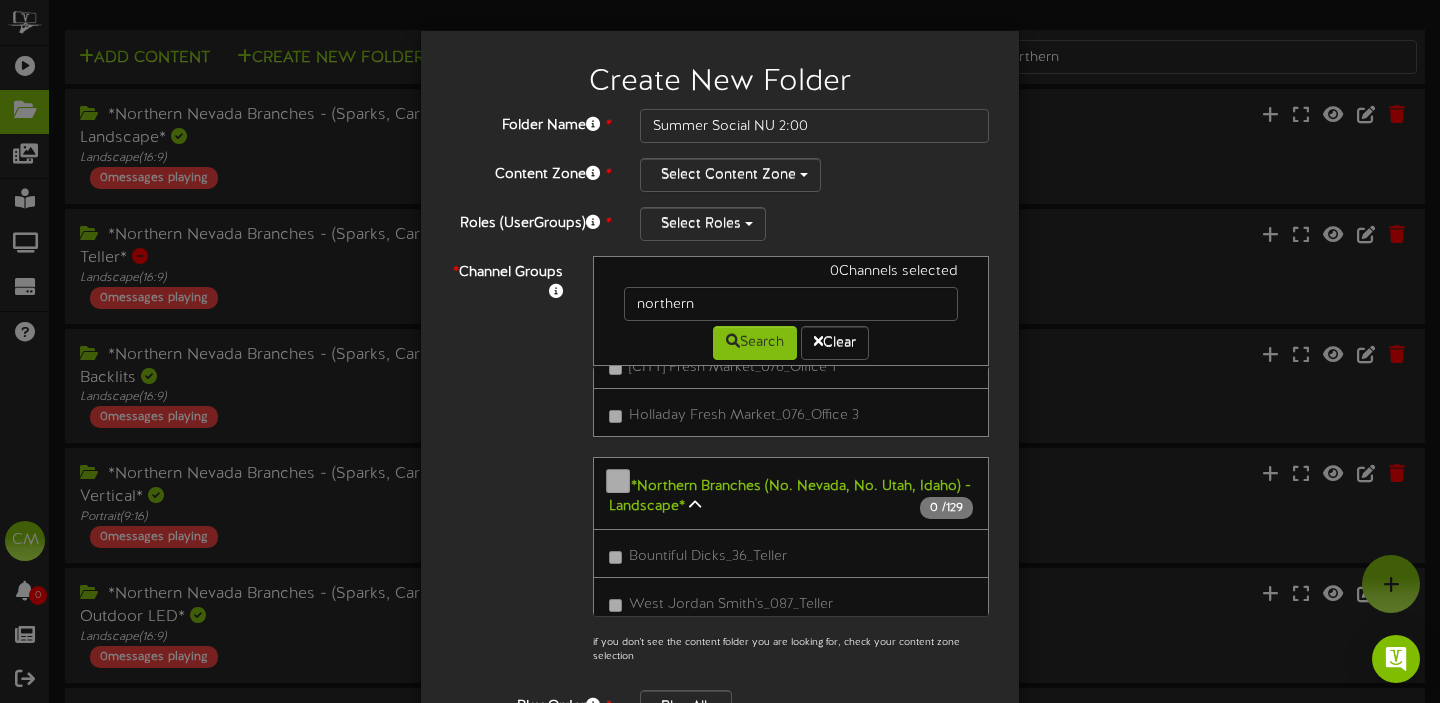 click at bounding box center (695, 505) 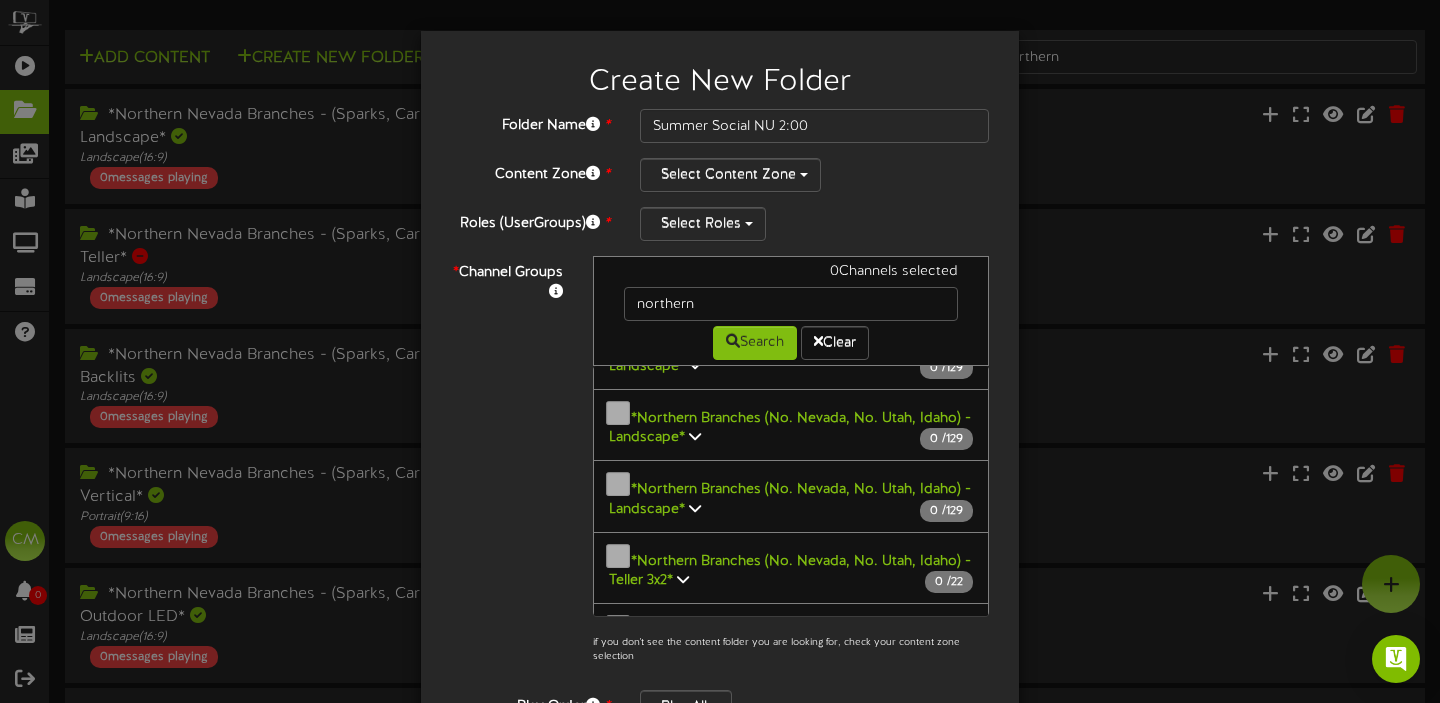 scroll, scrollTop: 9780, scrollLeft: 0, axis: vertical 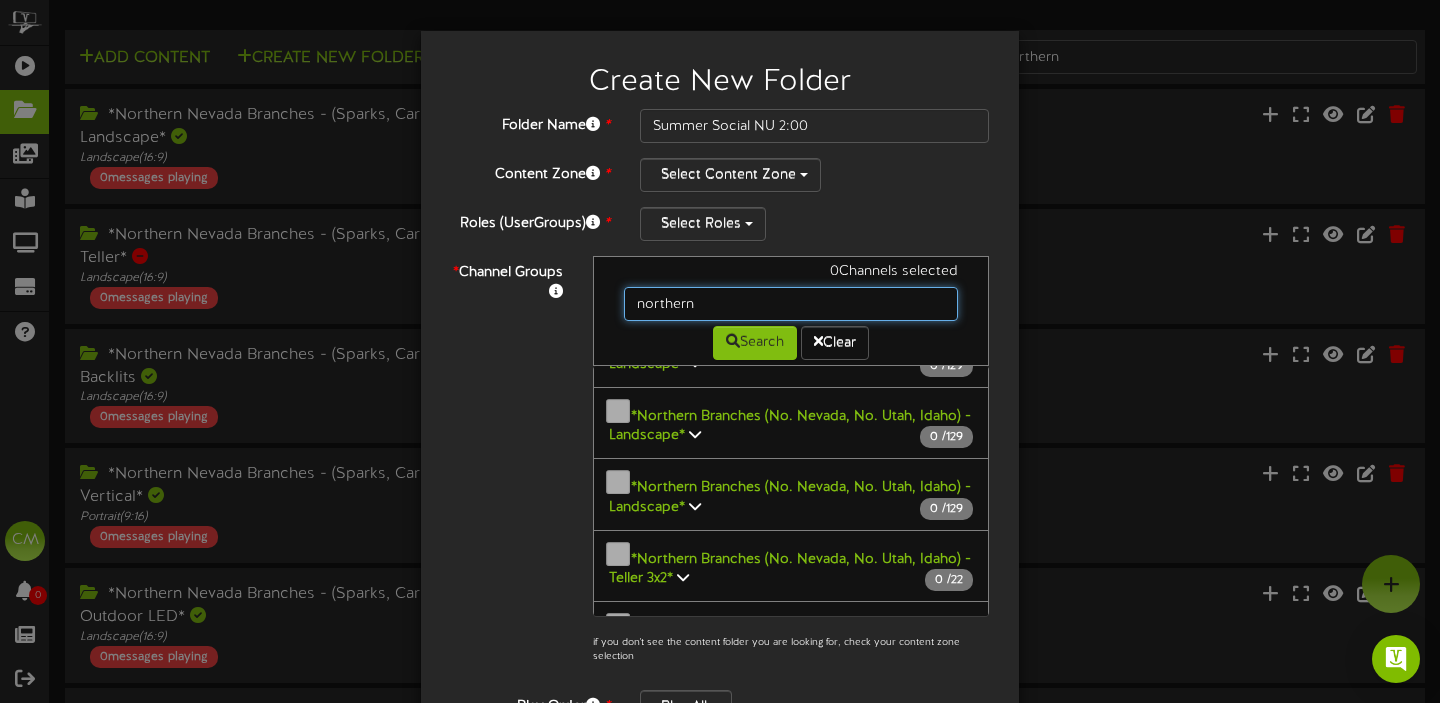 click on "northern" at bounding box center [791, 304] 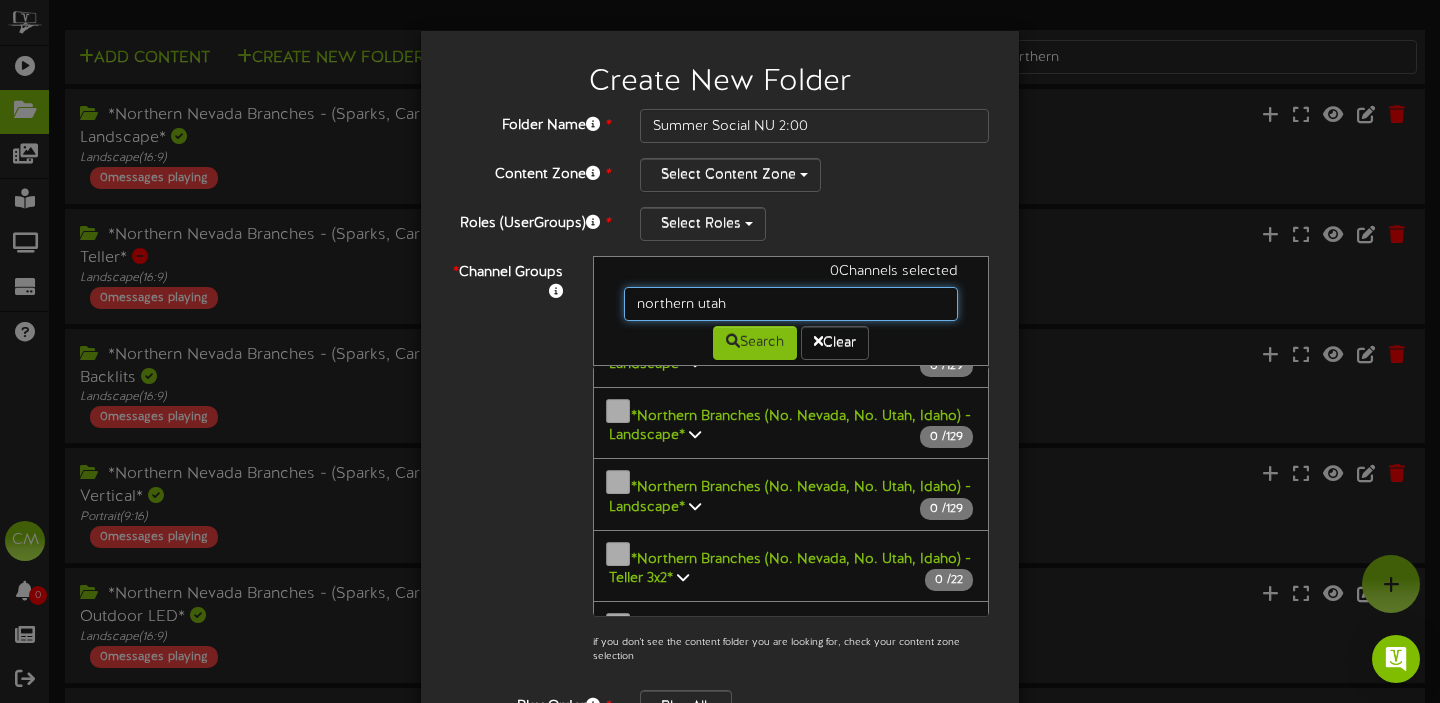 scroll, scrollTop: 0, scrollLeft: 0, axis: both 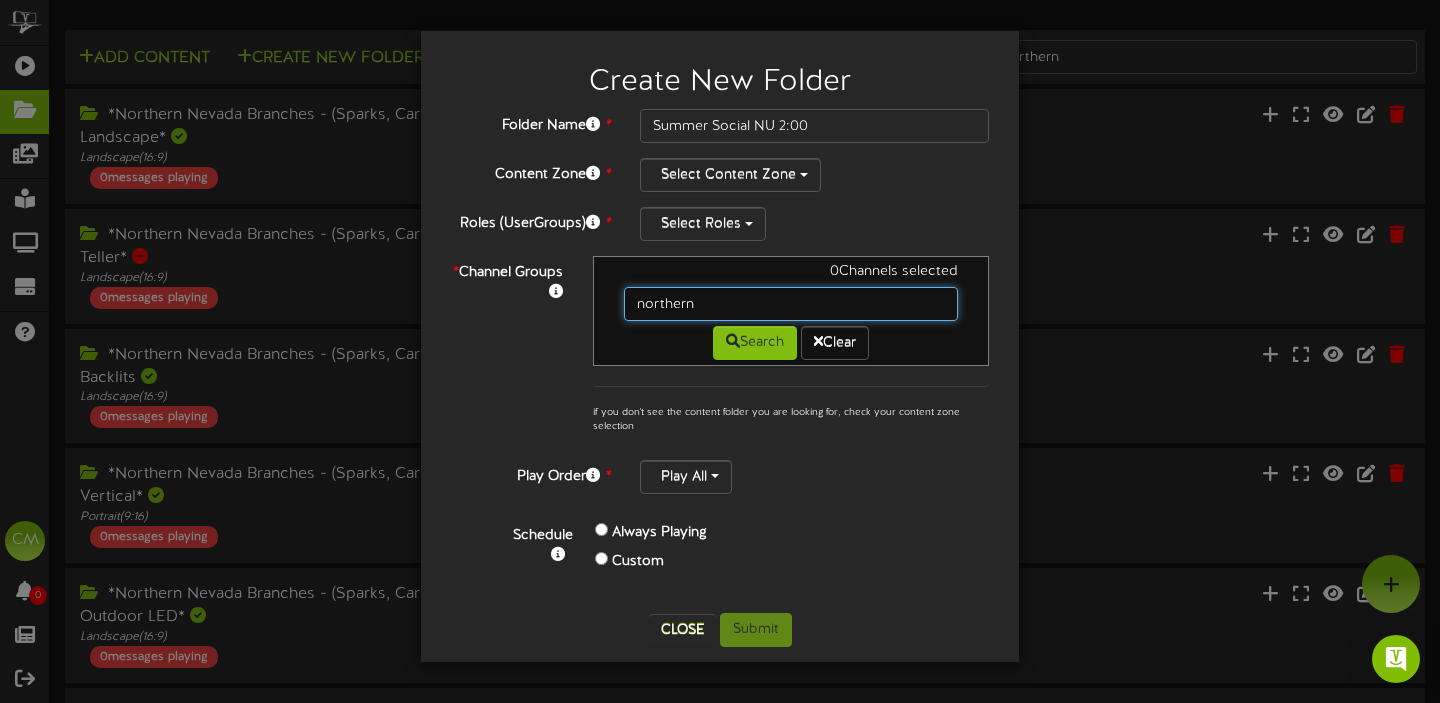 type on "northern" 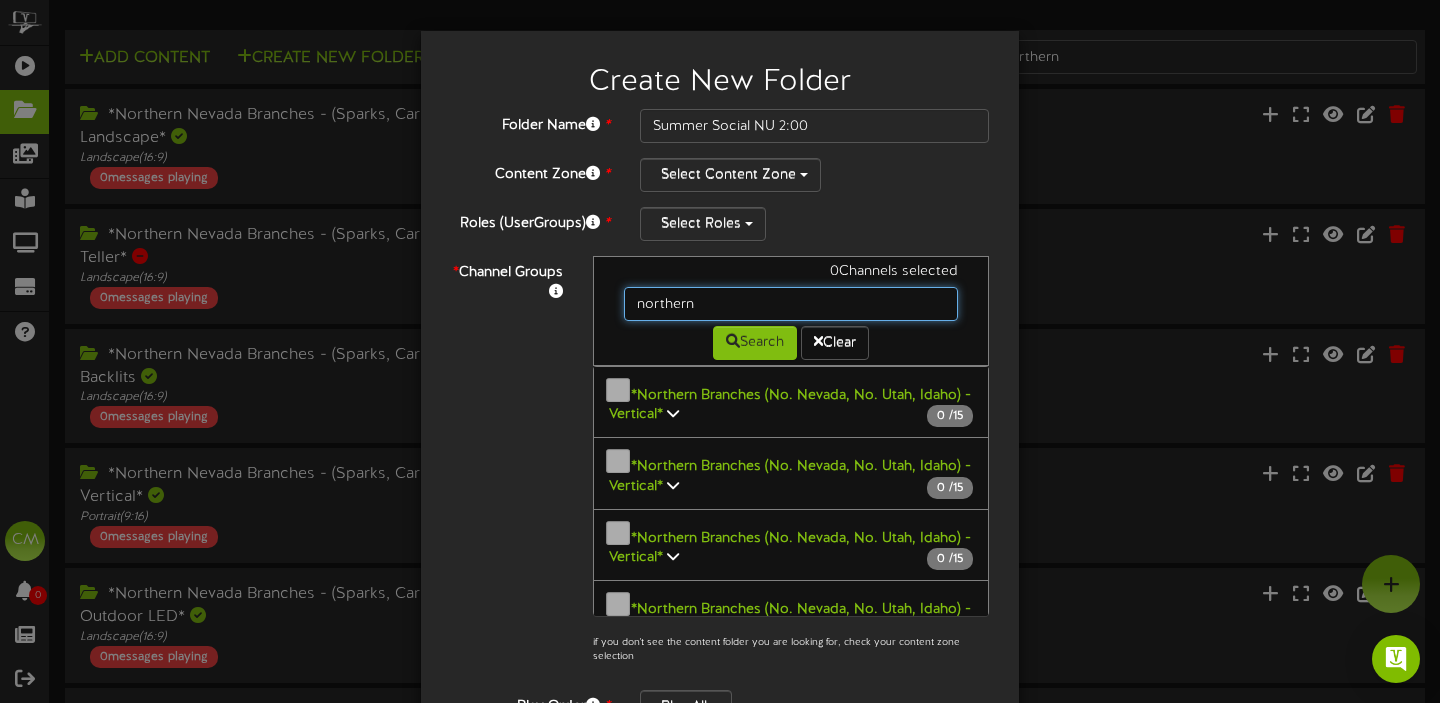 scroll, scrollTop: 22959, scrollLeft: 0, axis: vertical 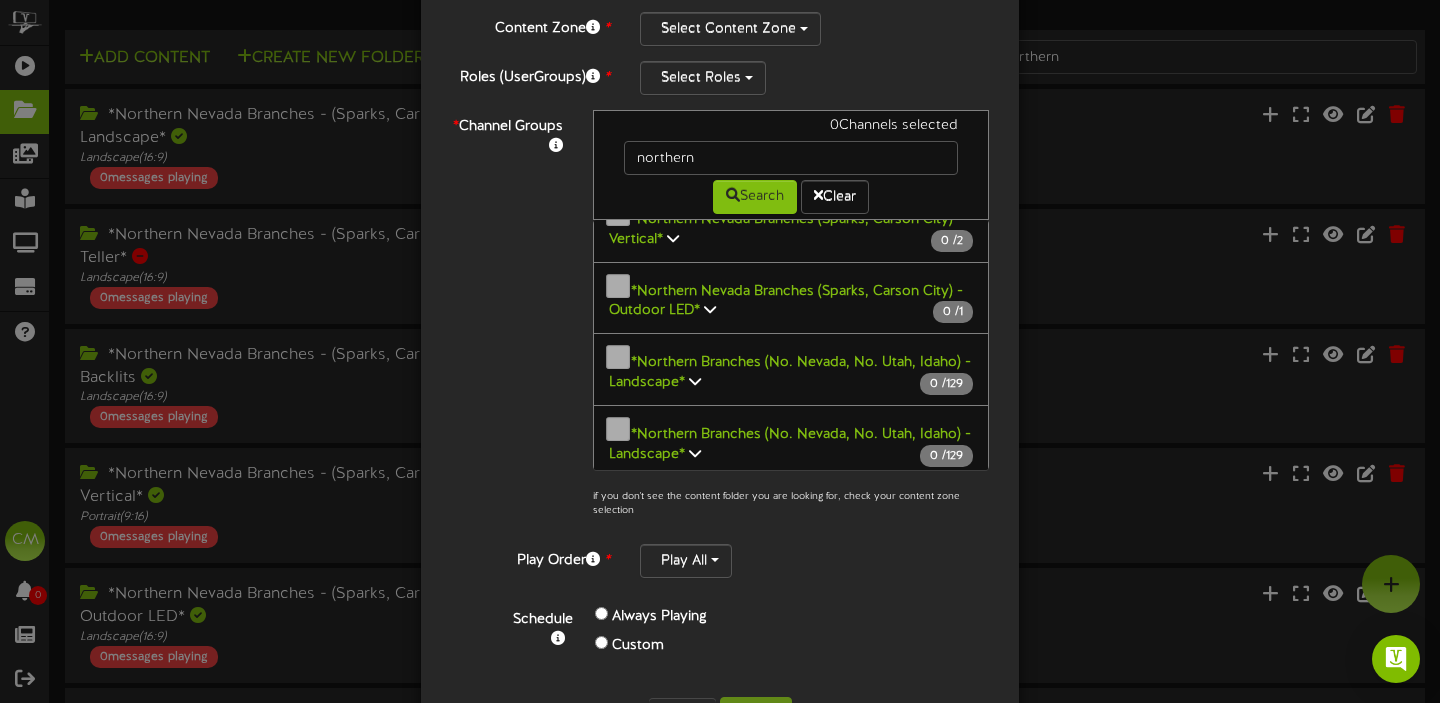 click at bounding box center [695, 381] 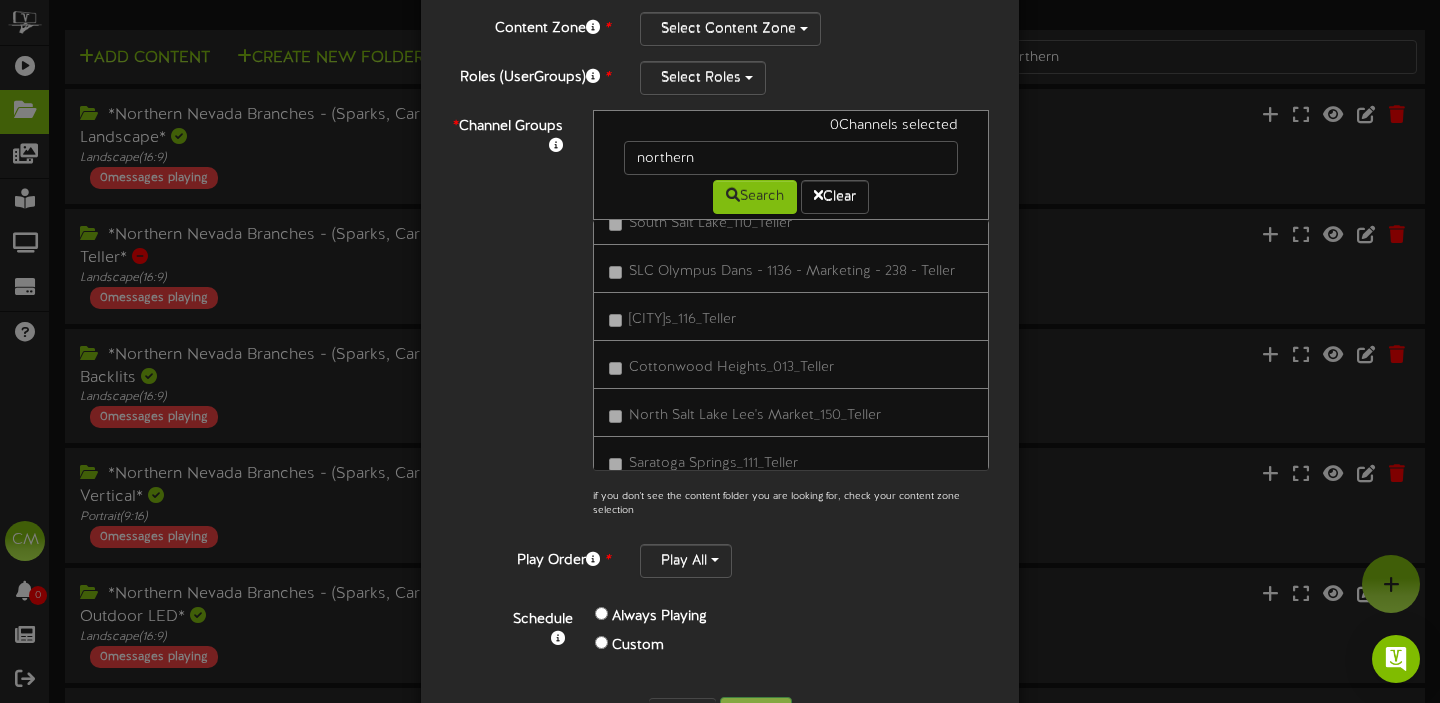 scroll, scrollTop: 2462, scrollLeft: 0, axis: vertical 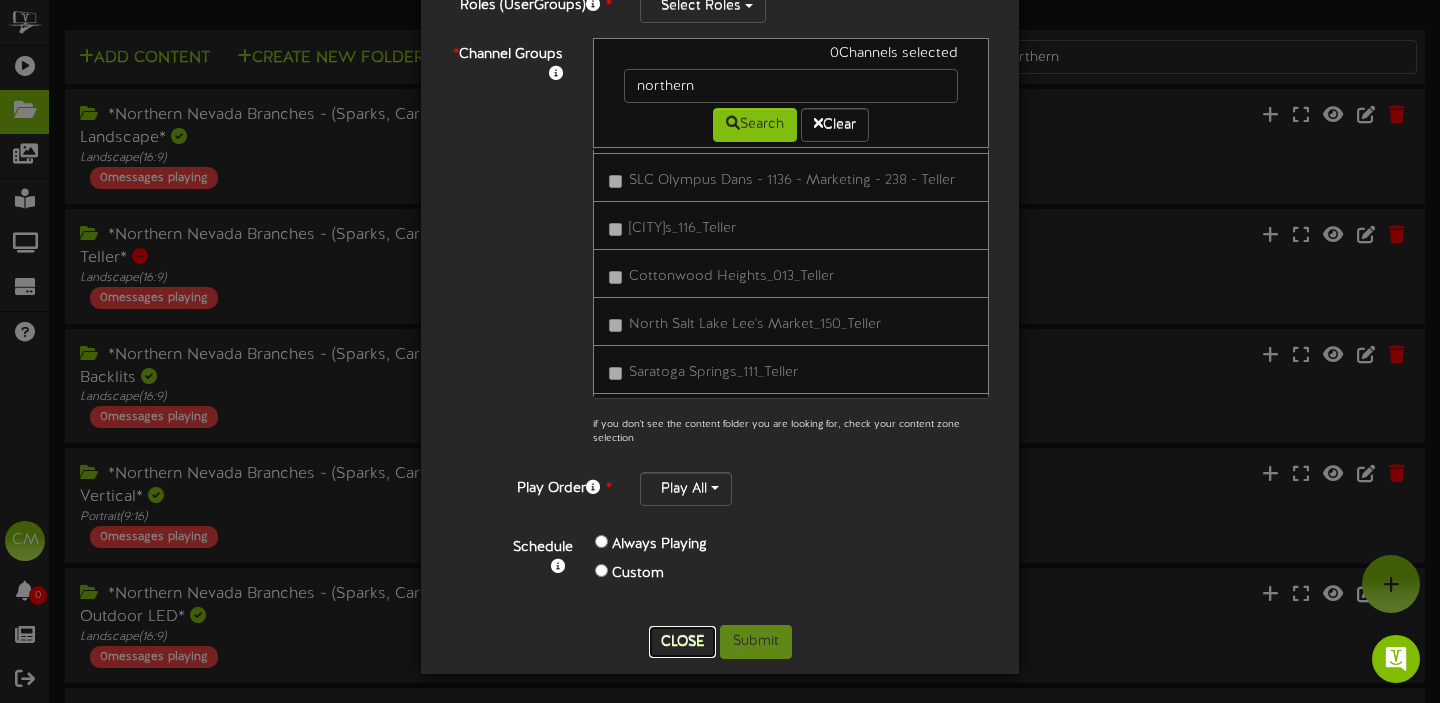 click on "Close" at bounding box center (682, 642) 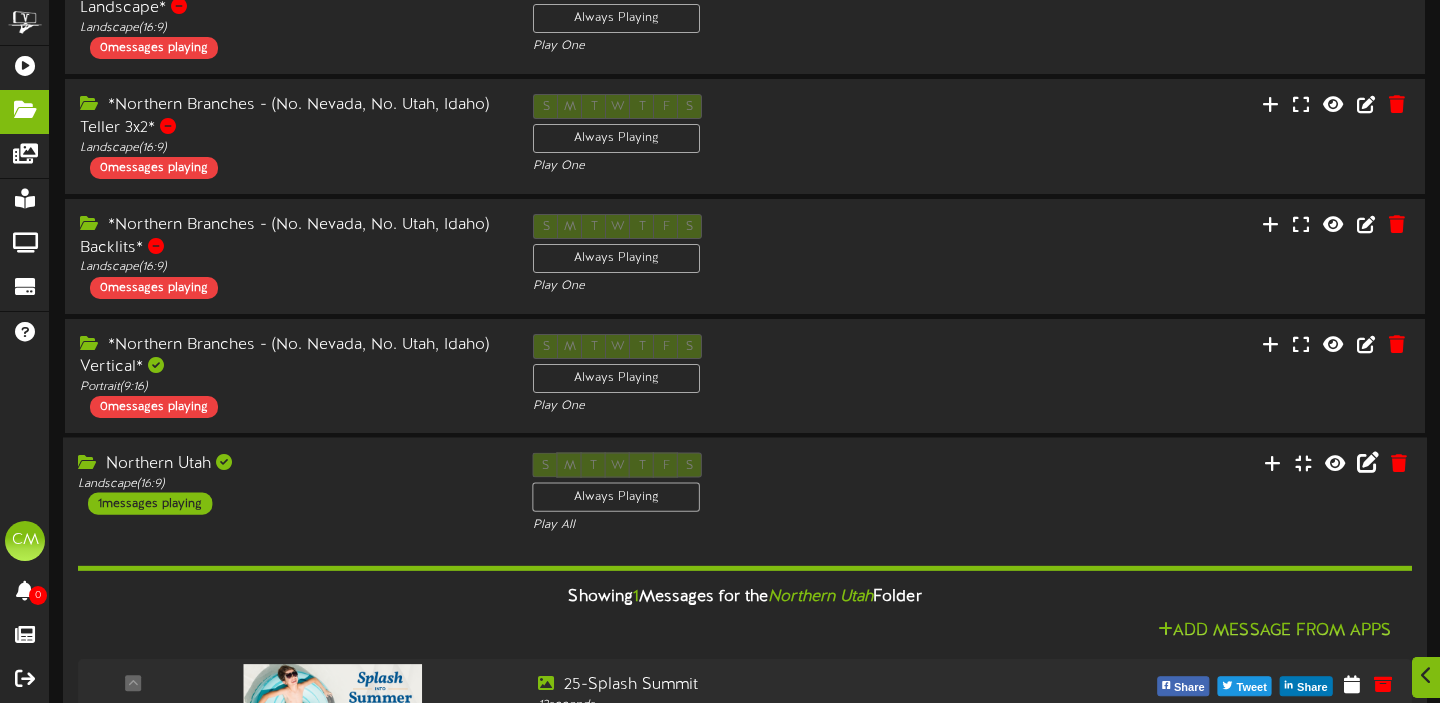 scroll, scrollTop: 731, scrollLeft: 0, axis: vertical 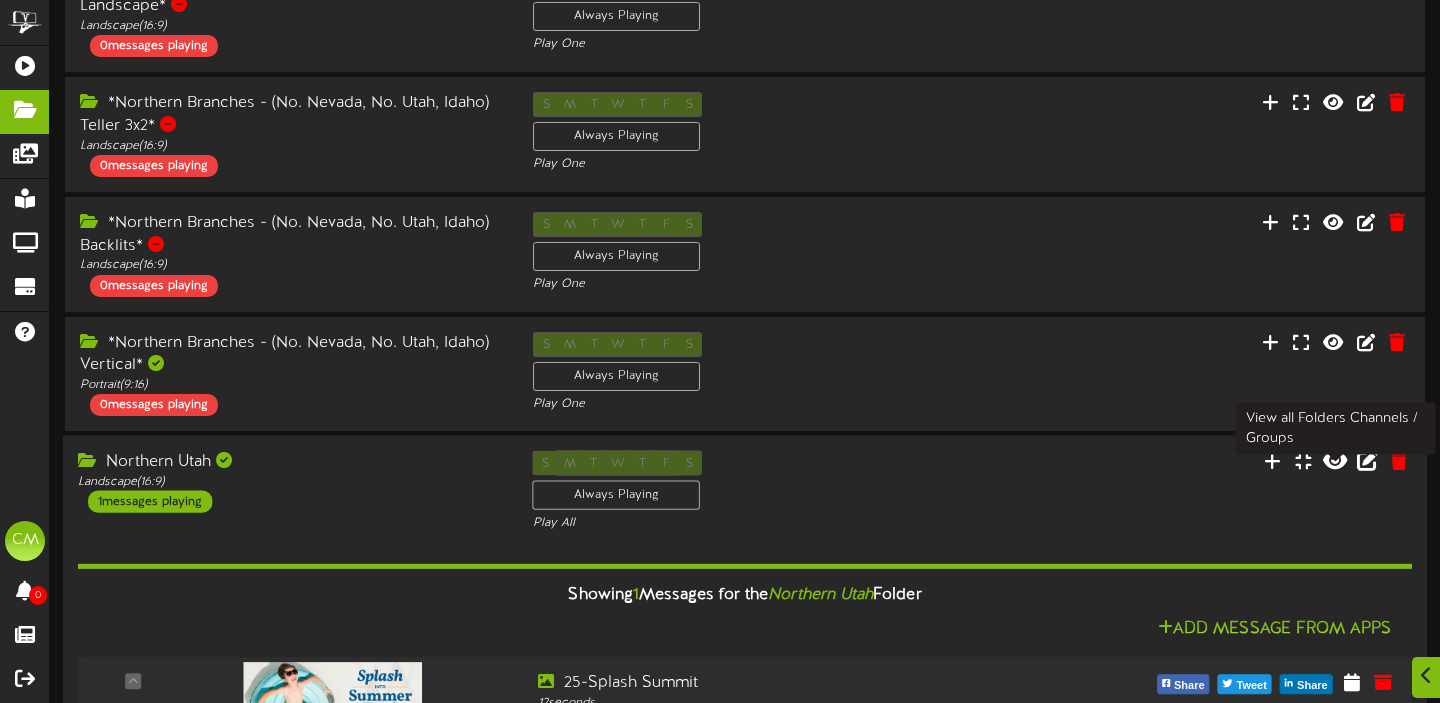click at bounding box center [1335, 461] 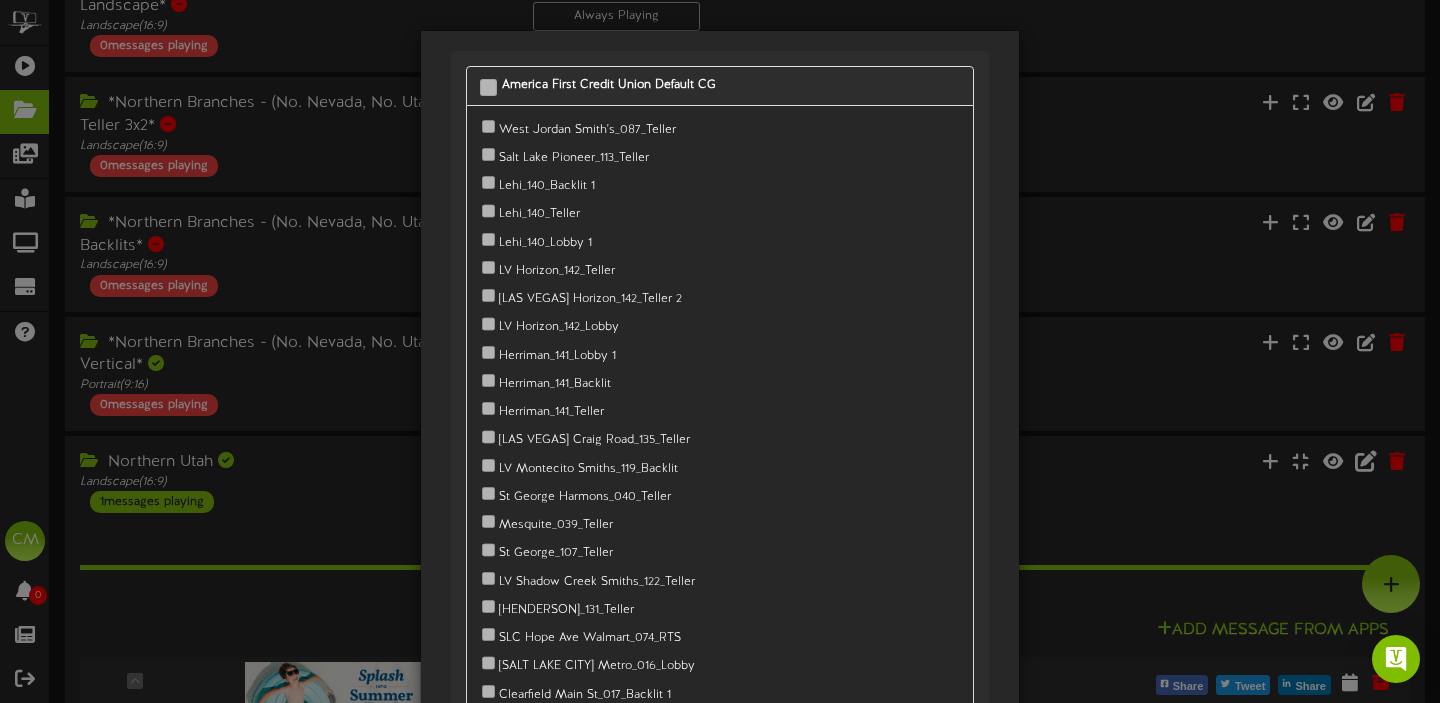 scroll, scrollTop: 645, scrollLeft: 0, axis: vertical 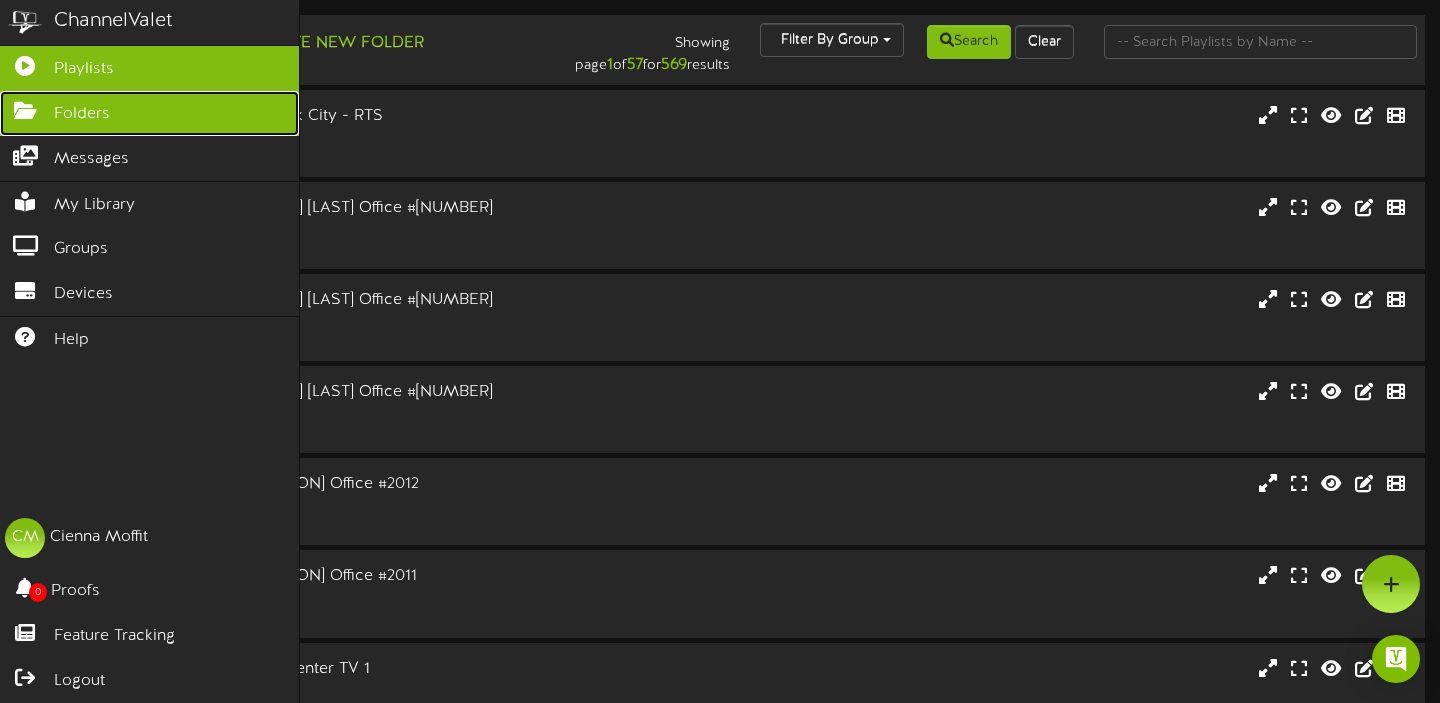 click on "Folders" at bounding box center [149, 113] 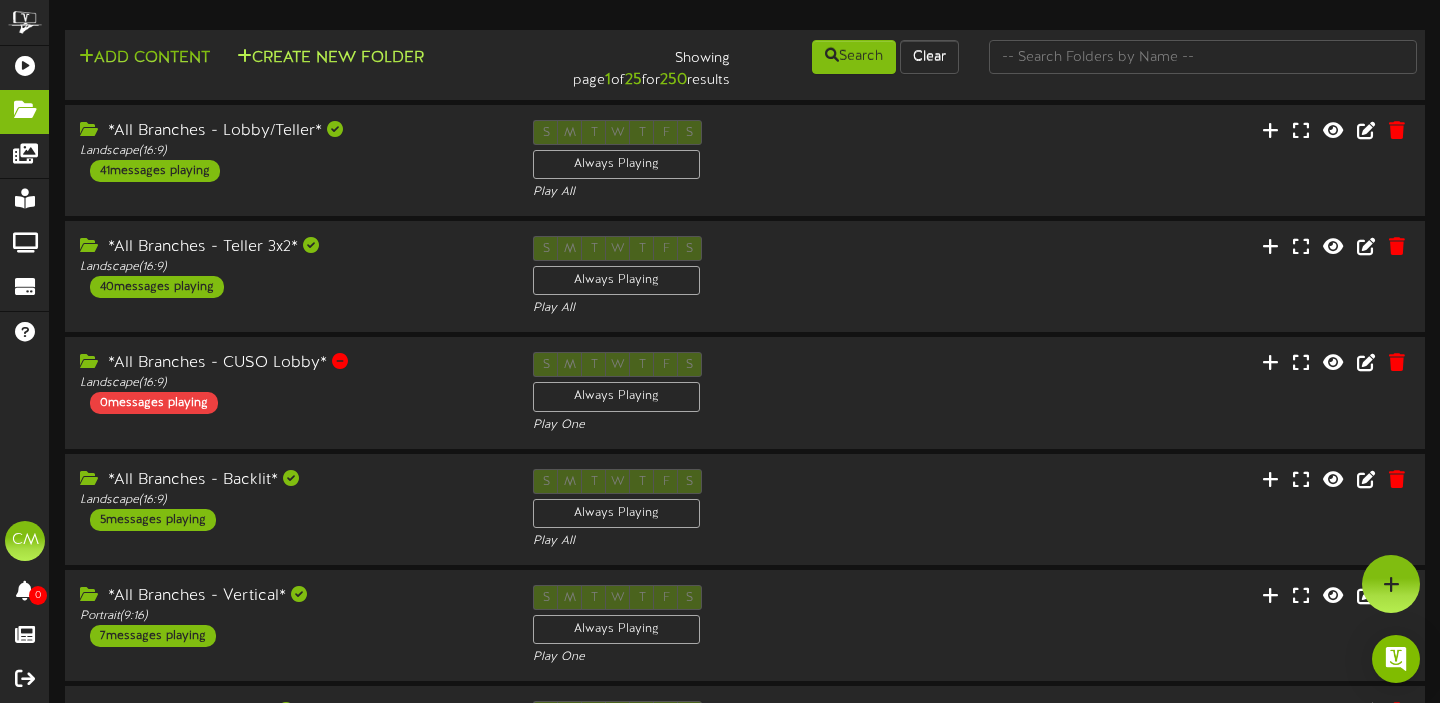 click on "Create New Folder" at bounding box center (330, 58) 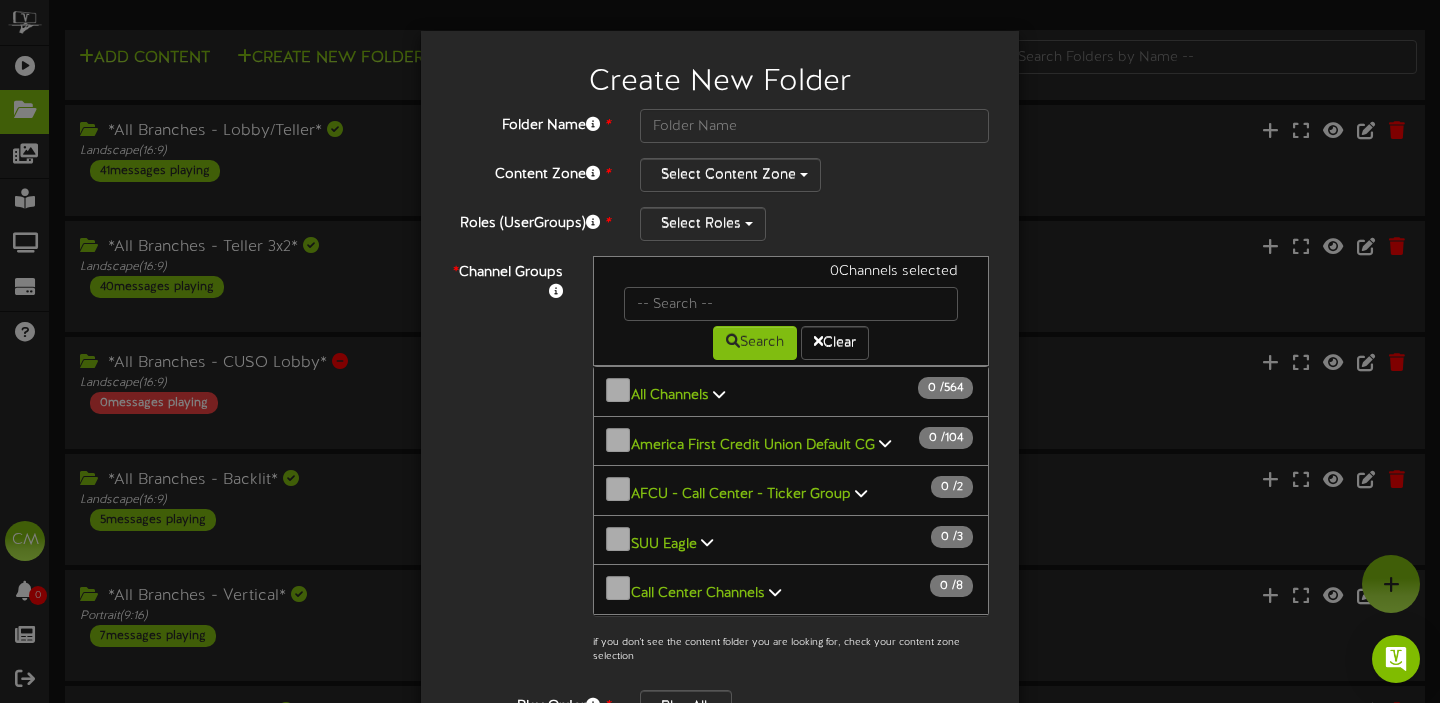 click on "Search
Clear" at bounding box center [791, 340] 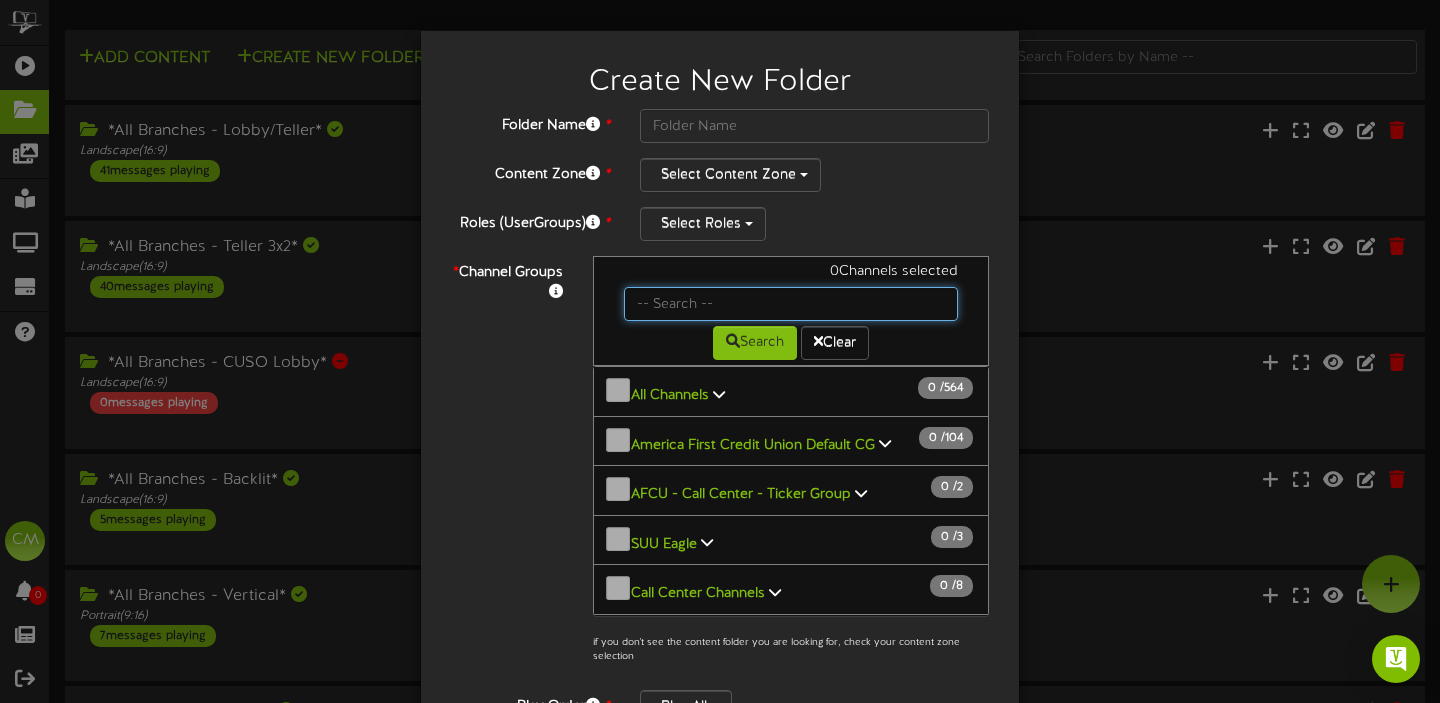 click at bounding box center [791, 304] 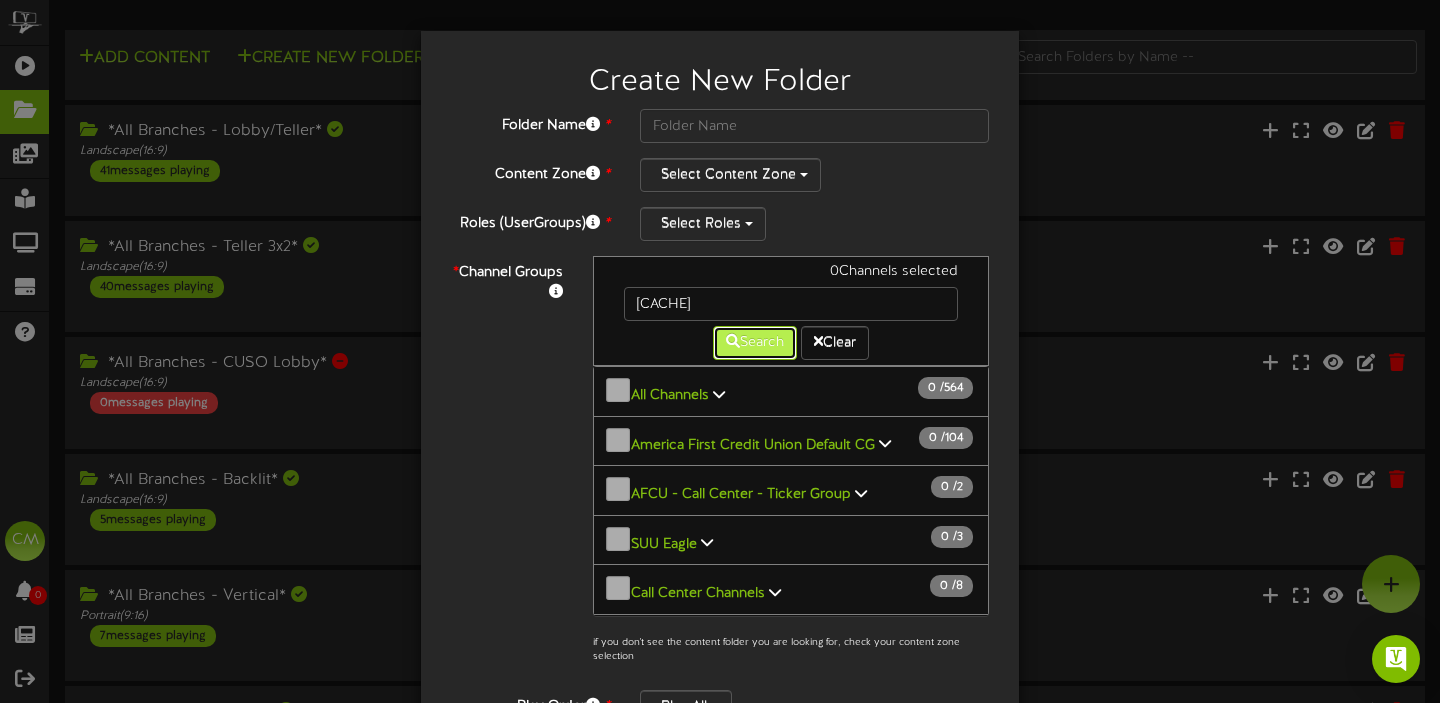 click on "Search" at bounding box center [755, 343] 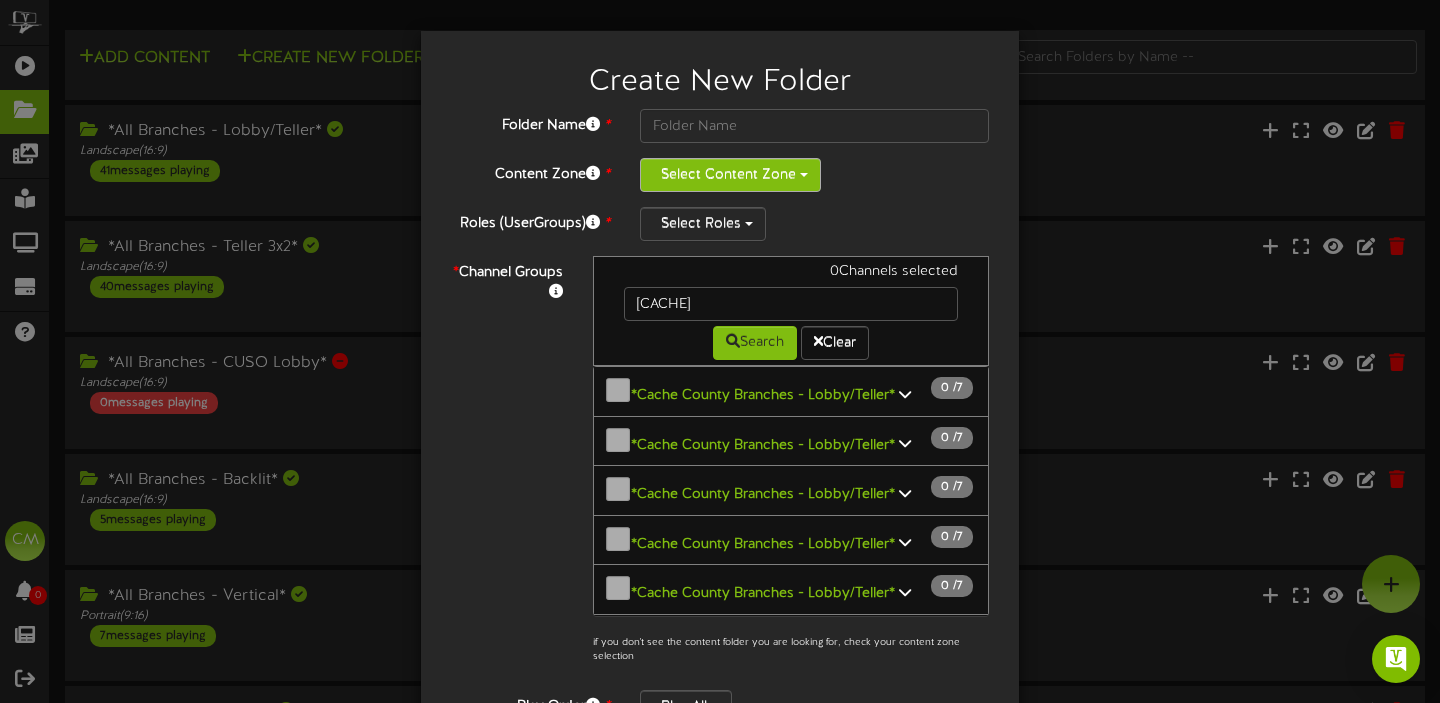 click on "Select Content Zone" at bounding box center [730, 175] 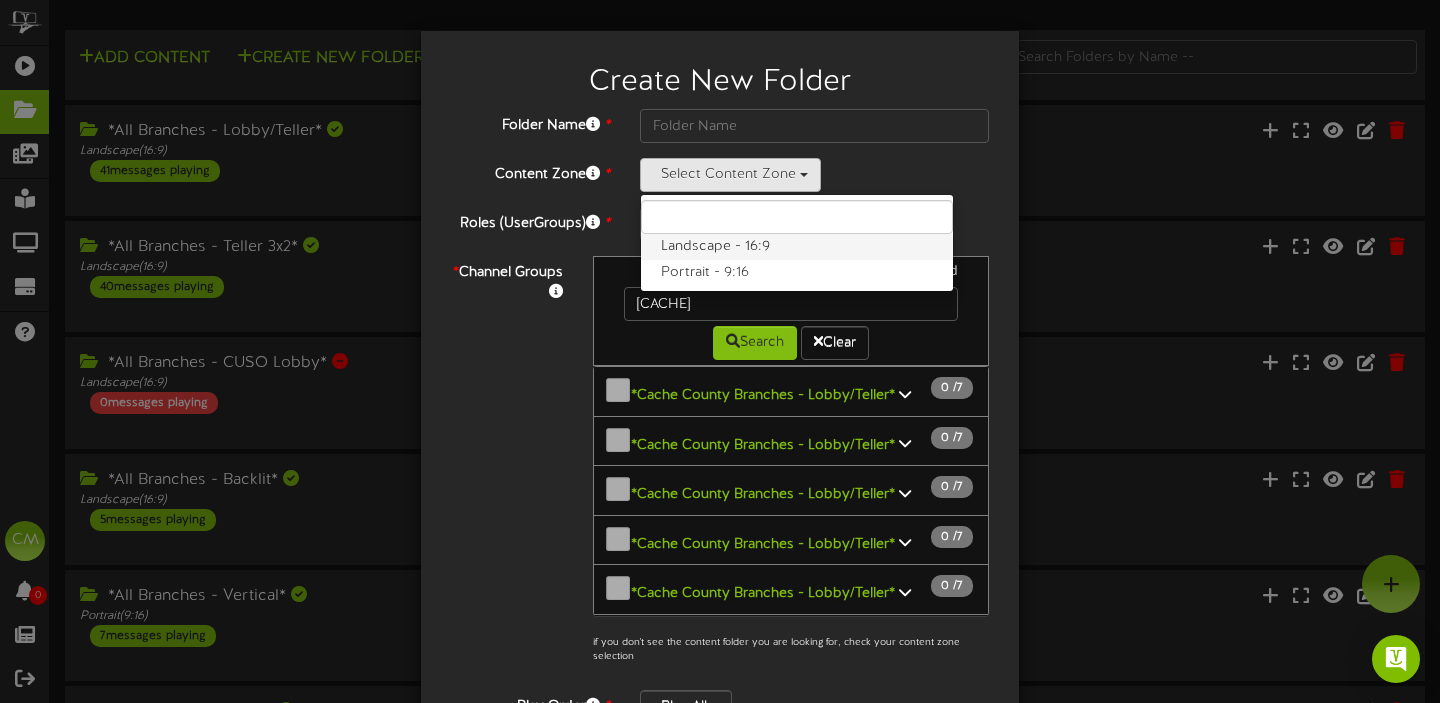 click on "Landscape - 16:9" at bounding box center (797, 247) 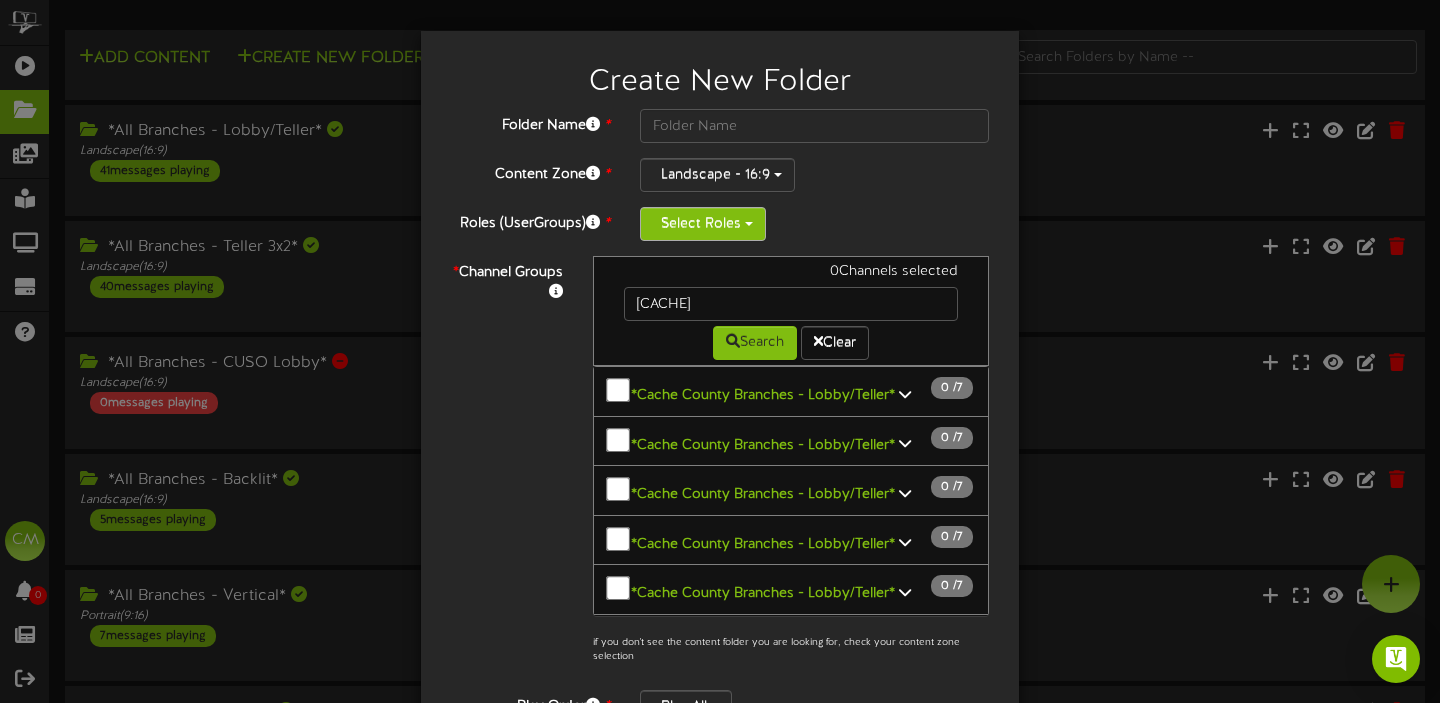 click on "Select Roles" at bounding box center (703, 224) 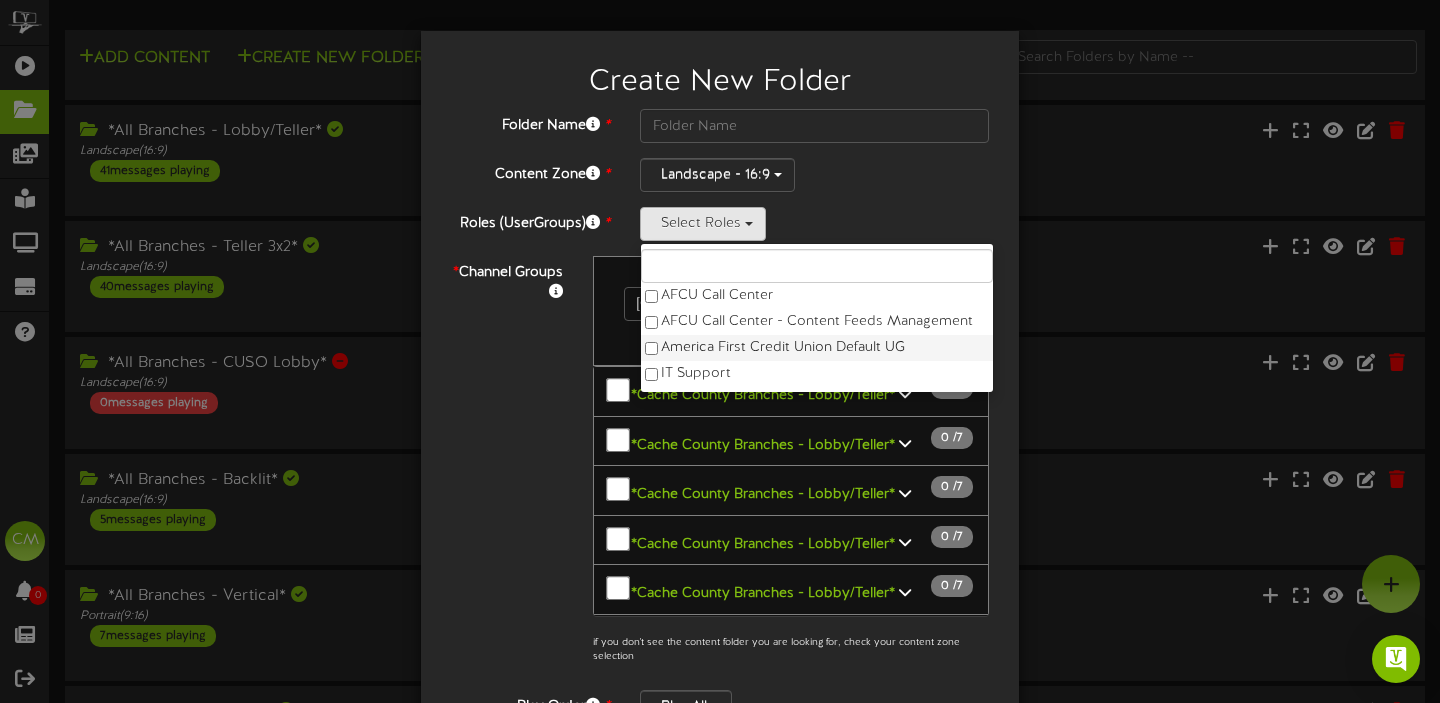 click on "America First Credit Union Default UG" at bounding box center (817, 348) 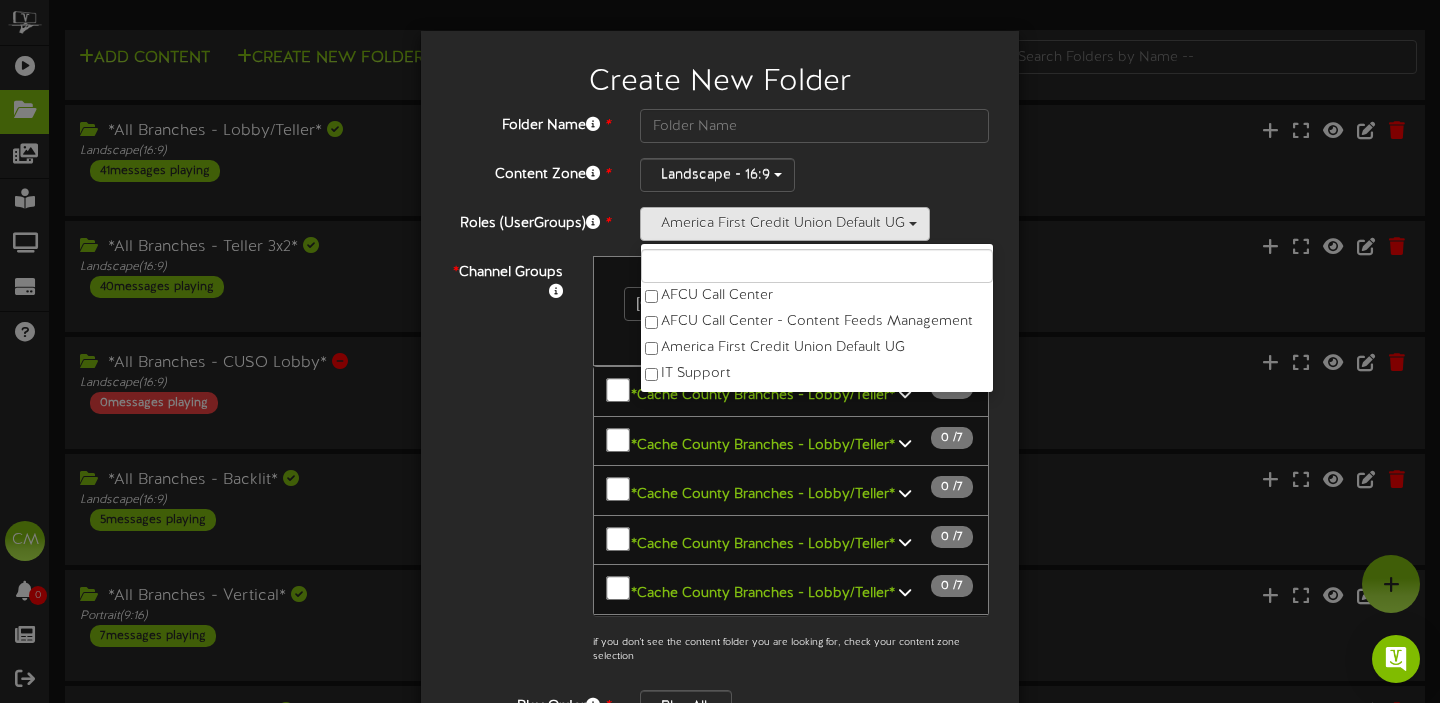 click on "Landscape - 16:9
Landscape - 16:9
Portrait - 9:16" at bounding box center (814, 175) 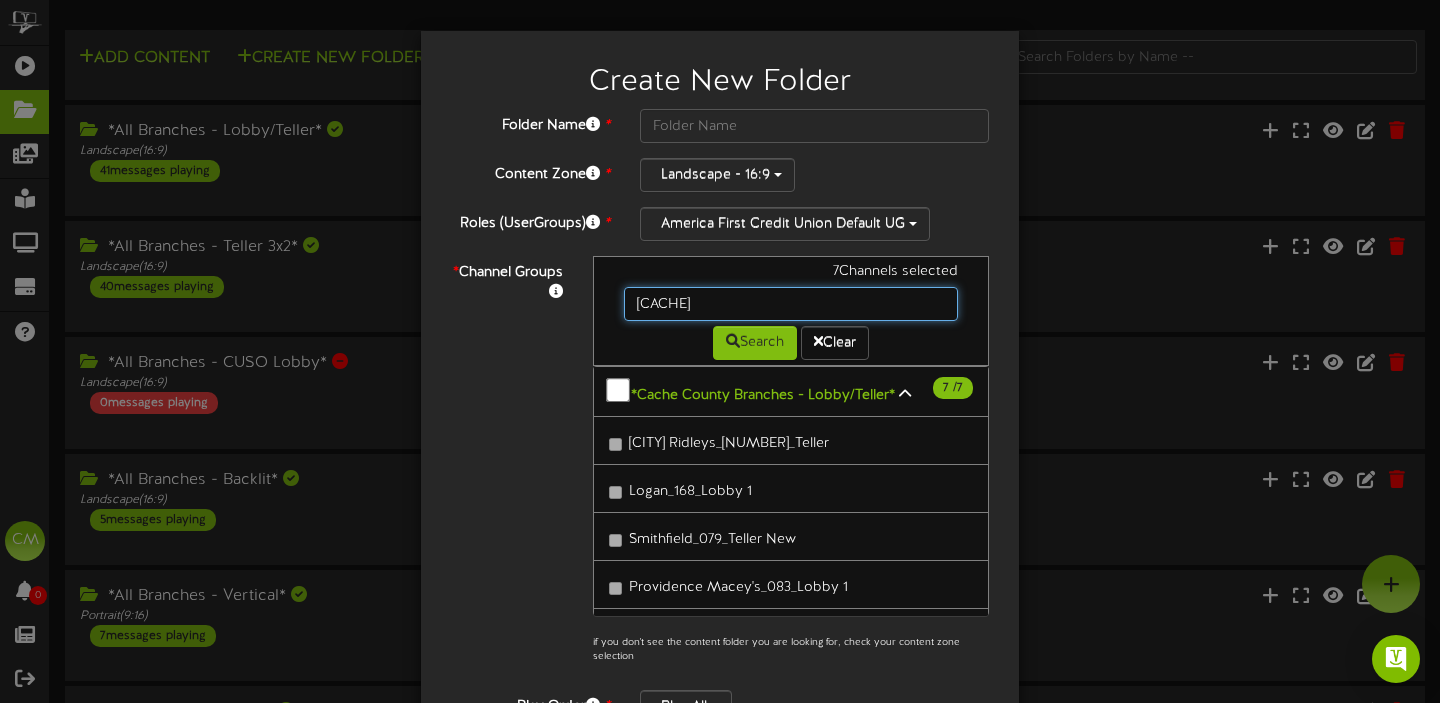 click on "cache" at bounding box center (791, 304) 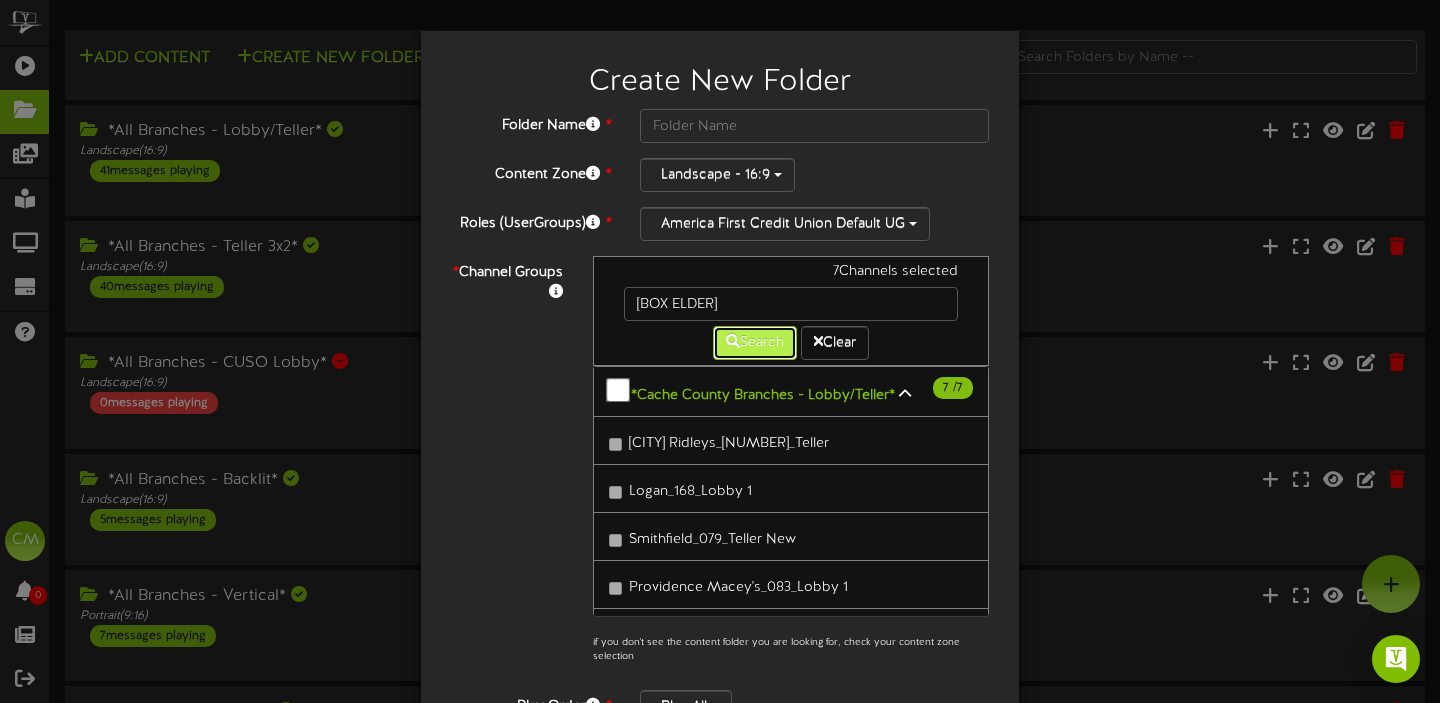 click on "Search" at bounding box center (755, 343) 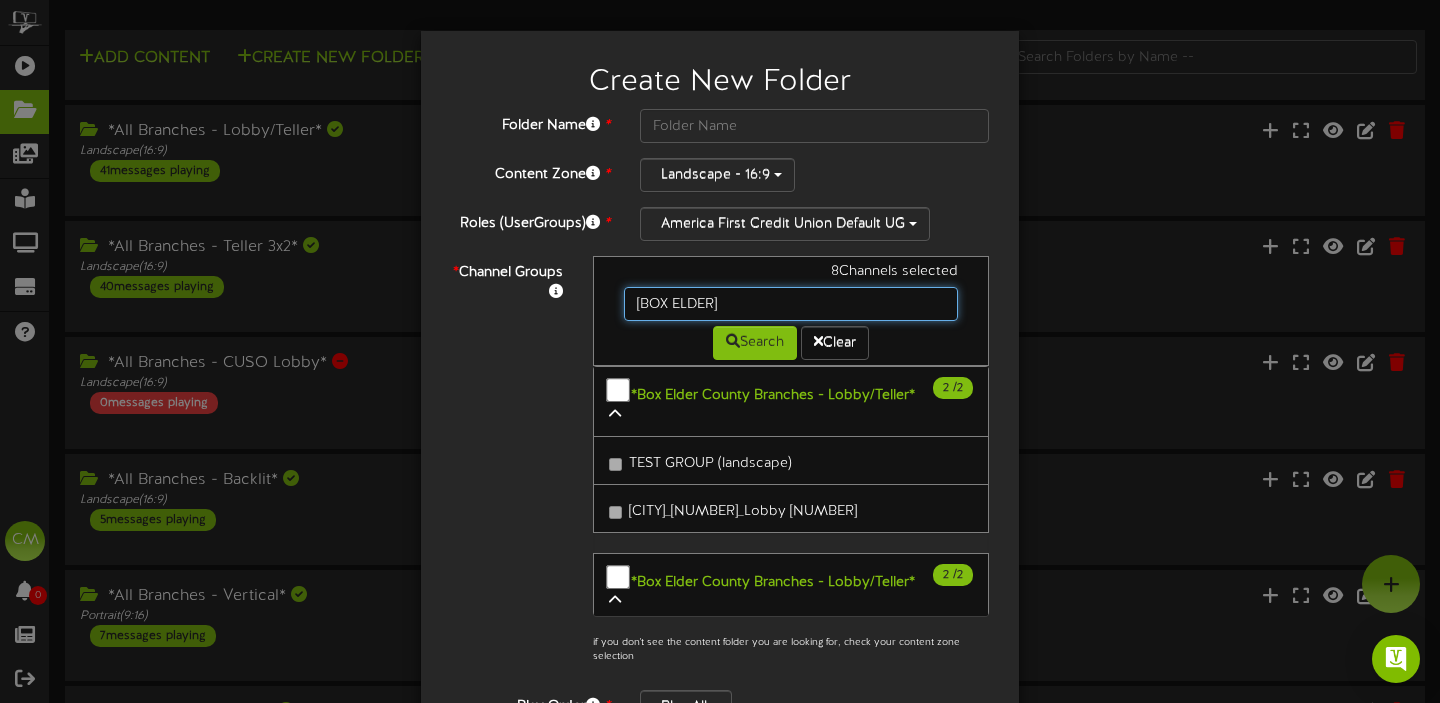 click on "box elder" at bounding box center (791, 304) 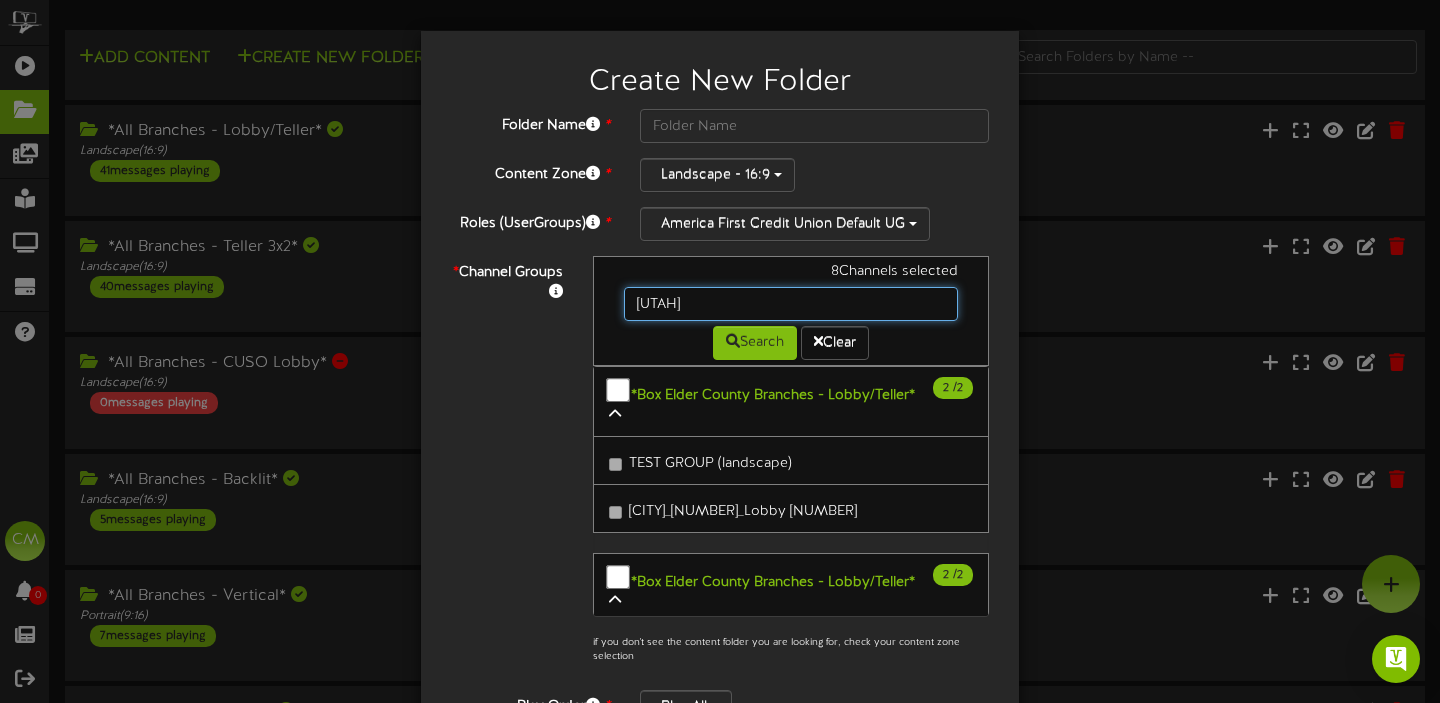 type on "utah" 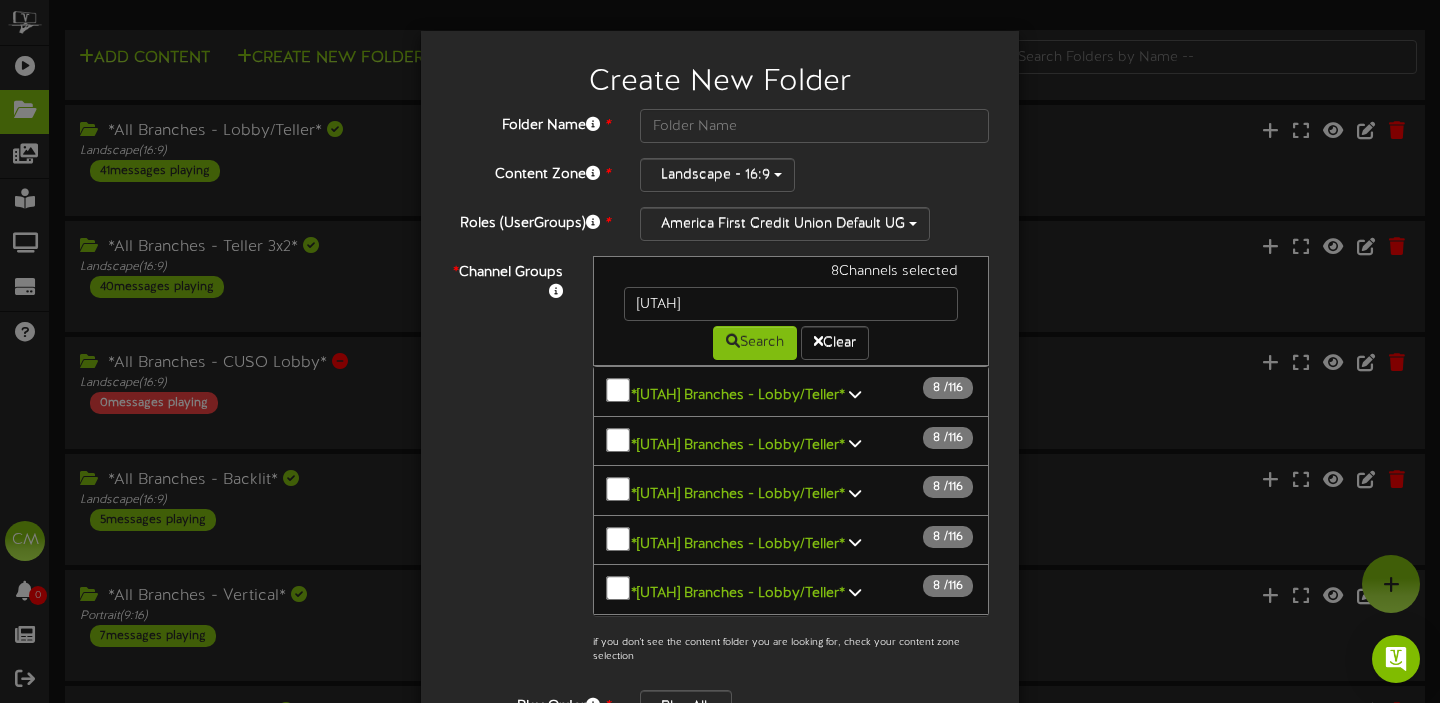 click on "Search
Clear" at bounding box center (791, 340) 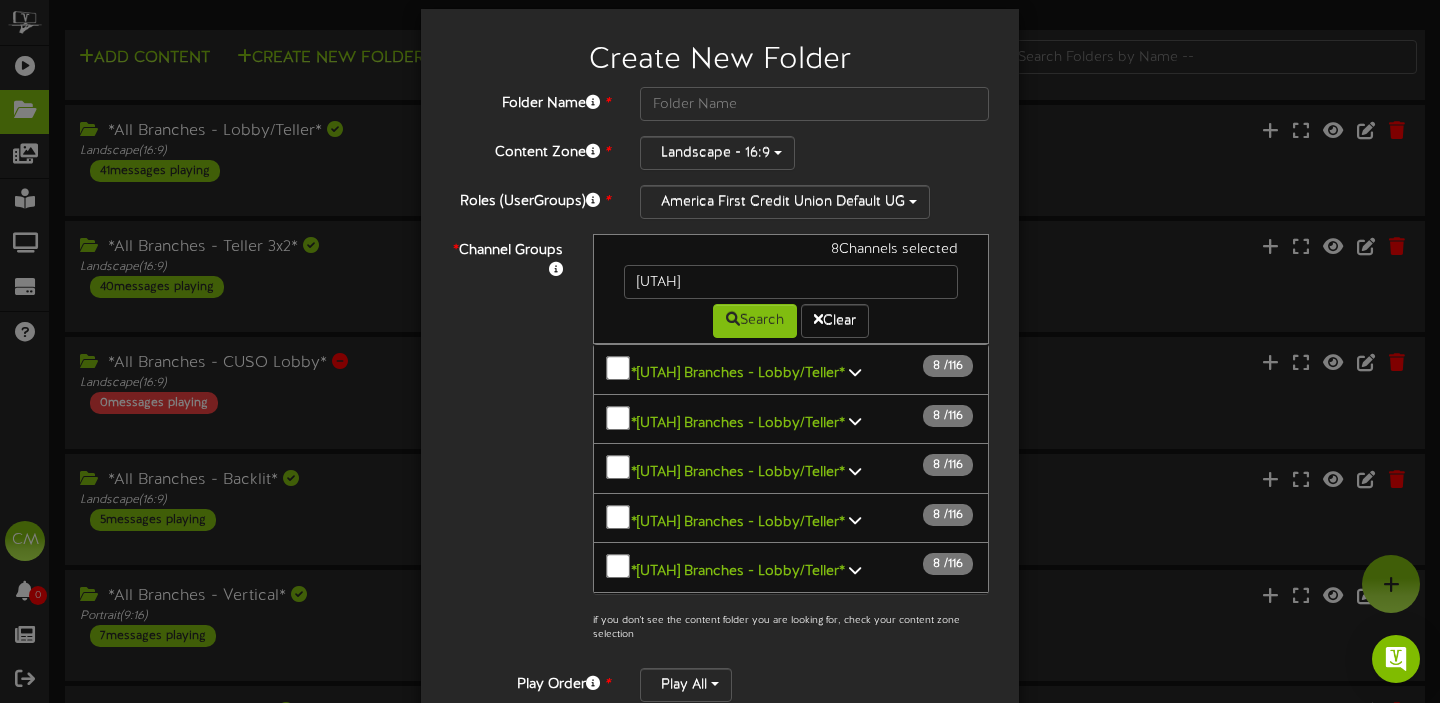 scroll, scrollTop: 25, scrollLeft: 0, axis: vertical 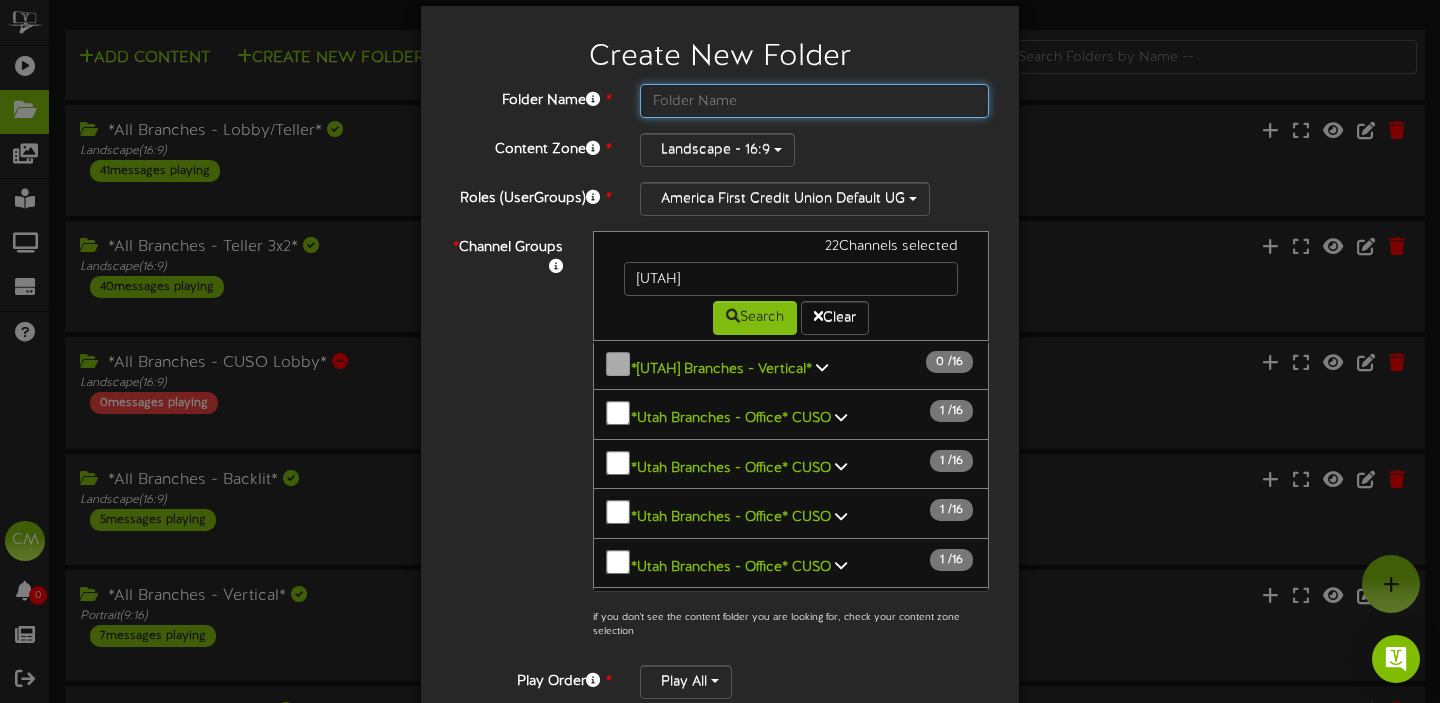 click at bounding box center (814, 101) 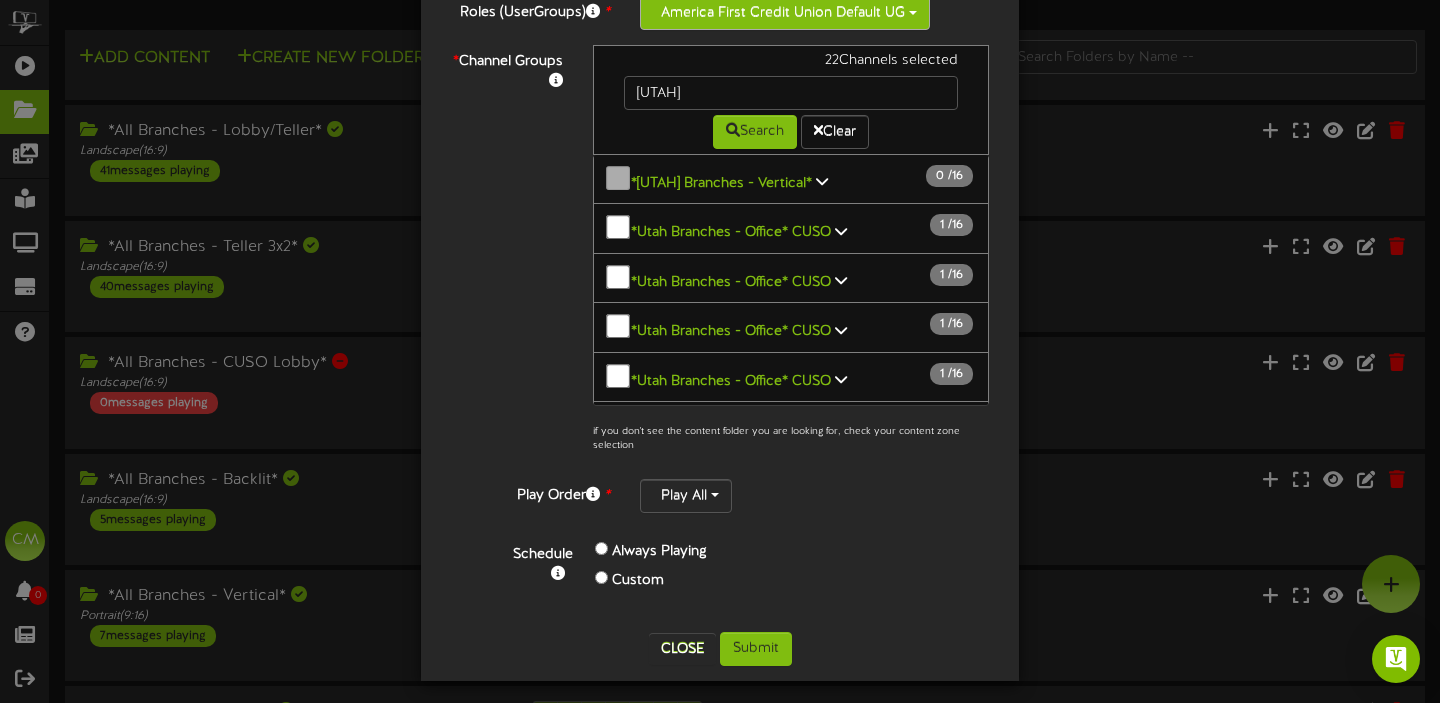 scroll, scrollTop: 213, scrollLeft: 0, axis: vertical 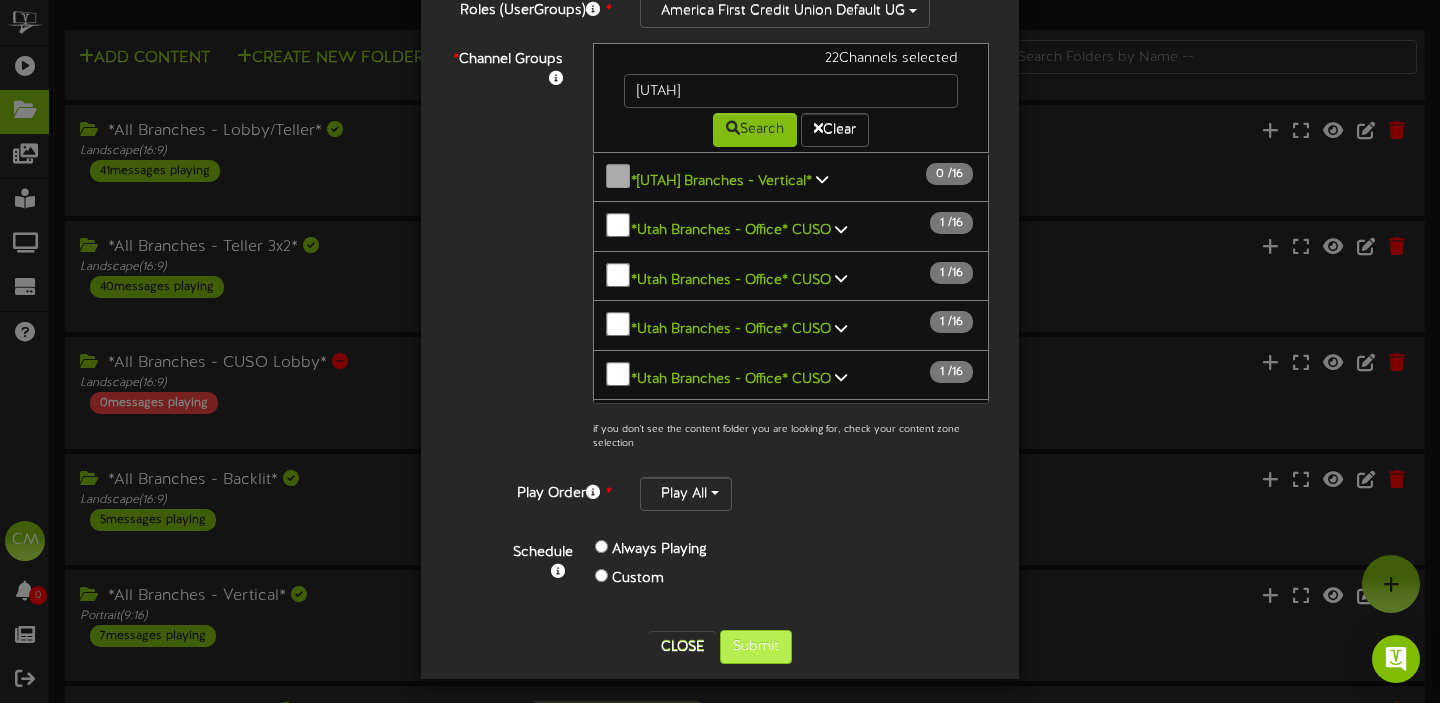 type on "Summer Social [STATE] closing at 2" 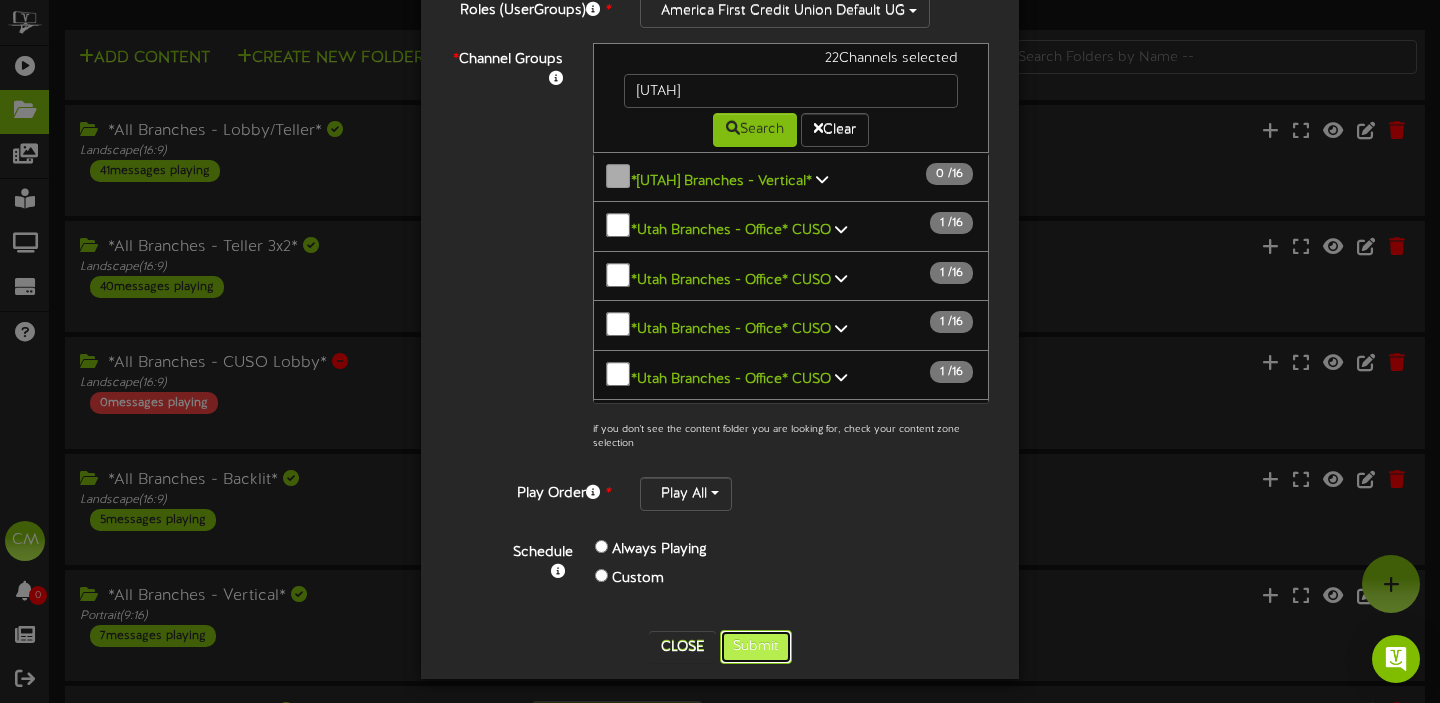 click on "Submit" at bounding box center [756, 647] 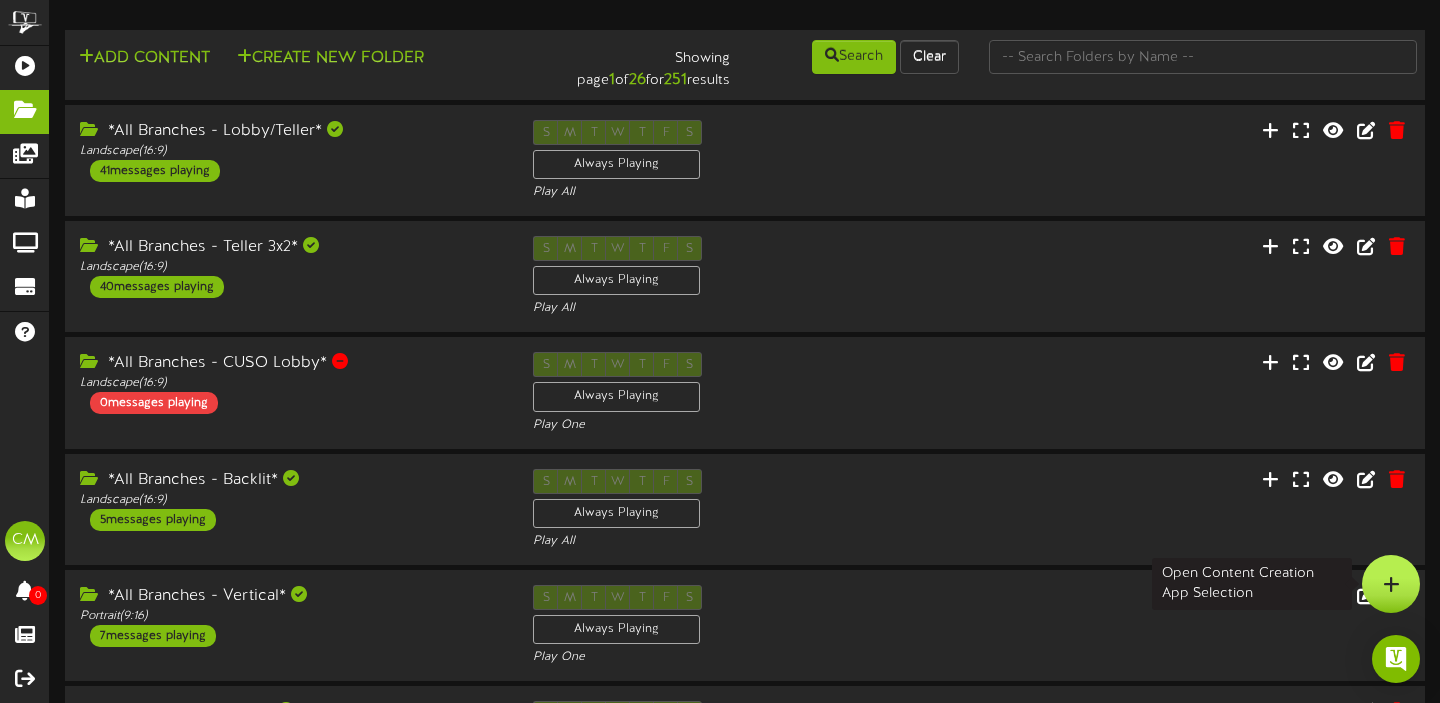 click at bounding box center [1391, 584] 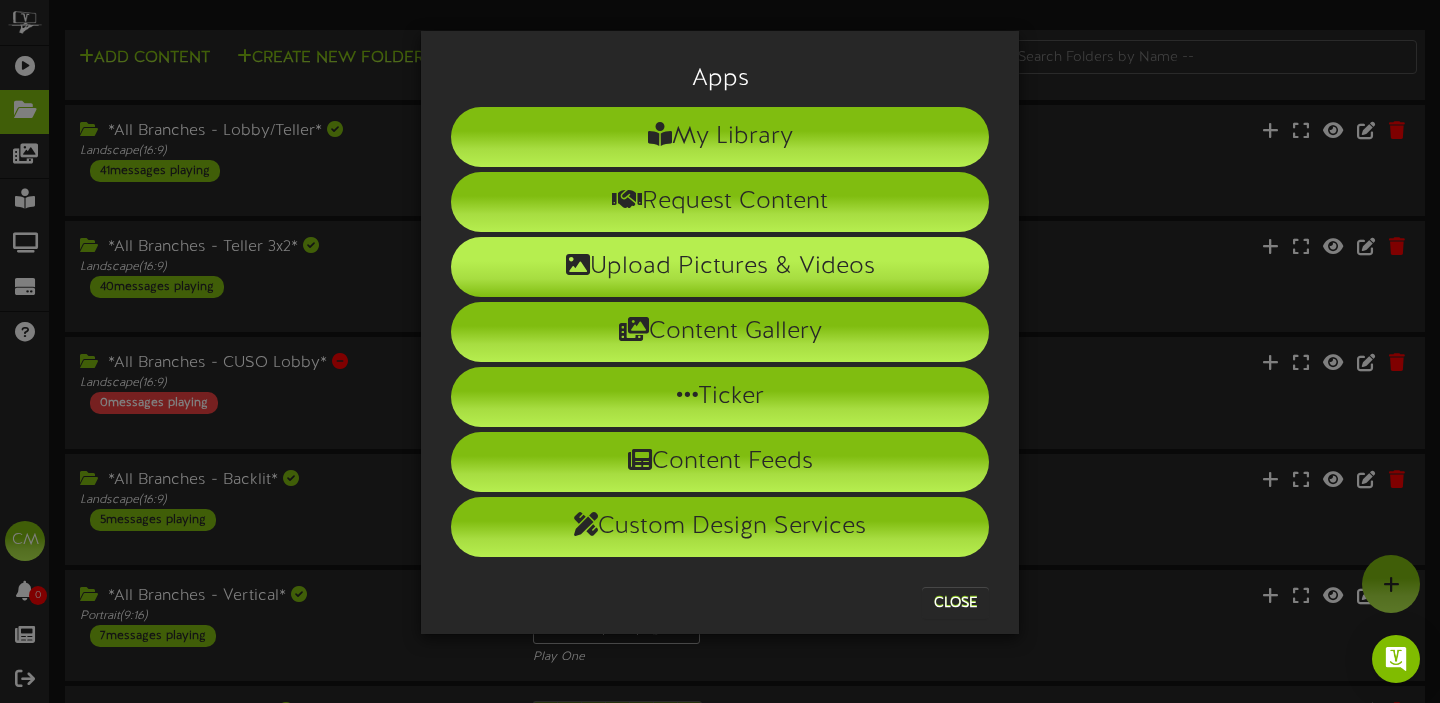 click on "Upload Pictures & Videos" at bounding box center (720, 267) 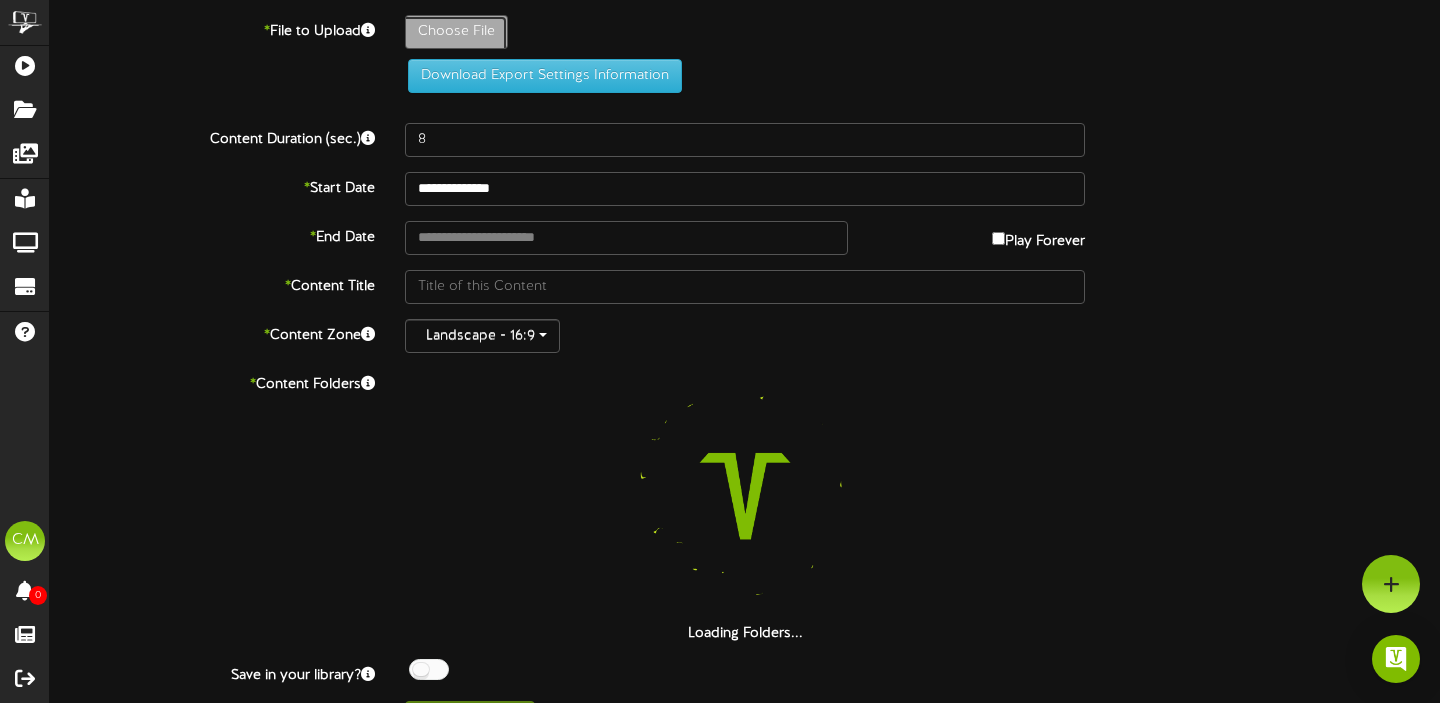 click on "Choose File" at bounding box center [-581, 87] 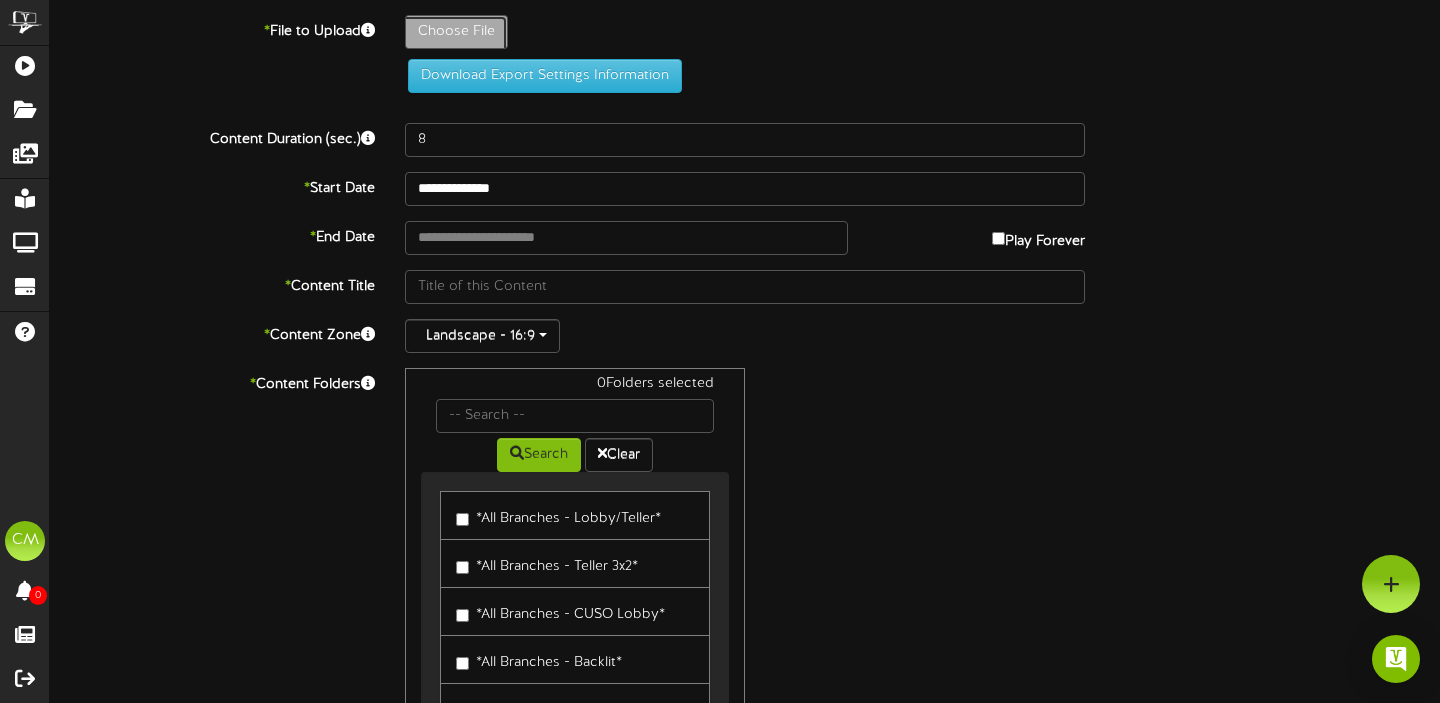 click on "Choose File" at bounding box center [-581, 87] 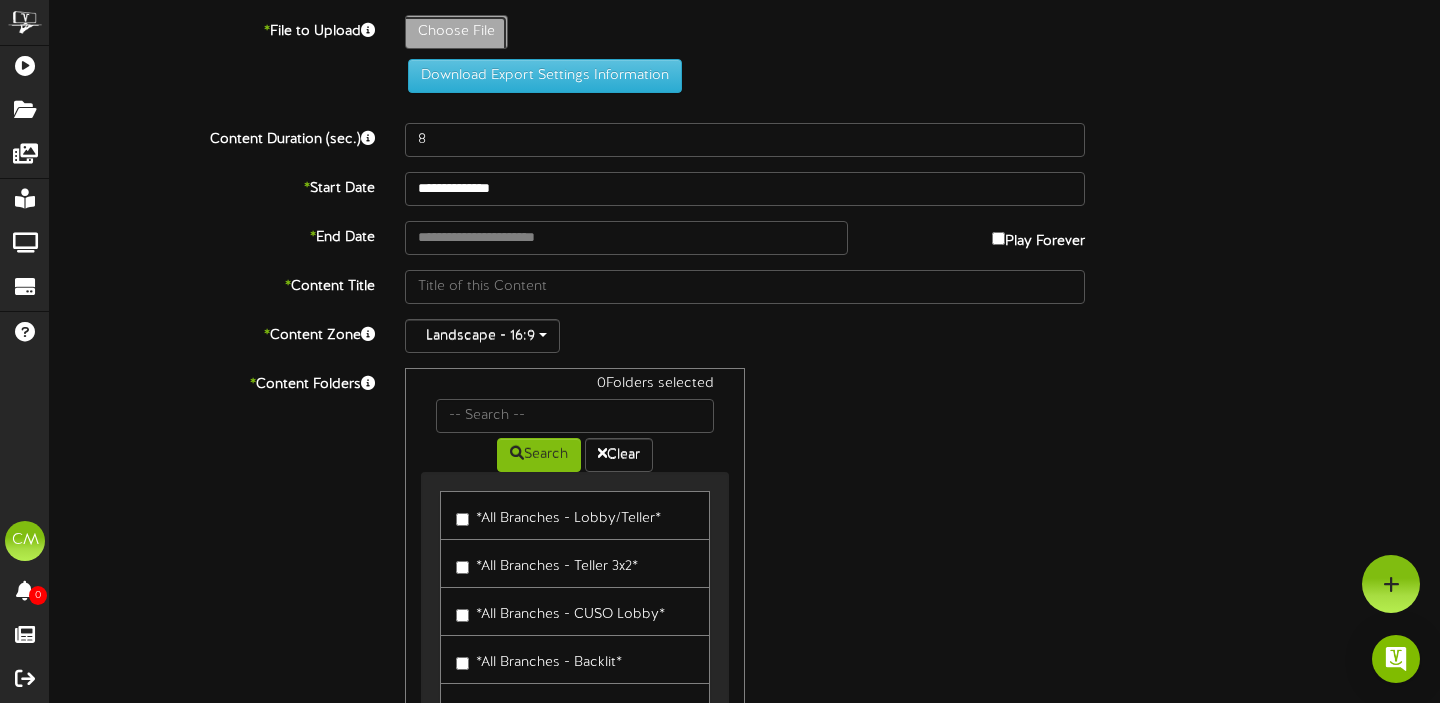 type on "**********" 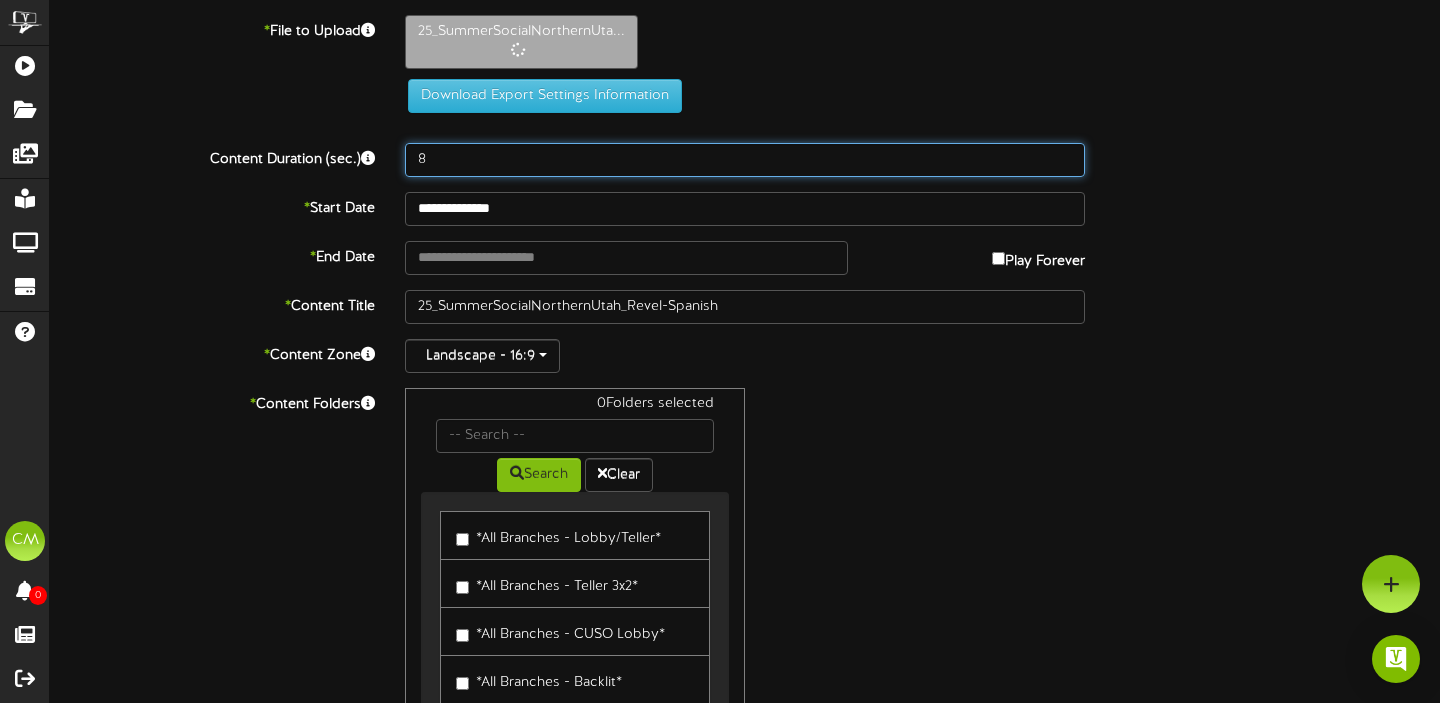 click on "8" at bounding box center (745, 160) 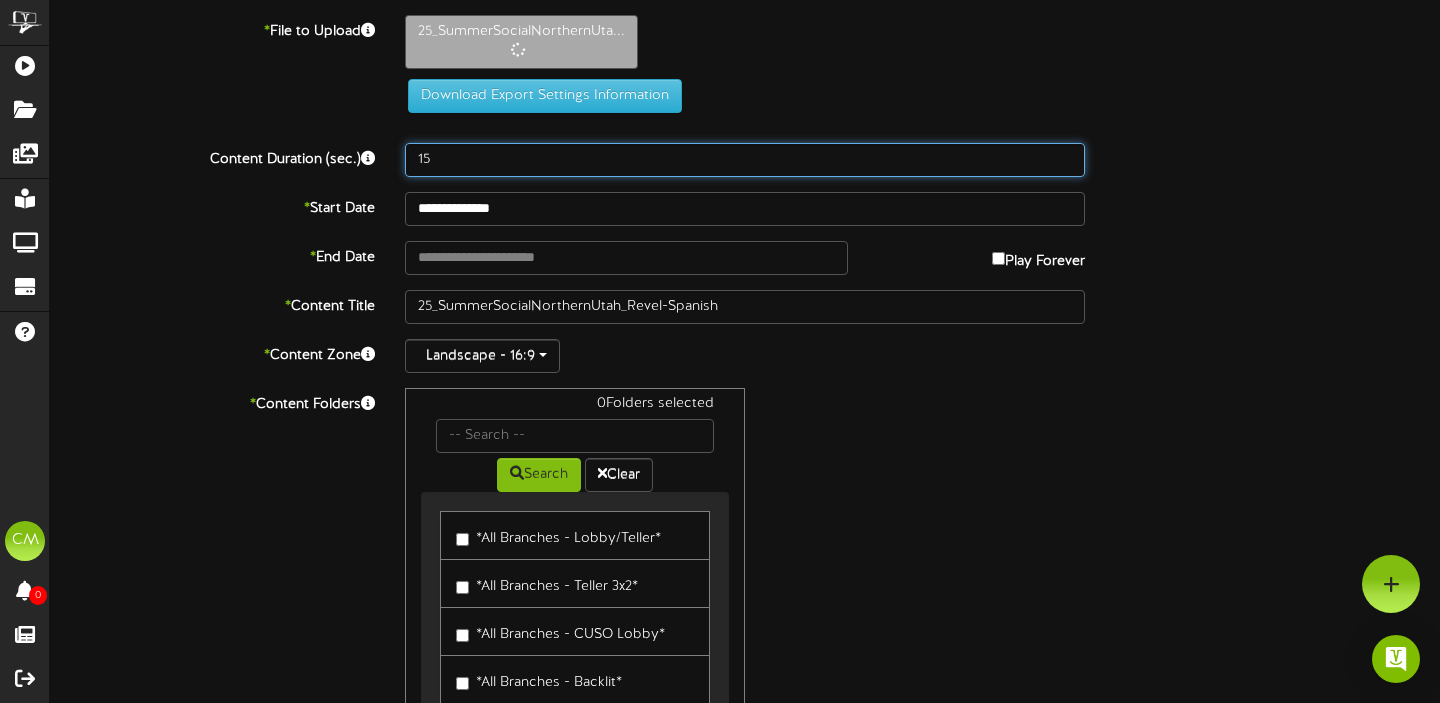 type on "15" 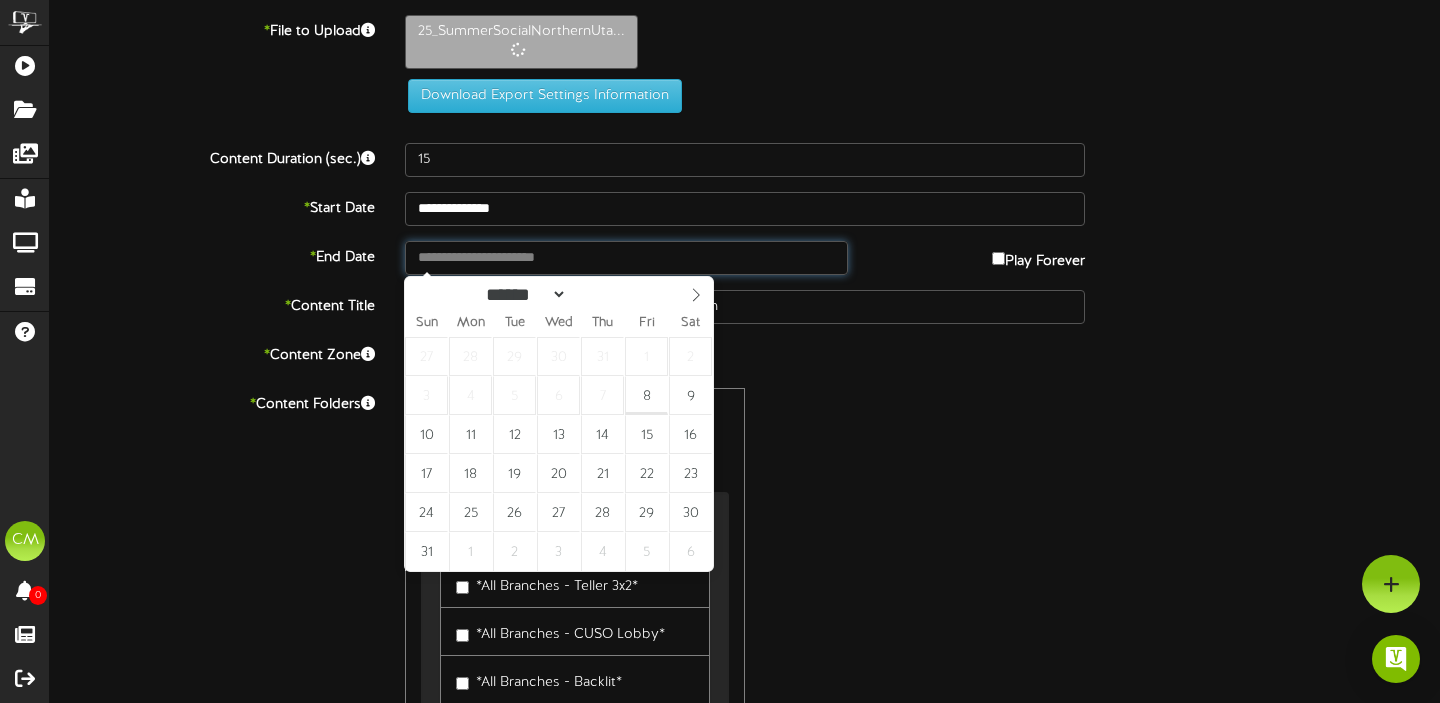 click at bounding box center [626, 258] 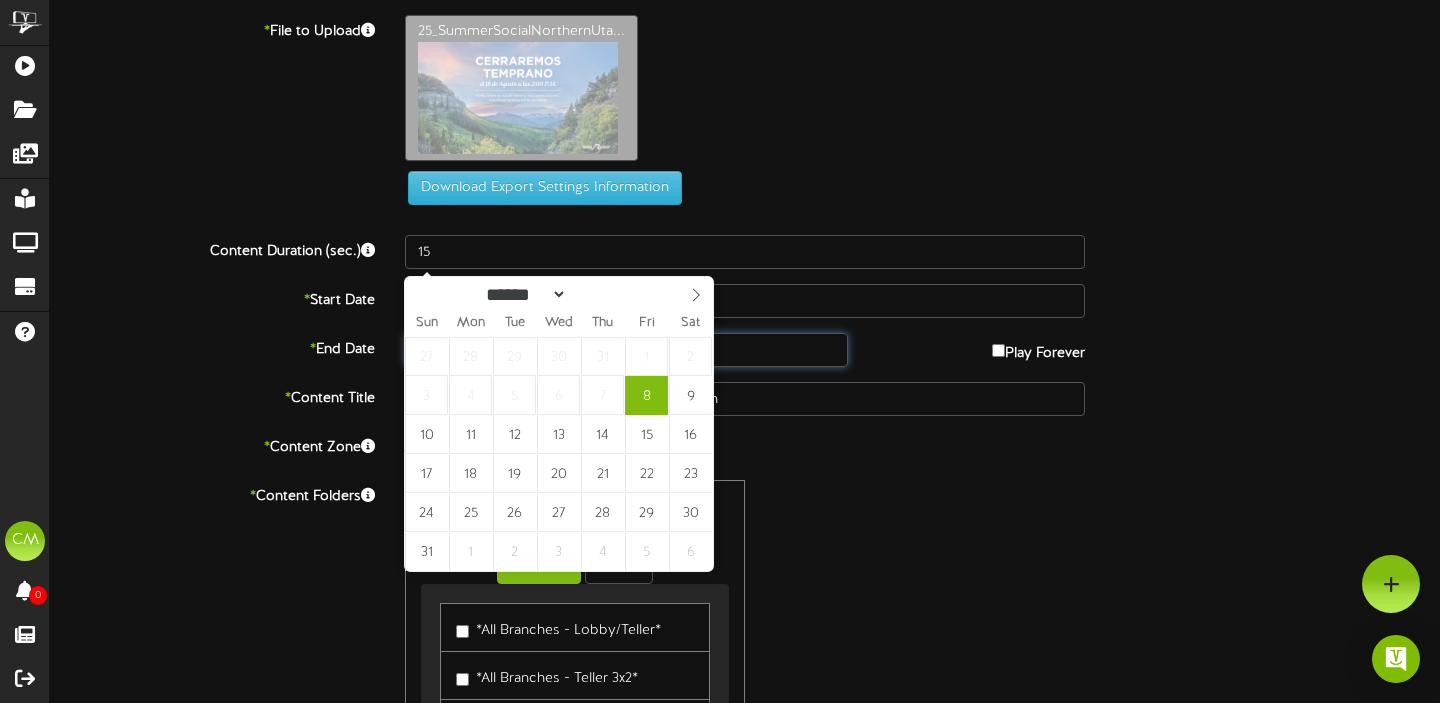 type on "**********" 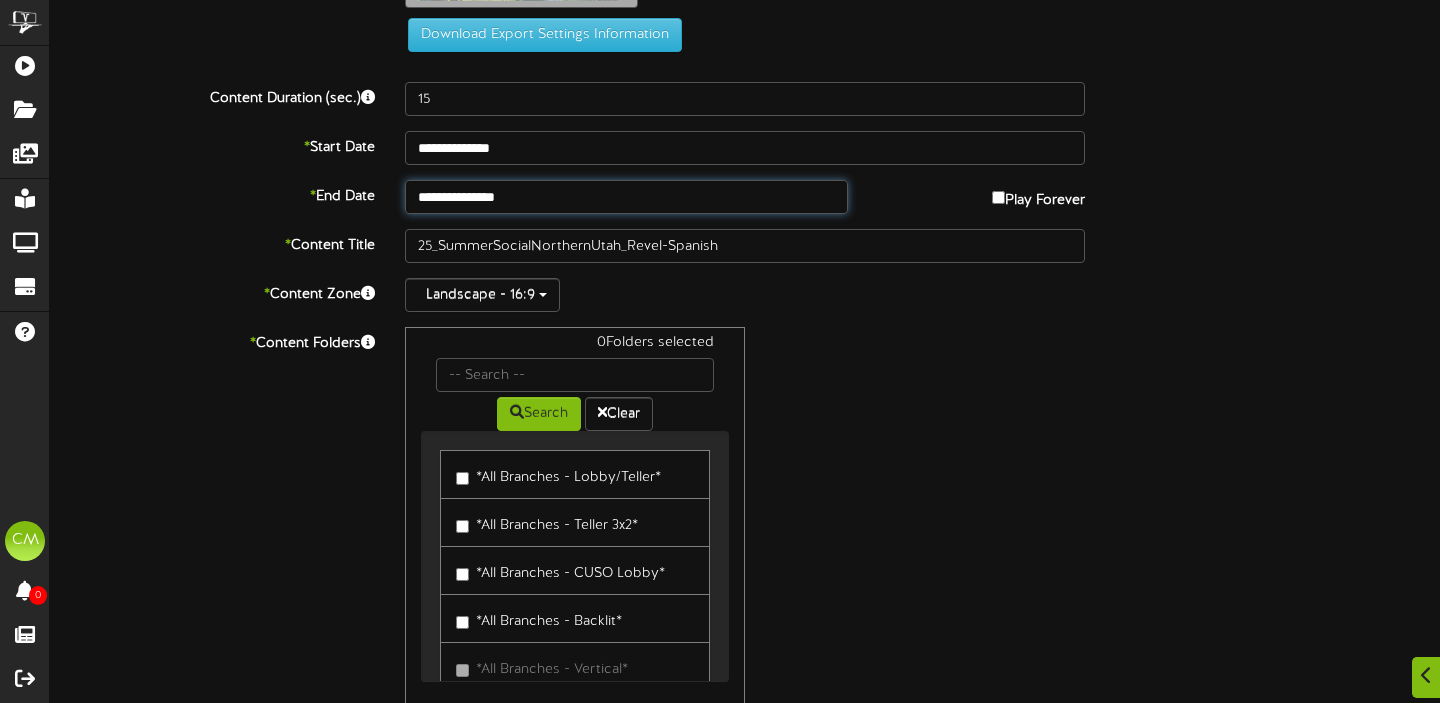 scroll, scrollTop: 203, scrollLeft: 0, axis: vertical 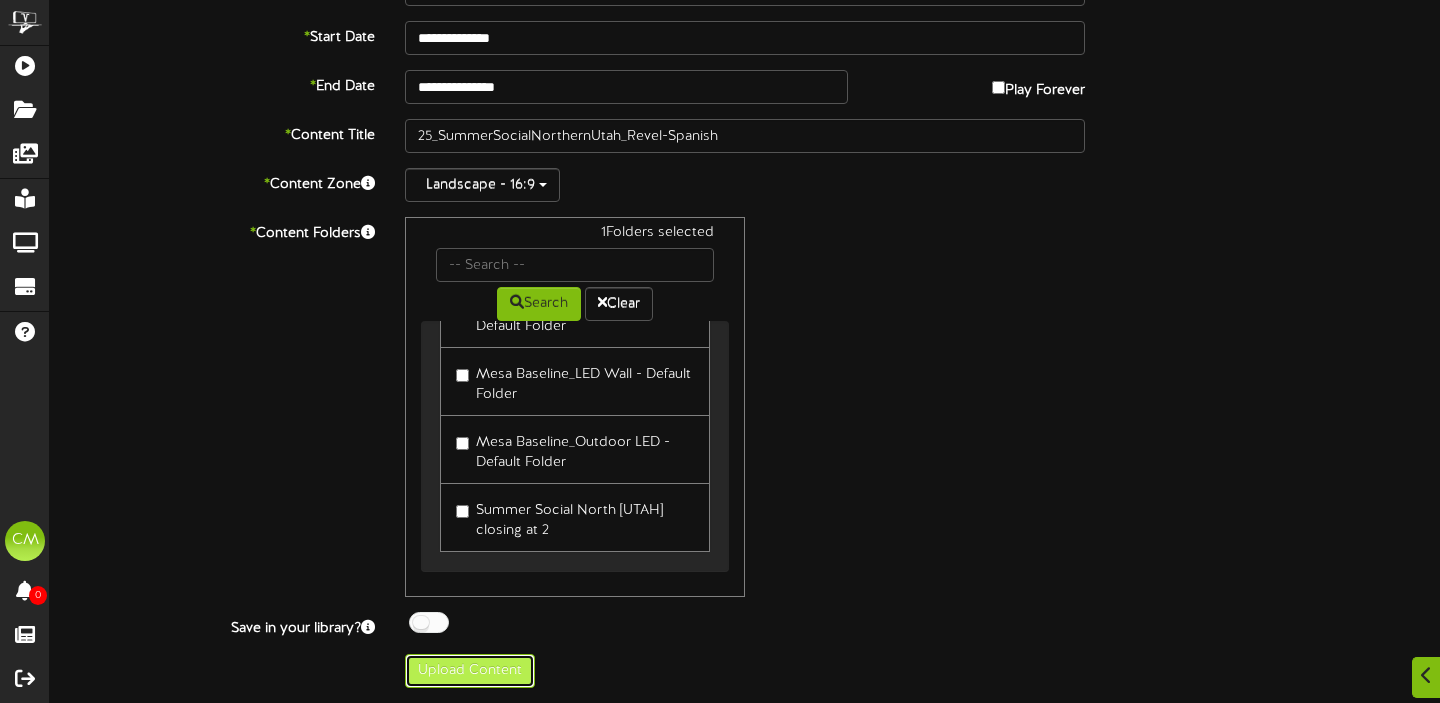 click on "Upload Content" at bounding box center [470, 671] 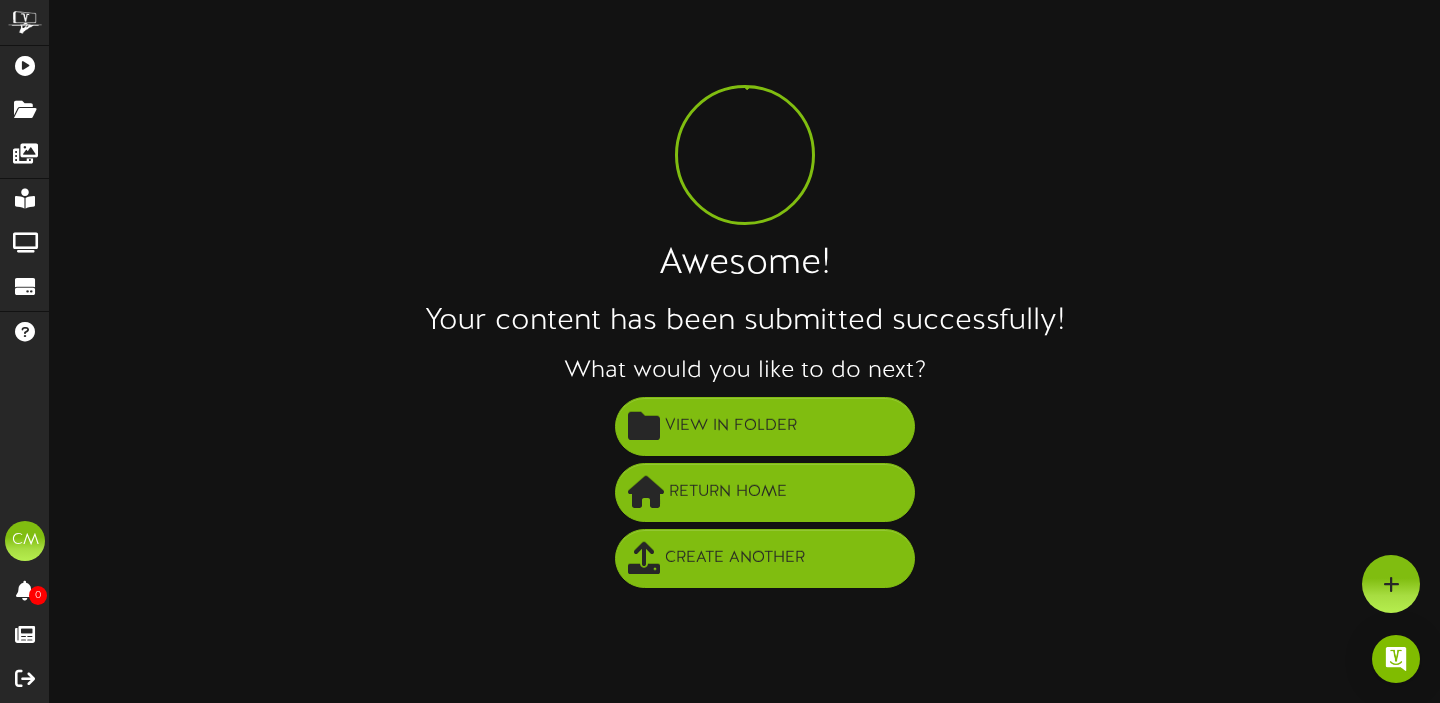 scroll, scrollTop: 0, scrollLeft: 0, axis: both 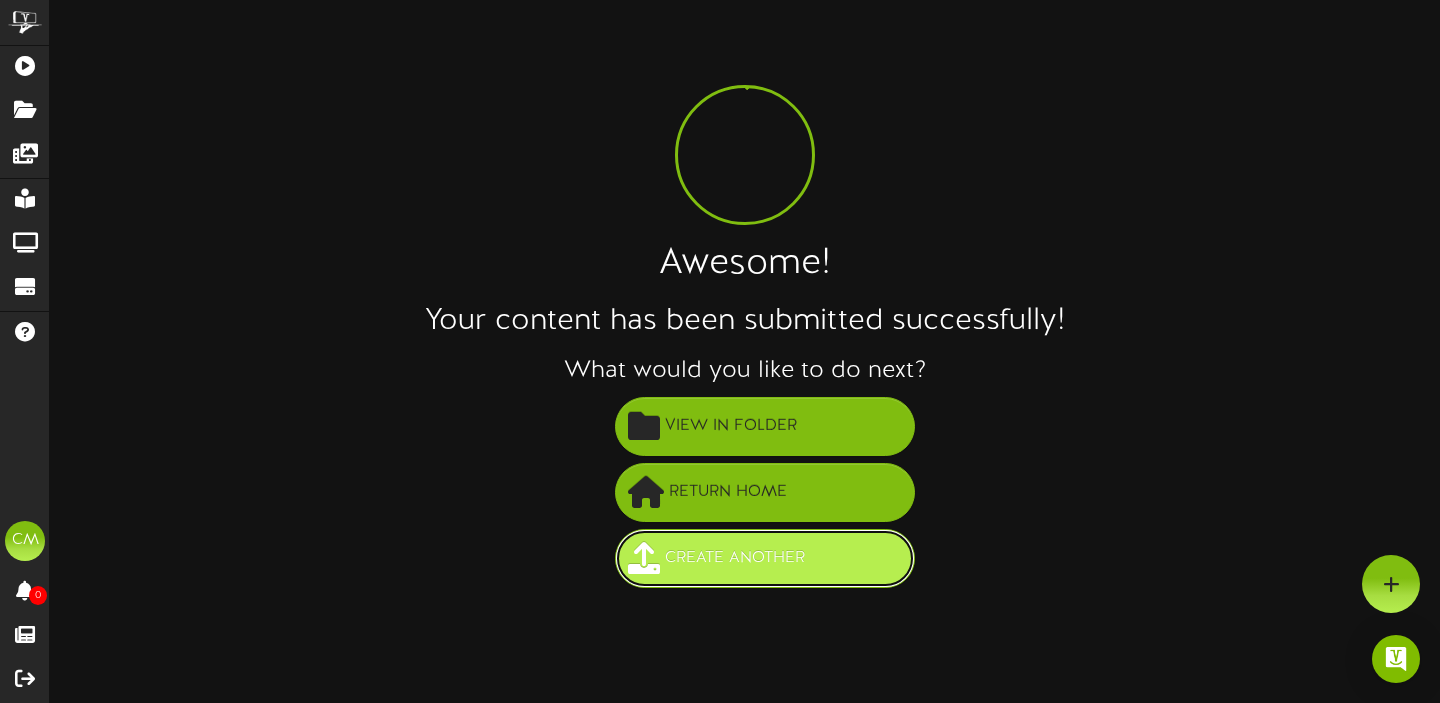 click on "Create Another" at bounding box center [735, 558] 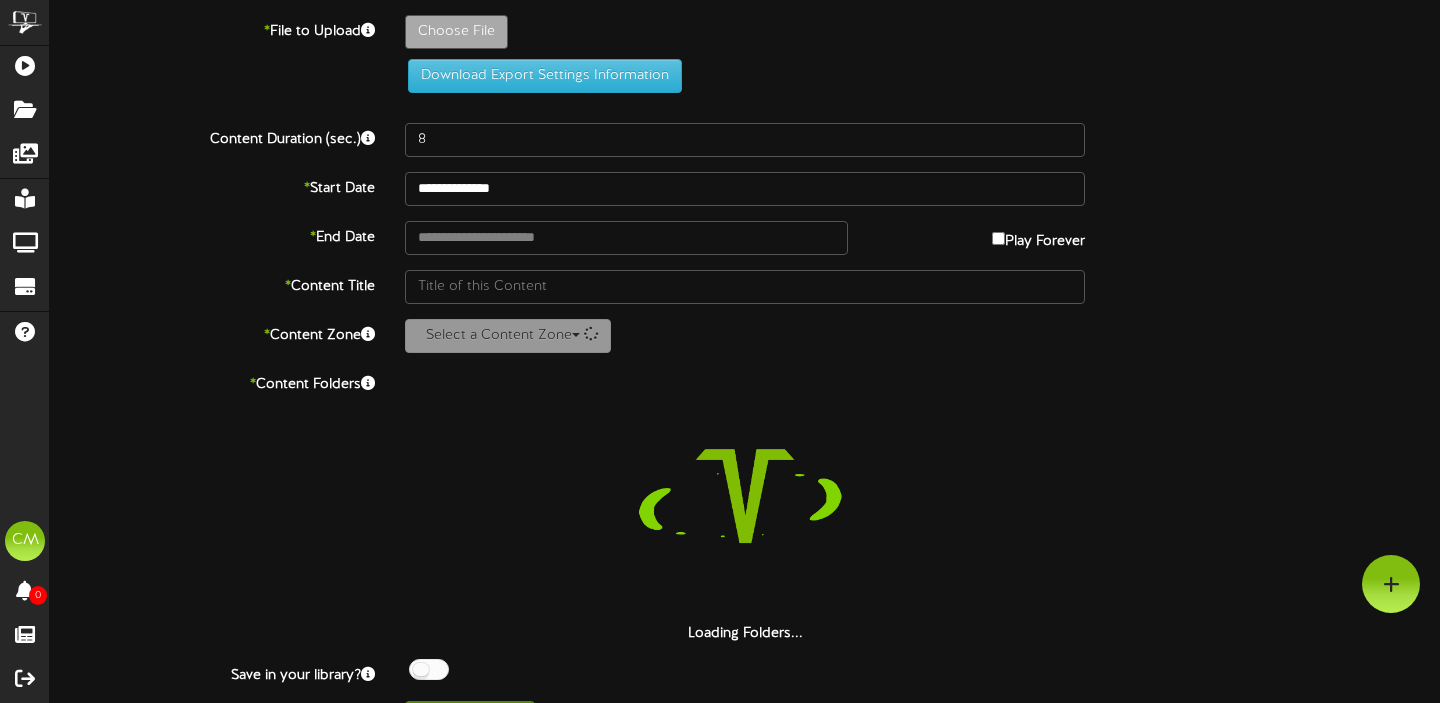 scroll, scrollTop: 0, scrollLeft: 0, axis: both 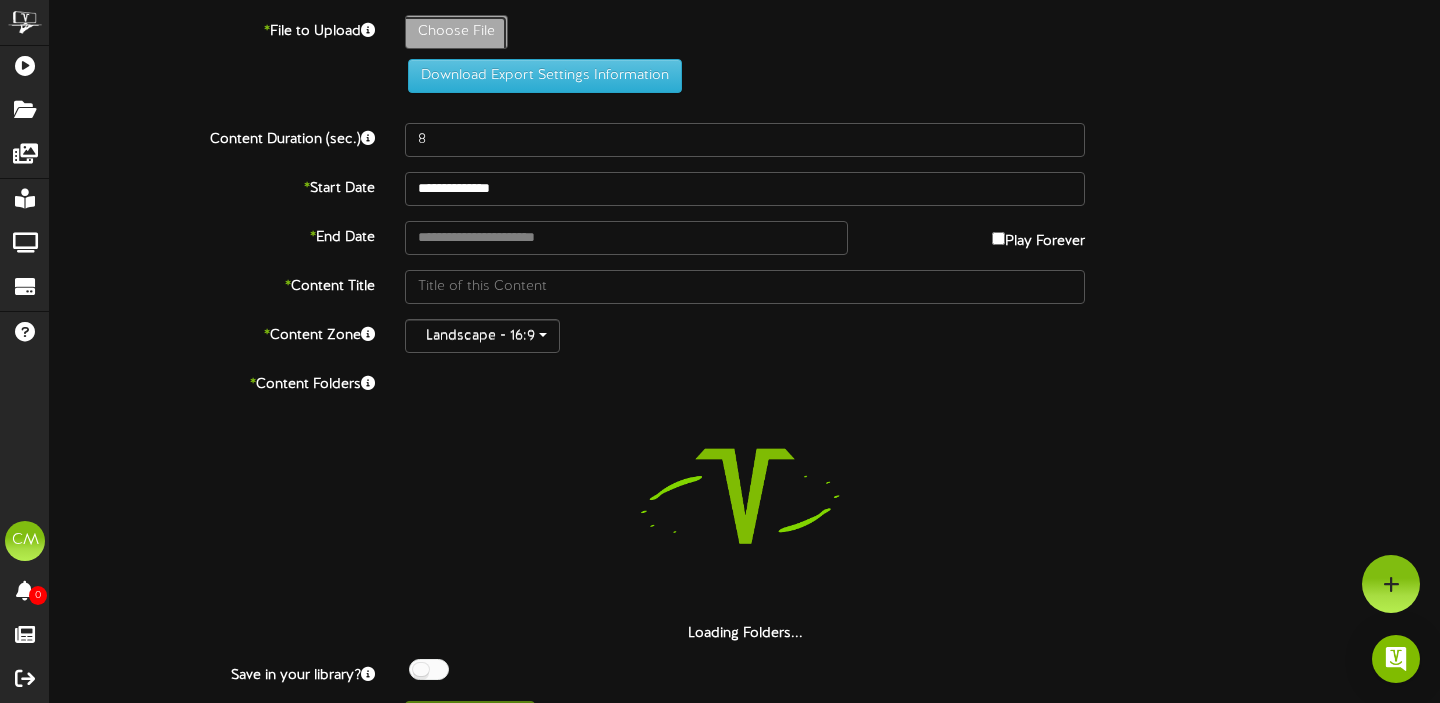 click on "Choose File" at bounding box center (-581, 87) 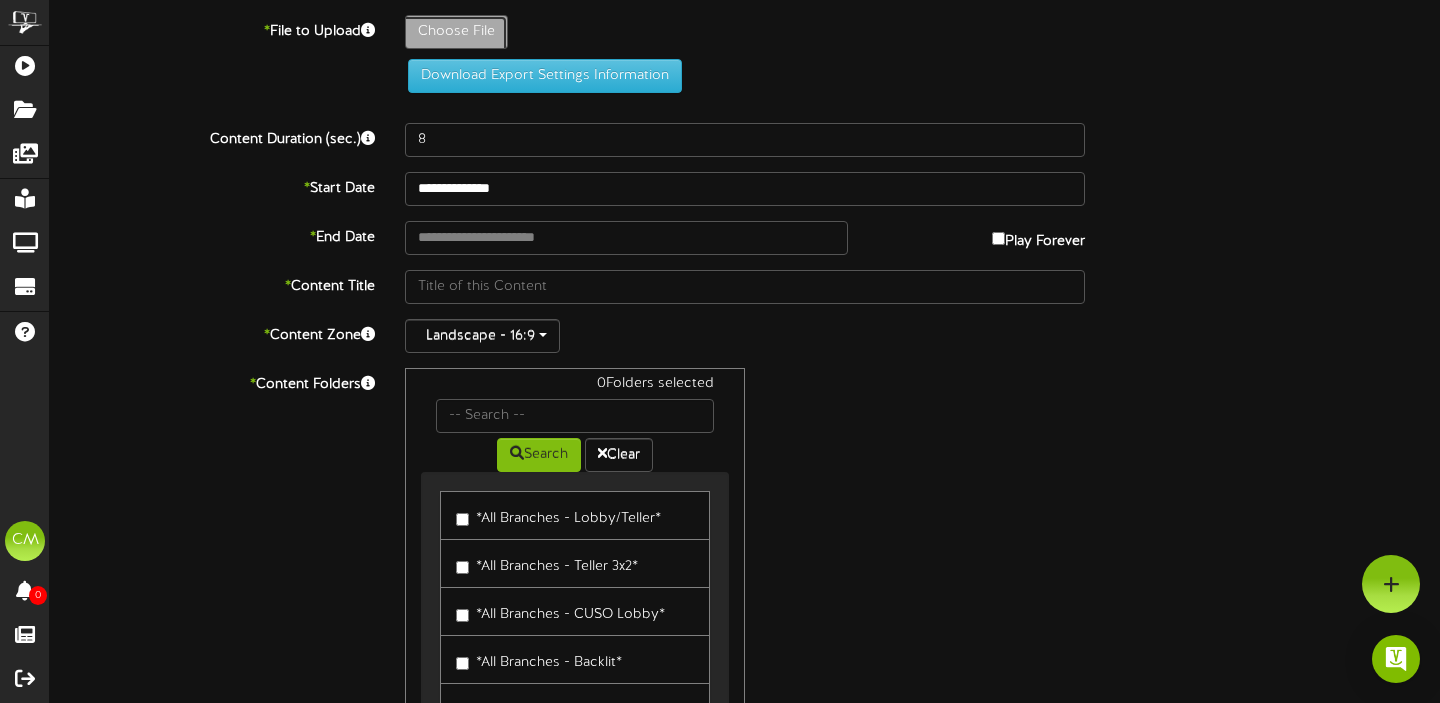 type on "**********" 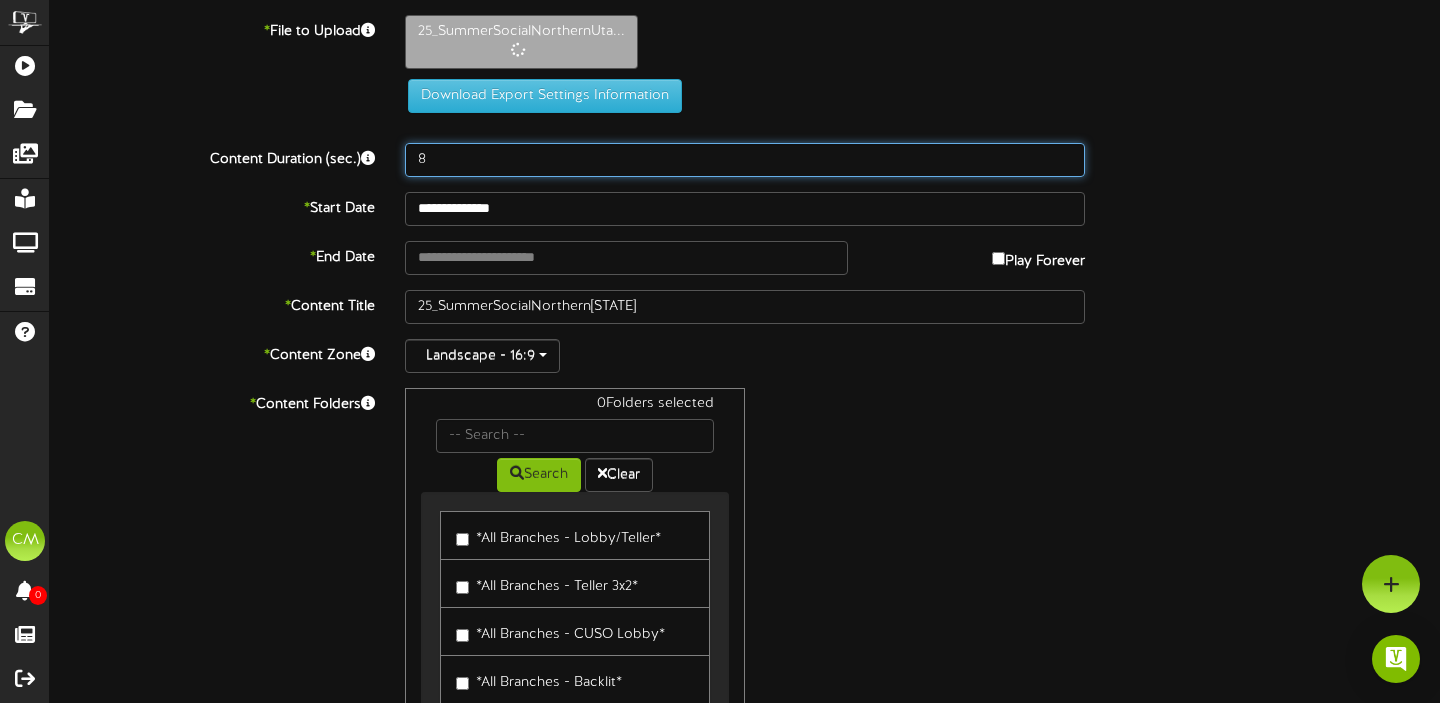 click on "8" at bounding box center [745, 160] 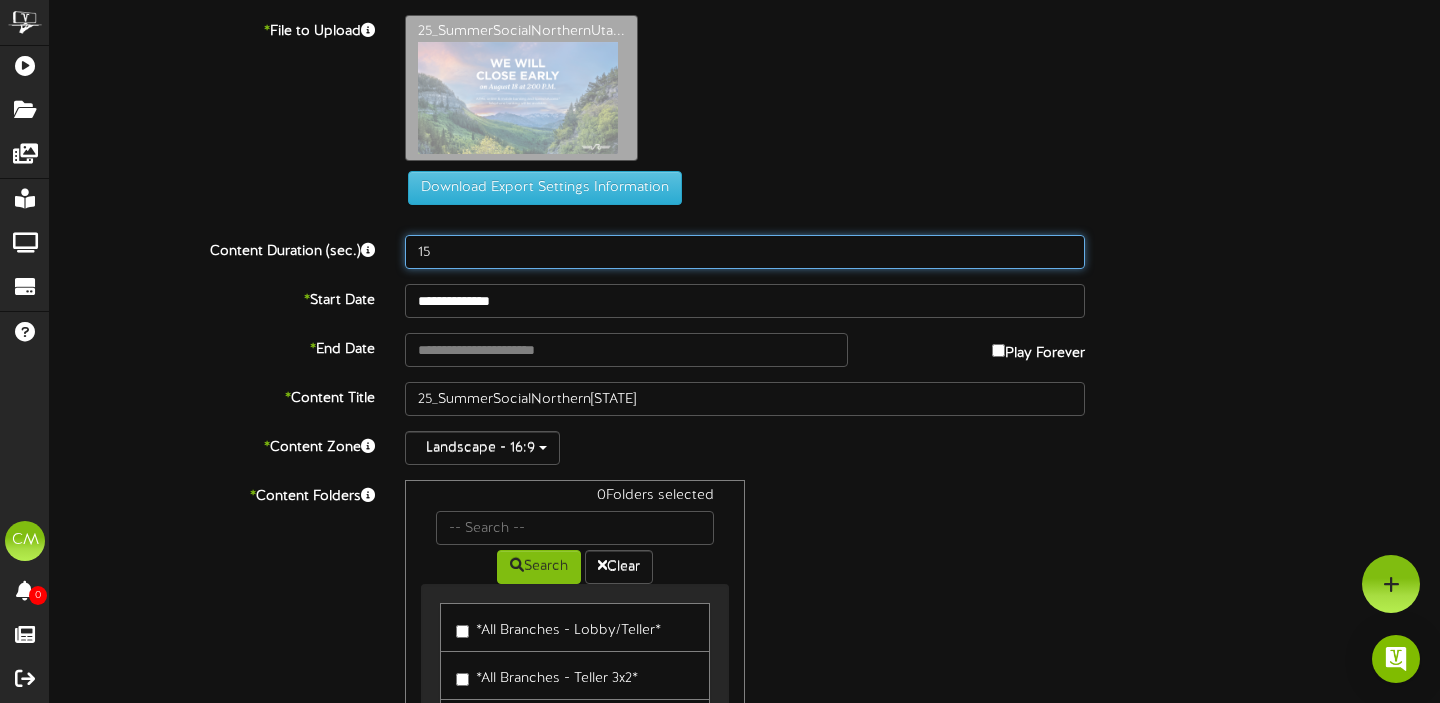 type on "15" 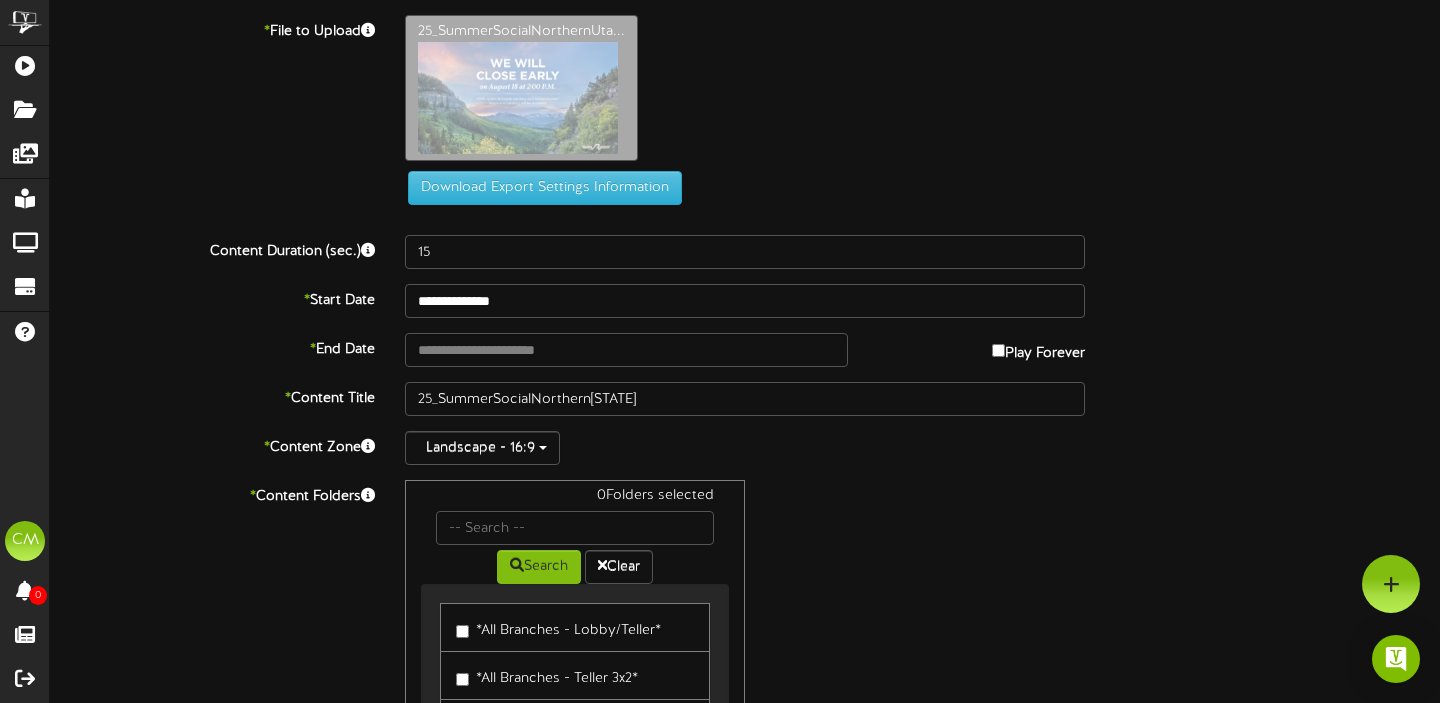 click on "**********" at bounding box center (745, 483) 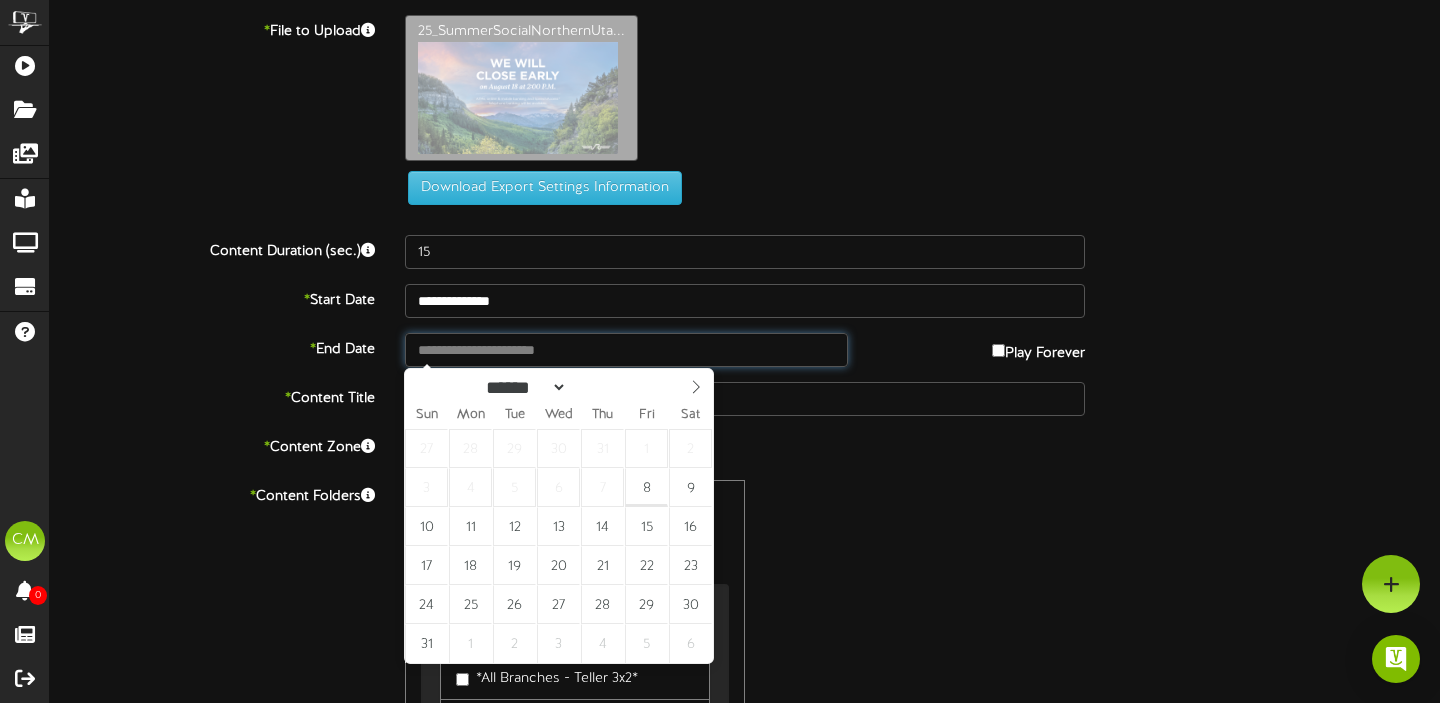 click at bounding box center (626, 350) 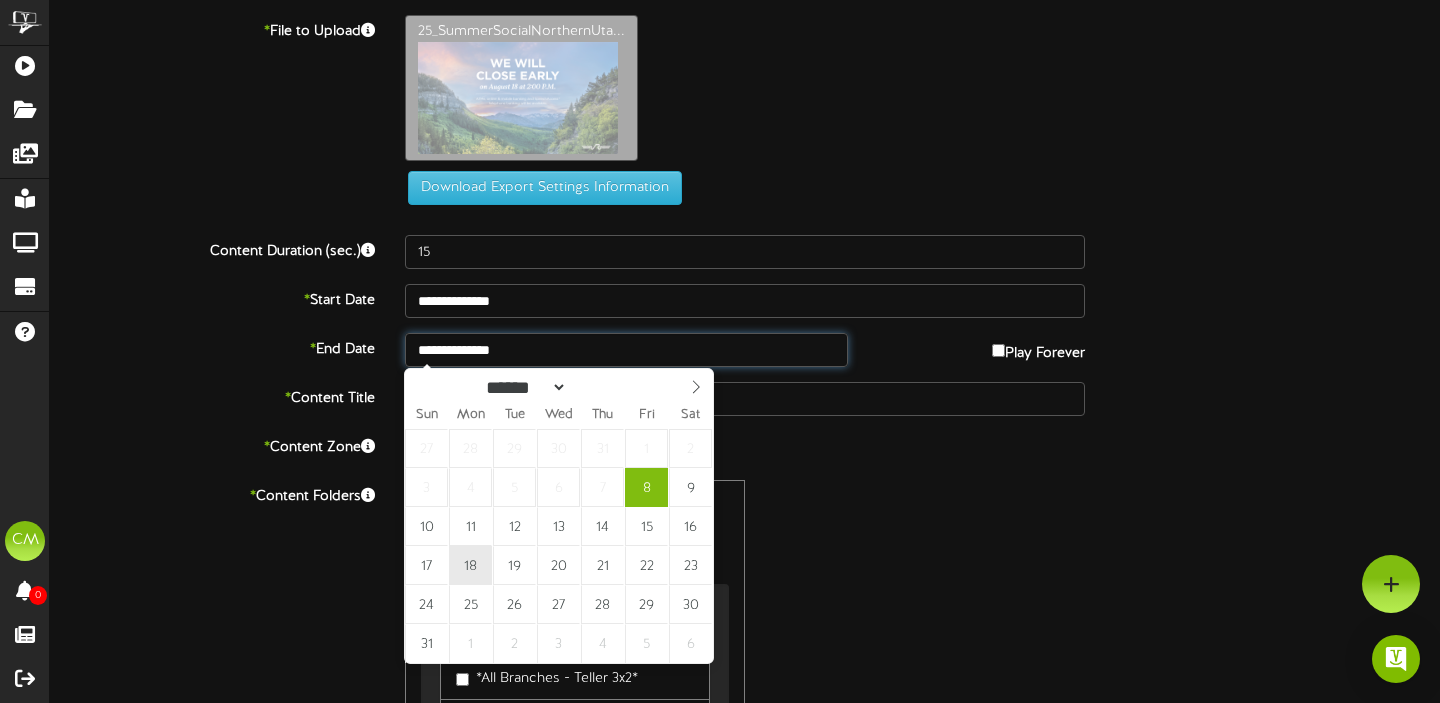 type on "**********" 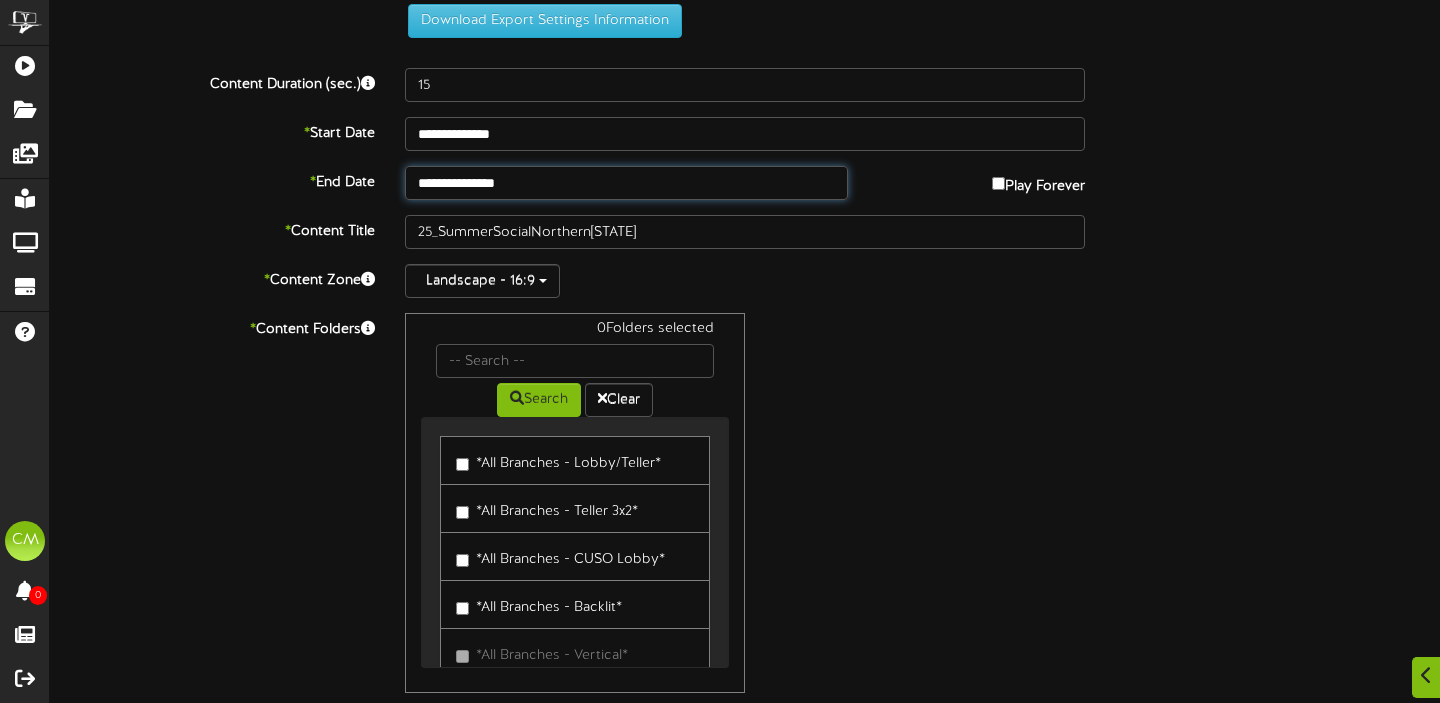 scroll, scrollTop: 224, scrollLeft: 0, axis: vertical 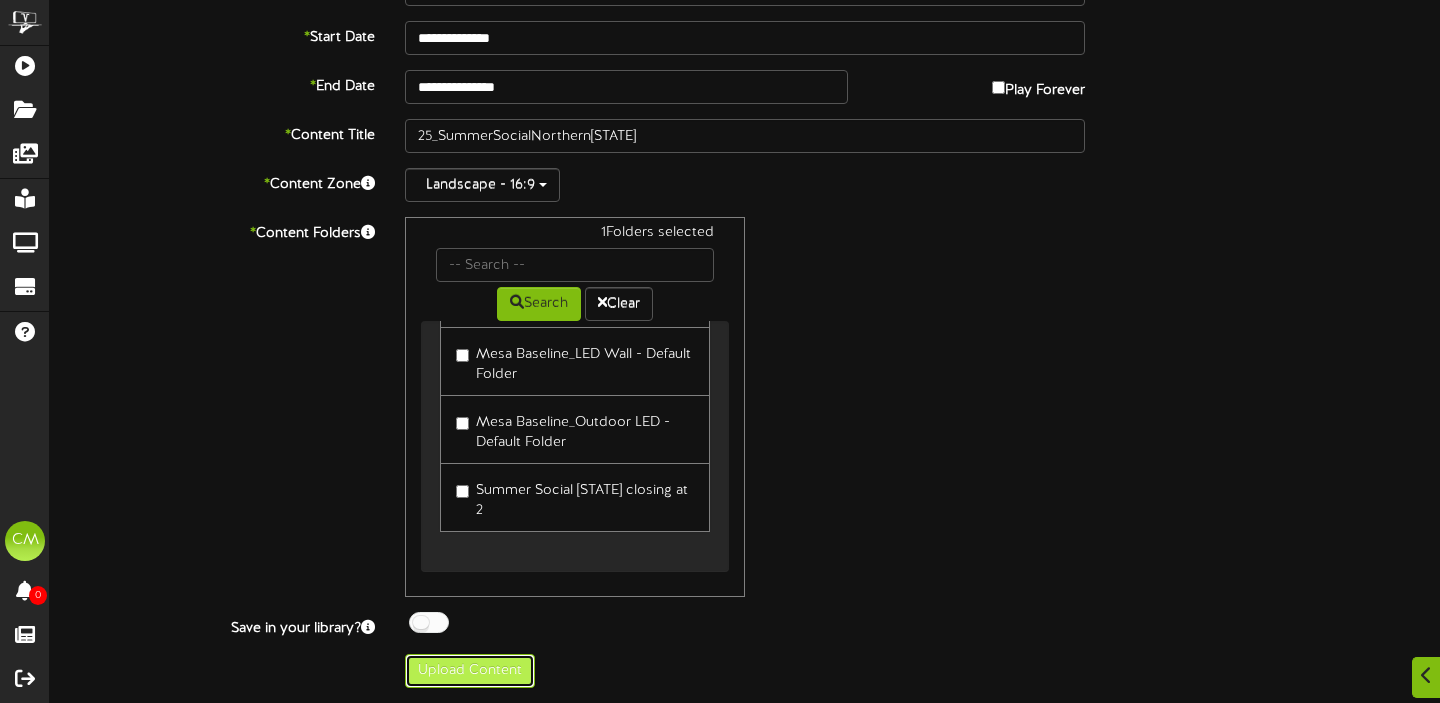 click on "Upload Content" at bounding box center [470, 671] 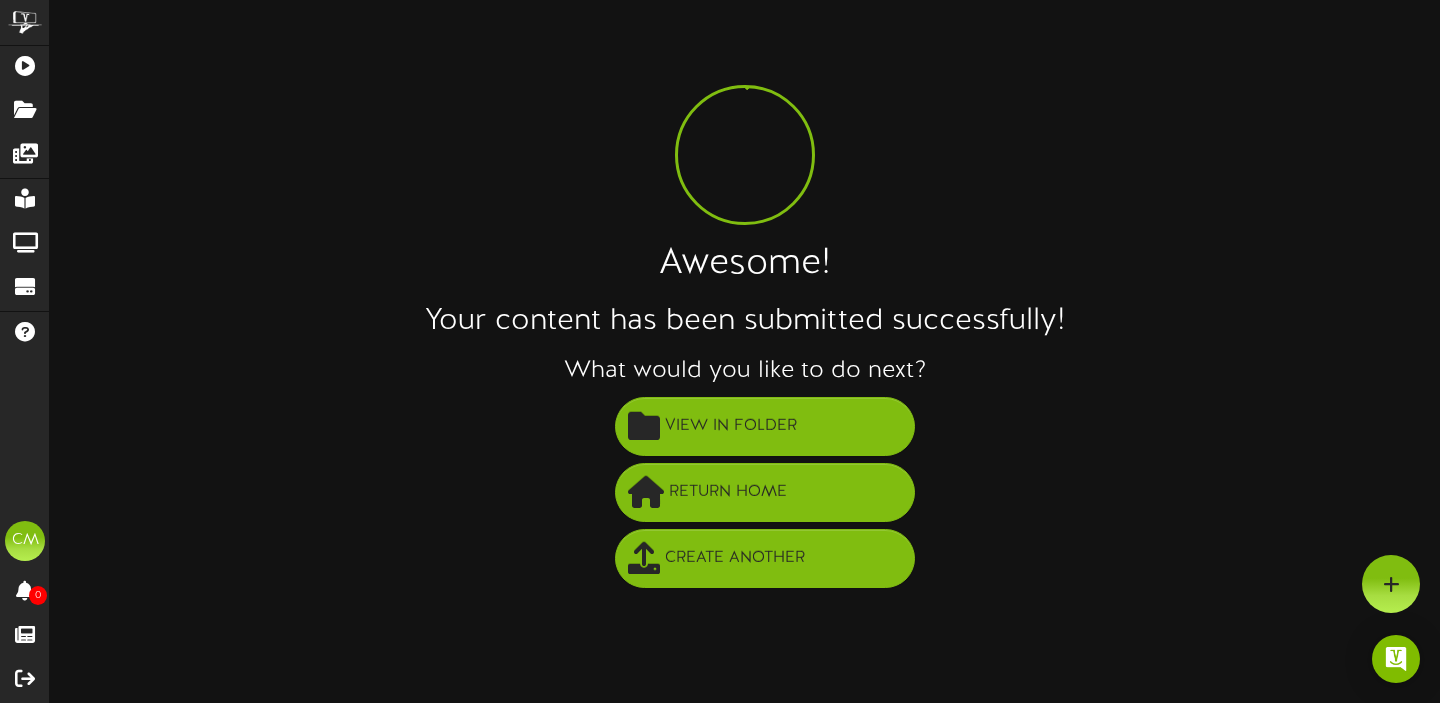 scroll, scrollTop: 0, scrollLeft: 0, axis: both 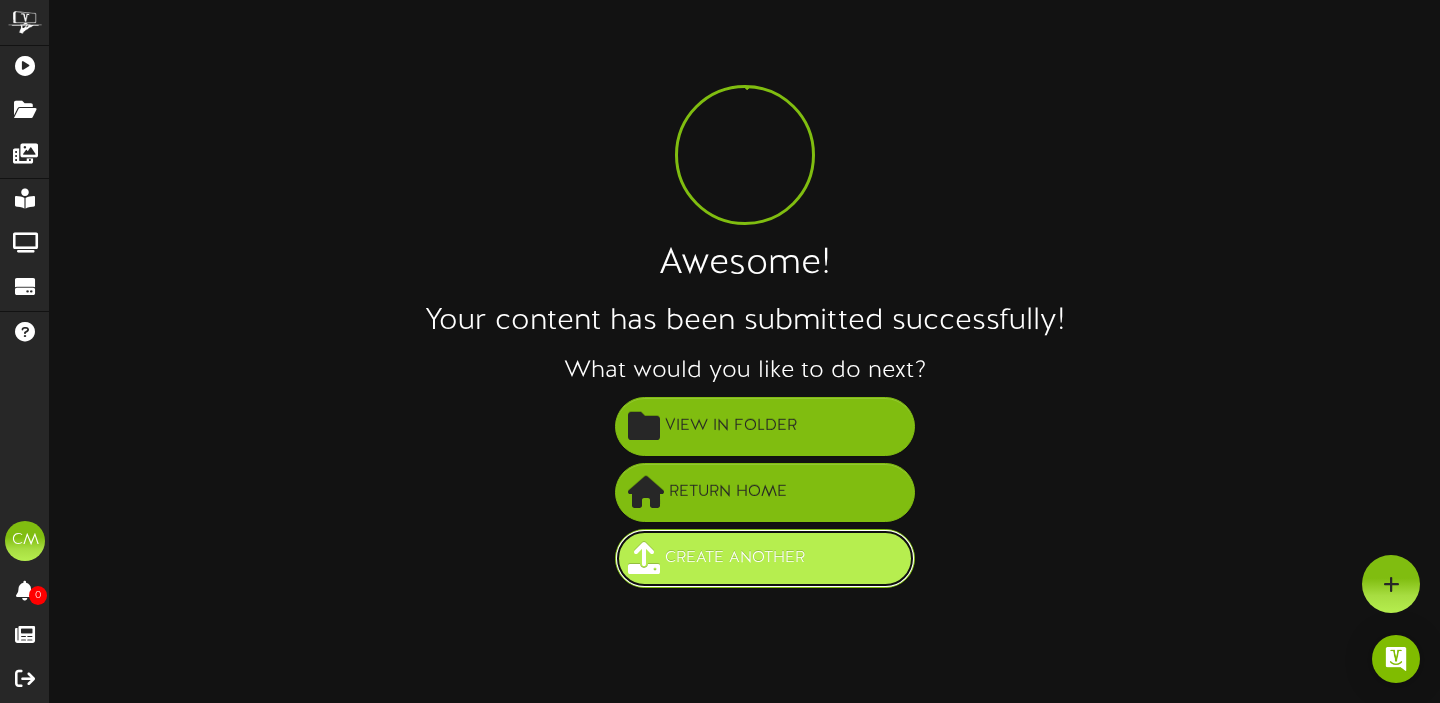 click on "Create Another" at bounding box center [735, 558] 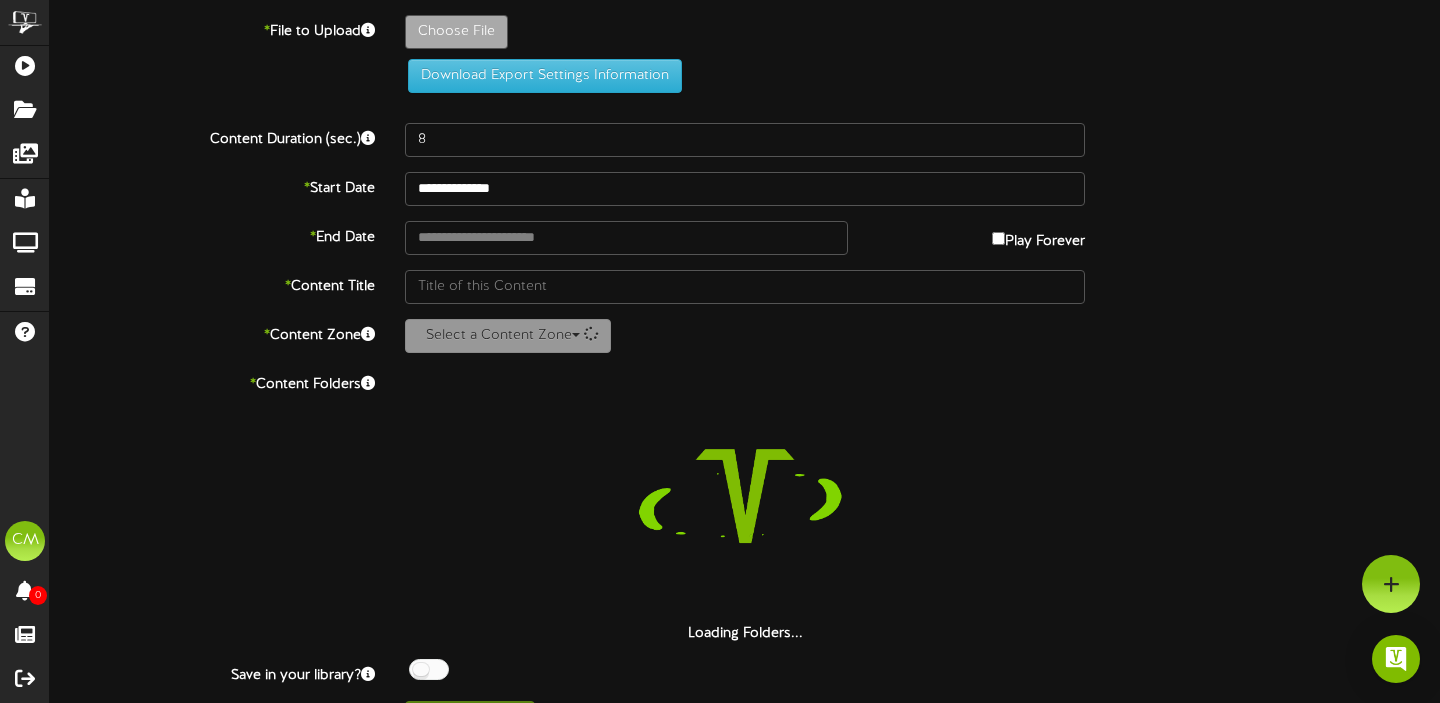 scroll, scrollTop: 0, scrollLeft: 0, axis: both 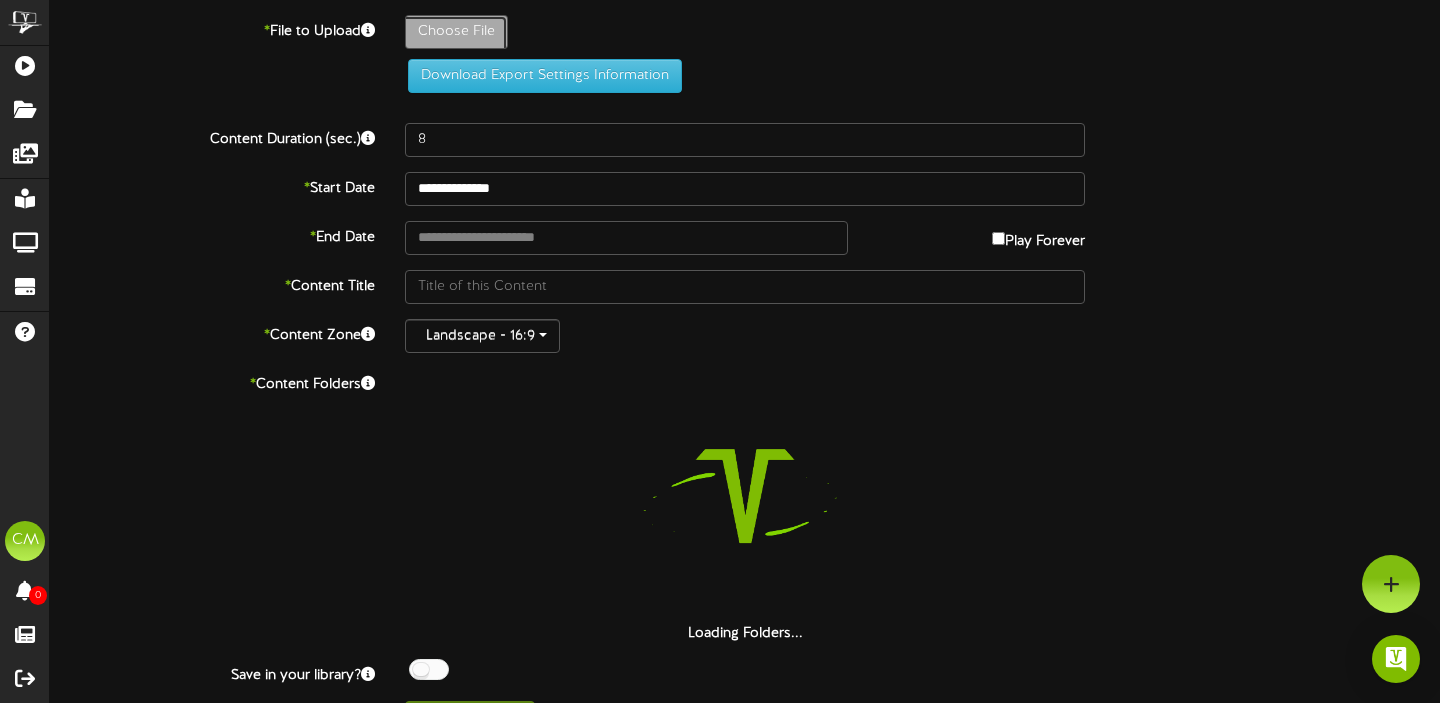 click on "Choose File" at bounding box center (-581, 87) 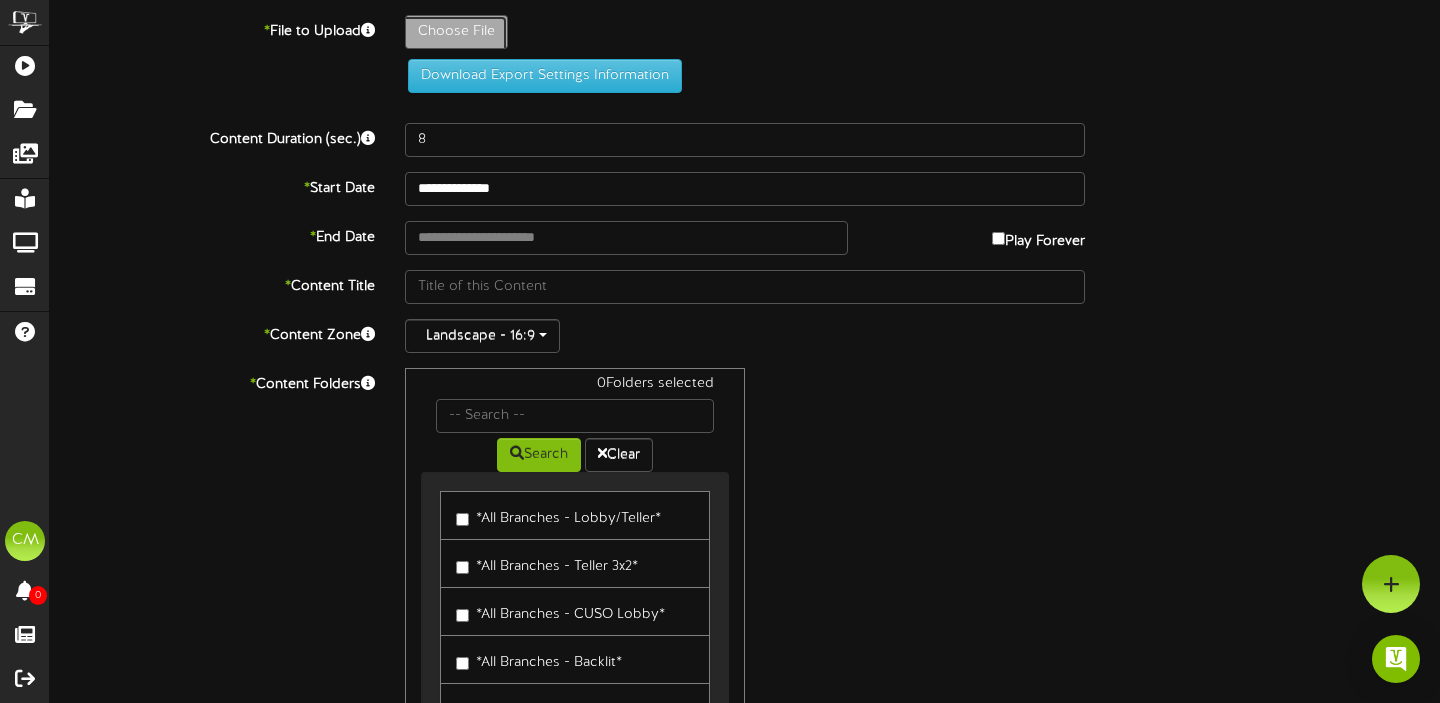 type on "**********" 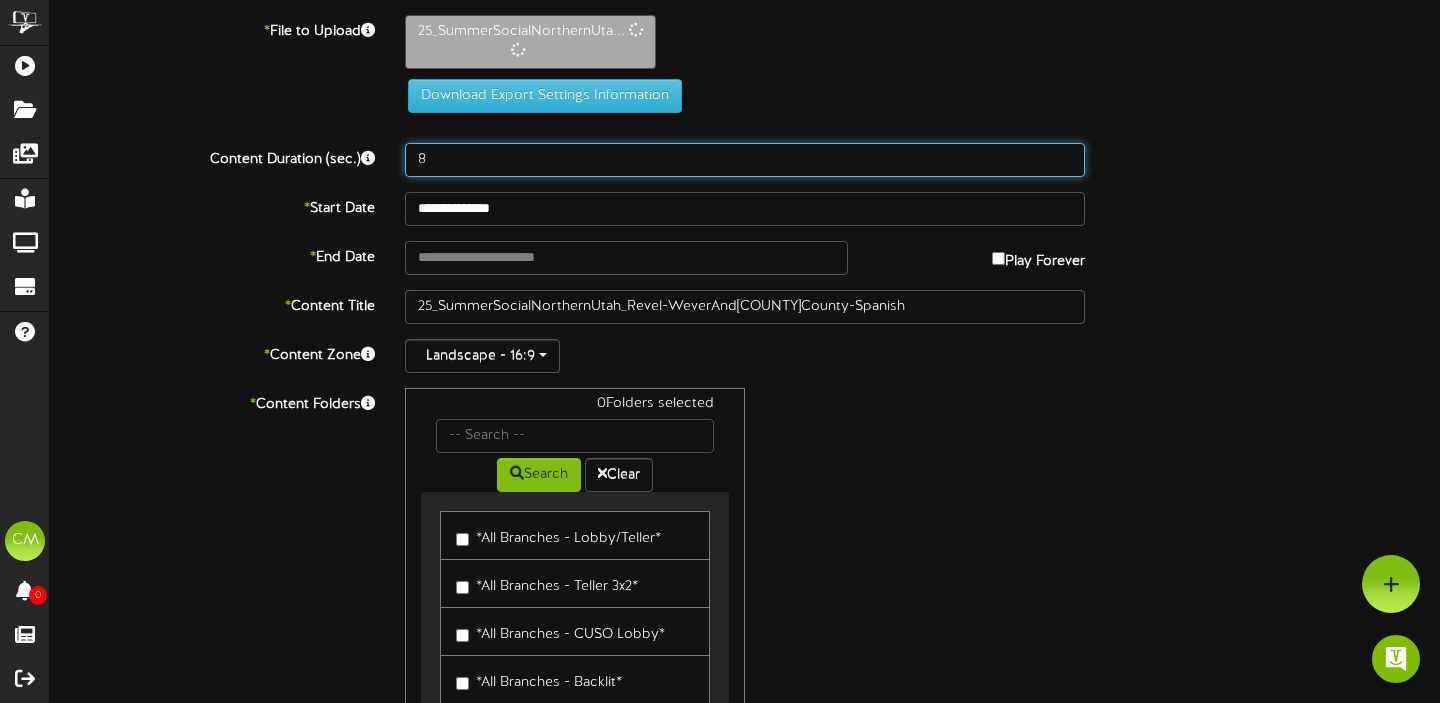 click on "8" at bounding box center [745, 160] 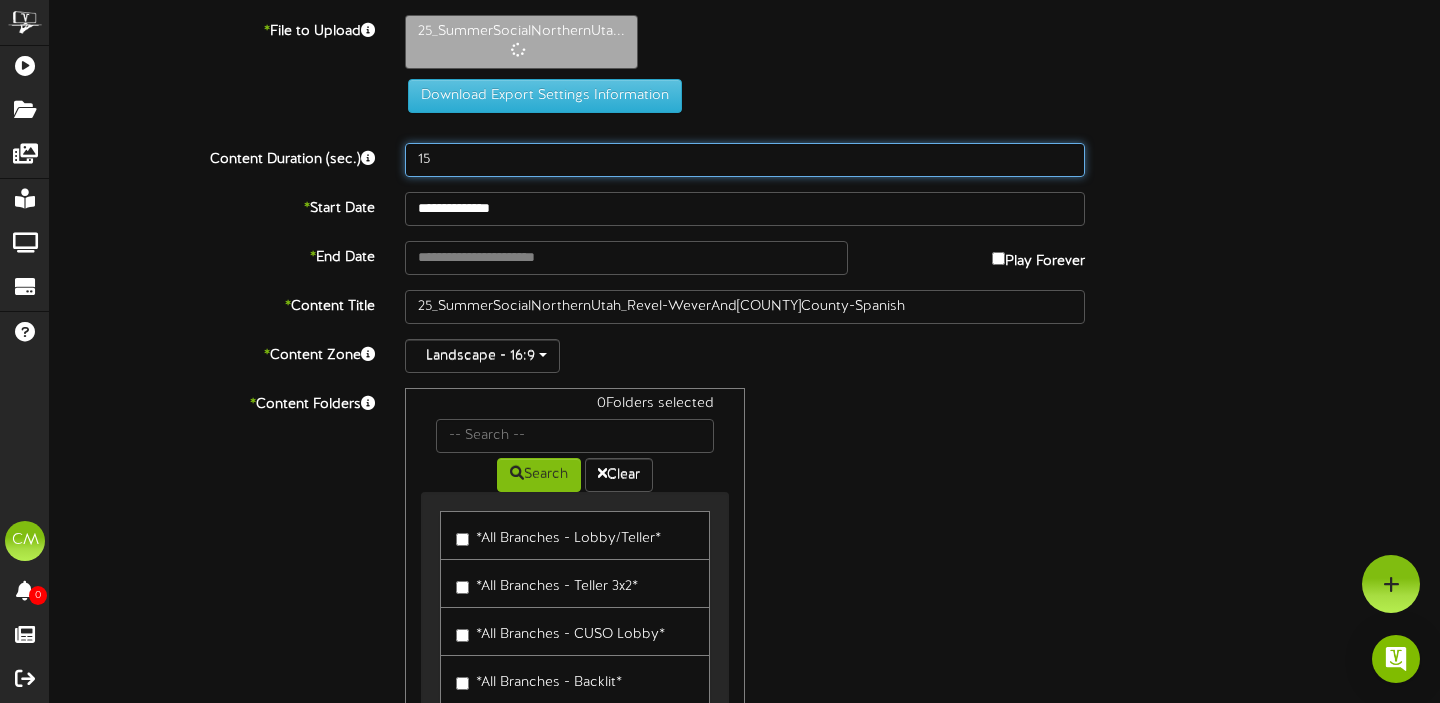type on "15" 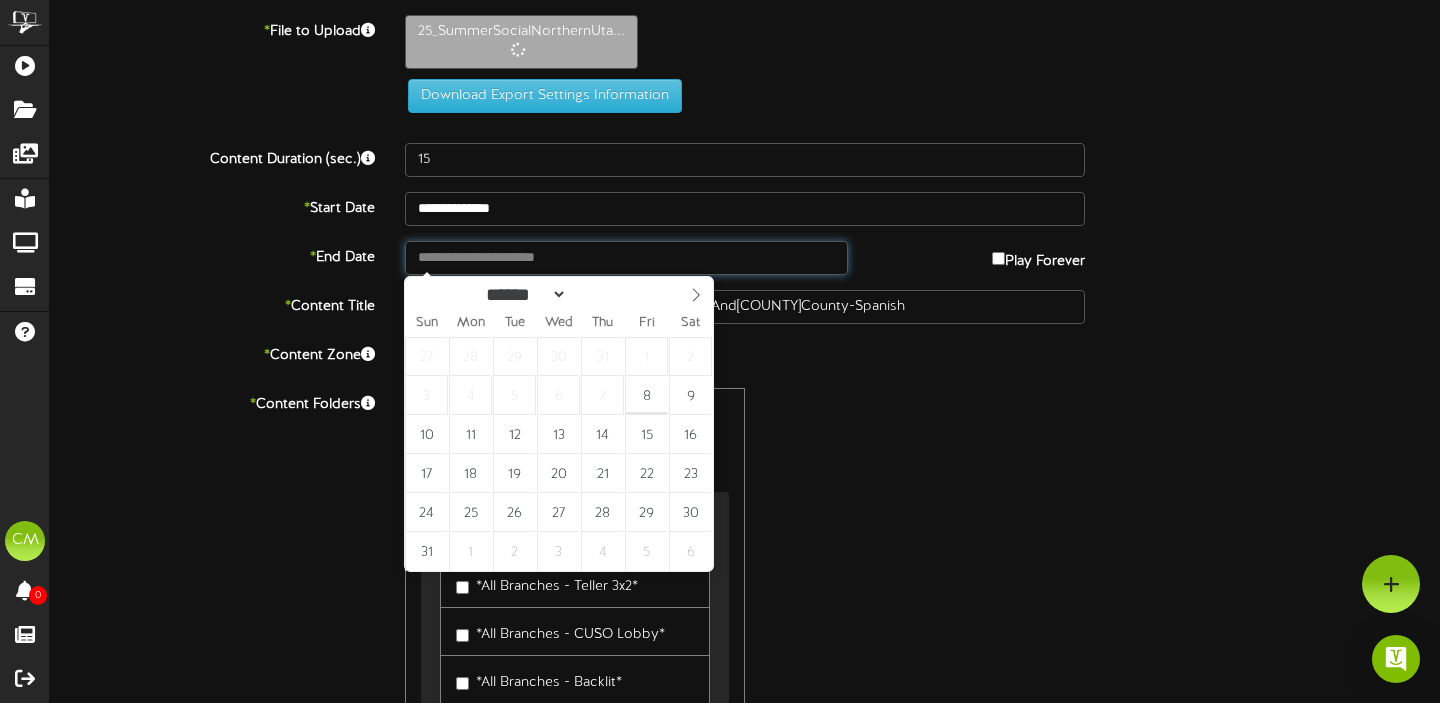 click at bounding box center (626, 258) 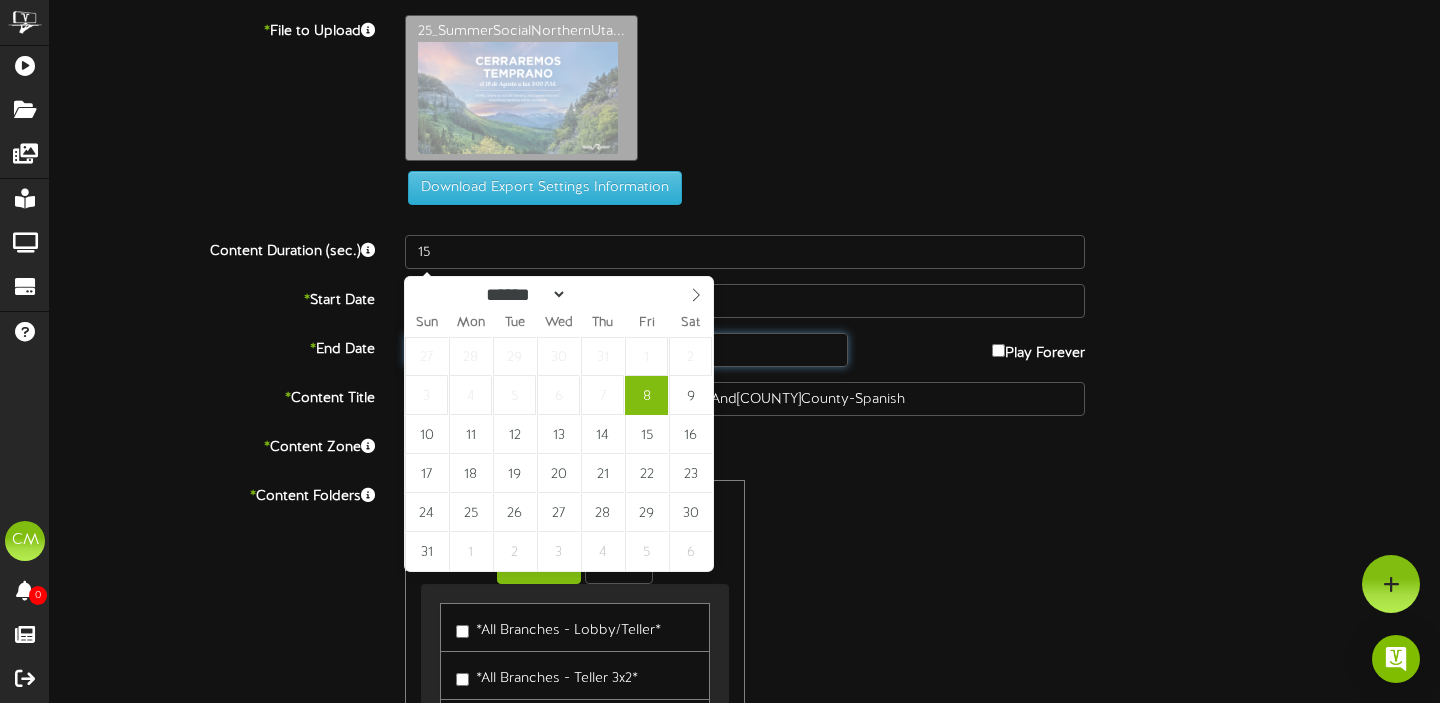 type on "**********" 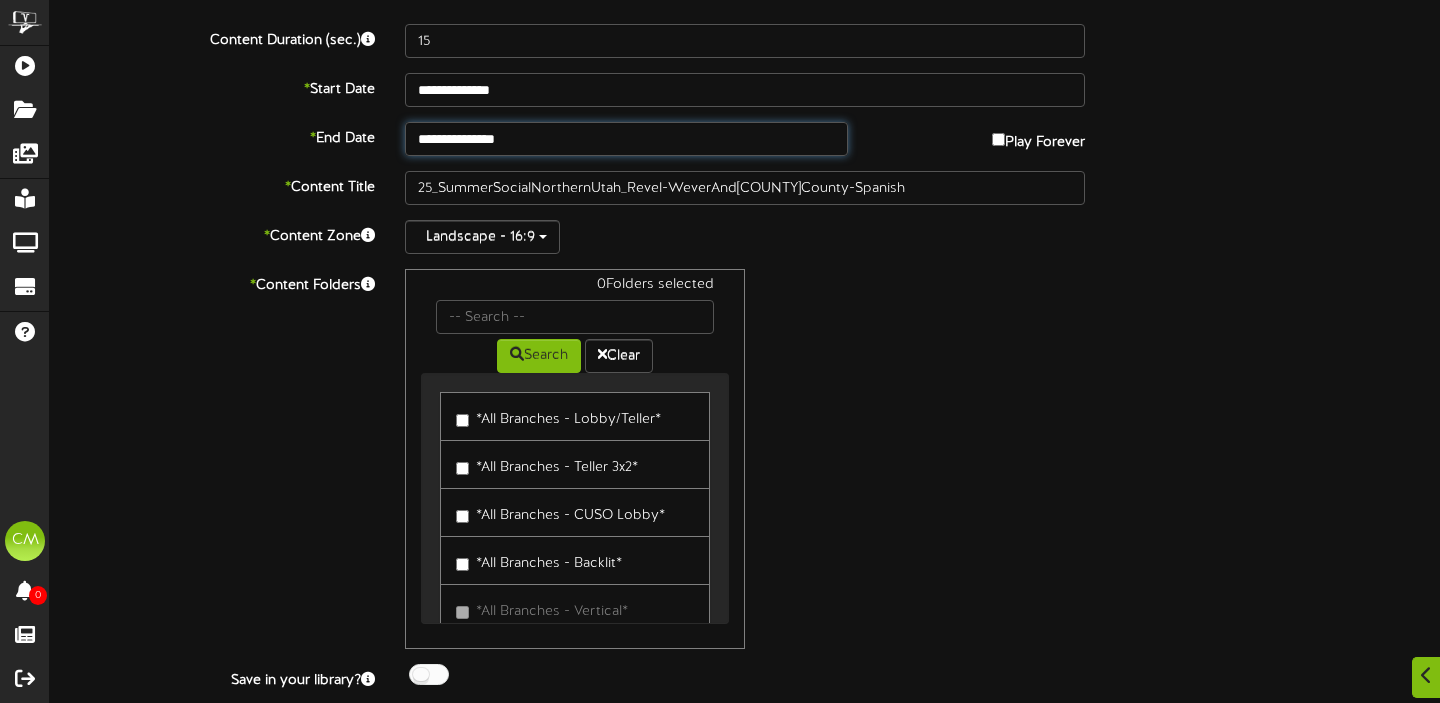 scroll, scrollTop: 214, scrollLeft: 0, axis: vertical 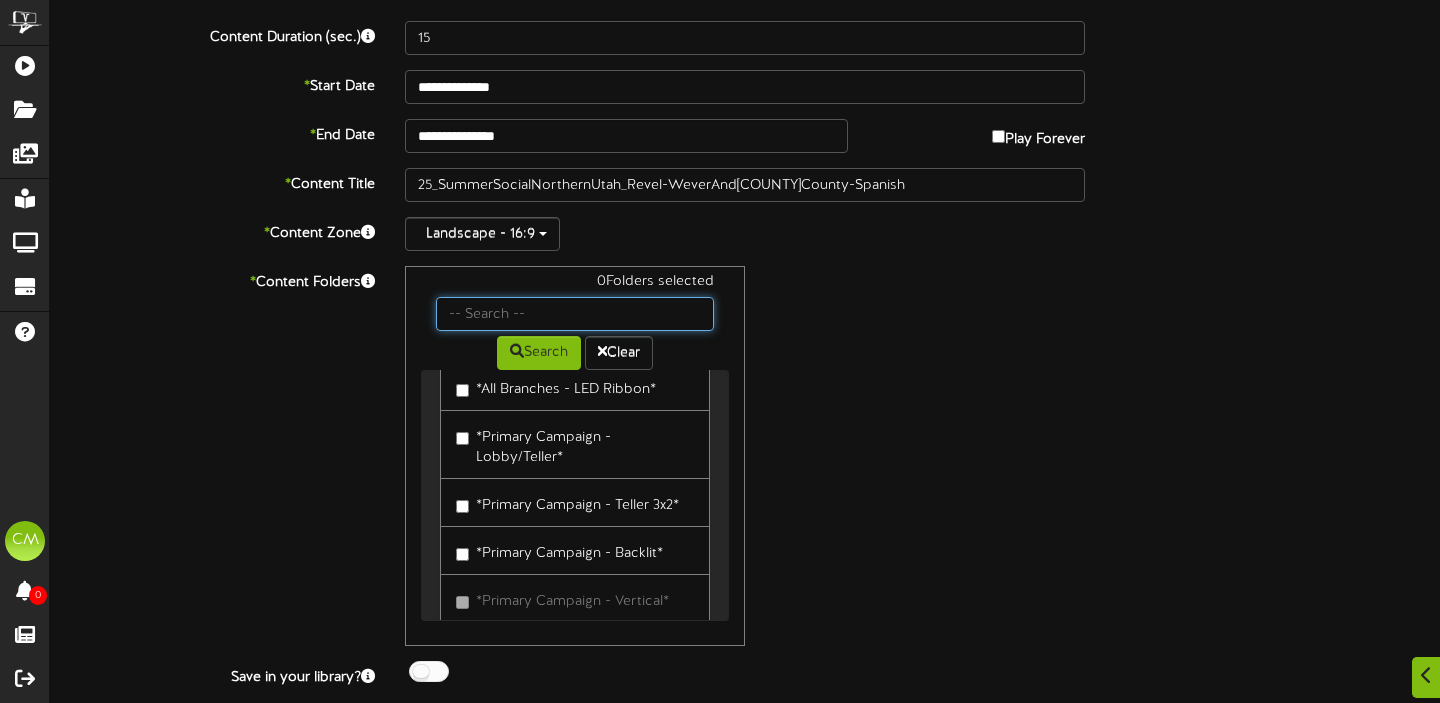 click at bounding box center [575, 314] 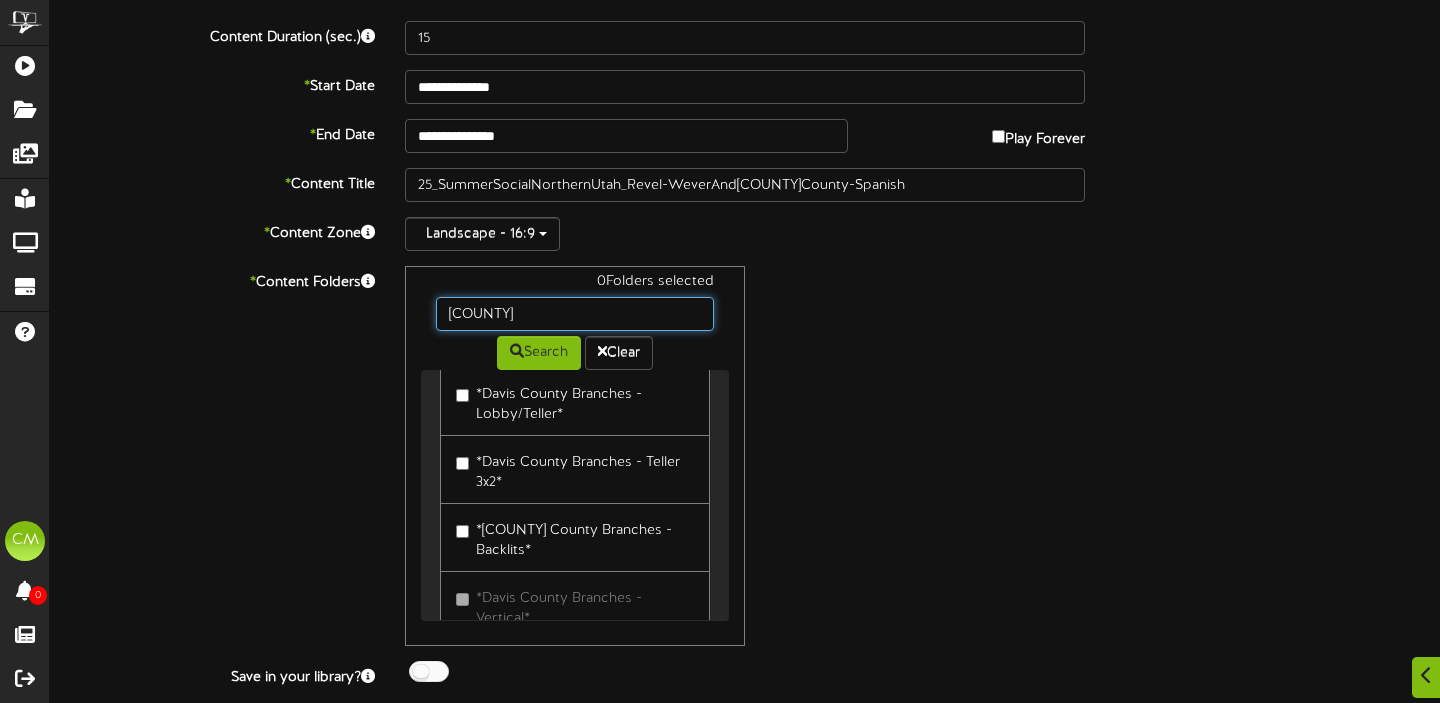 scroll, scrollTop: 0, scrollLeft: 0, axis: both 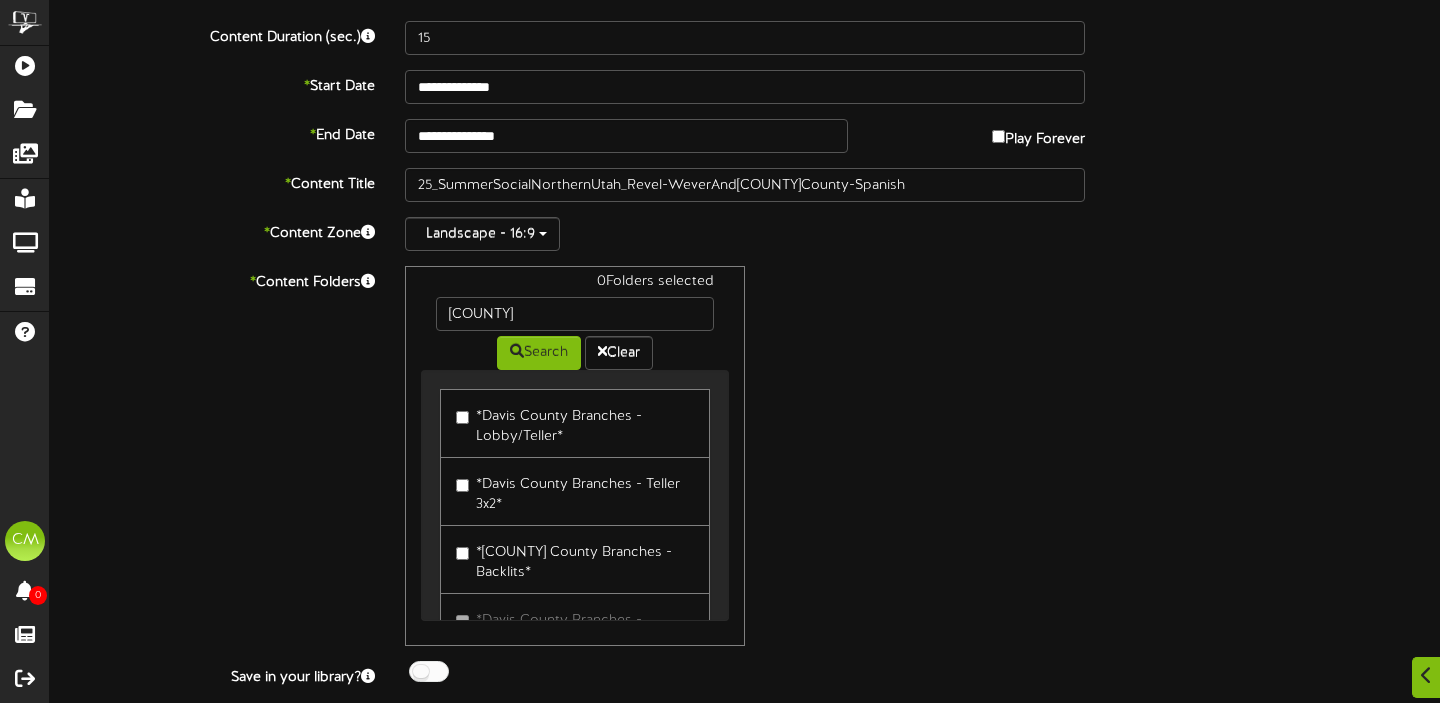 click on "*Davis County Branches - Lobby/Teller*" at bounding box center (575, 423) 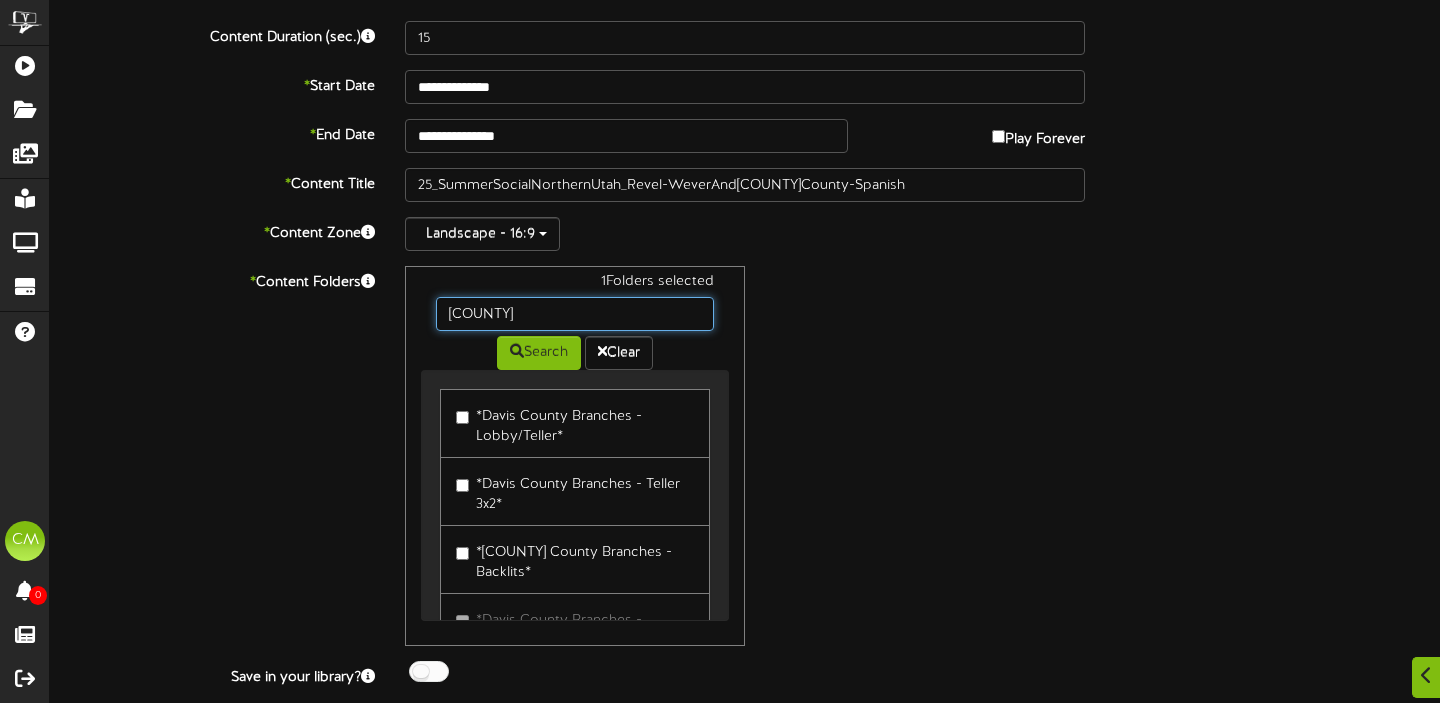 click on "[COUNTY]" at bounding box center (575, 314) 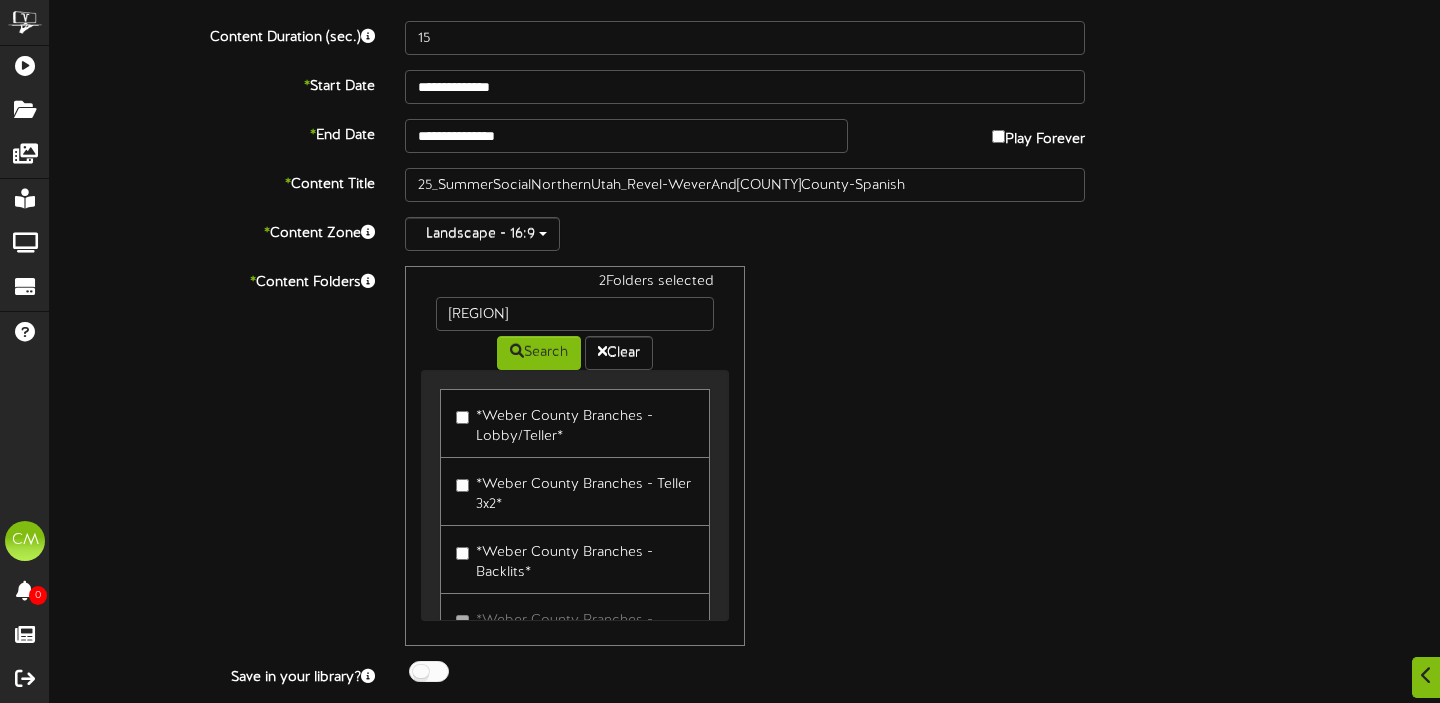 click on "2  Folders selected" at bounding box center (575, 284) 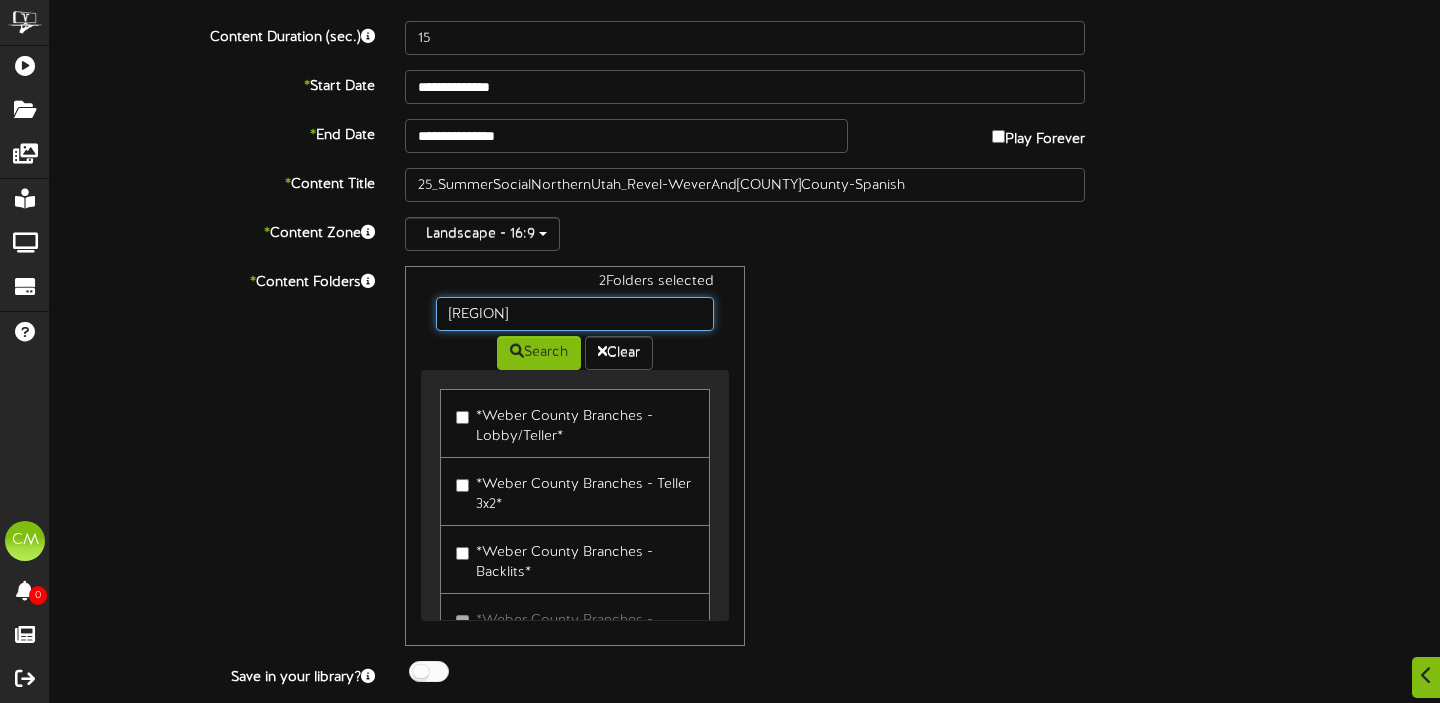 click on "[REGION]" at bounding box center (575, 314) 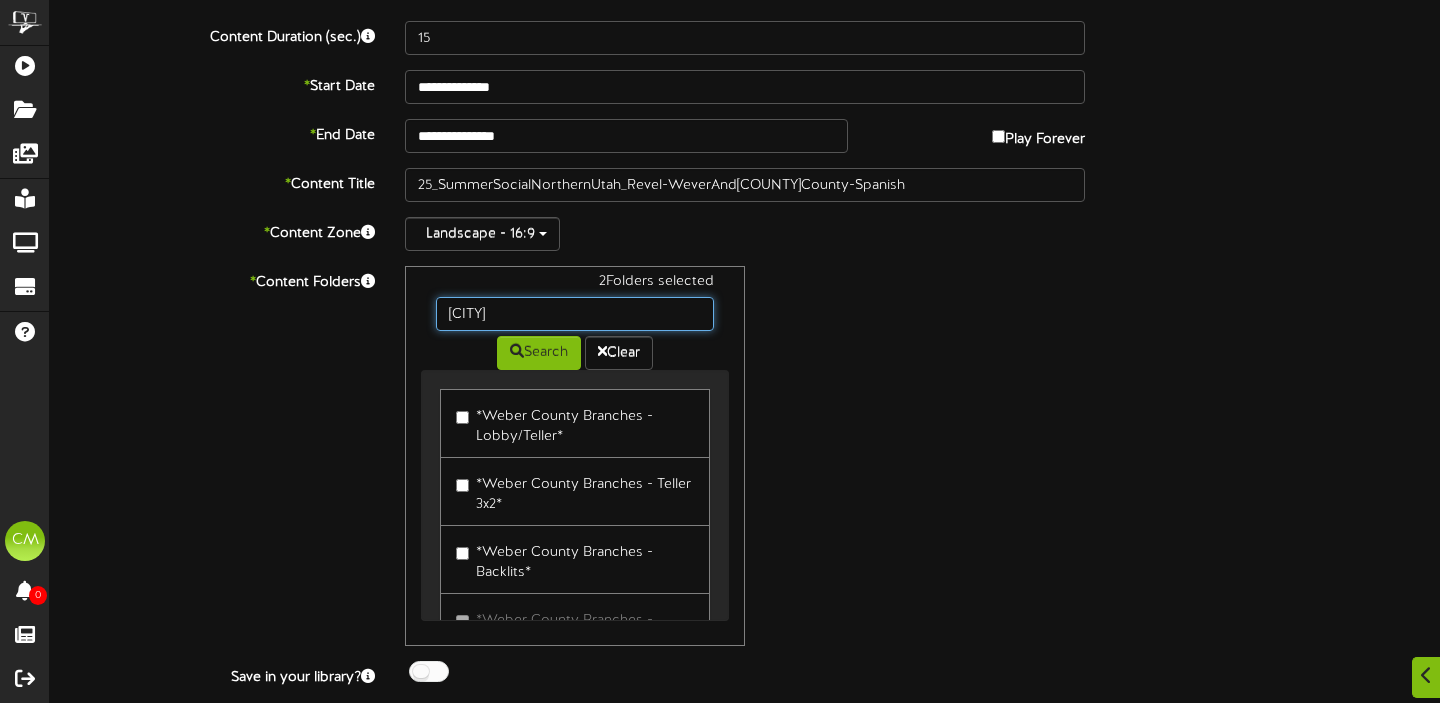 type on "[CITY]" 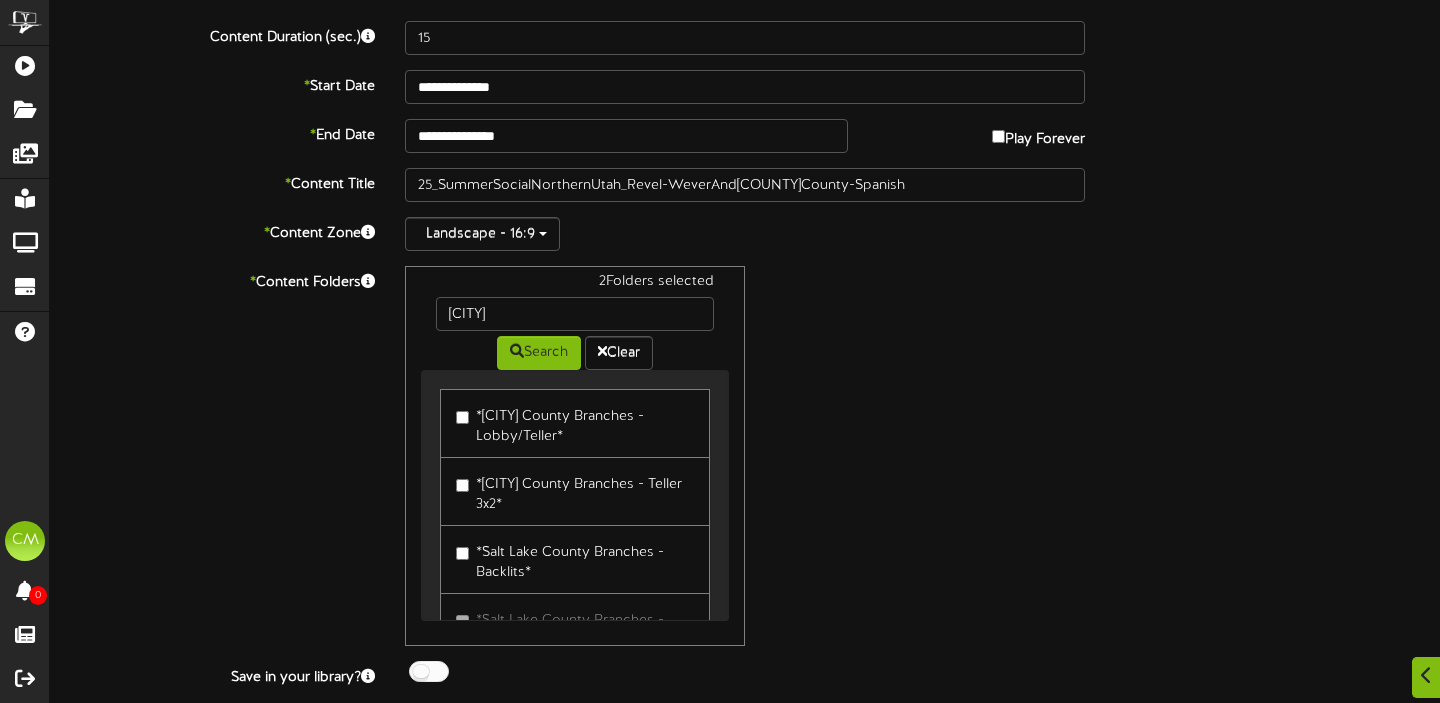 click on "*[CITY] County Branches - Lobby/Teller*" at bounding box center [575, 423] 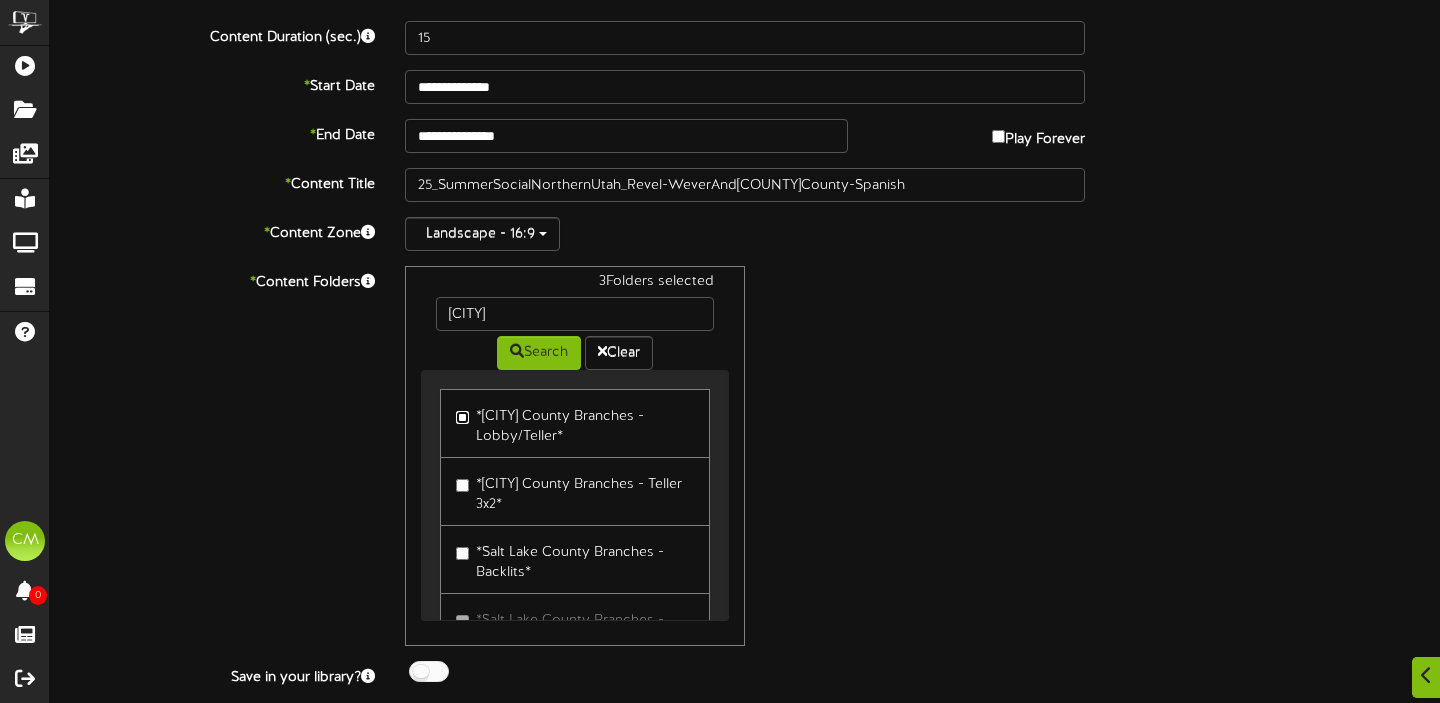 scroll, scrollTop: 263, scrollLeft: 0, axis: vertical 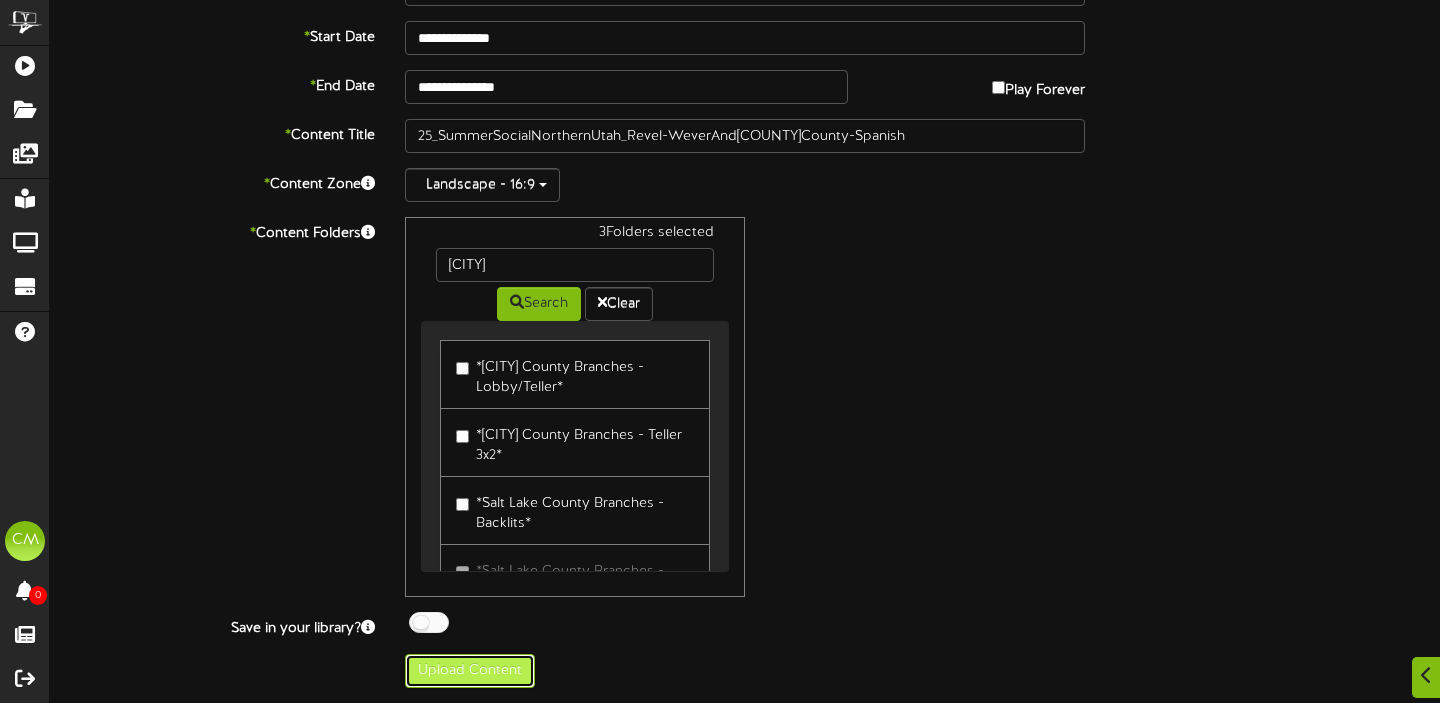 click on "Upload Content" at bounding box center (470, 671) 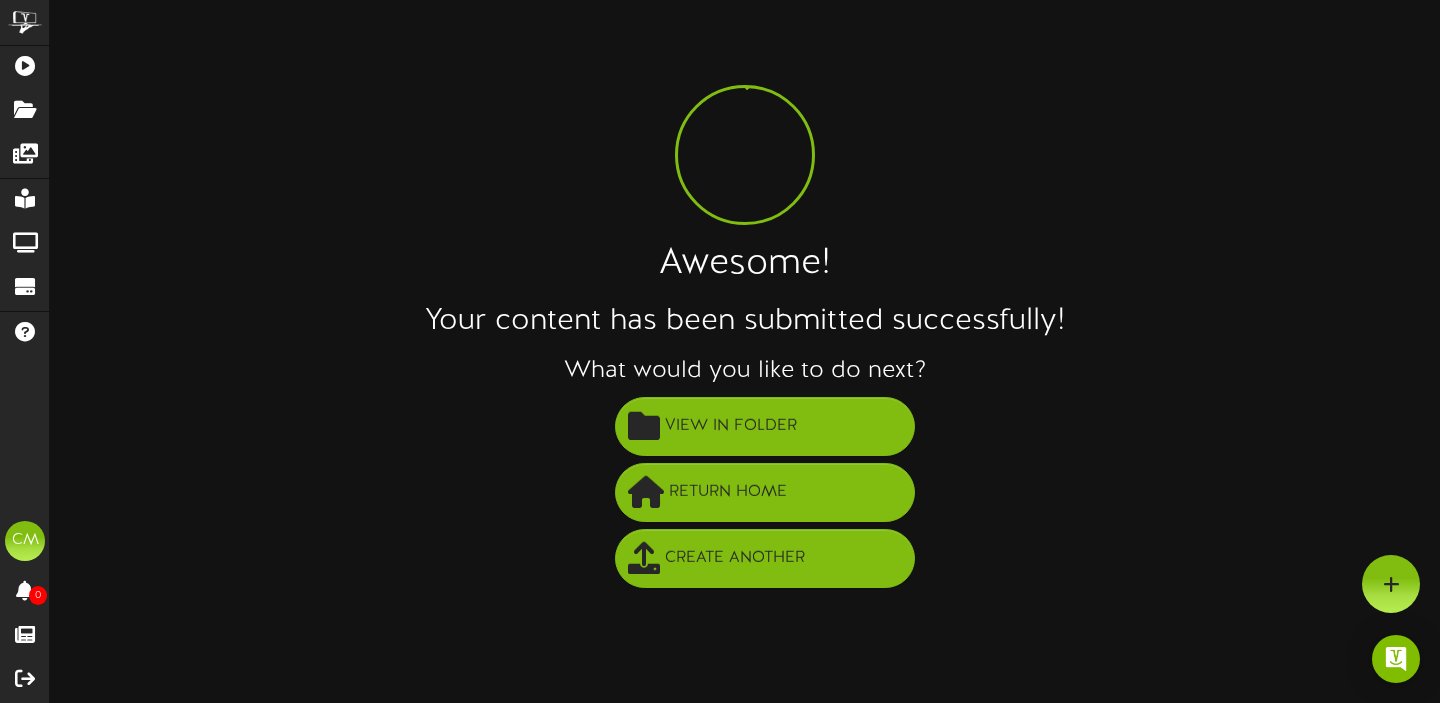 scroll, scrollTop: 0, scrollLeft: 0, axis: both 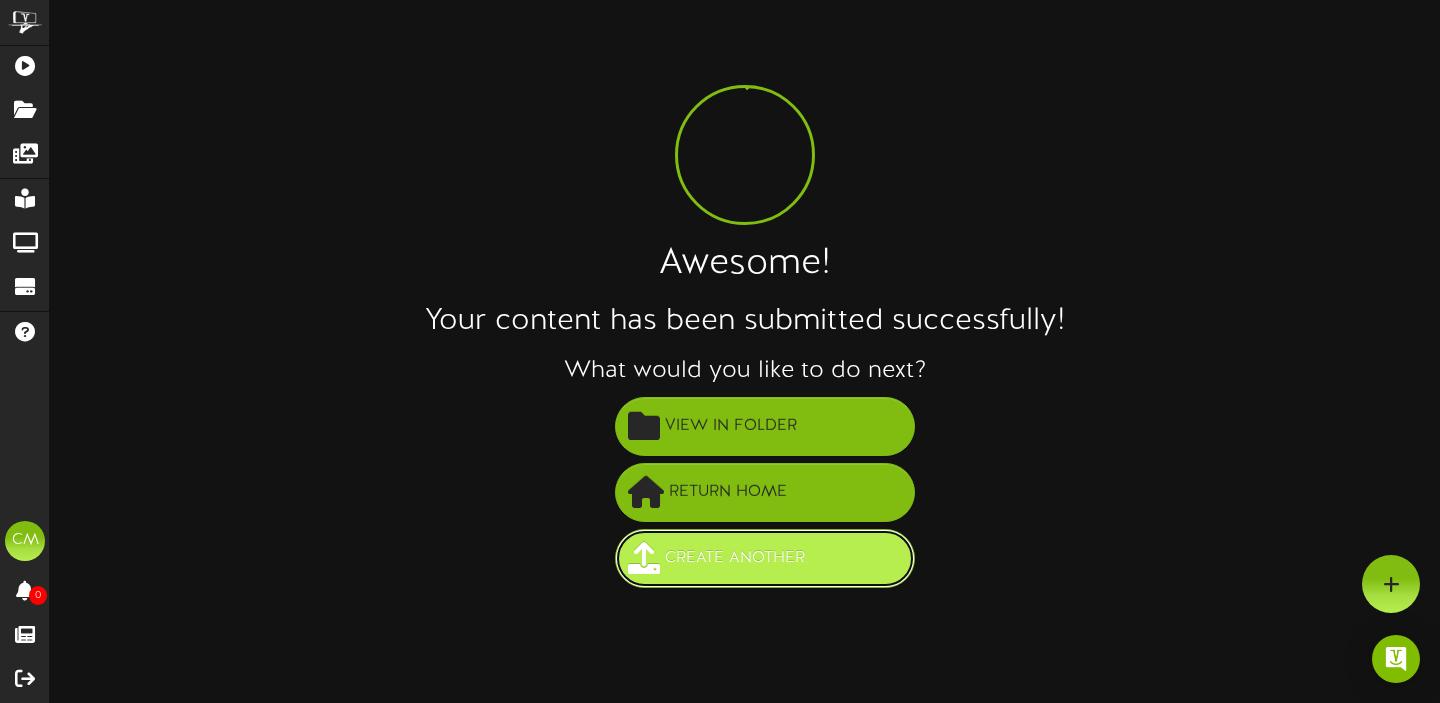 click on "Create Another" at bounding box center (735, 558) 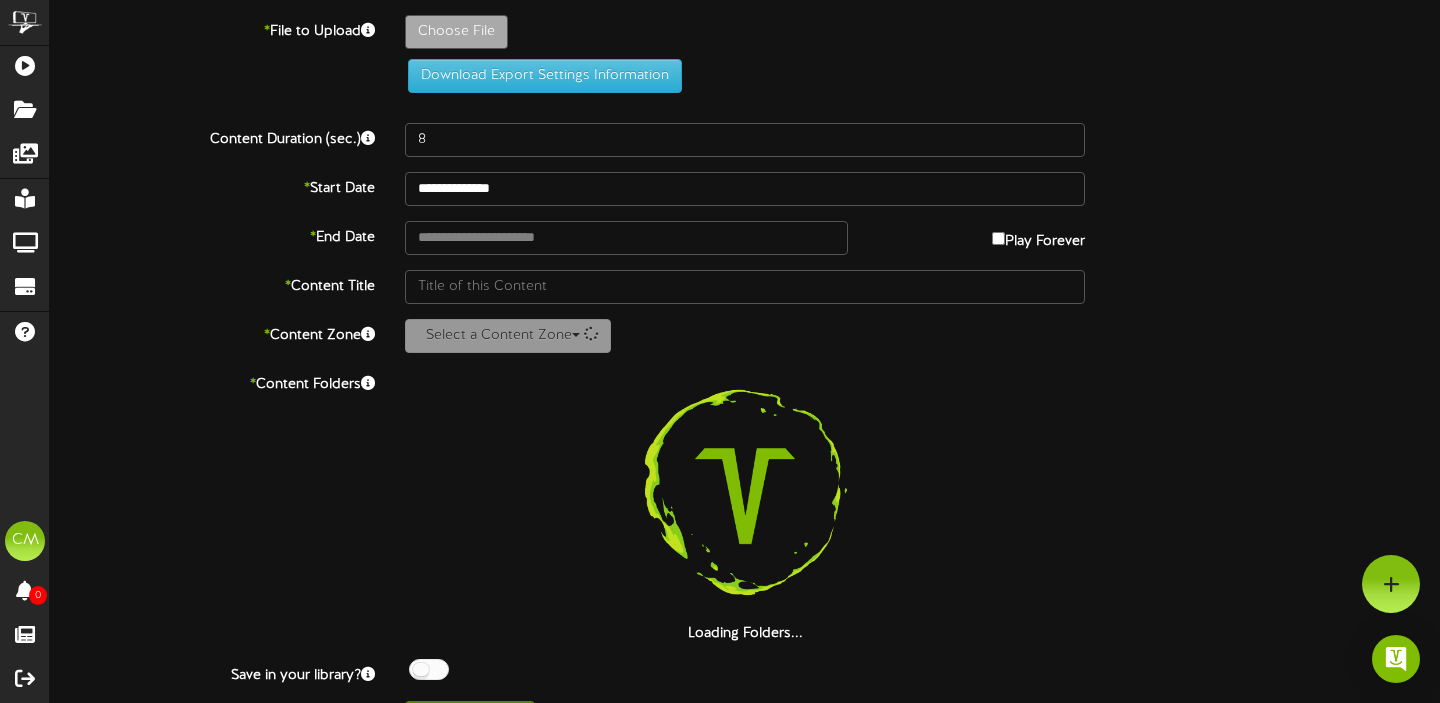 scroll, scrollTop: 0, scrollLeft: 0, axis: both 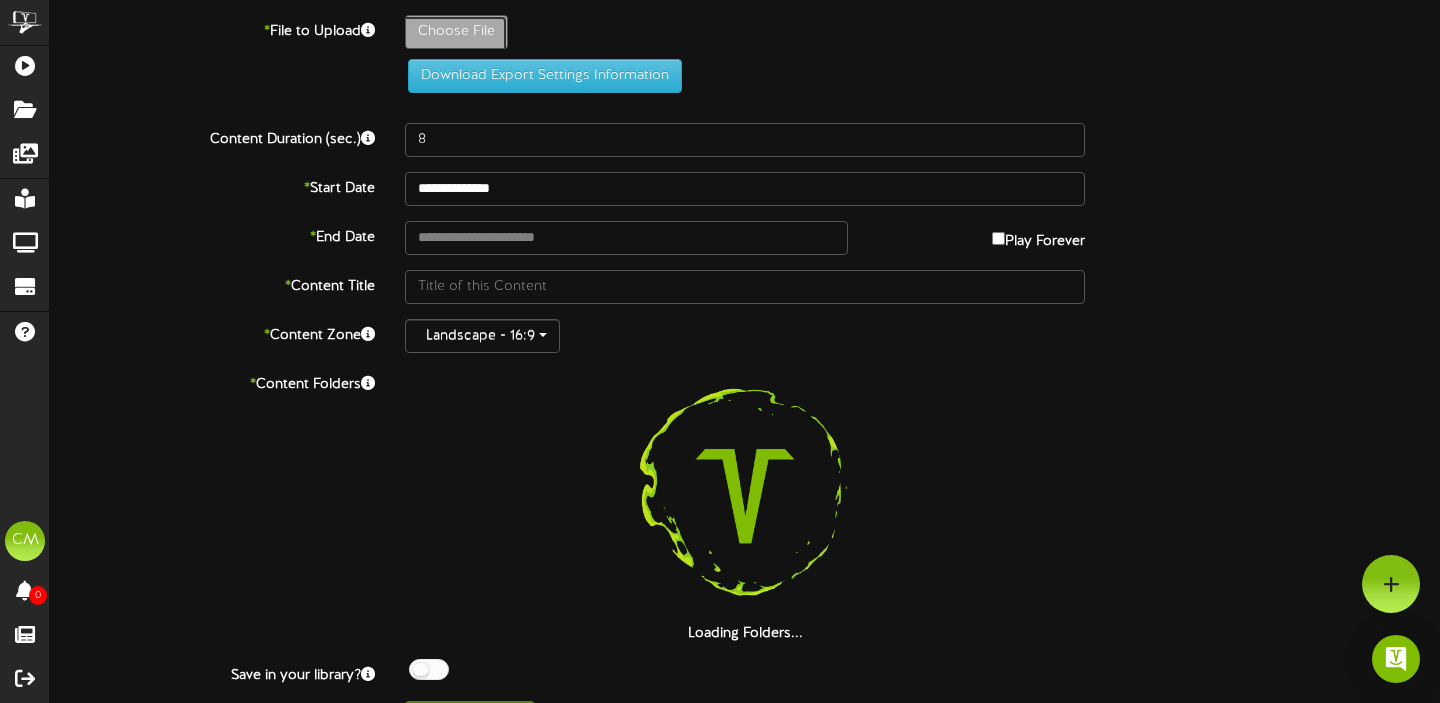 click on "Choose File" at bounding box center [-581, 87] 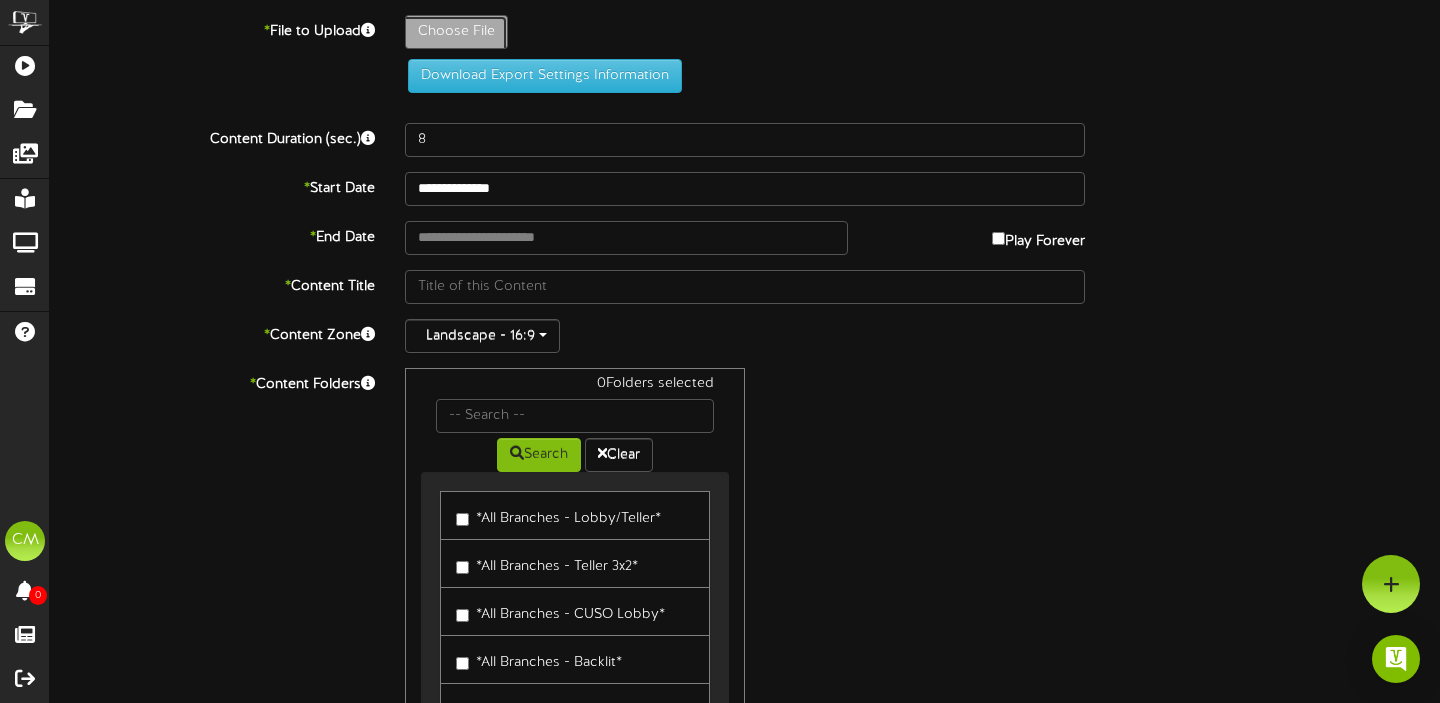 type on "**********" 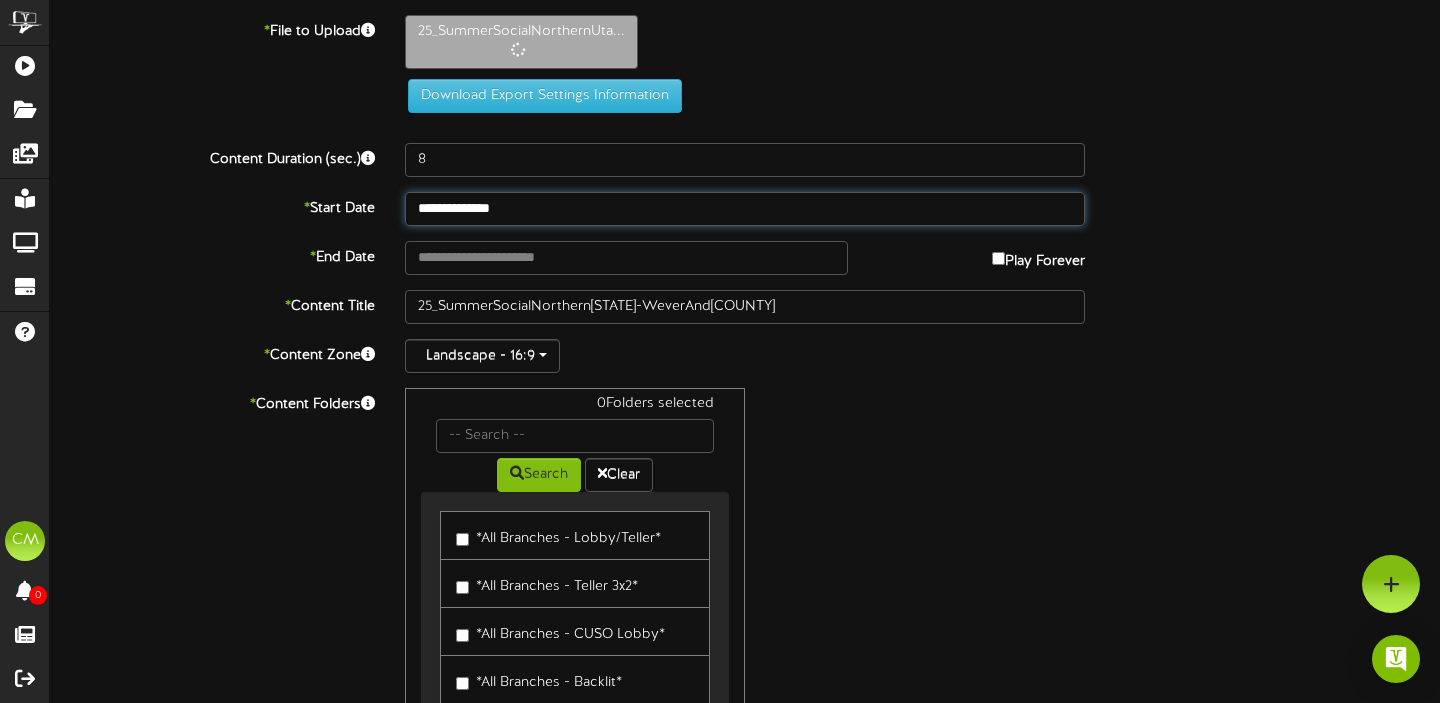 click on "**********" at bounding box center [745, 209] 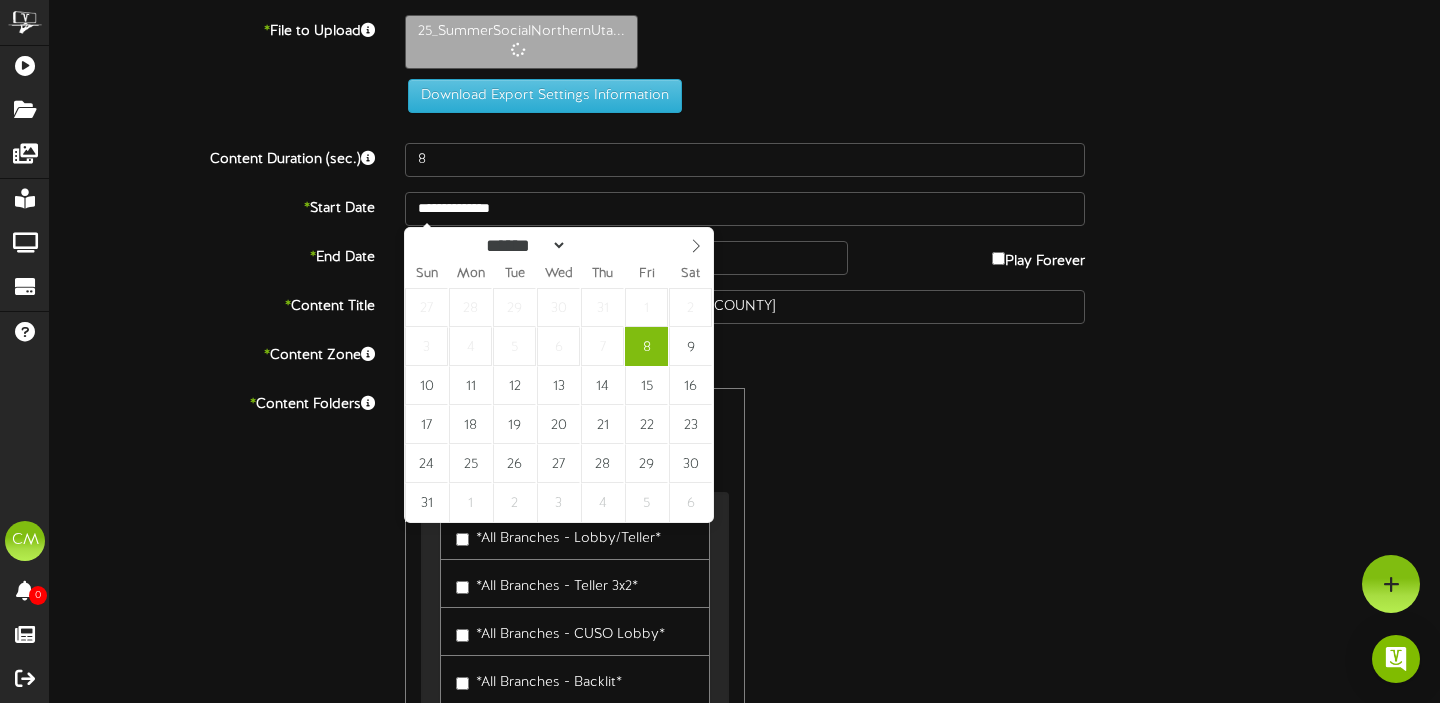 click on "**********" at bounding box center [745, 437] 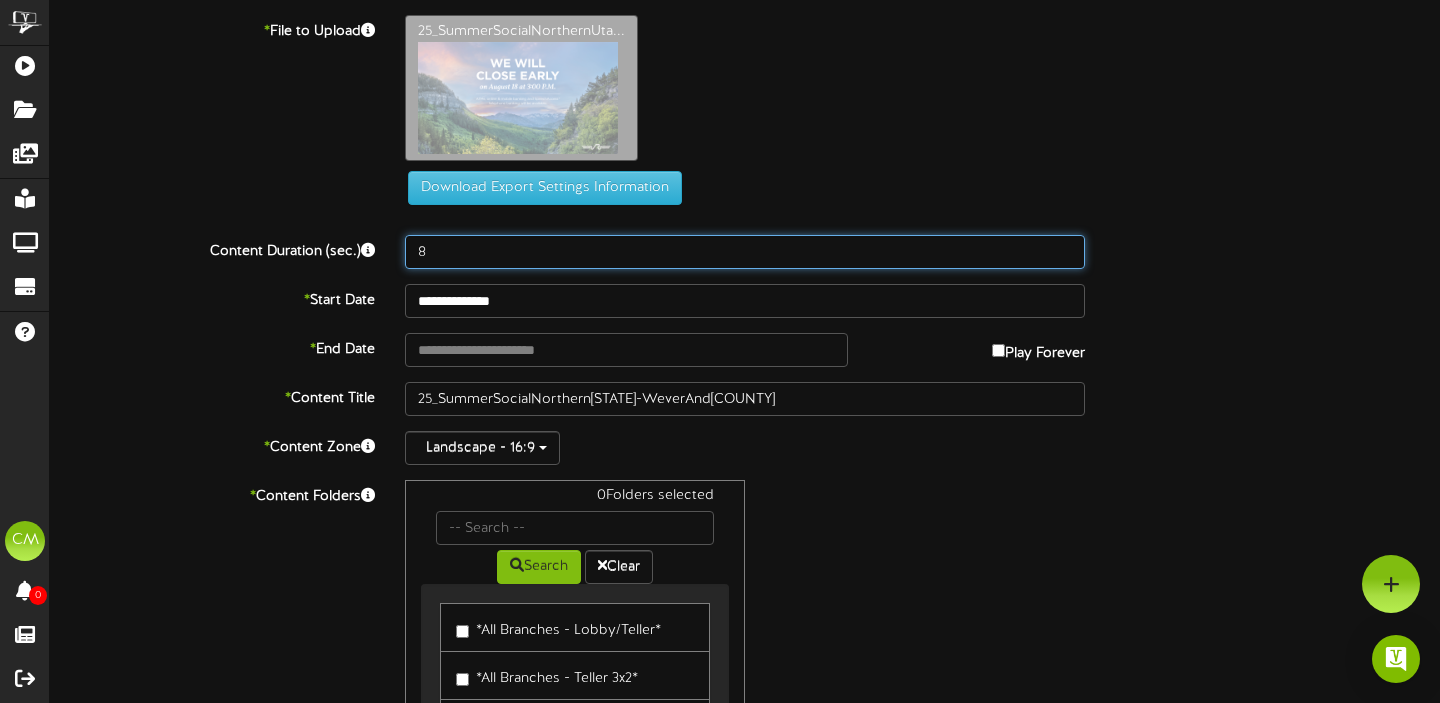 click on "8" at bounding box center (745, 252) 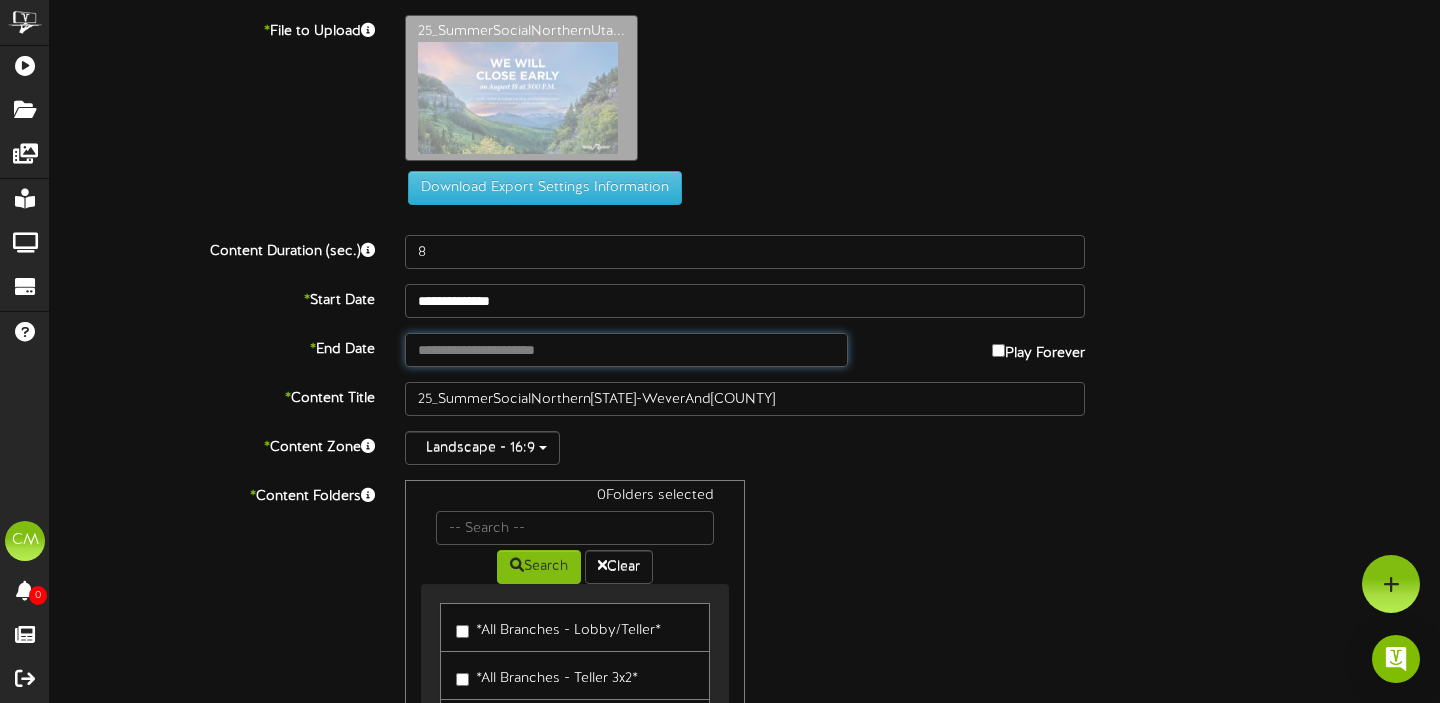 click at bounding box center [626, 350] 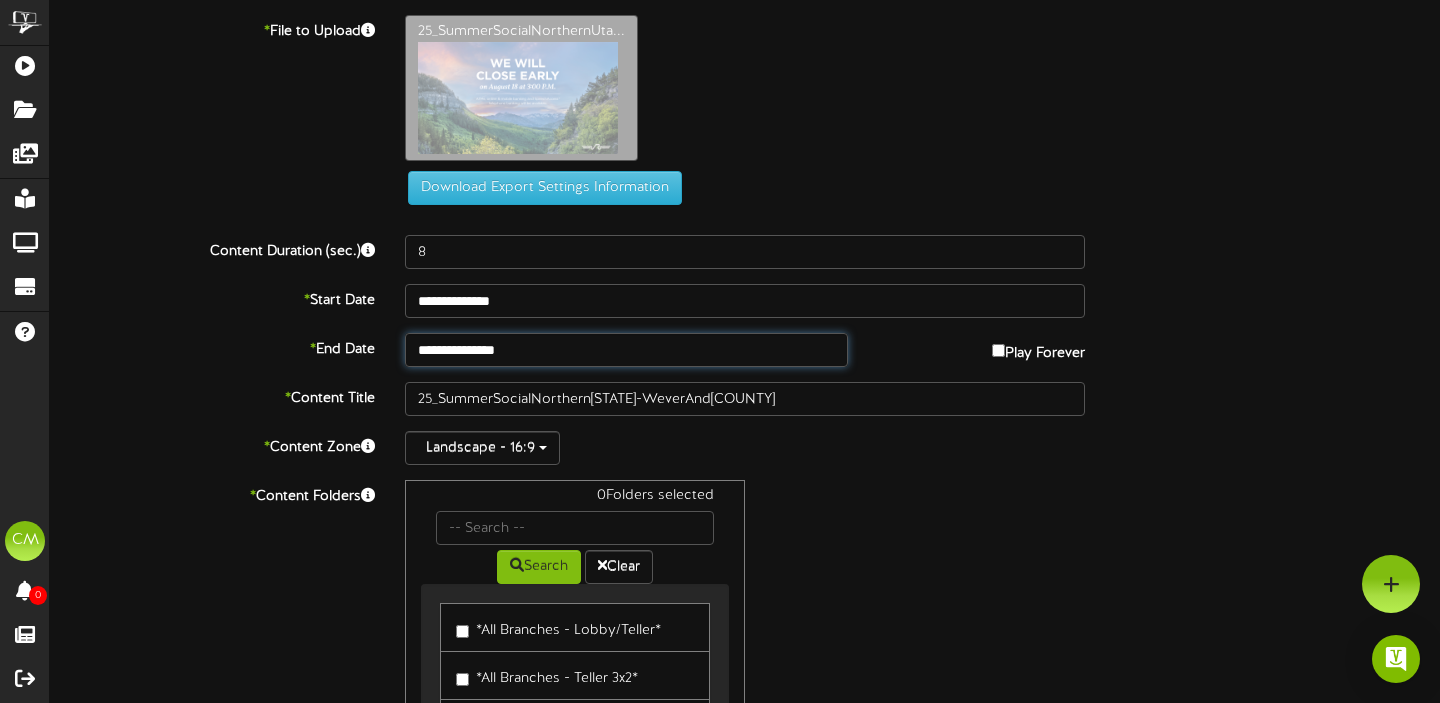 click on "**********" at bounding box center (626, 350) 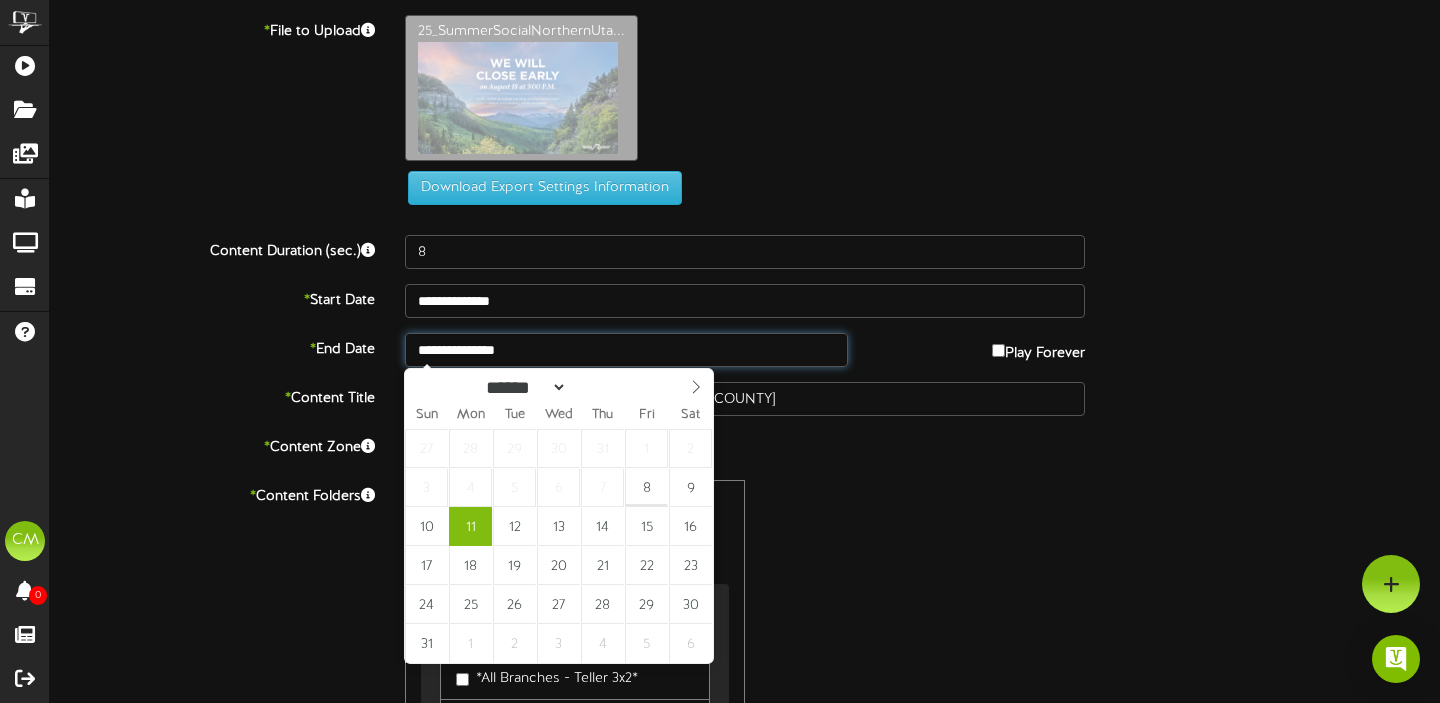 type on "**********" 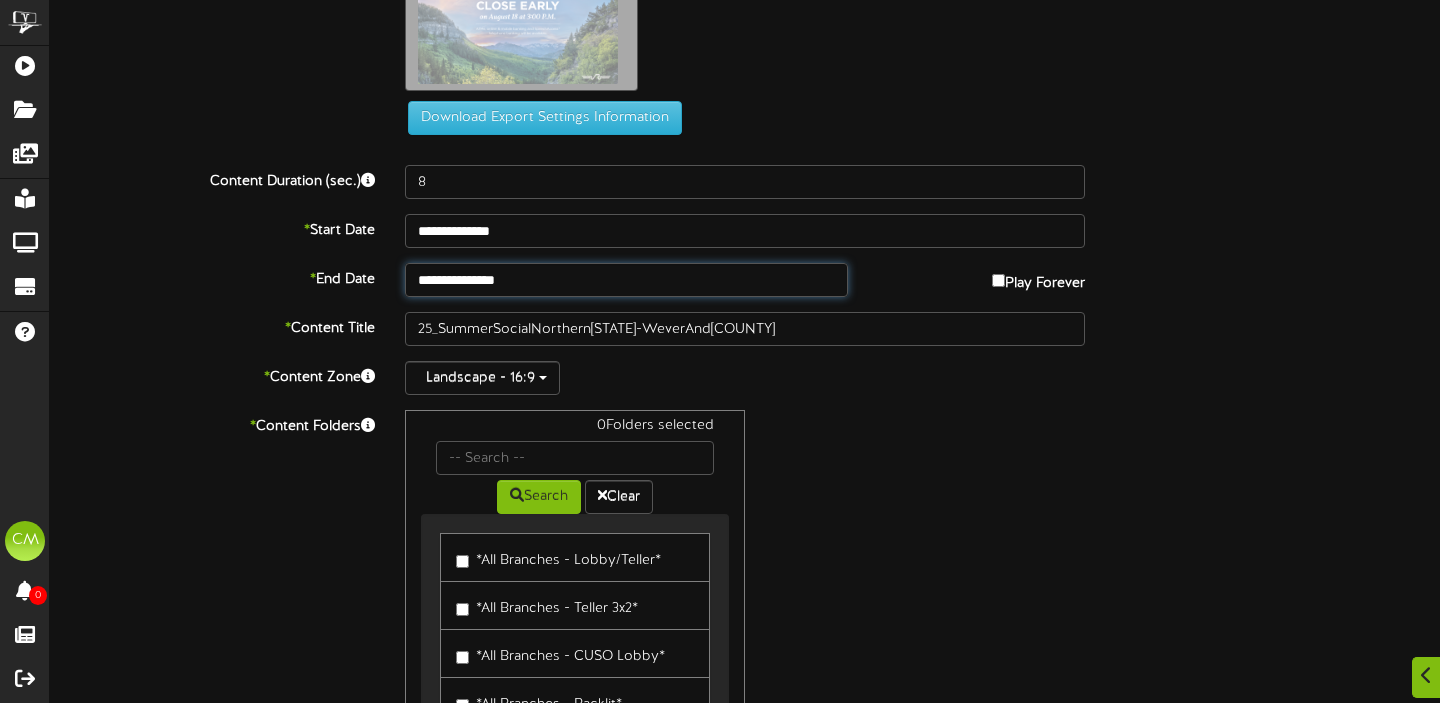 scroll, scrollTop: 71, scrollLeft: 0, axis: vertical 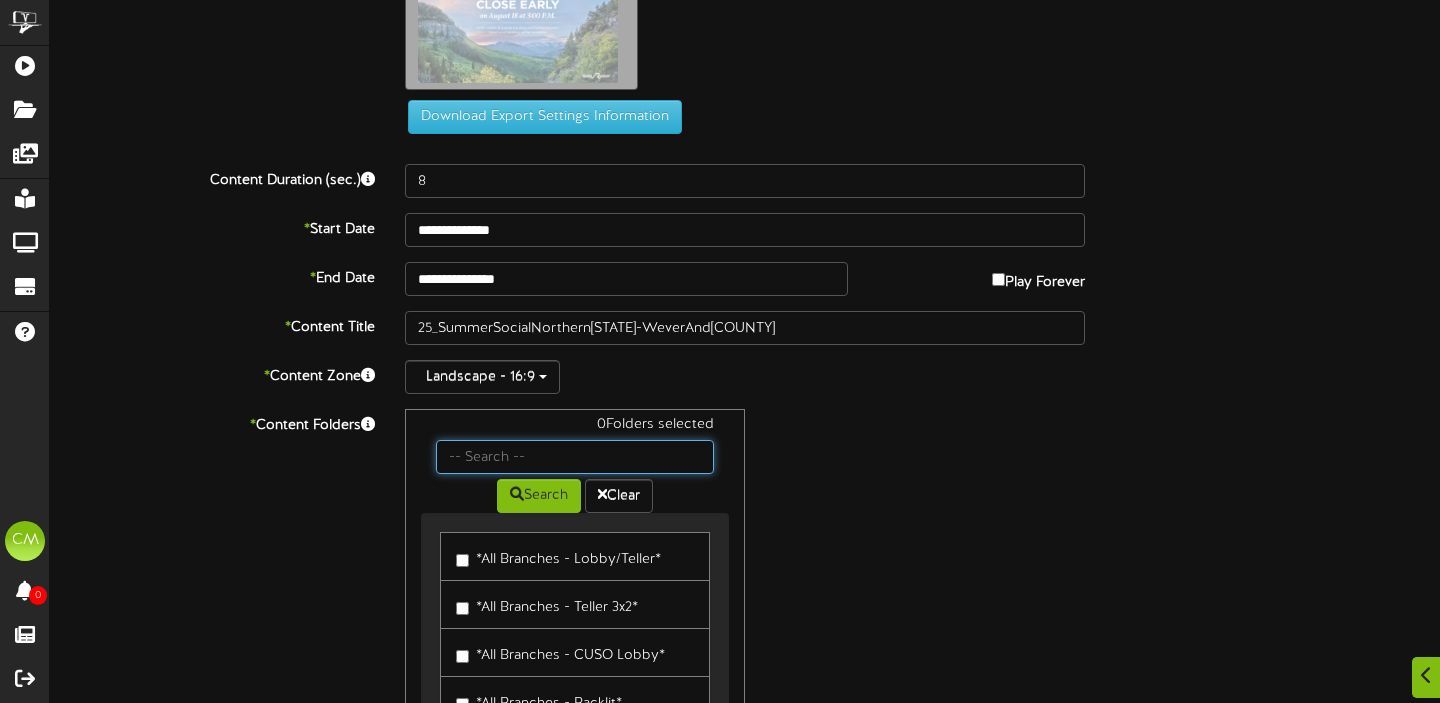 click at bounding box center (575, 457) 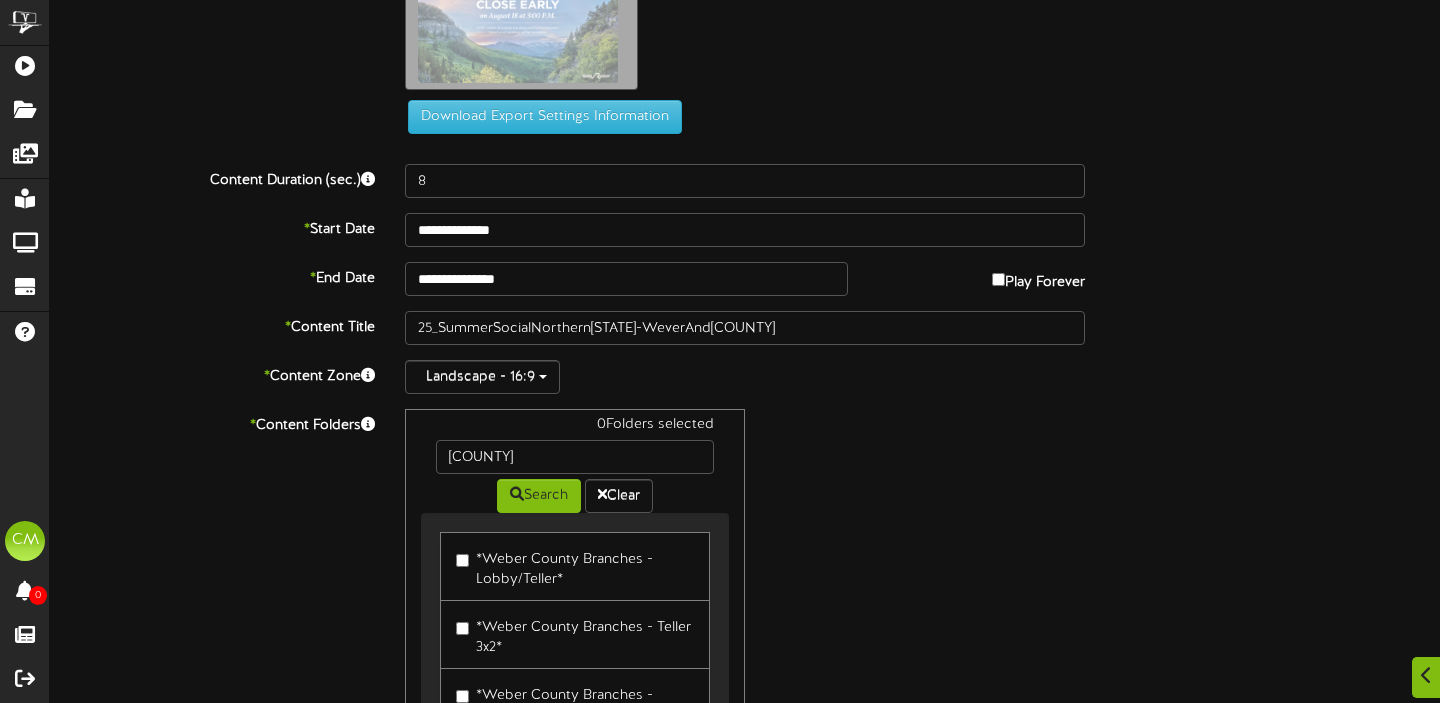 click on "*Weber County Branches - Lobby/Teller*" at bounding box center (575, 566) 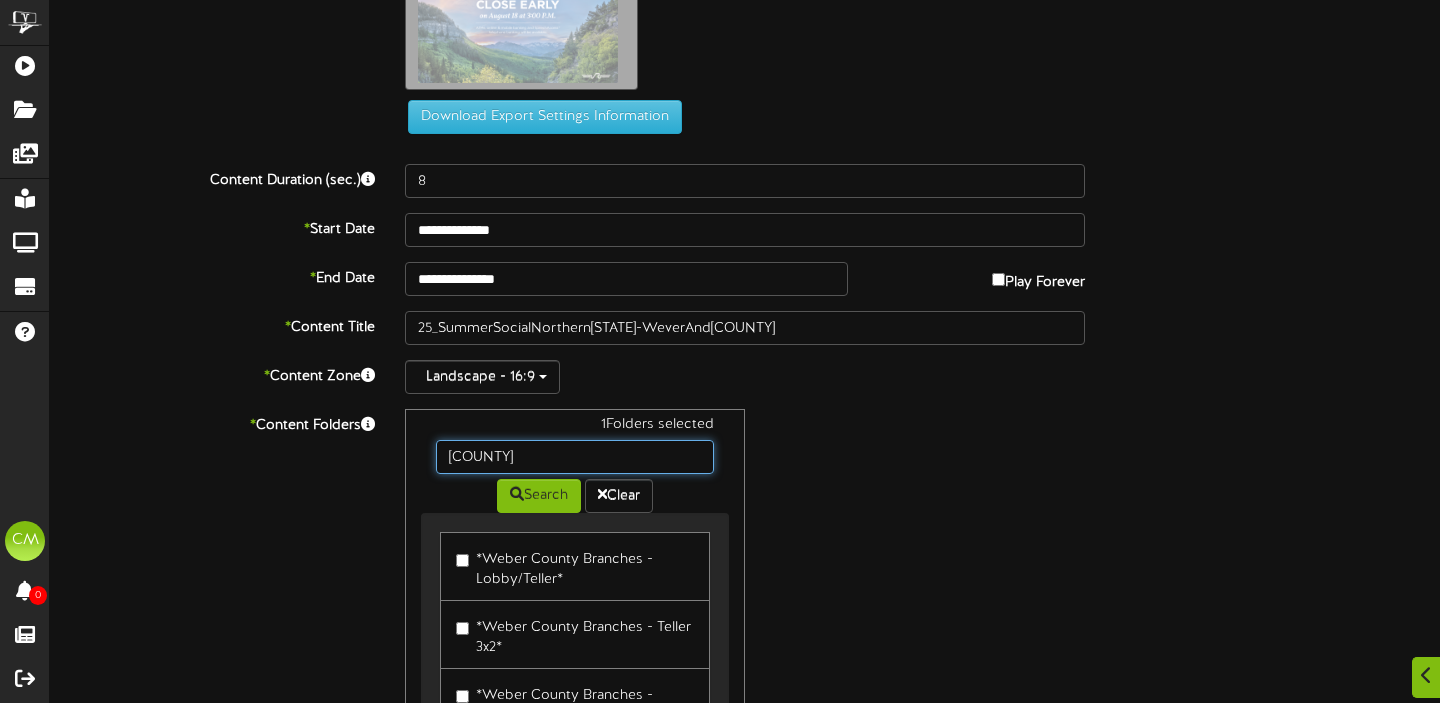 click on "weber" at bounding box center [575, 457] 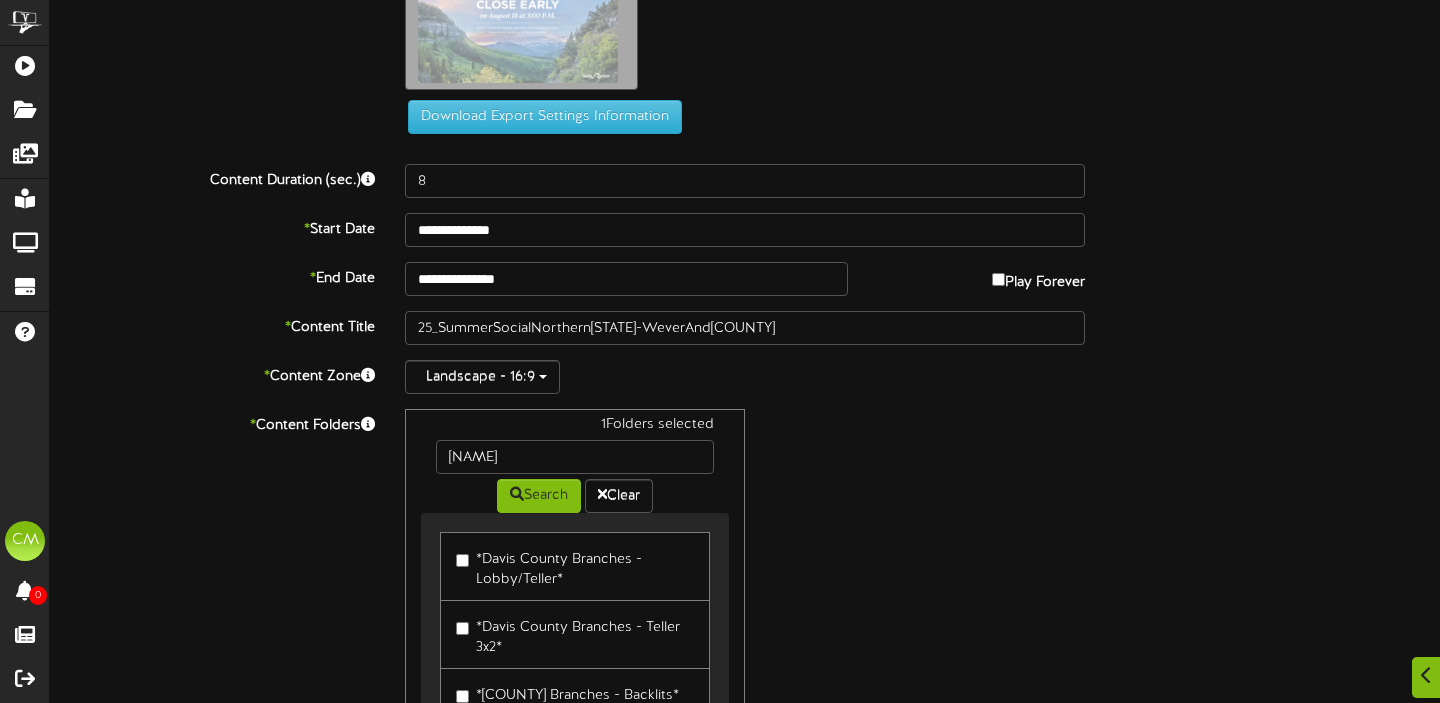click on "*Davis County Branches - Lobby/Teller*" at bounding box center [575, 566] 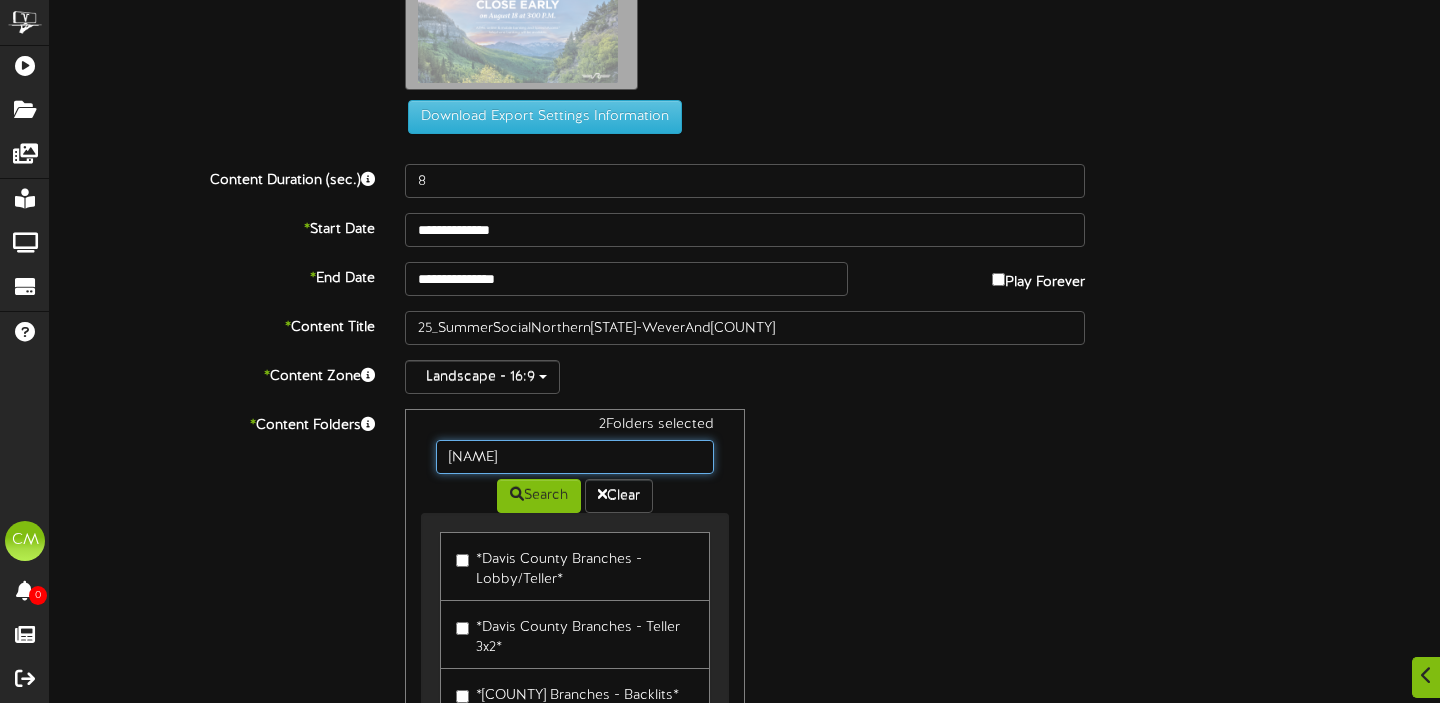 click on "davis" at bounding box center [575, 457] 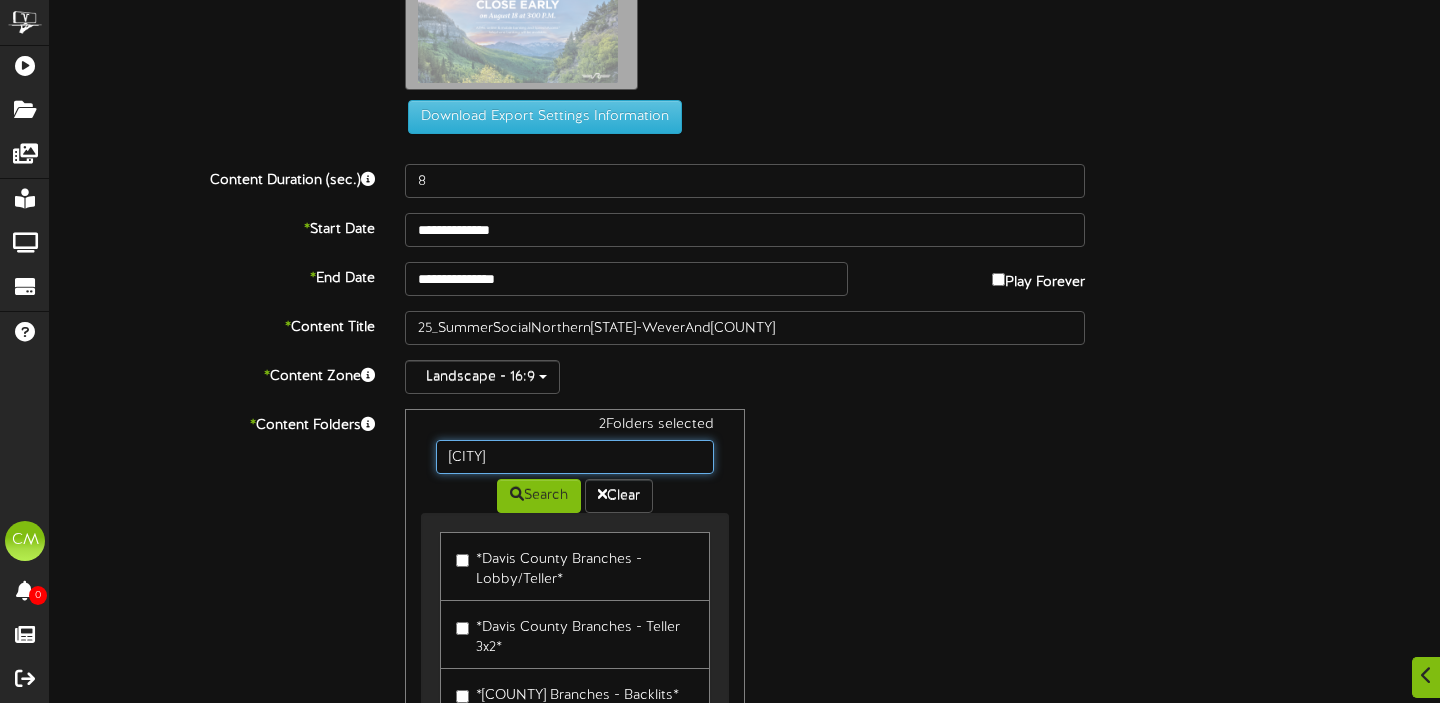 type on "salt lake" 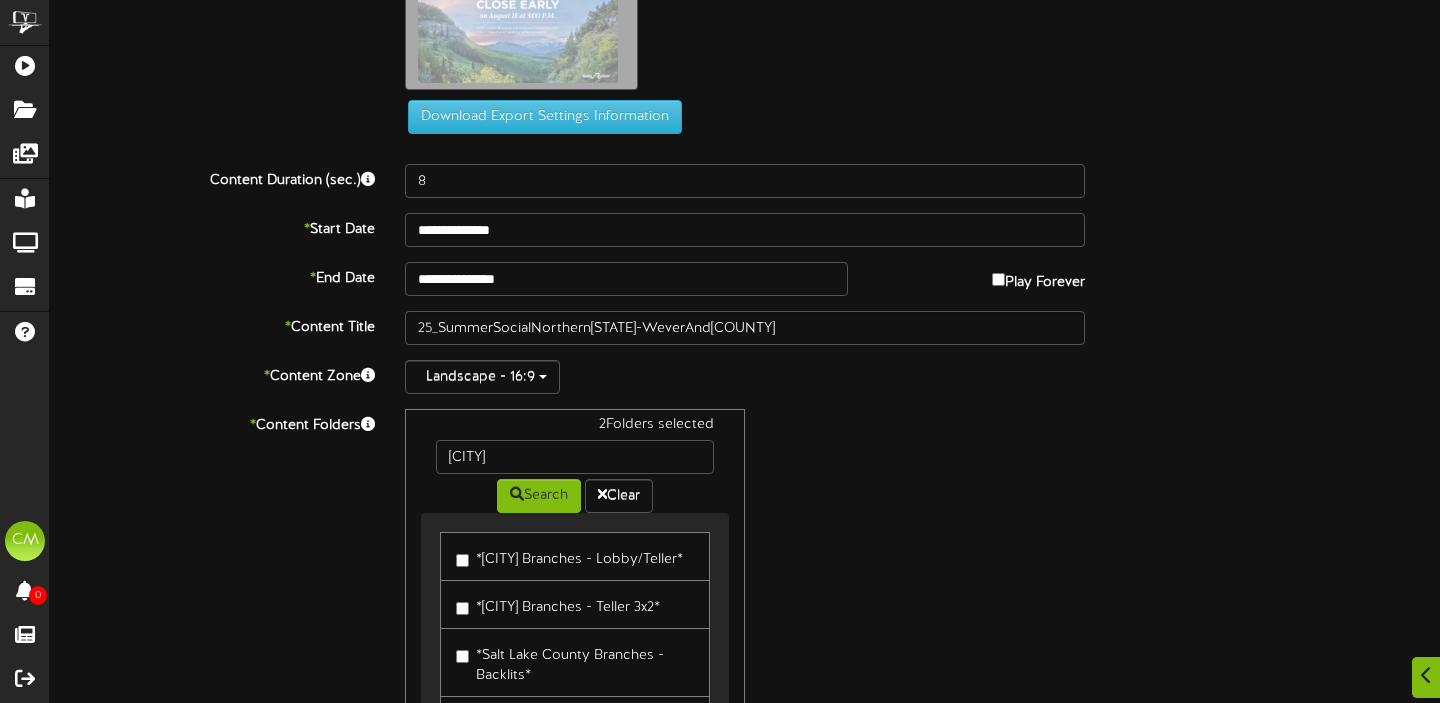 click on "*[COUNTY] County Branches - Lobby/Teller*" at bounding box center [575, 556] 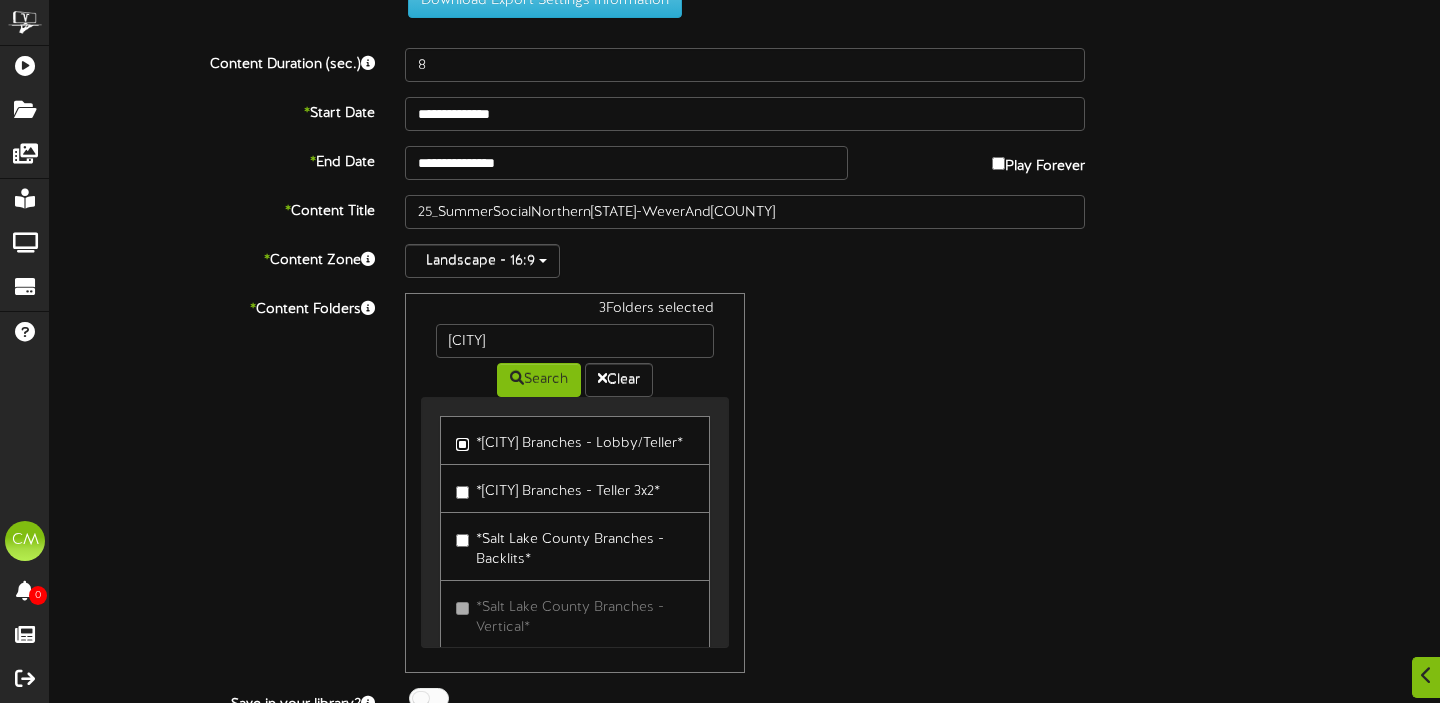 scroll, scrollTop: 263, scrollLeft: 0, axis: vertical 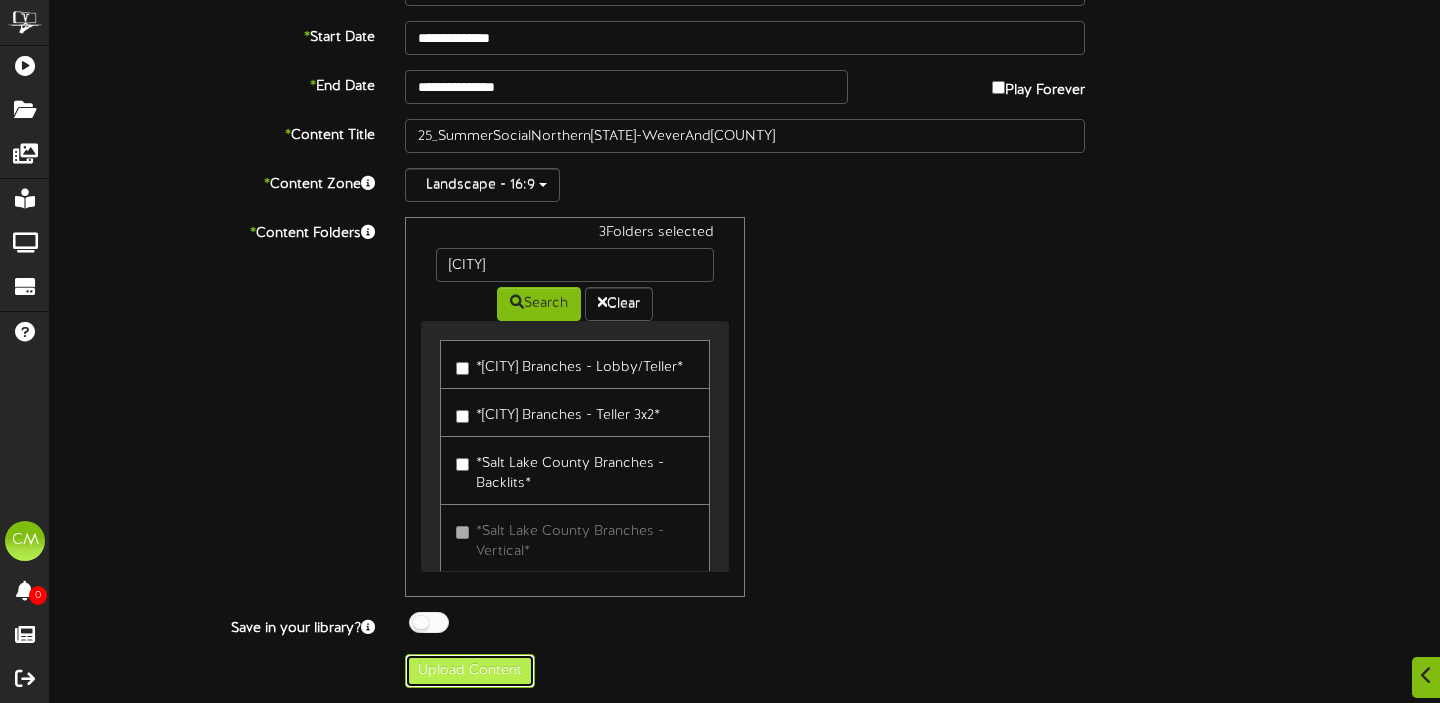 click on "Upload Content" at bounding box center (470, 671) 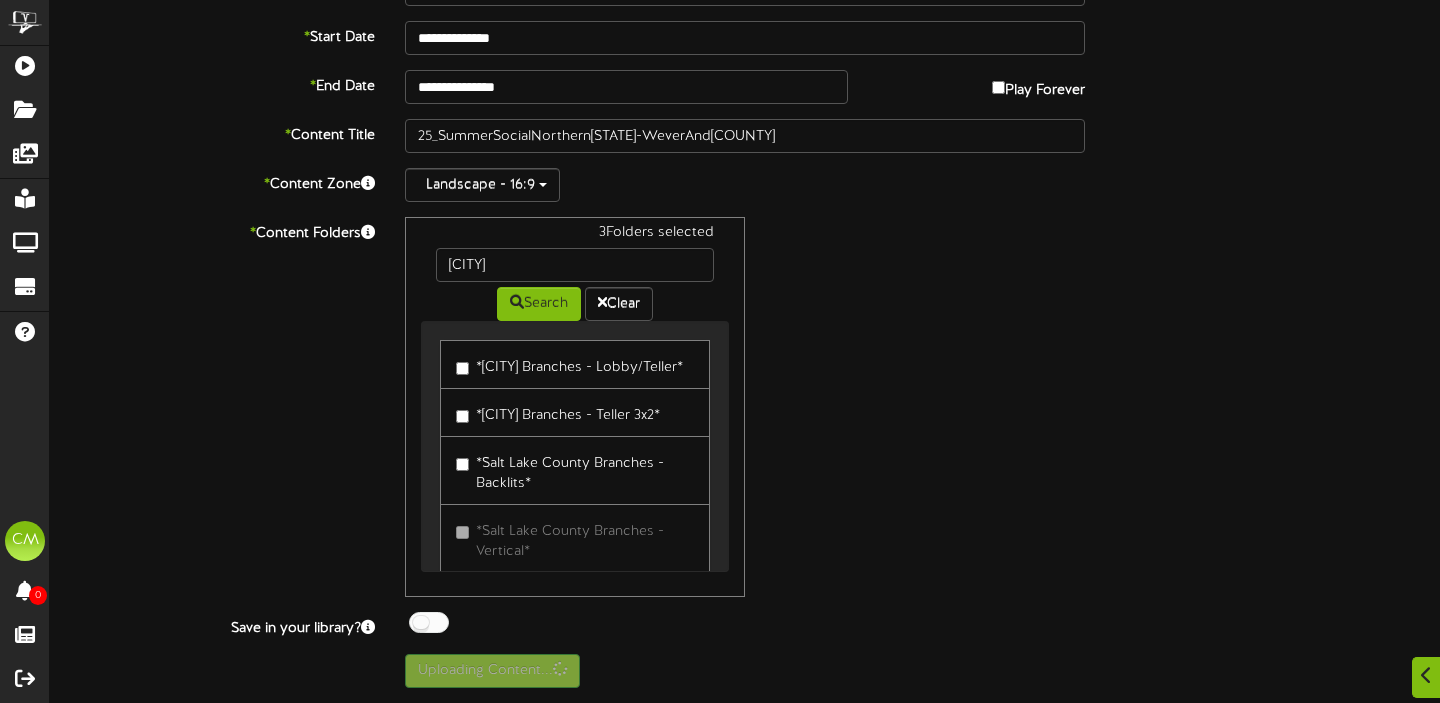 scroll, scrollTop: 0, scrollLeft: 0, axis: both 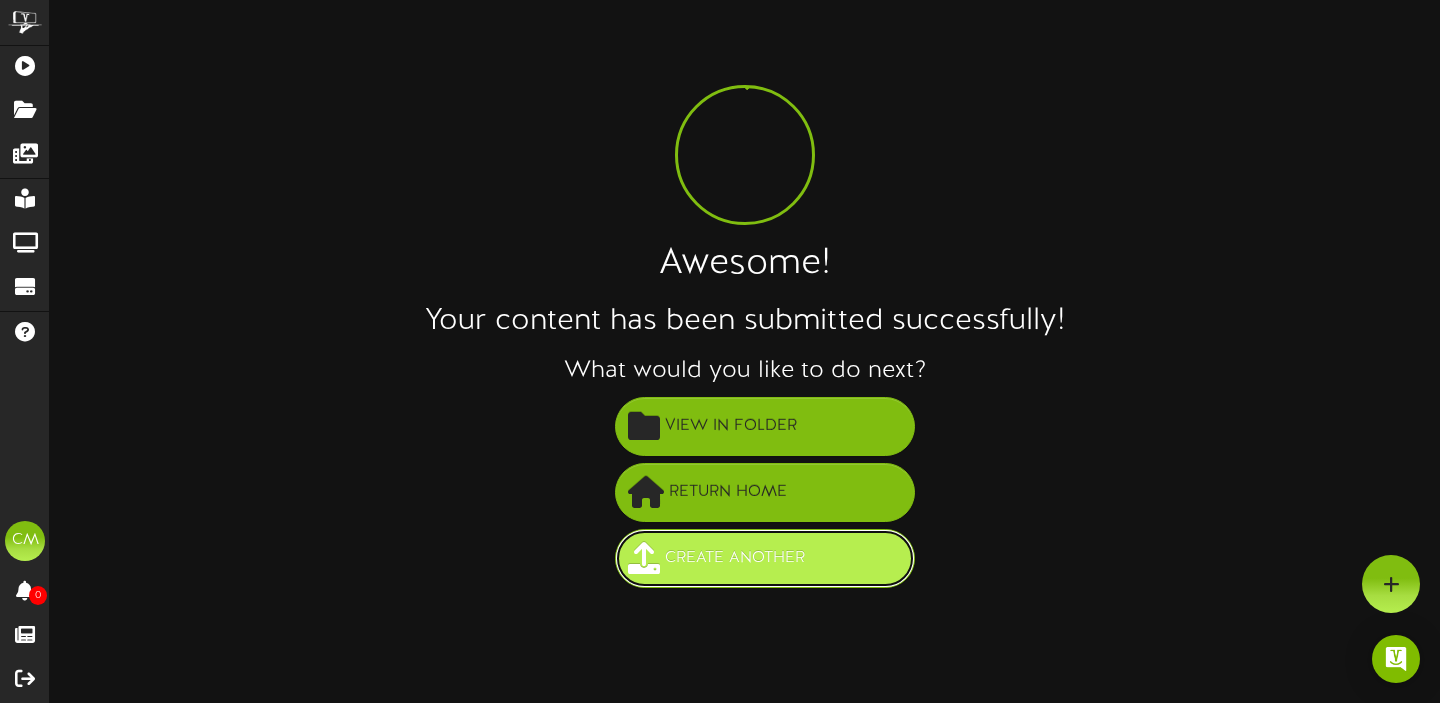 click on "Create Another" at bounding box center [735, 558] 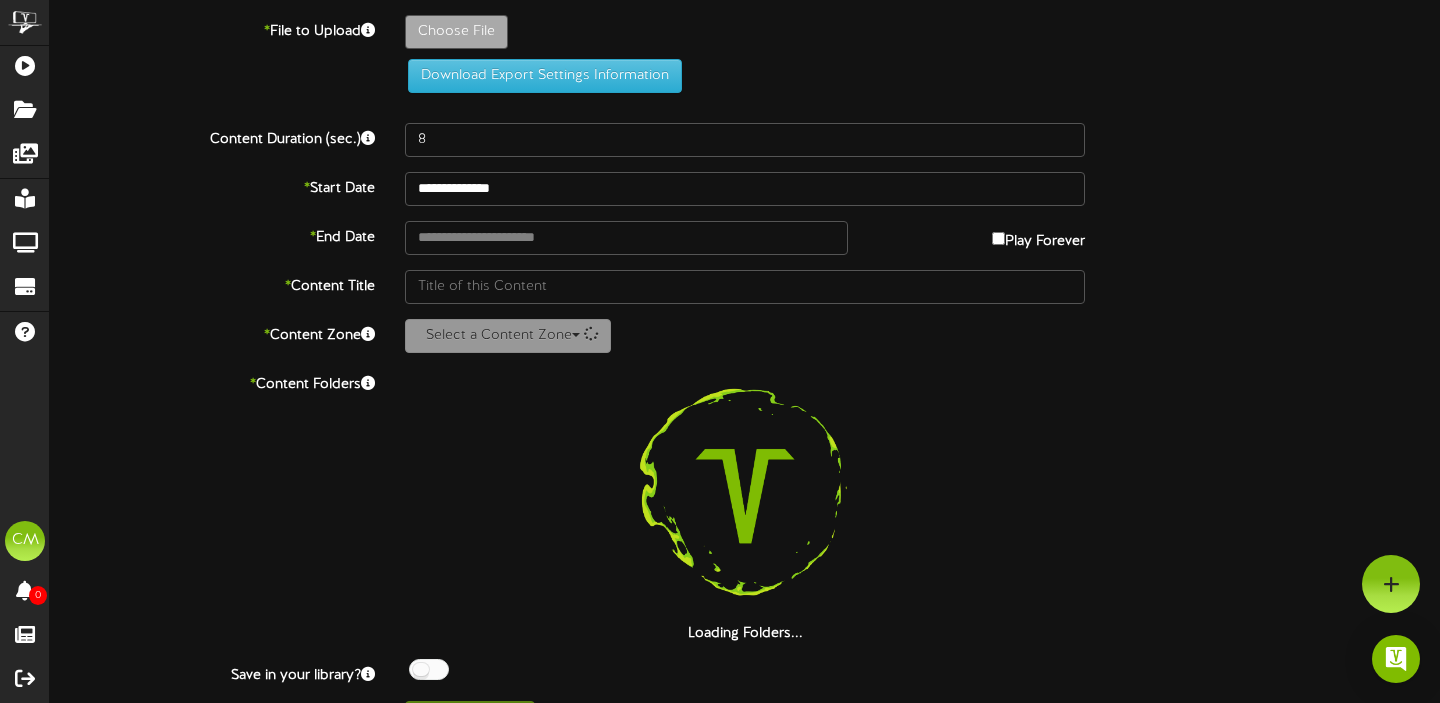 scroll, scrollTop: 0, scrollLeft: 0, axis: both 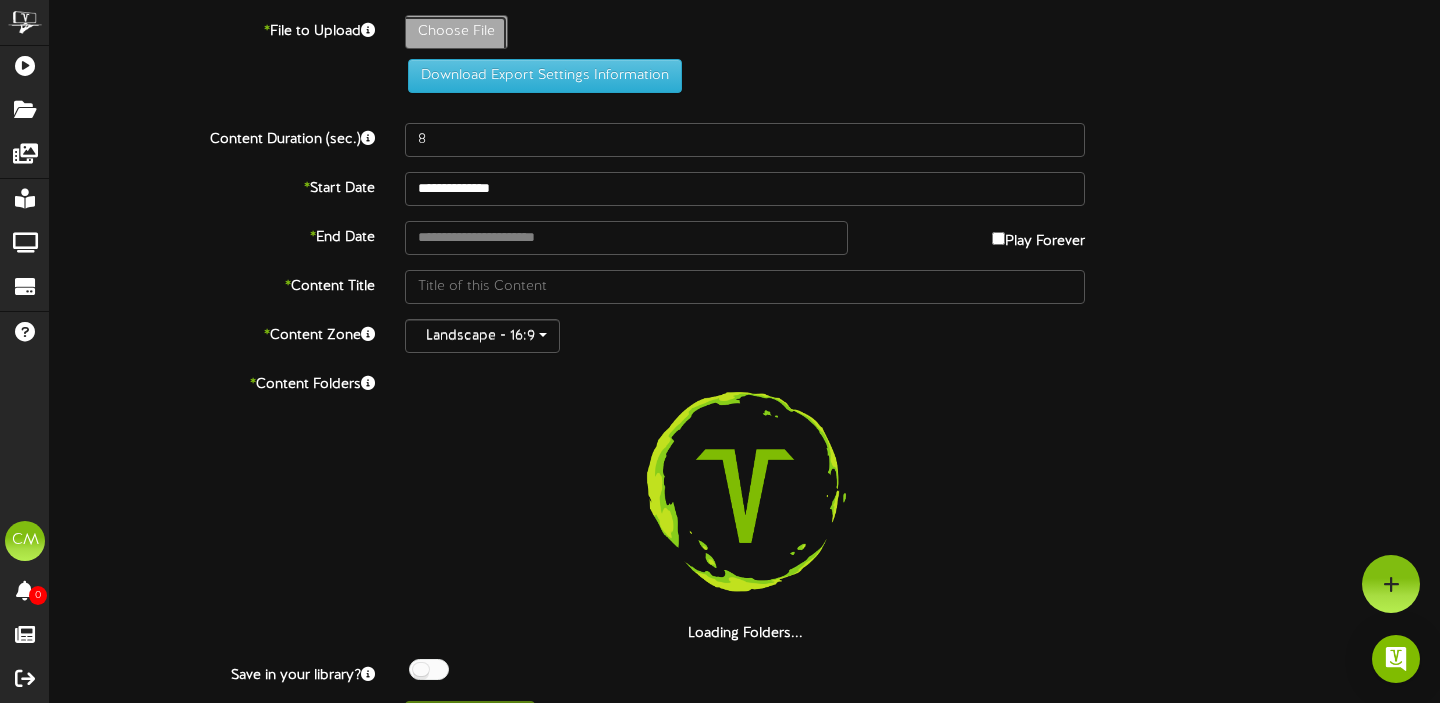 click on "Choose File" at bounding box center (-581, 87) 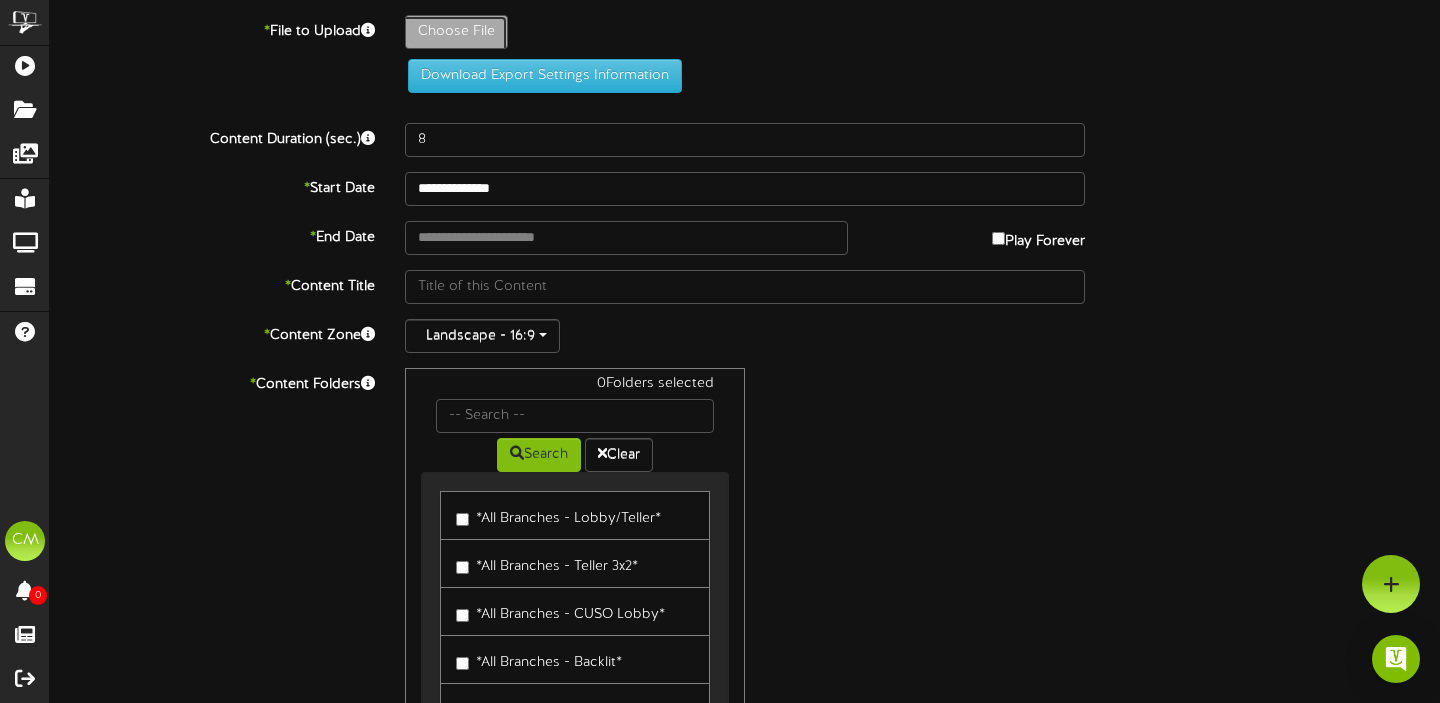 type on "**********" 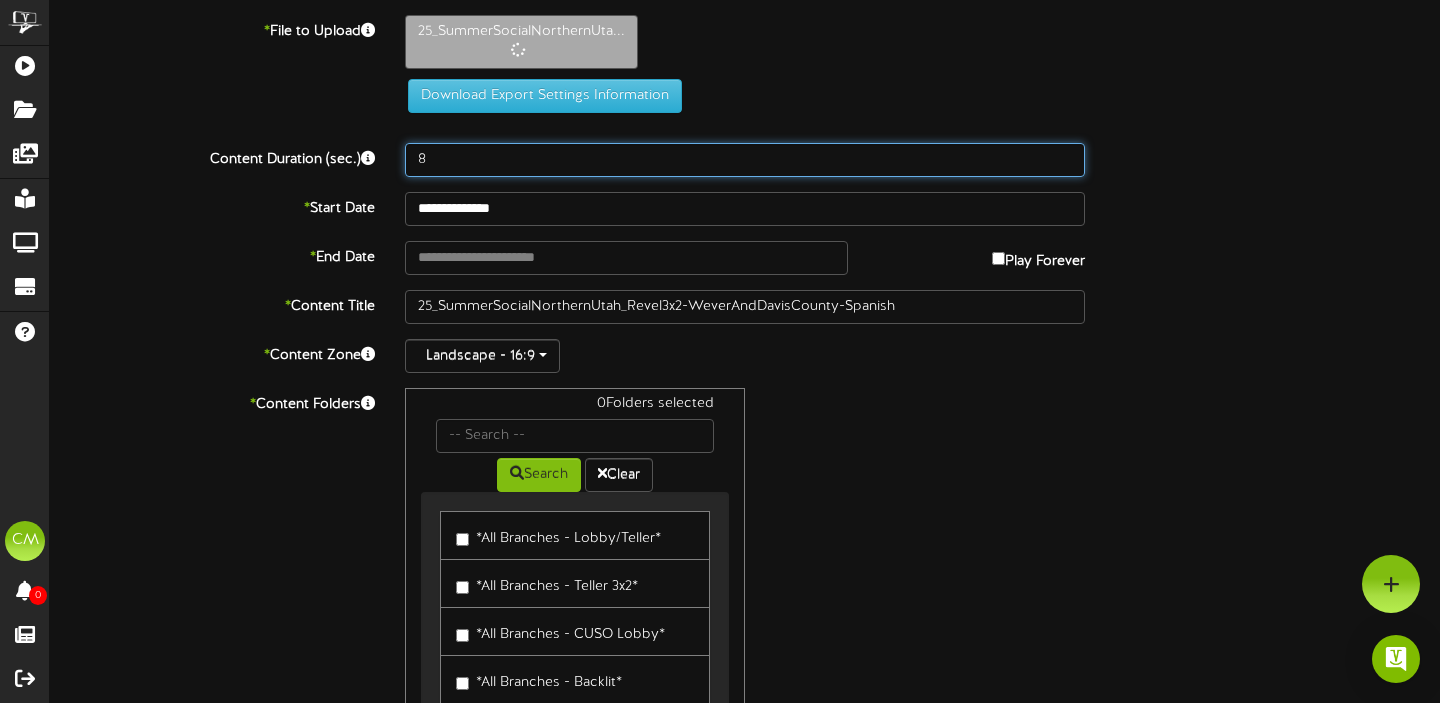 click on "8" at bounding box center [745, 160] 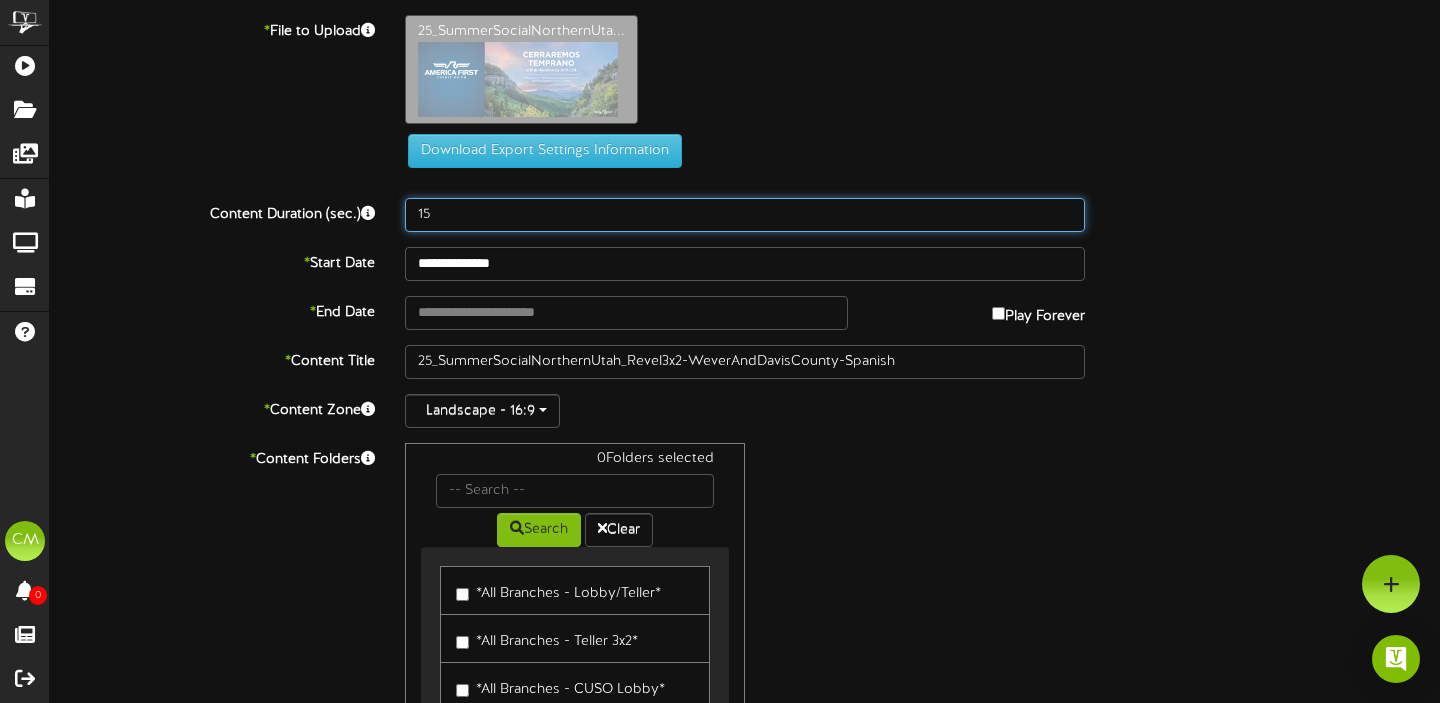 type on "15" 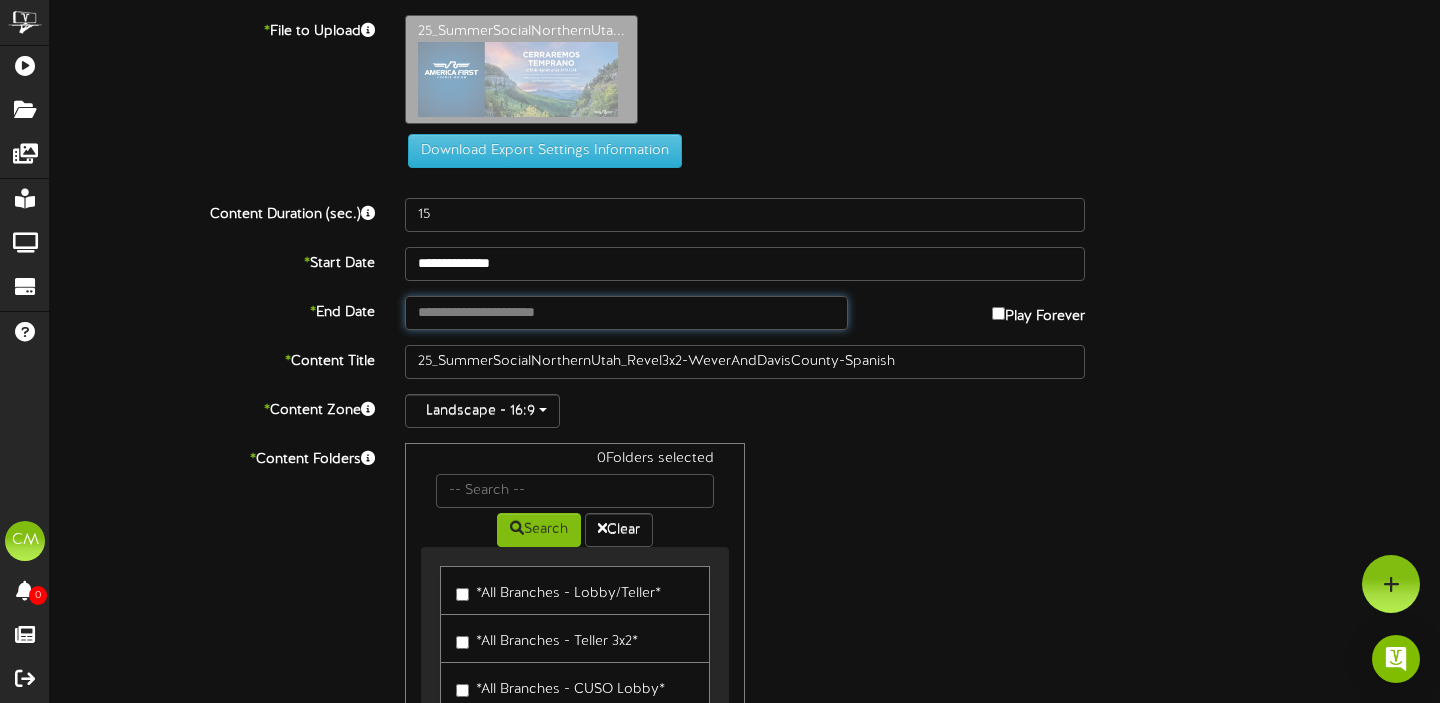 click at bounding box center [626, 313] 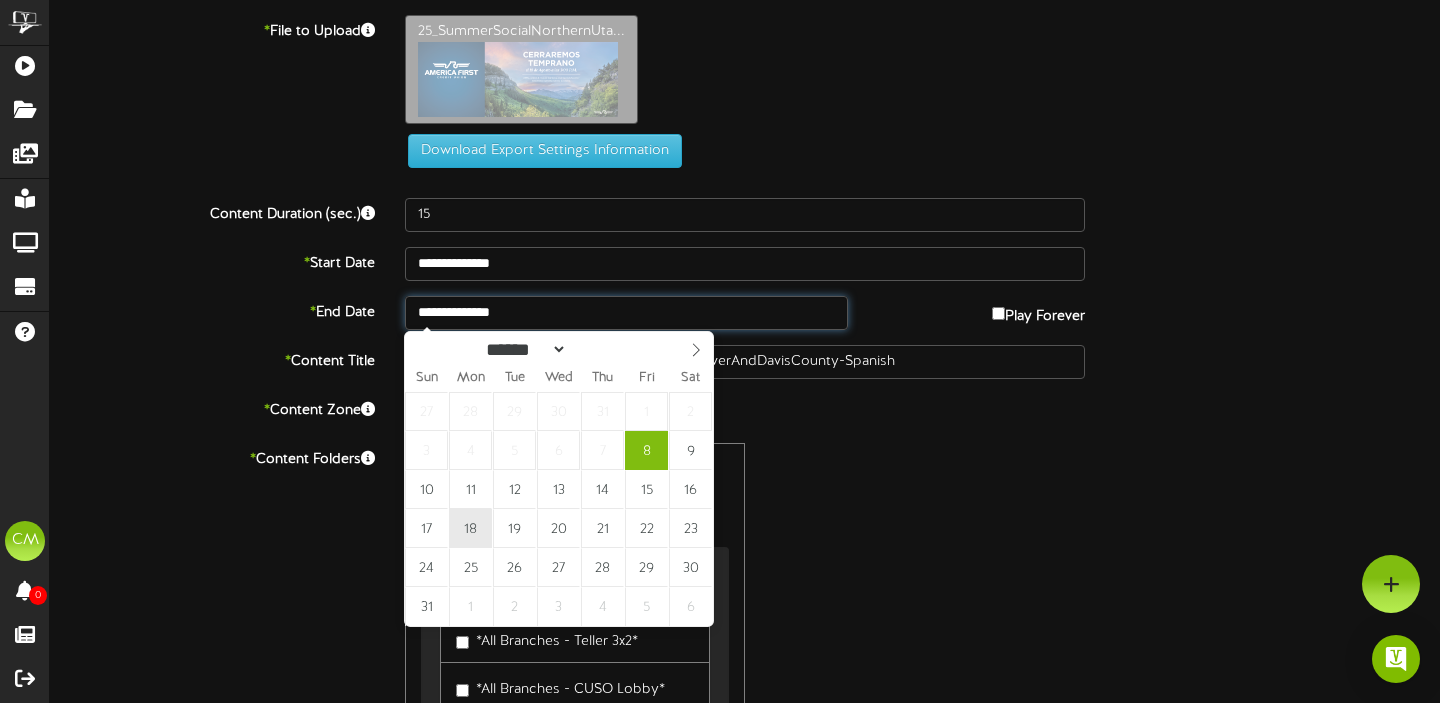 type on "**********" 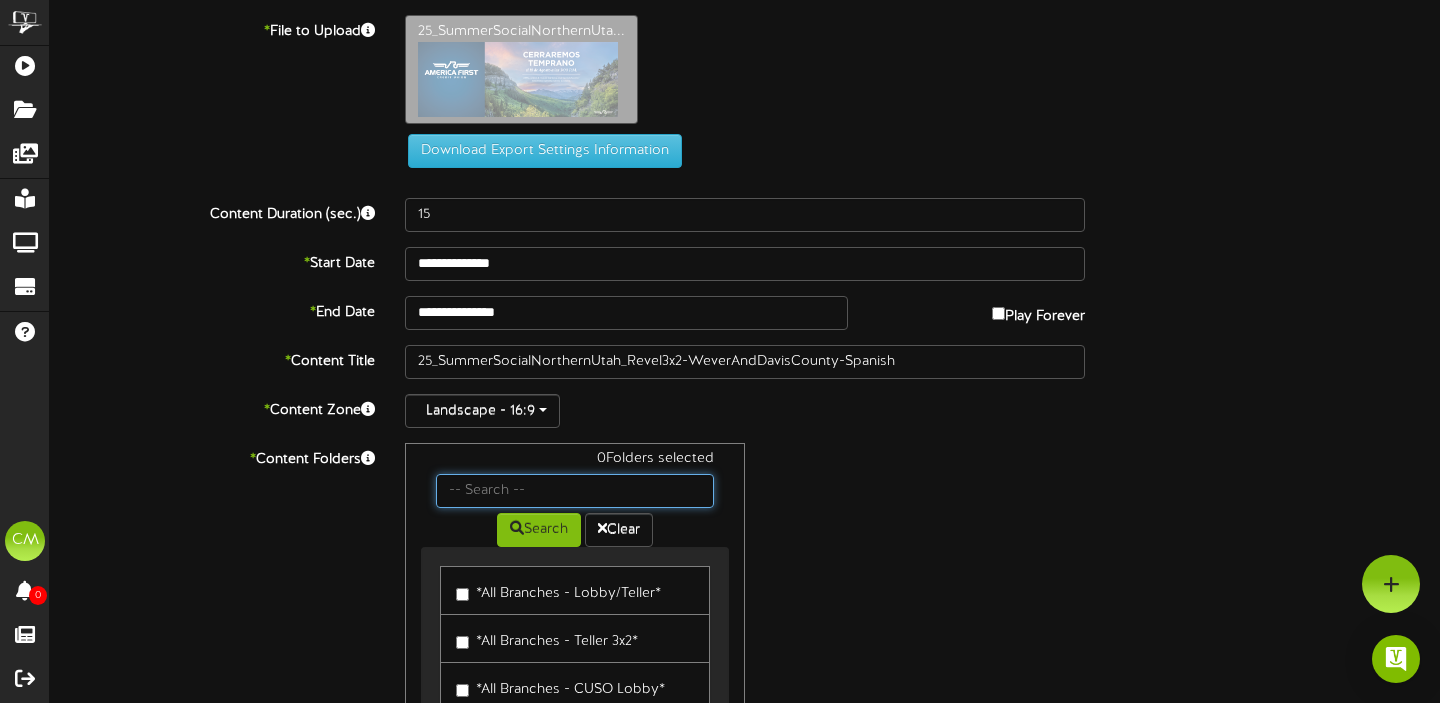 click at bounding box center [575, 491] 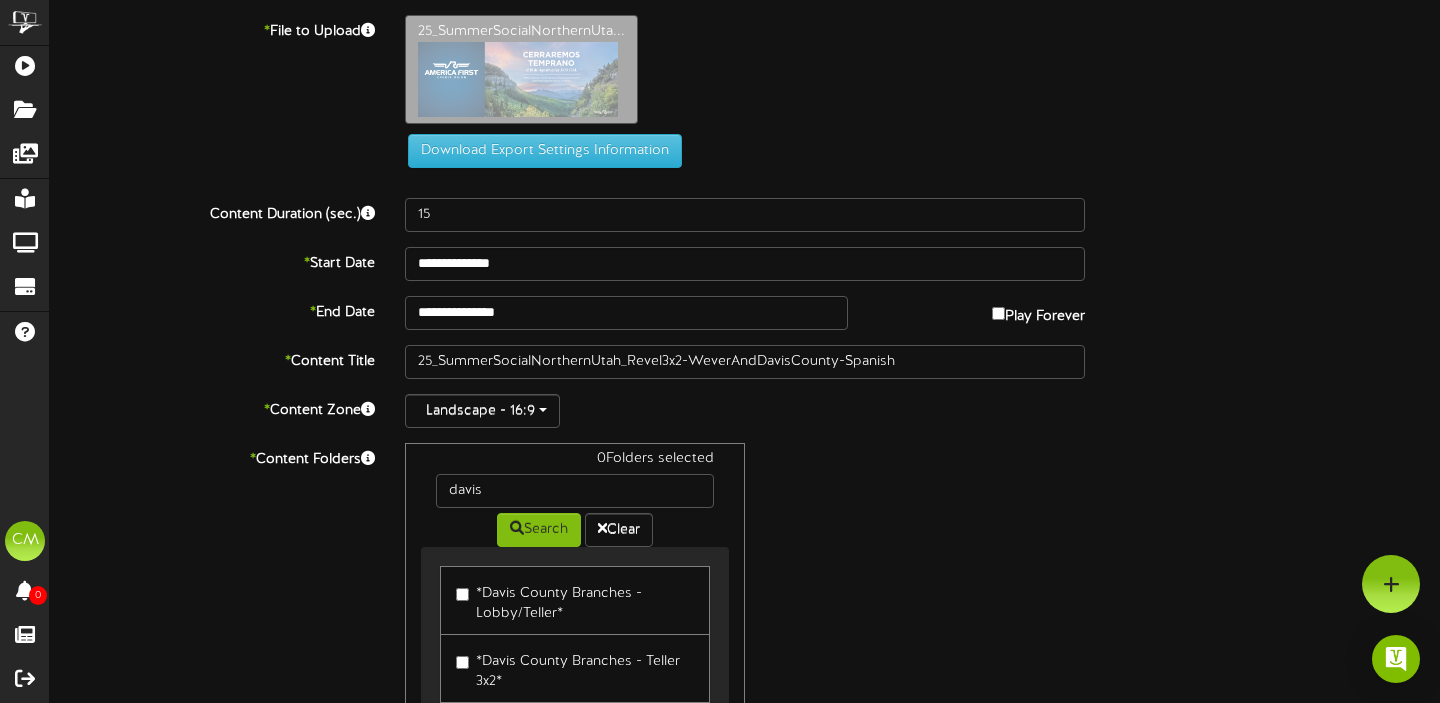 click on "*Davis County Branches - Teller 3x2*" at bounding box center [575, 668] 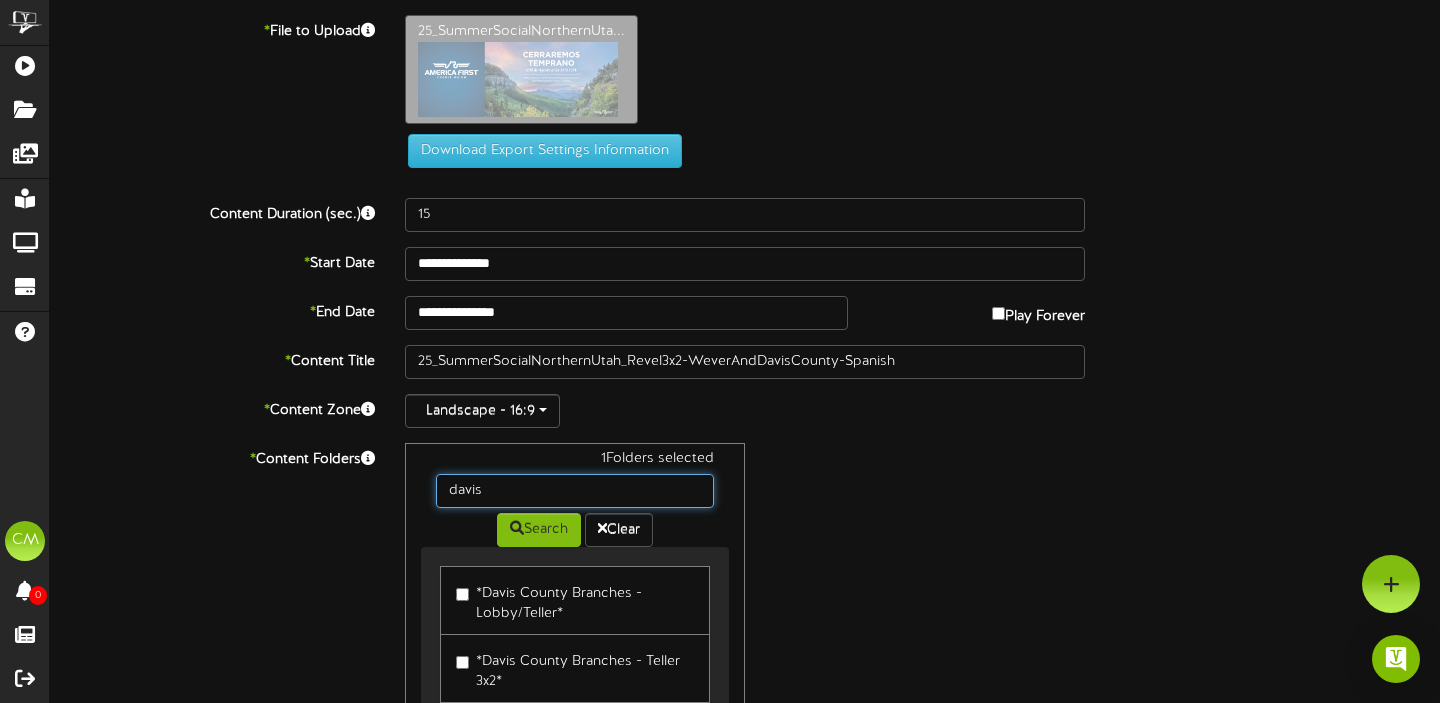 click on "davis" at bounding box center (575, 491) 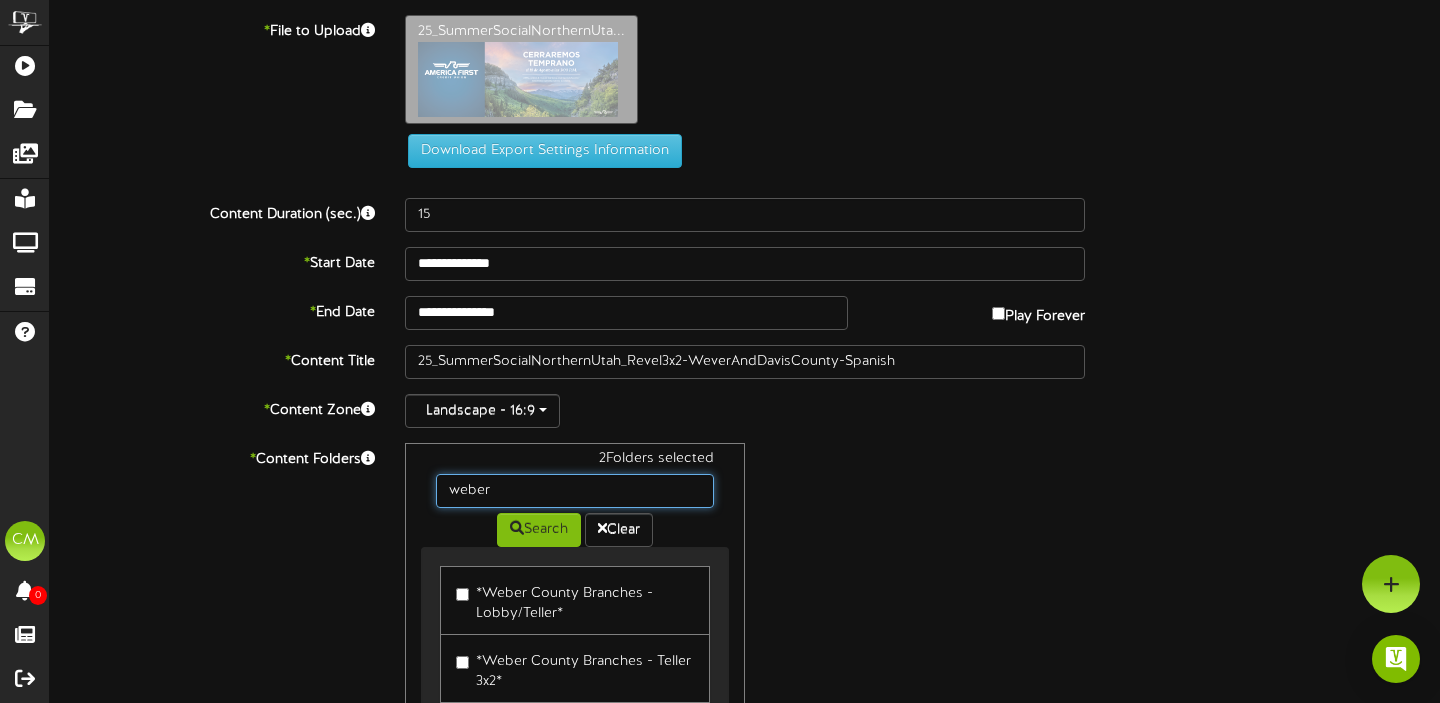 click on "weber" at bounding box center (575, 491) 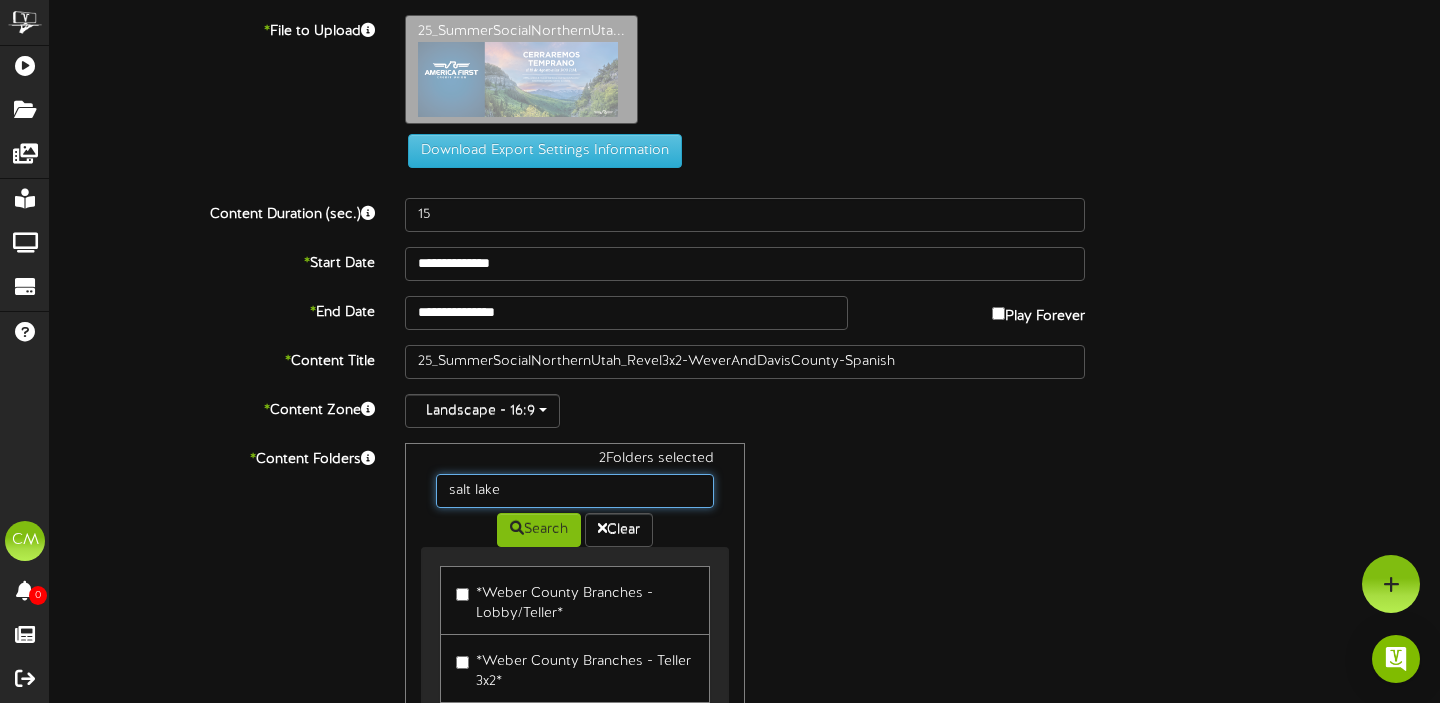 type on "salt lake" 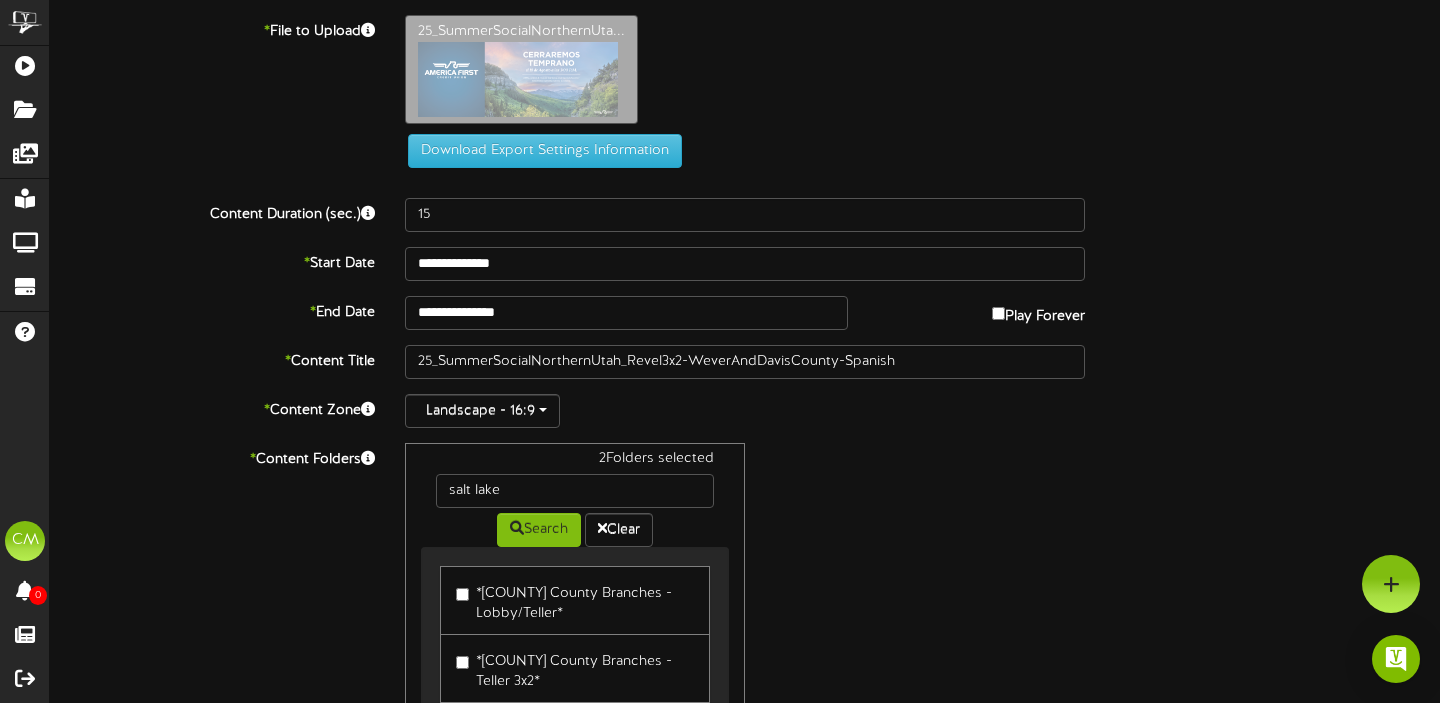 click on "*[COUNTY] Branches - Teller 3x2*" at bounding box center [575, 668] 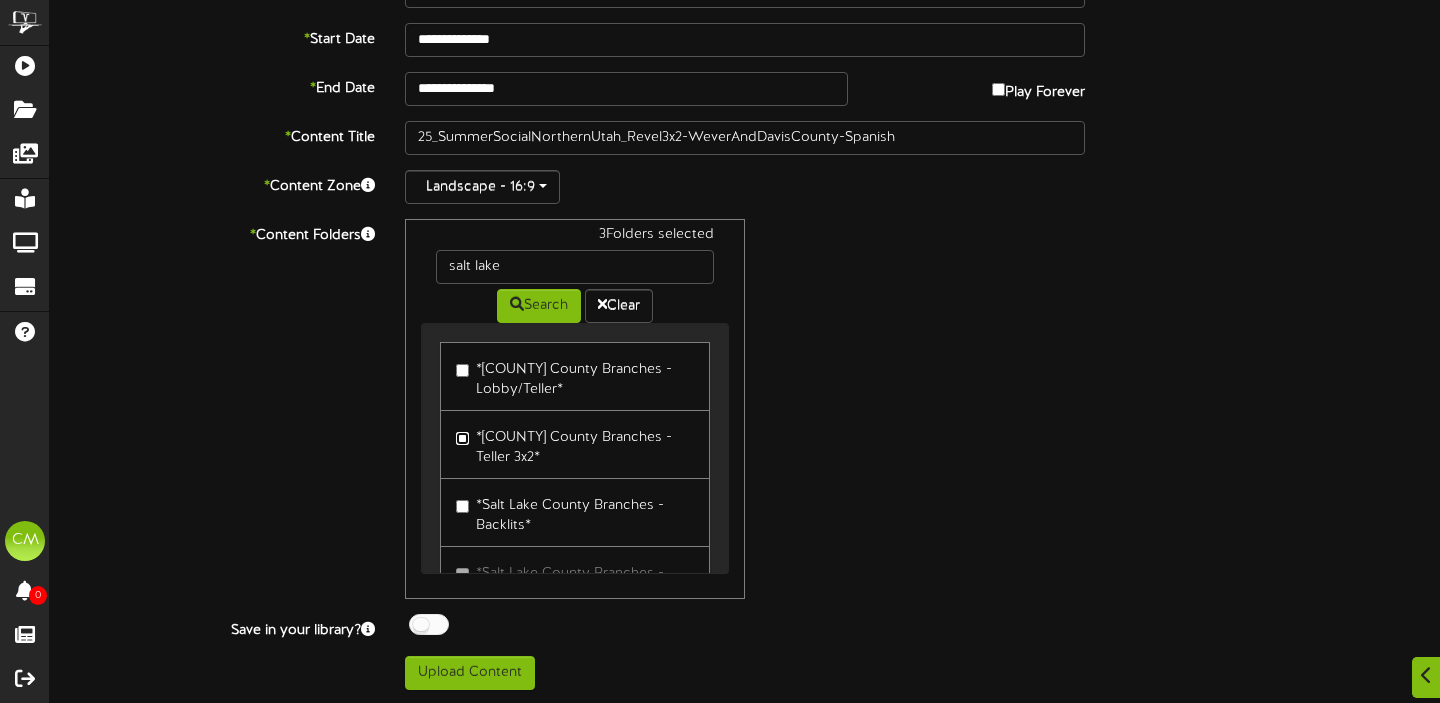 scroll, scrollTop: 226, scrollLeft: 0, axis: vertical 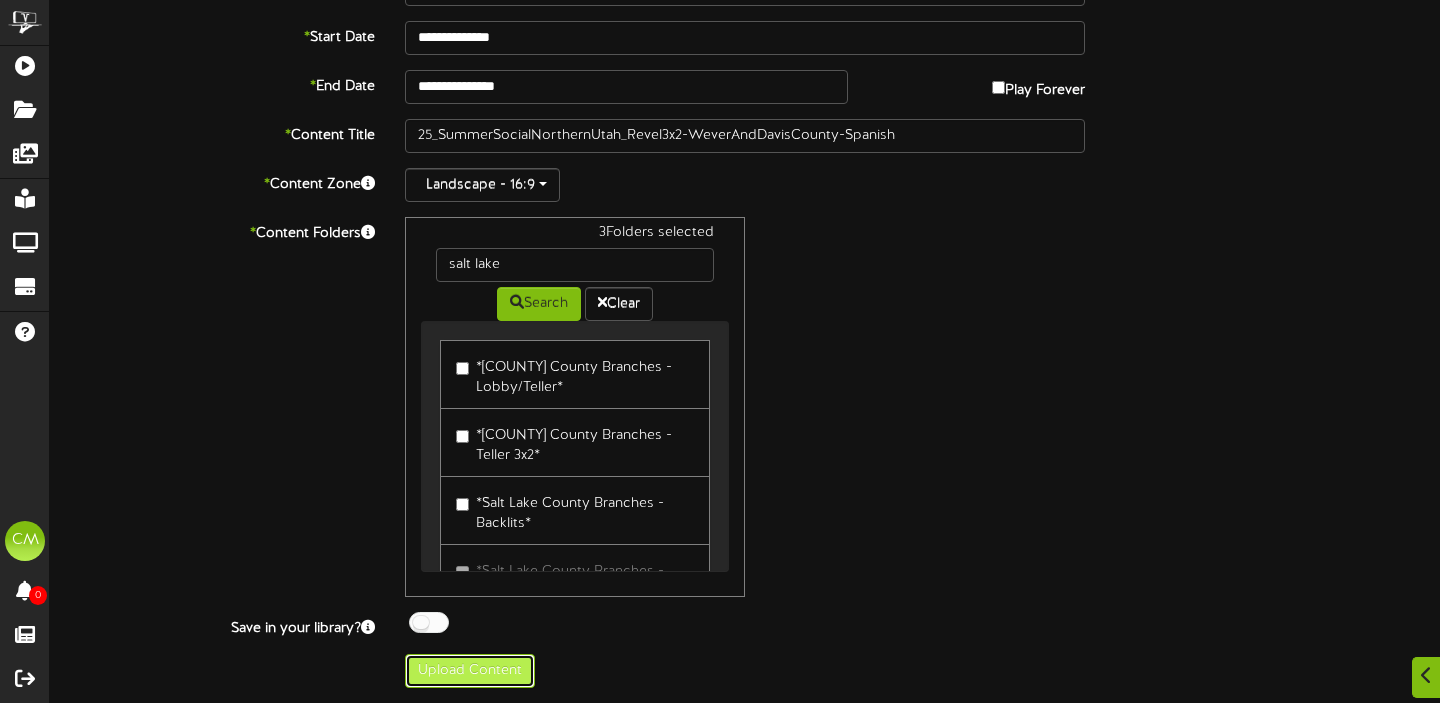 click on "Upload Content" at bounding box center (470, 671) 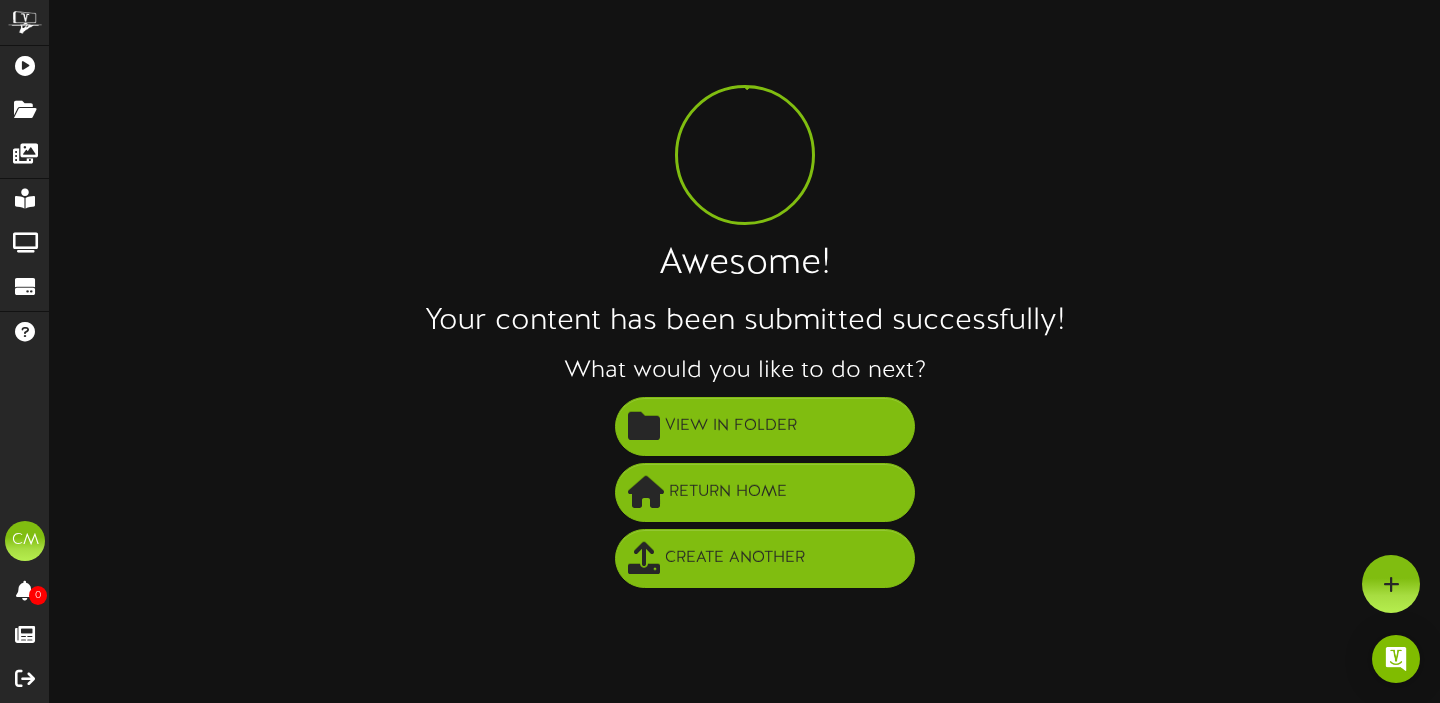scroll, scrollTop: 0, scrollLeft: 0, axis: both 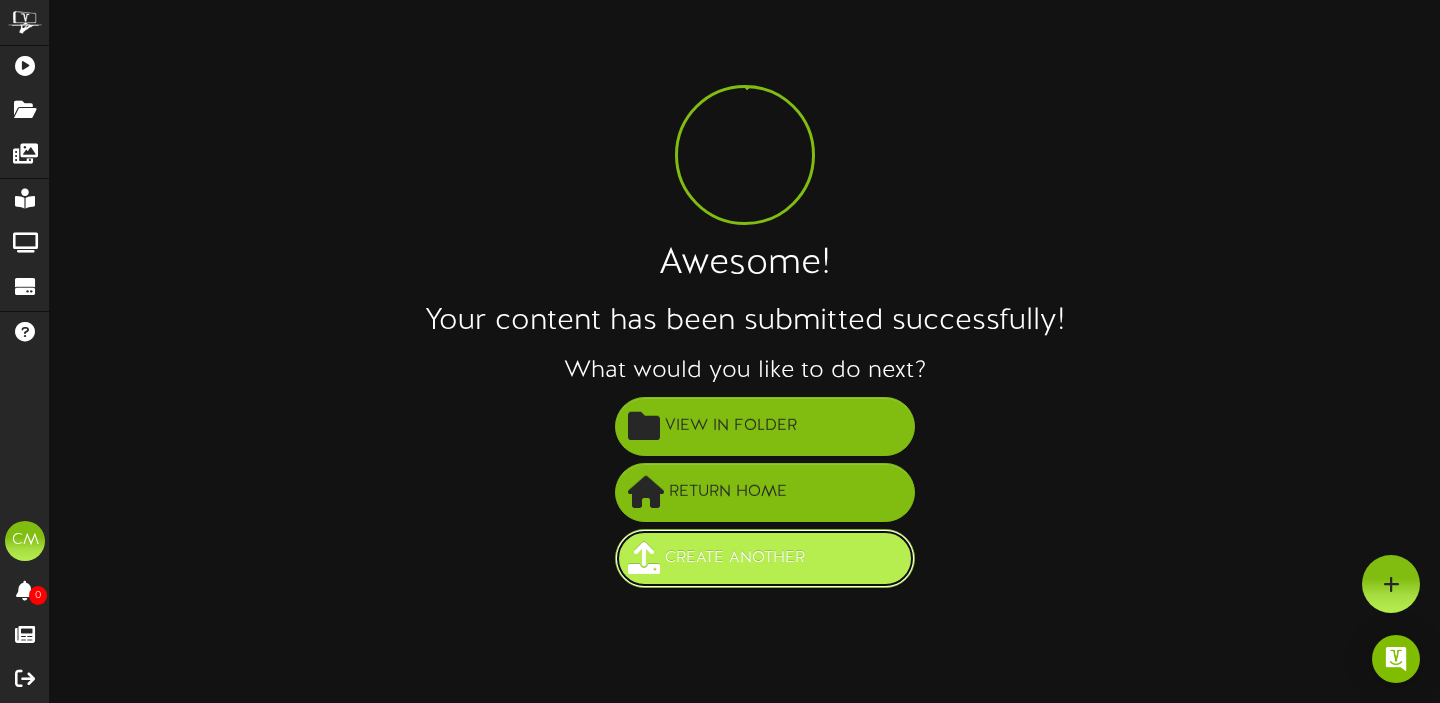 click on "Create Another" at bounding box center (735, 558) 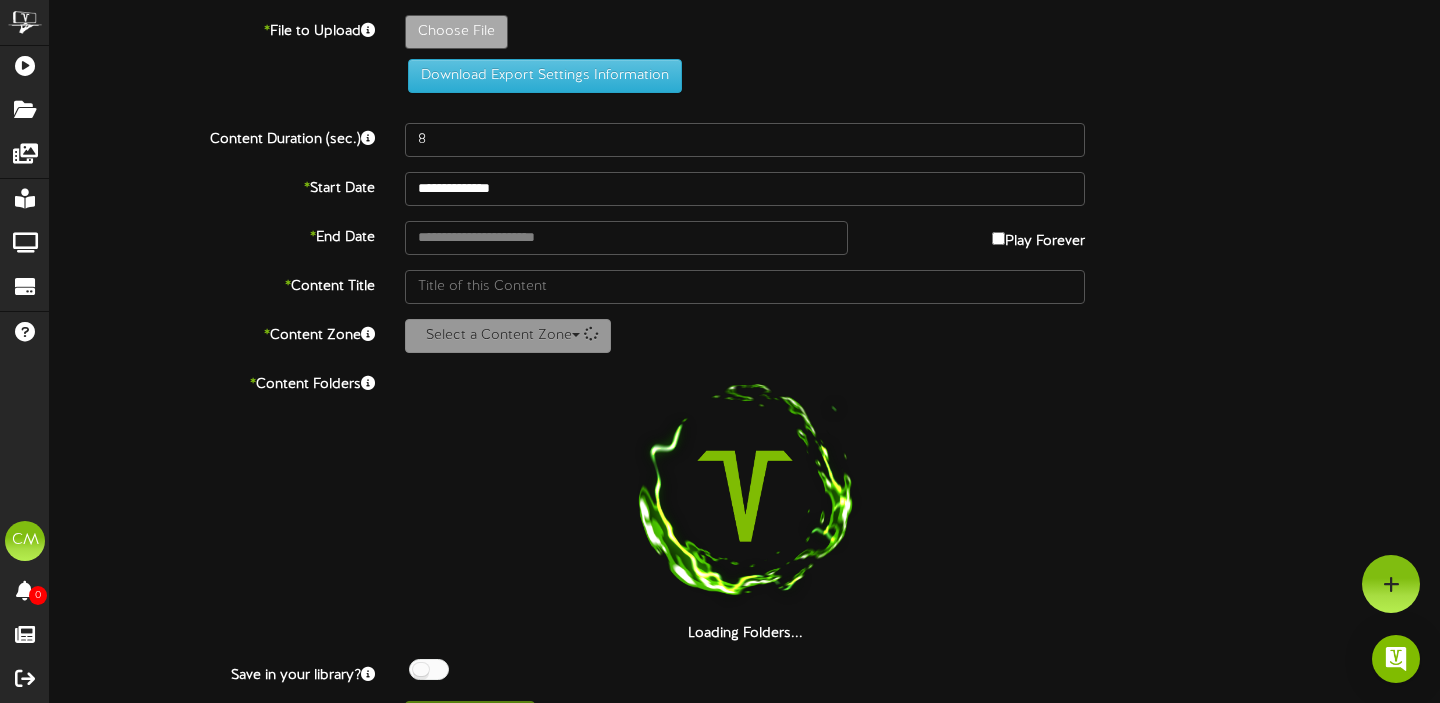scroll, scrollTop: 0, scrollLeft: 0, axis: both 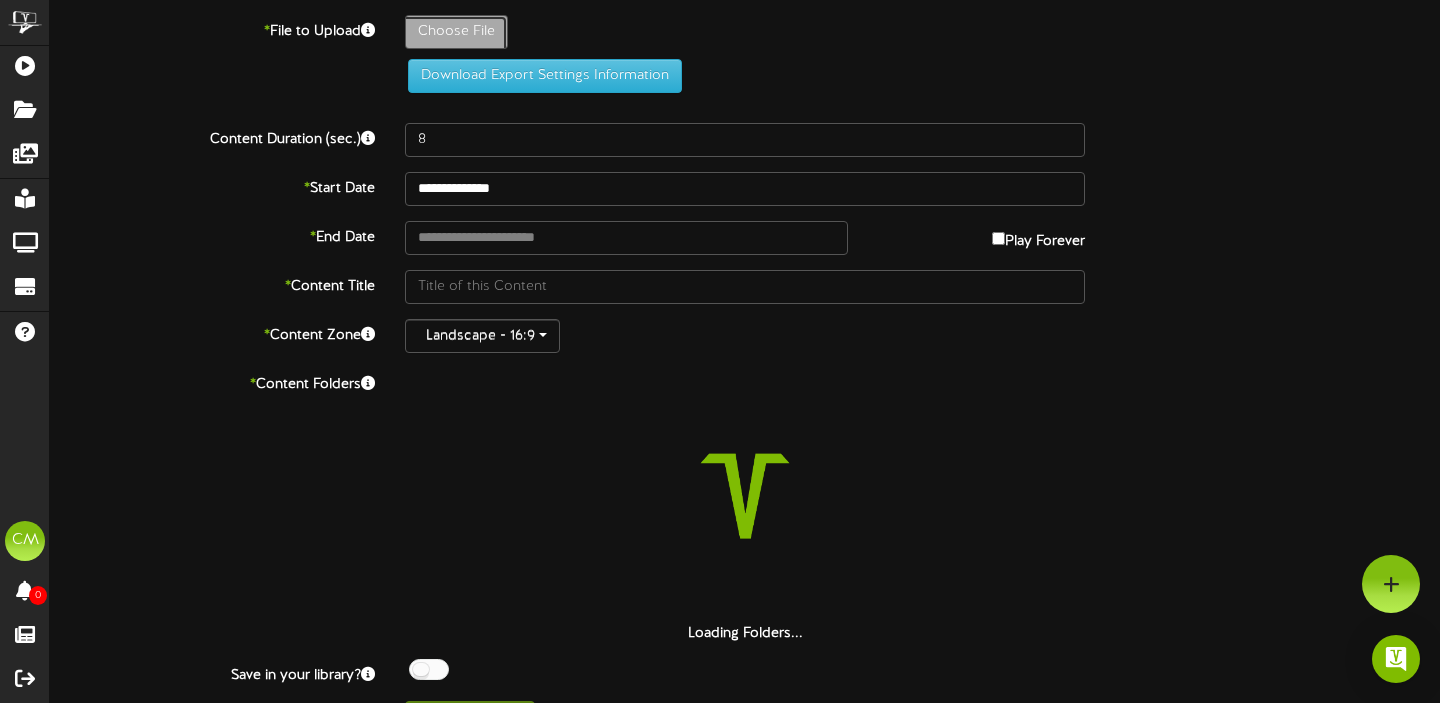 click on "Choose File" at bounding box center (-581, 87) 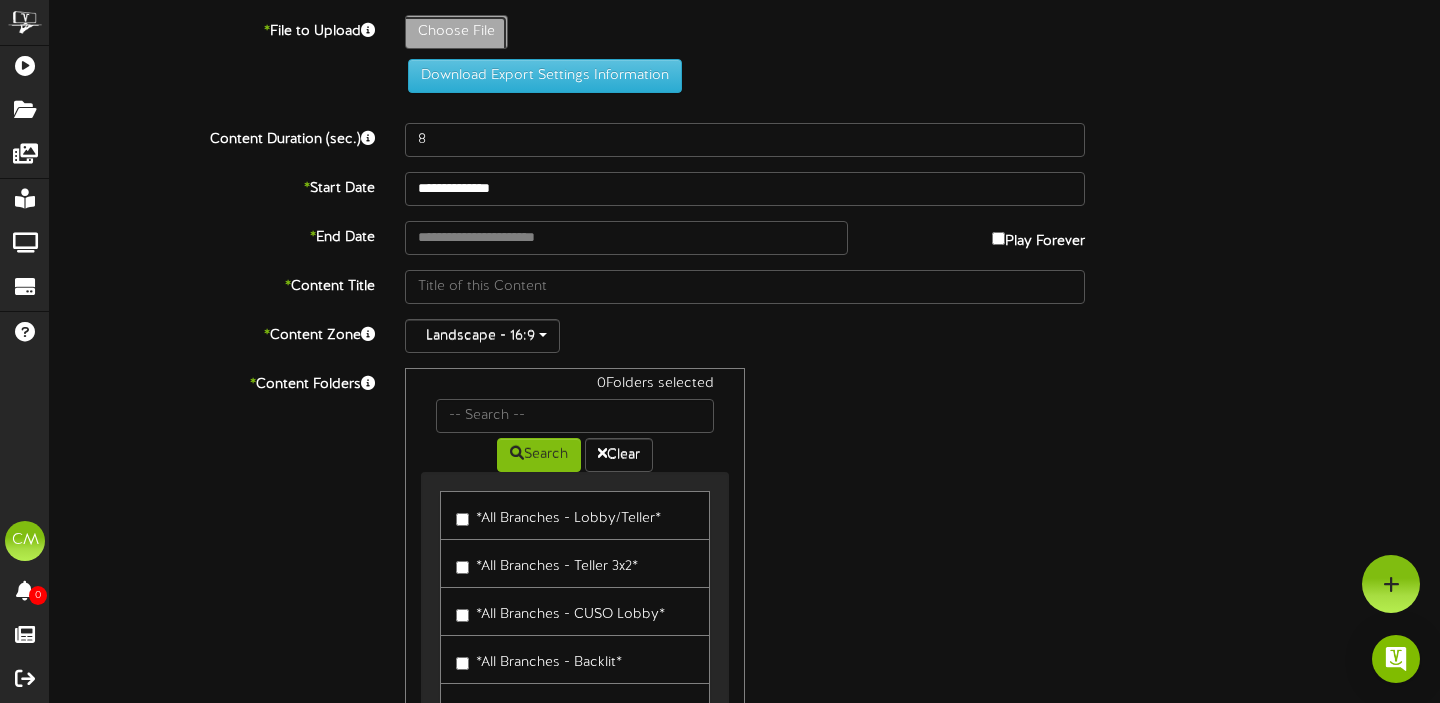 type on "**********" 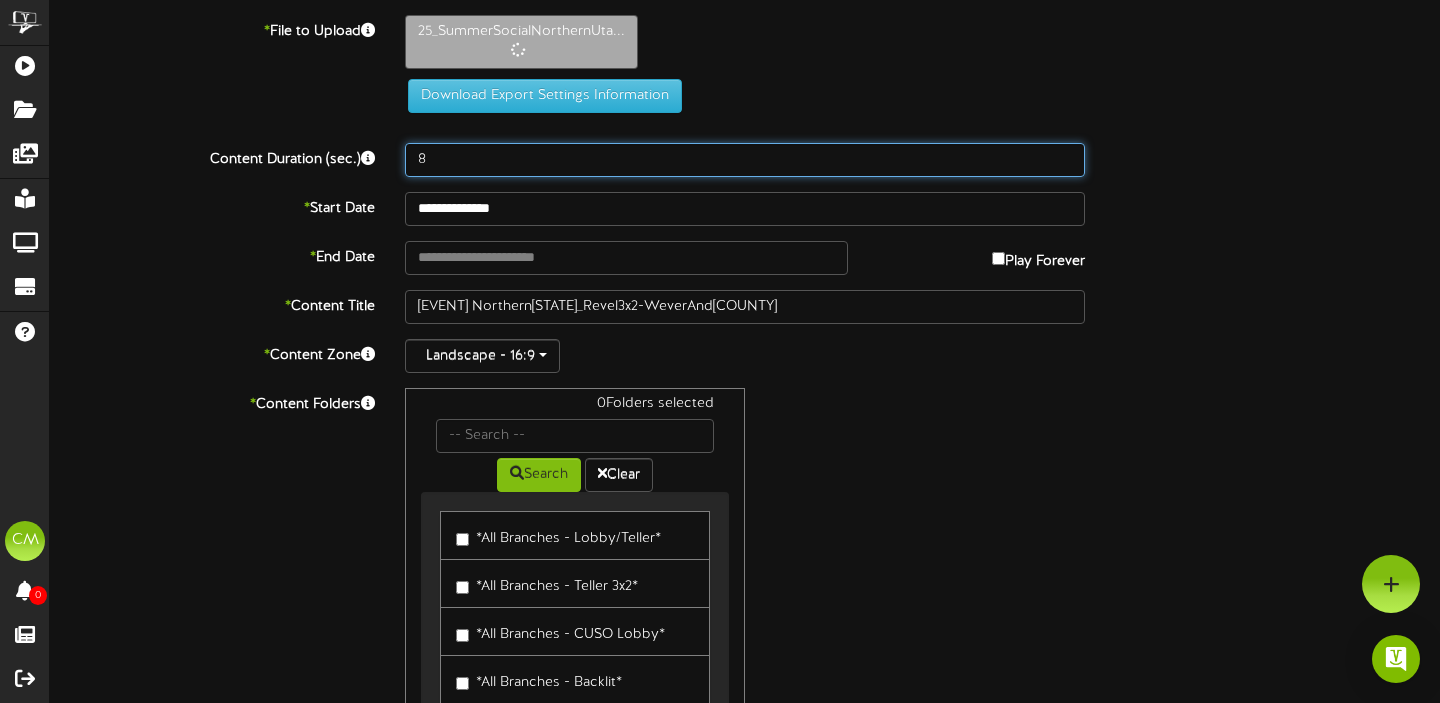 click on "8" at bounding box center [745, 160] 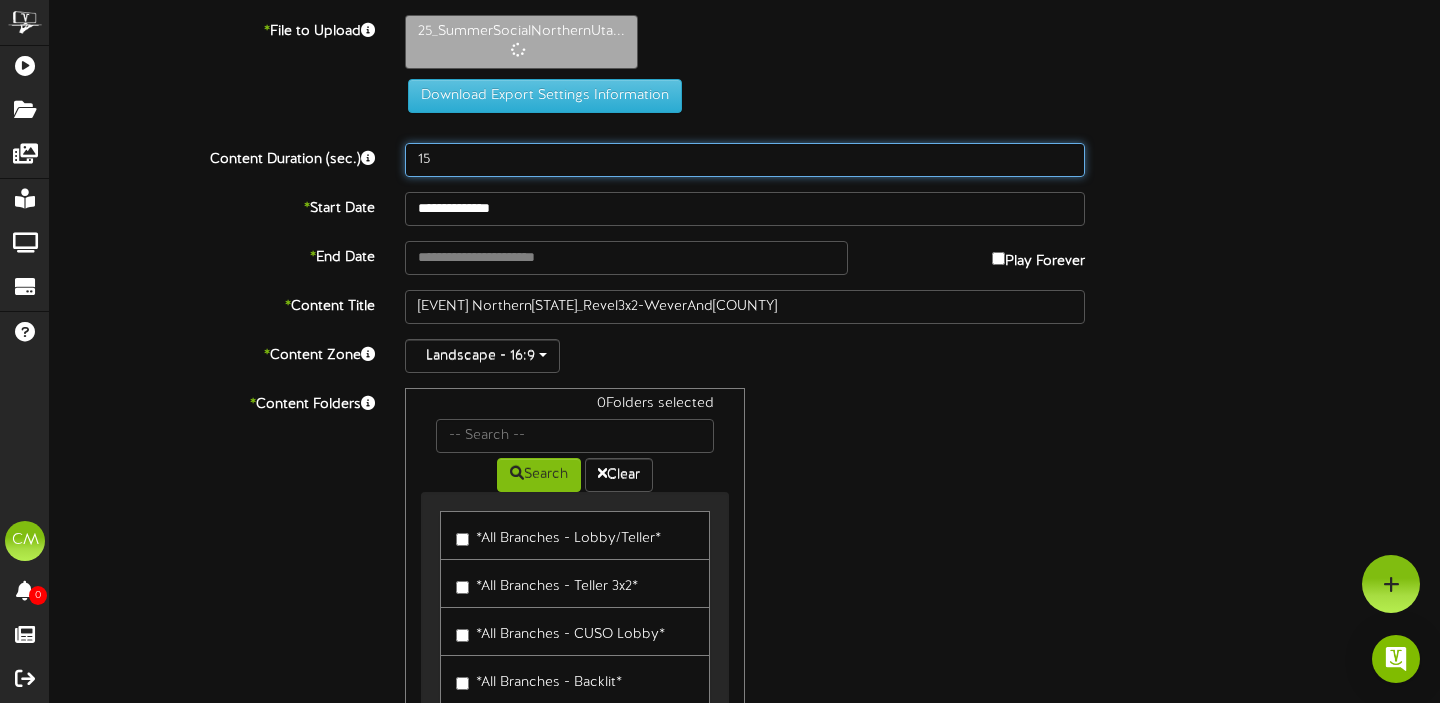 type on "15" 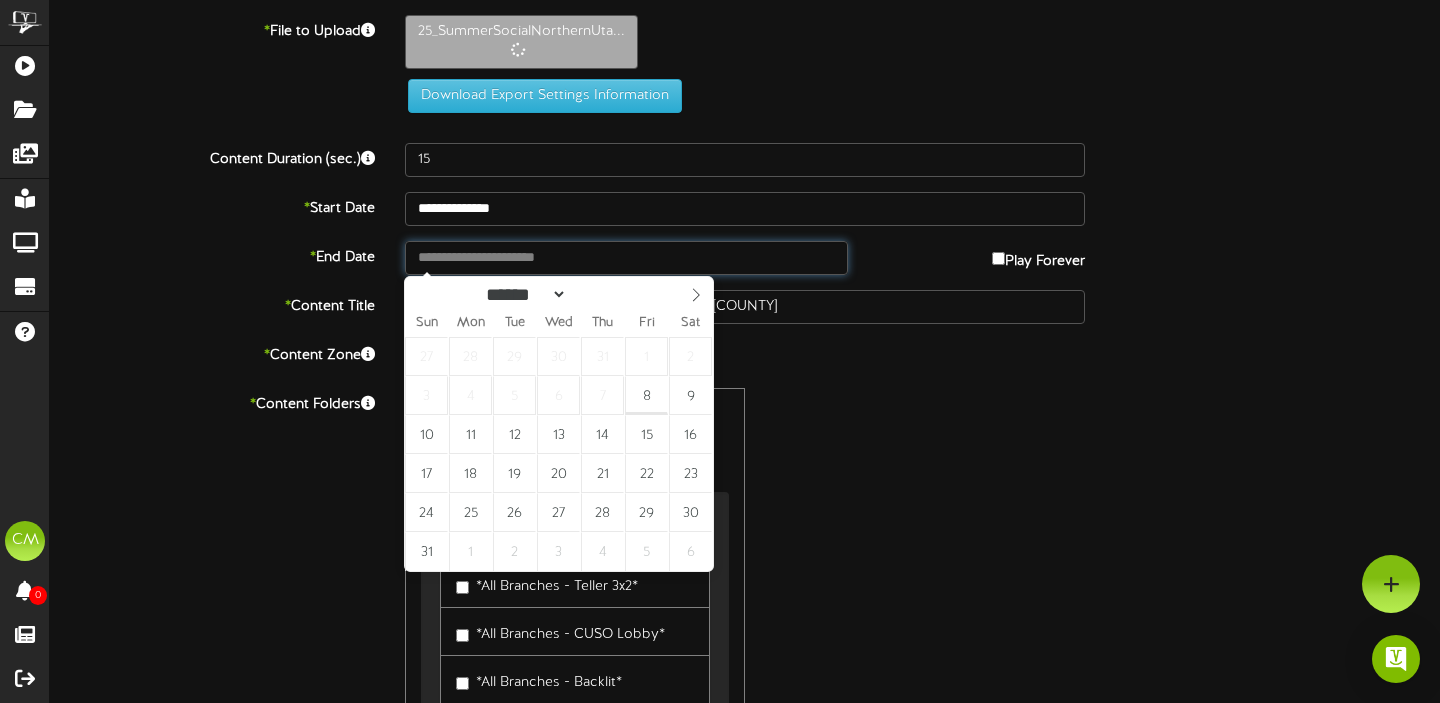click at bounding box center [626, 258] 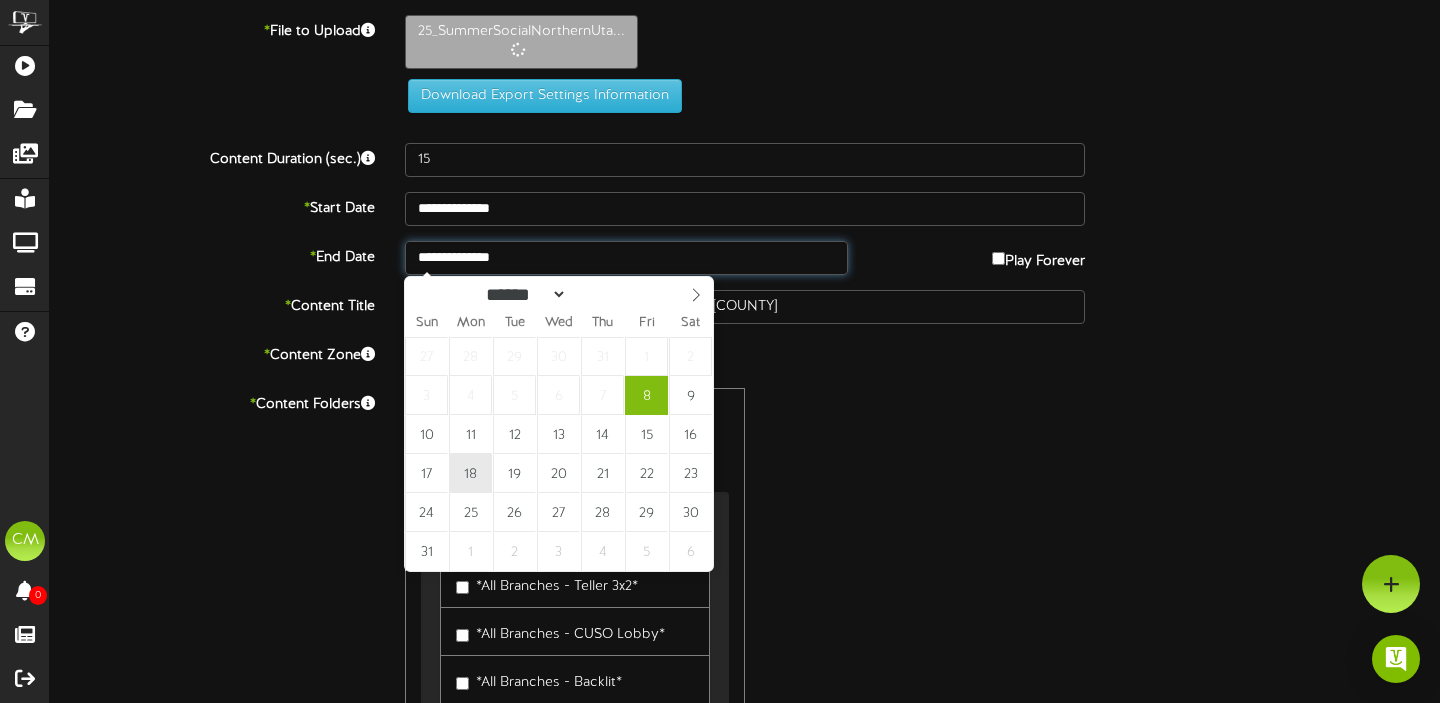 type on "**********" 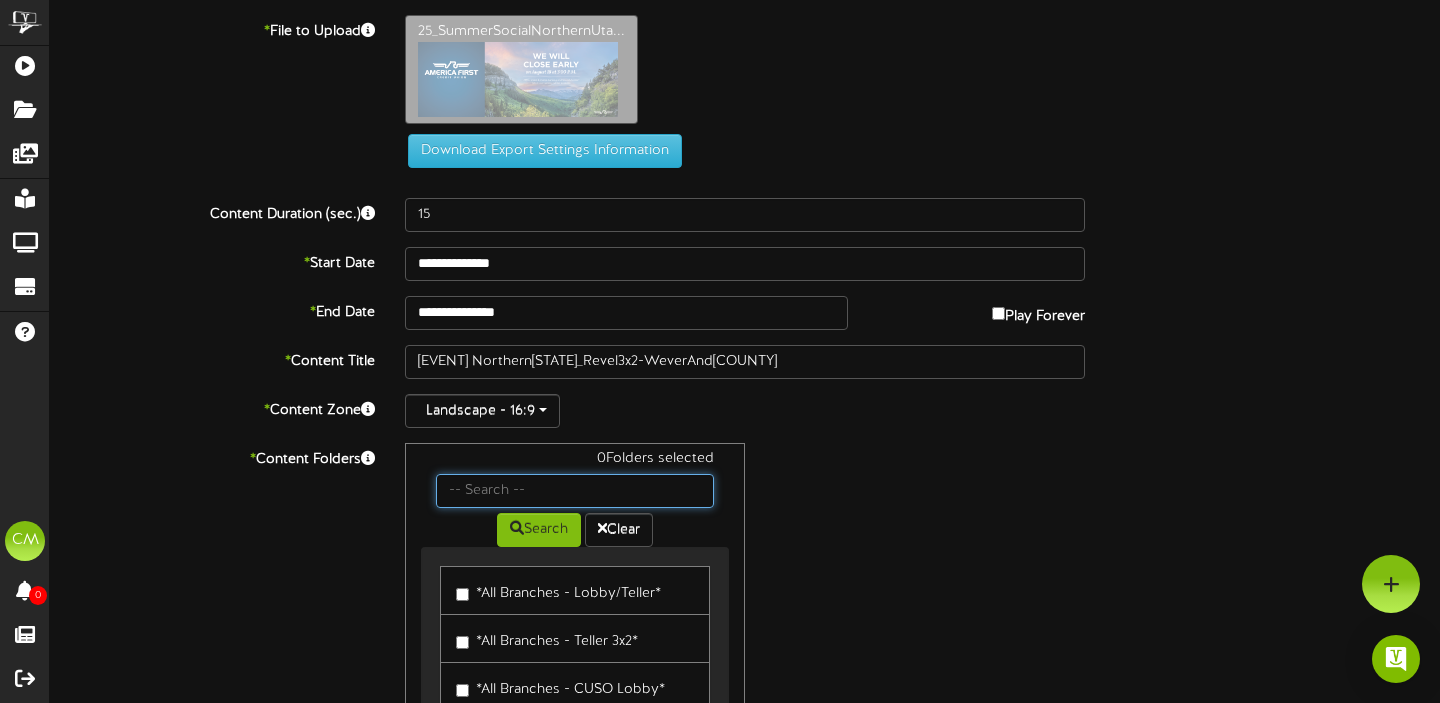click at bounding box center [575, 491] 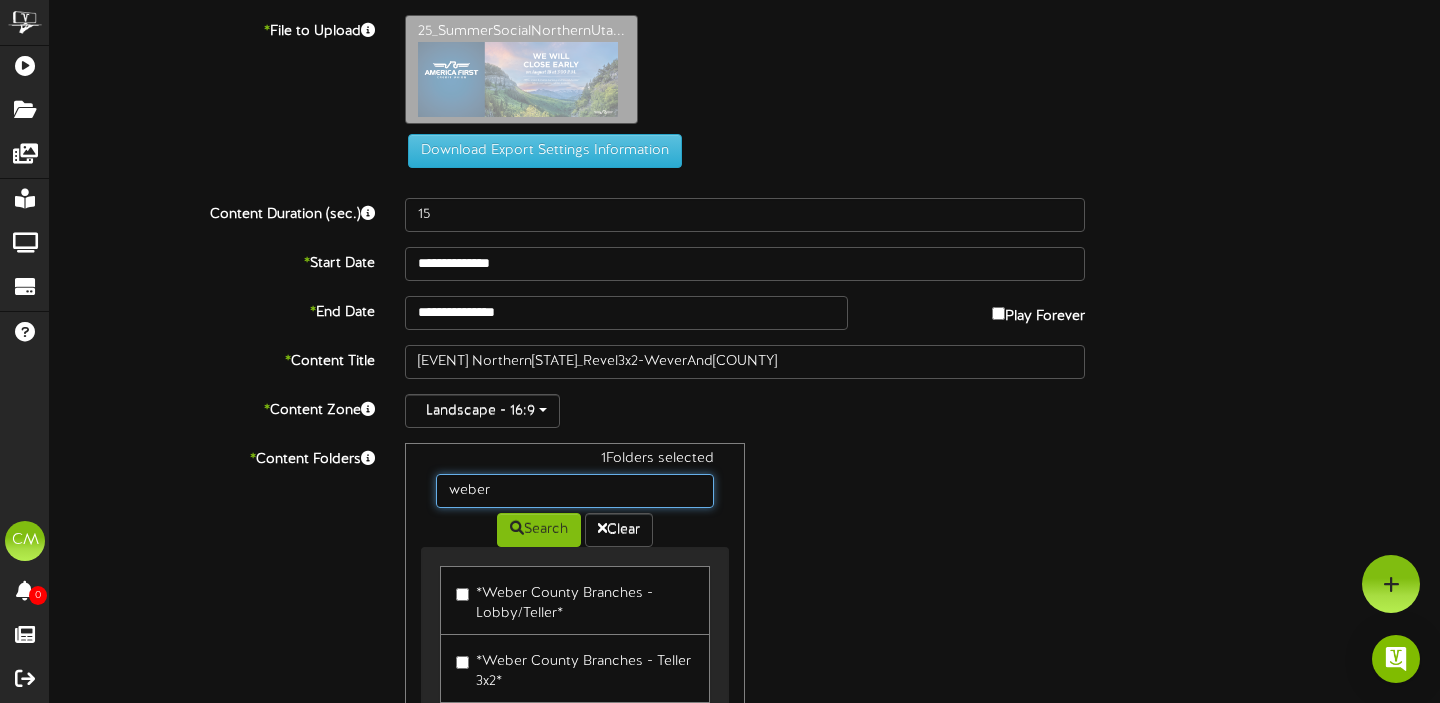 click on "weber" at bounding box center [575, 491] 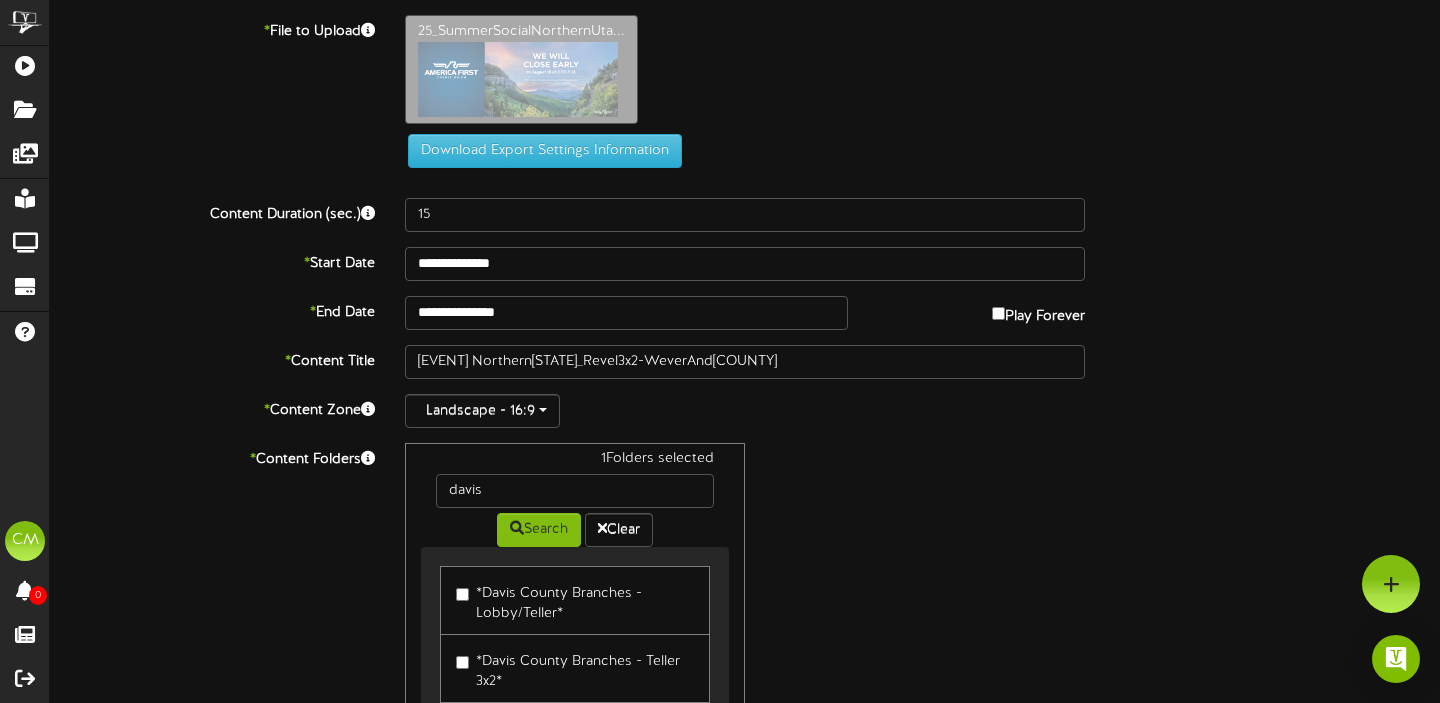 click on "*Davis County Branches - Teller 3x2*" at bounding box center (575, 668) 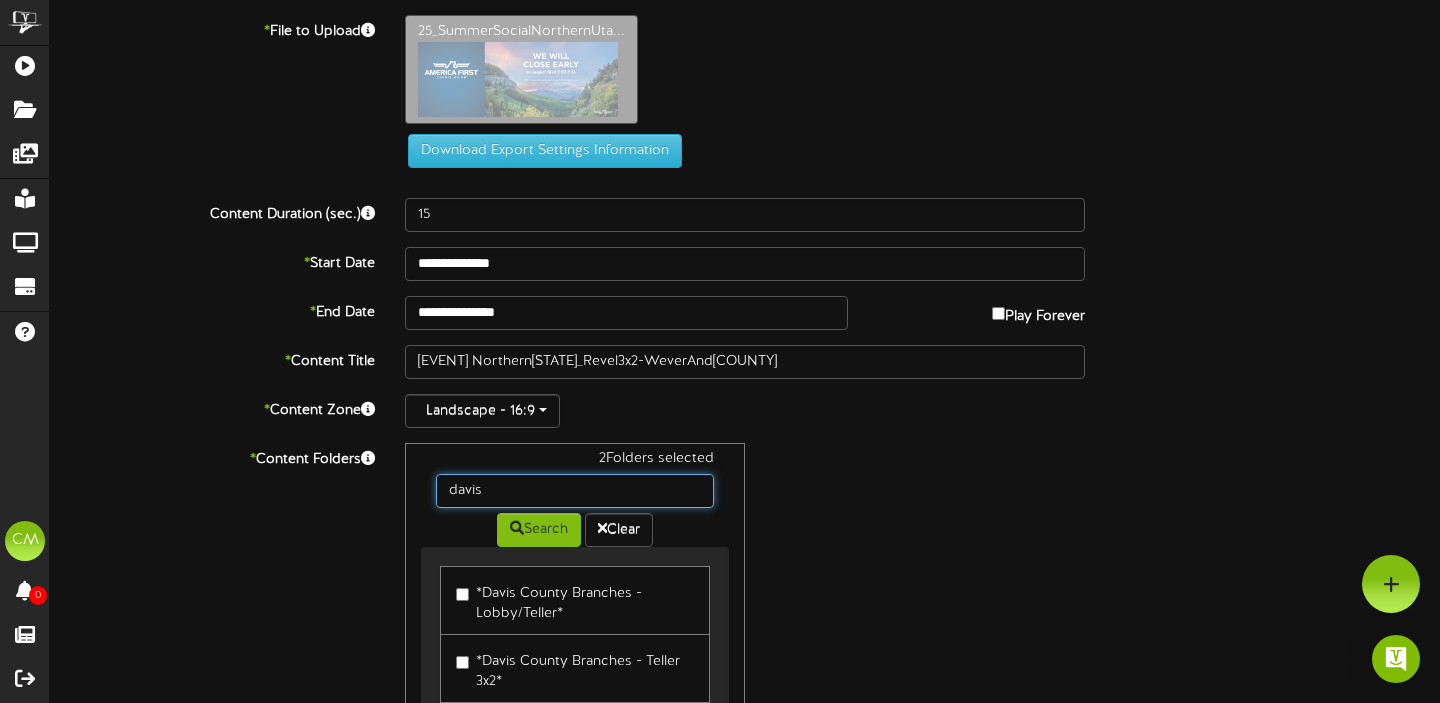 click on "davis" at bounding box center [575, 491] 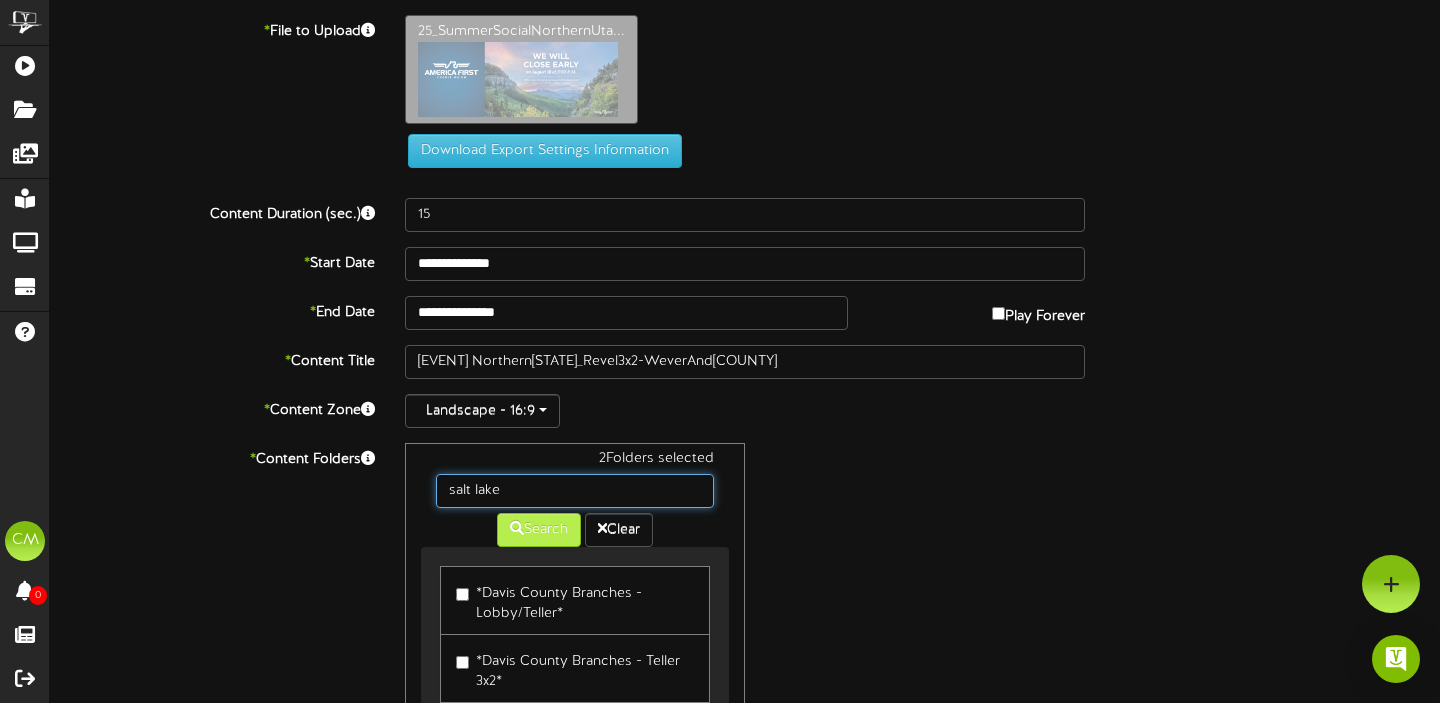 type on "salt lake" 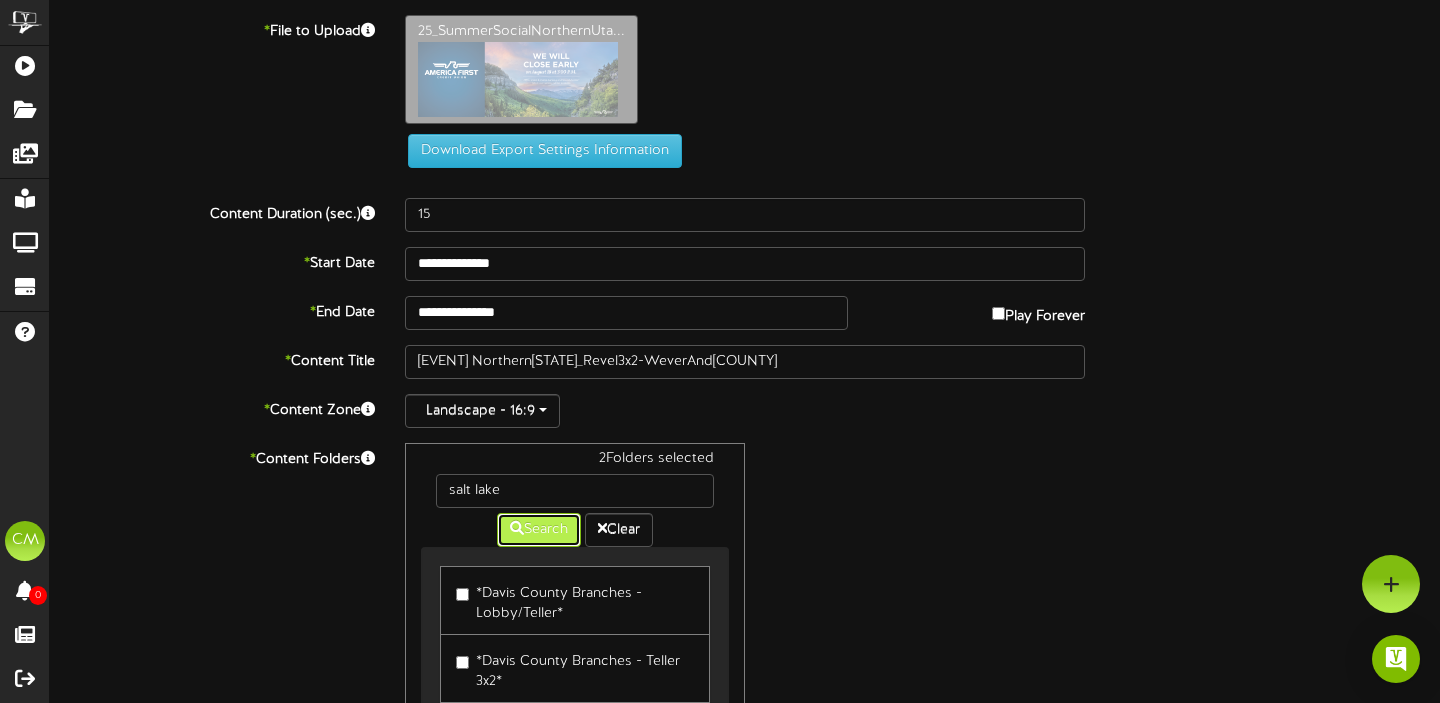 click on "Search" at bounding box center [539, 530] 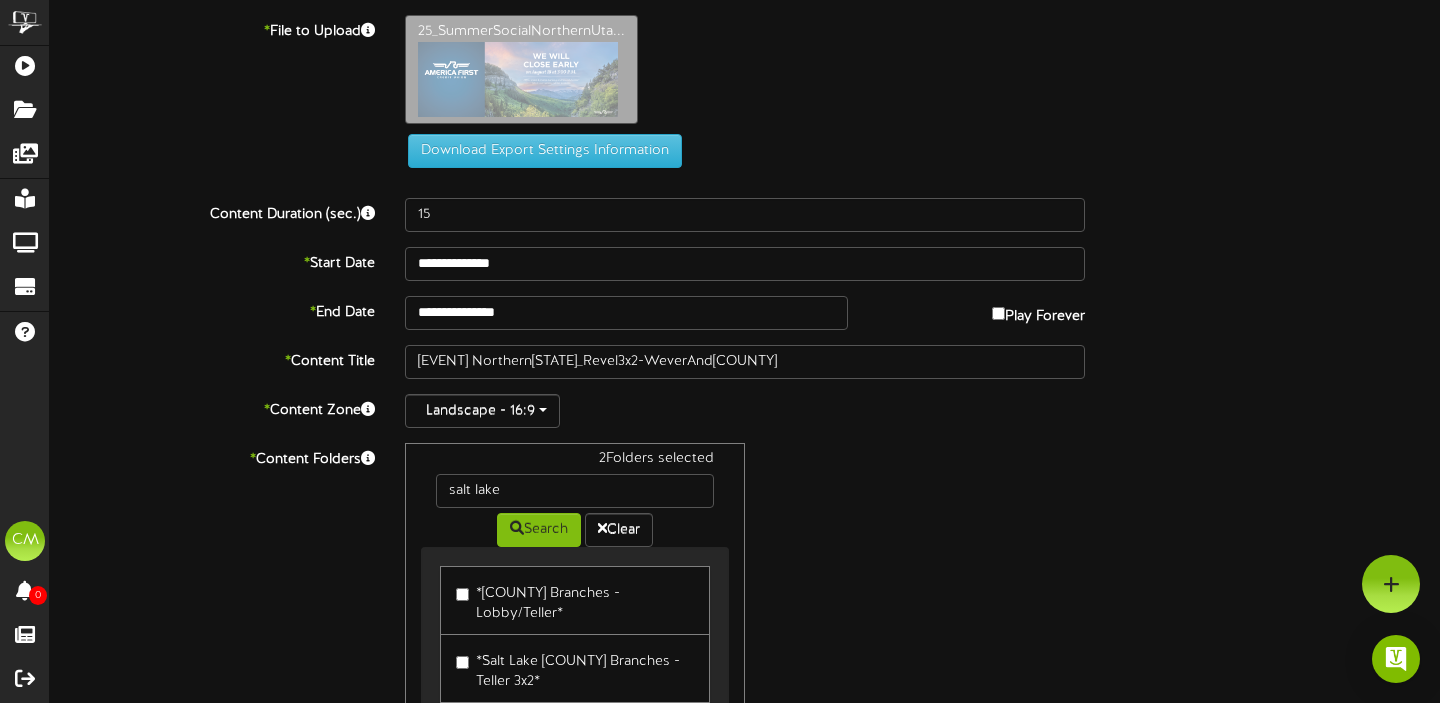 click on "*[COUNTY] Branches - Teller 3x2*" at bounding box center [575, 668] 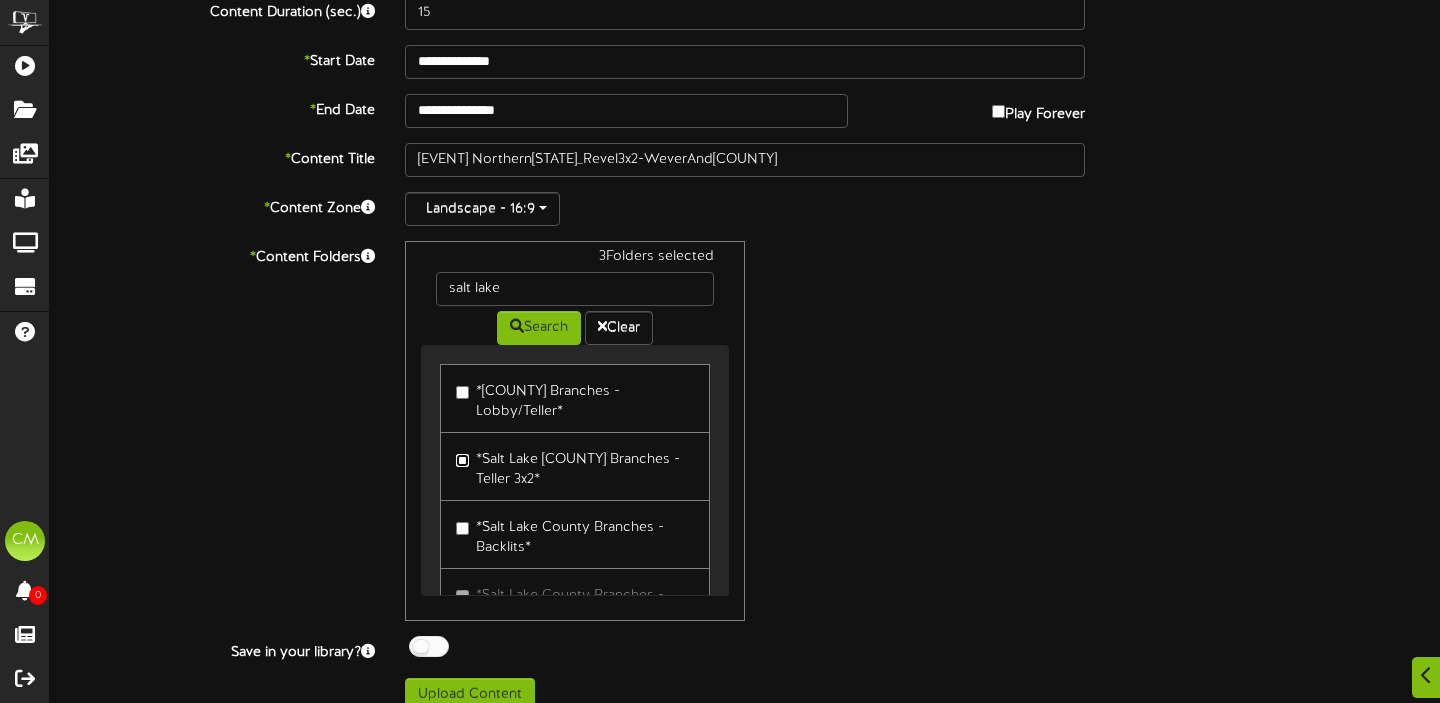 scroll, scrollTop: 203, scrollLeft: 0, axis: vertical 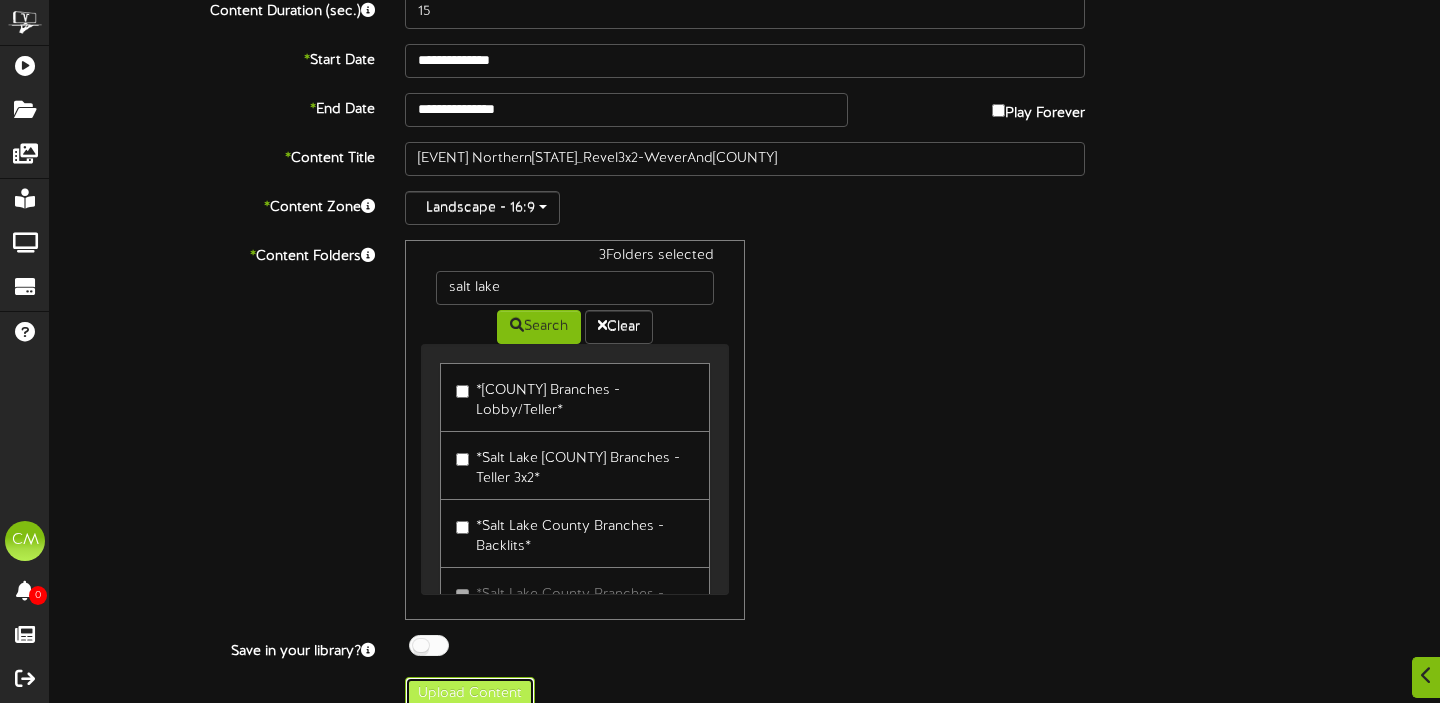 click on "Upload Content" at bounding box center [470, 694] 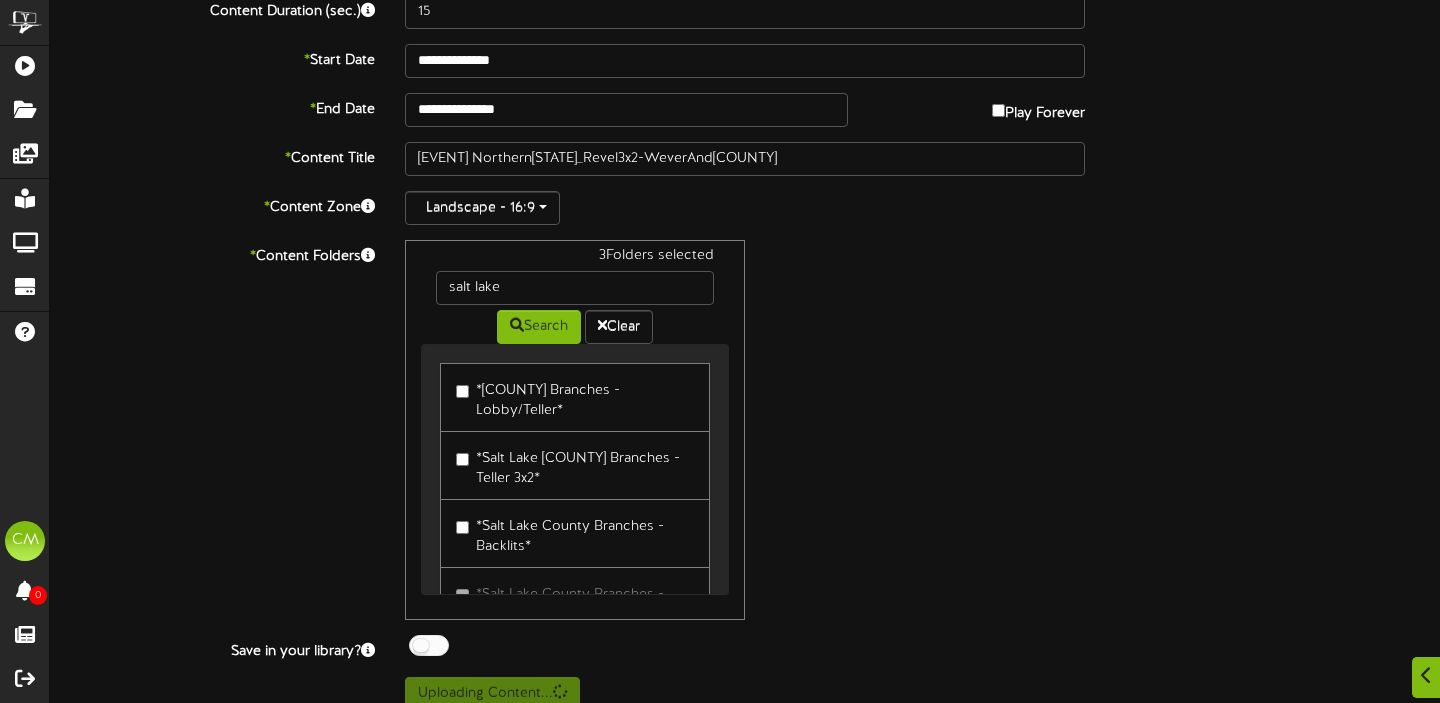 scroll, scrollTop: 0, scrollLeft: 0, axis: both 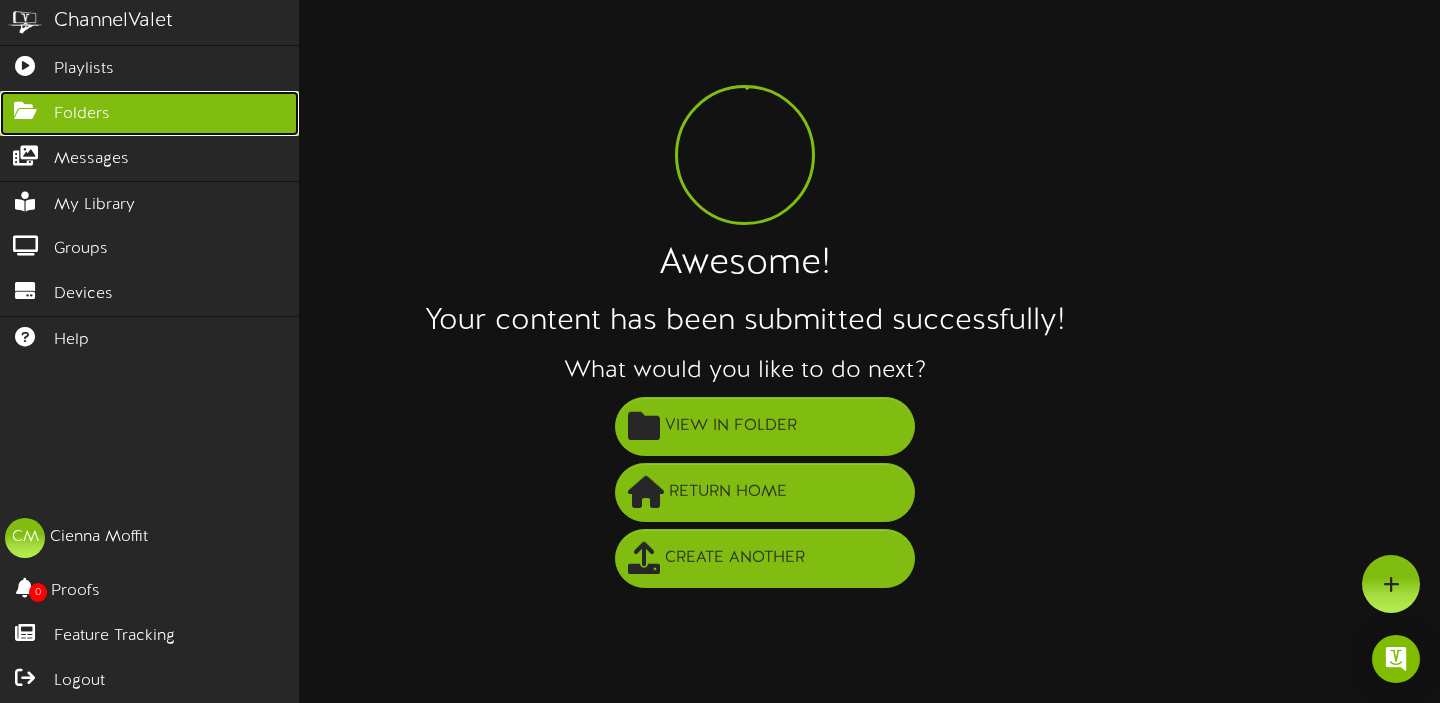 click at bounding box center (25, 108) 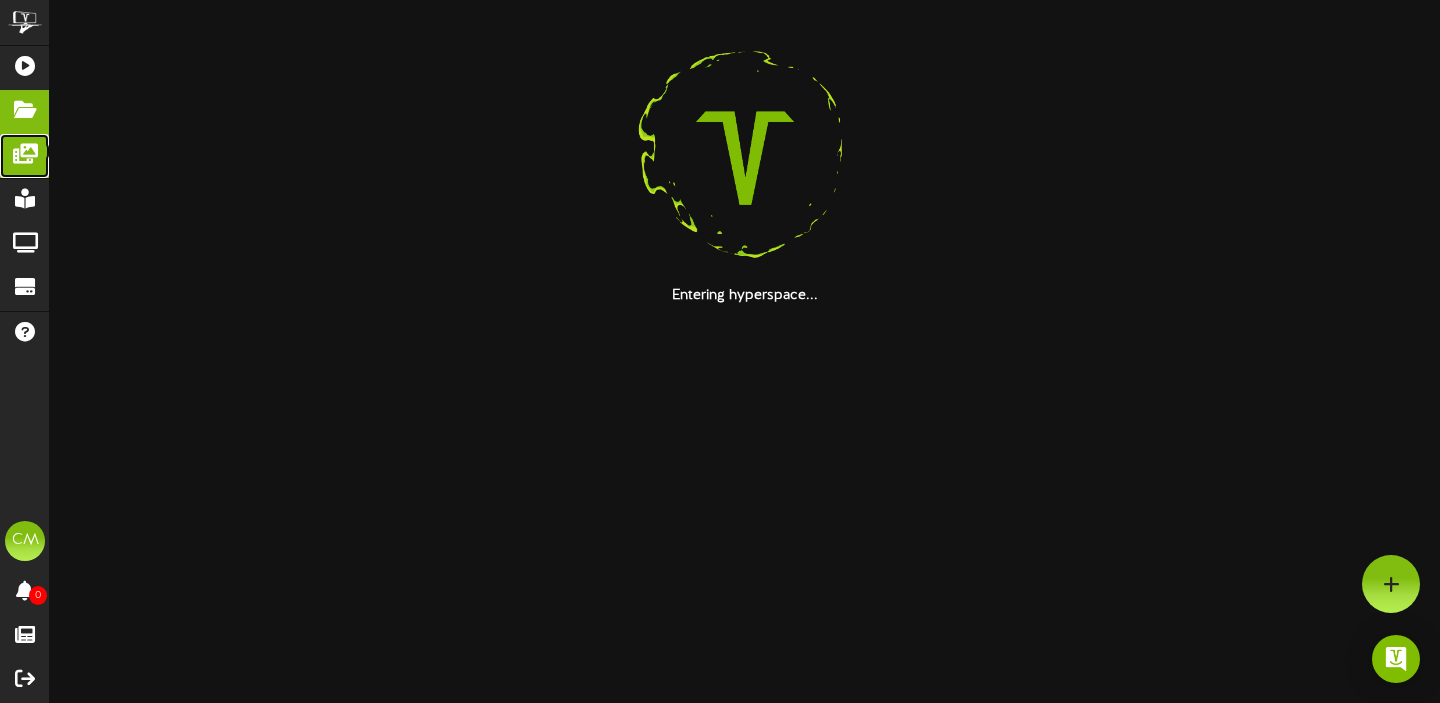click at bounding box center (25, 151) 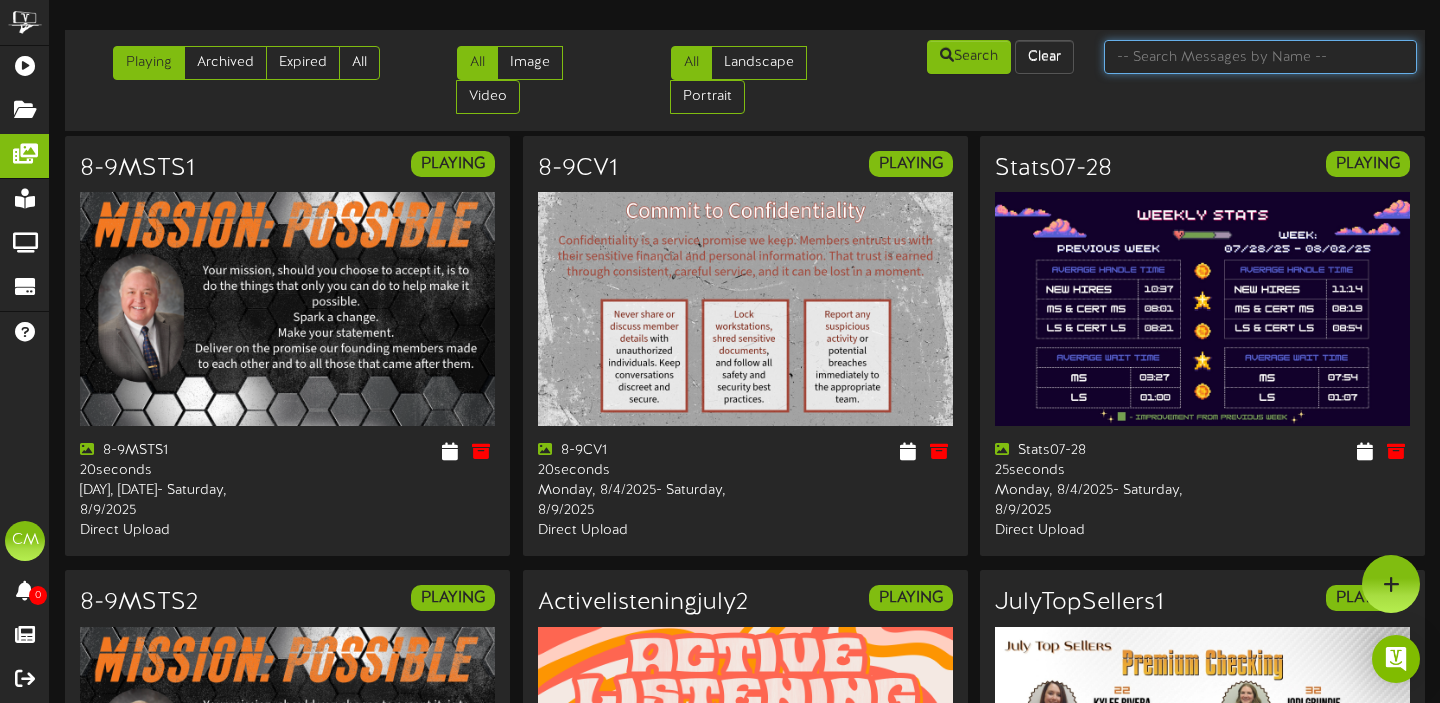 click at bounding box center (1261, 57) 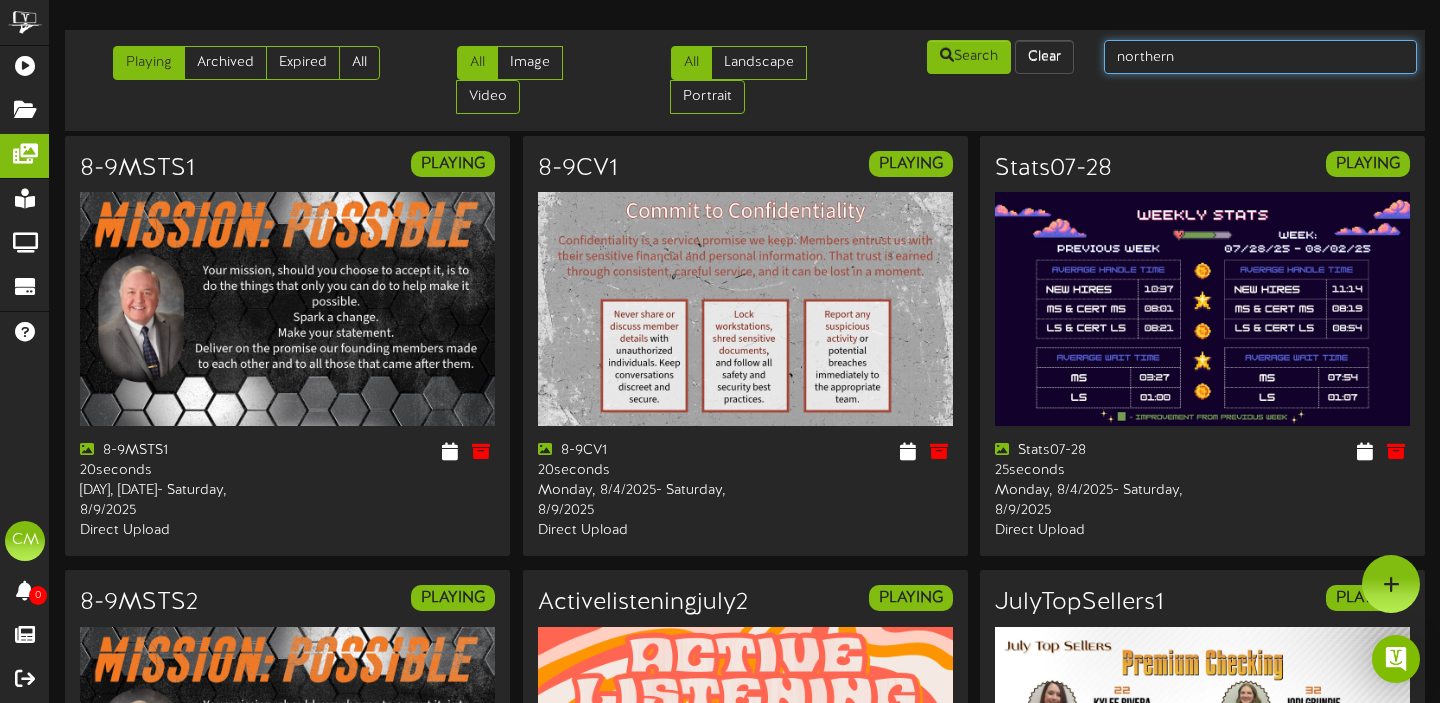 type on "northern" 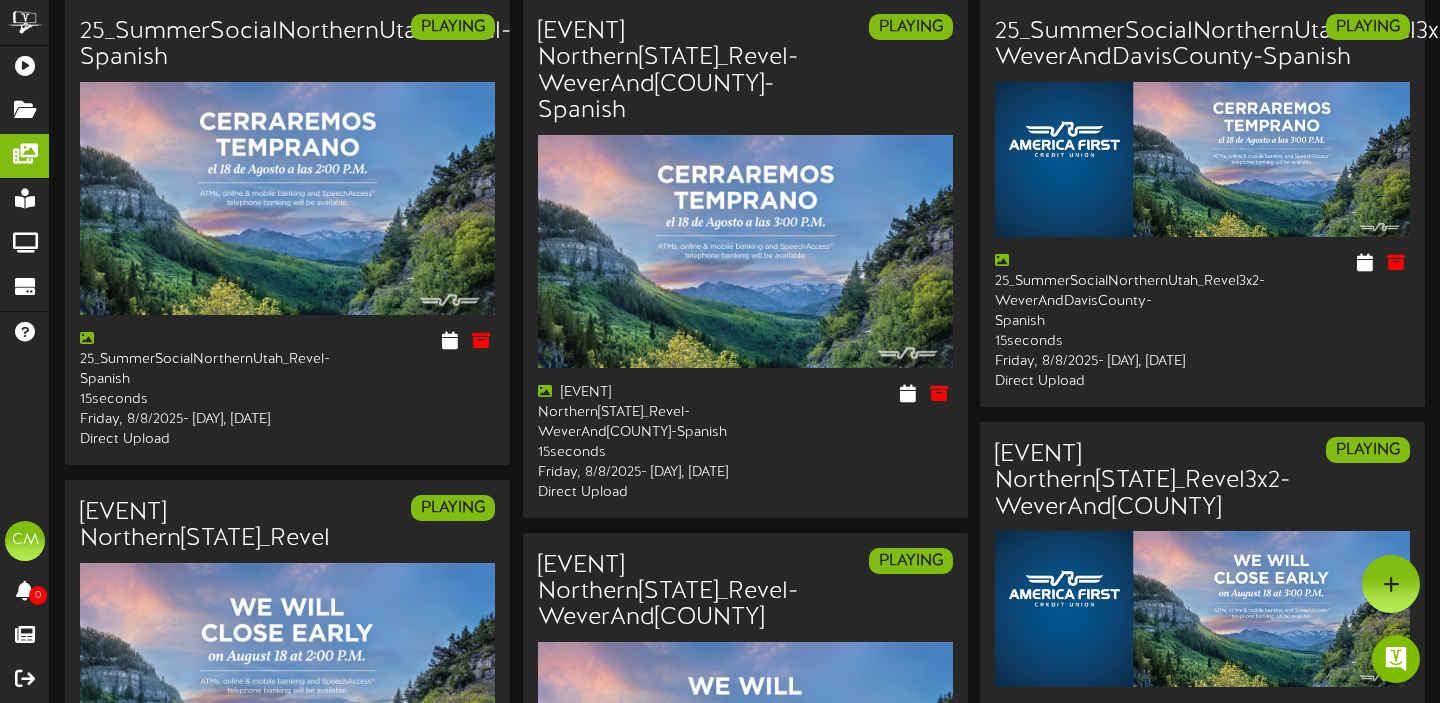 scroll, scrollTop: 136, scrollLeft: 0, axis: vertical 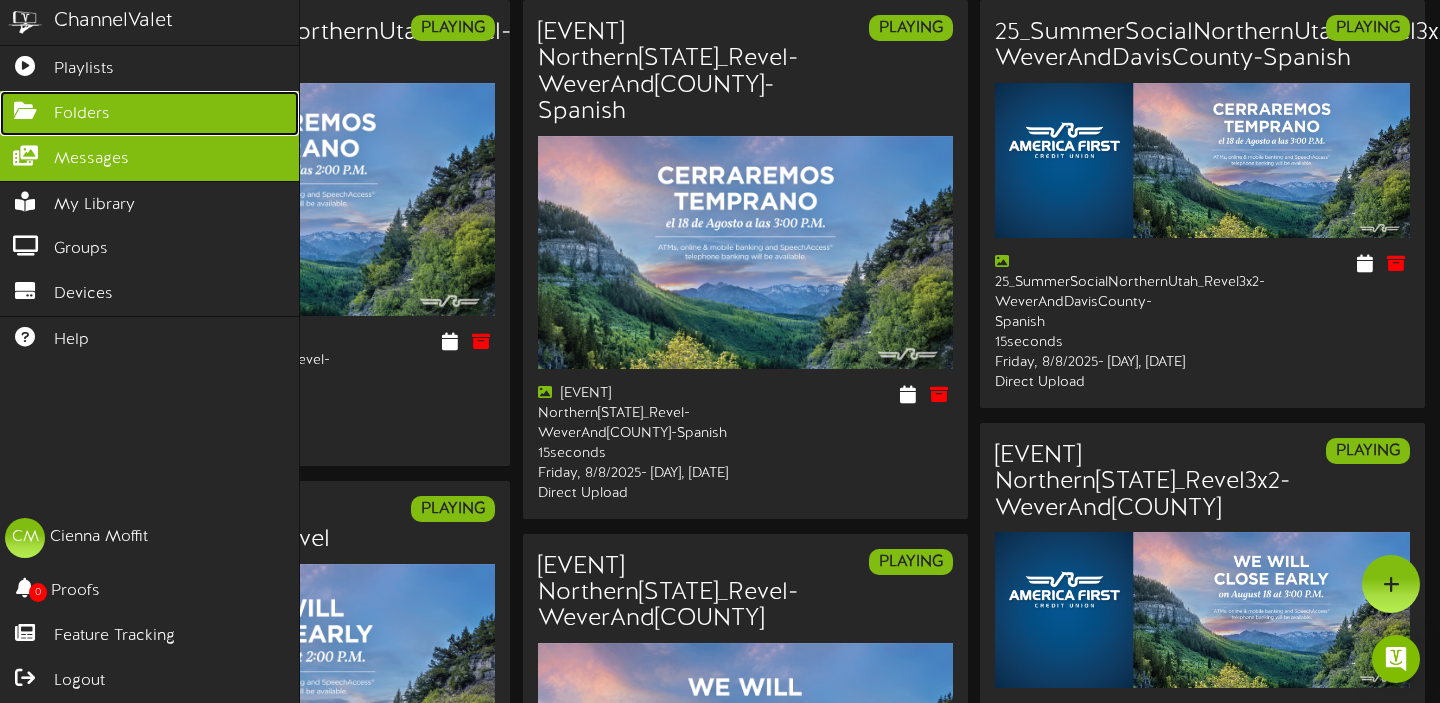 click on "Folders" at bounding box center (149, 113) 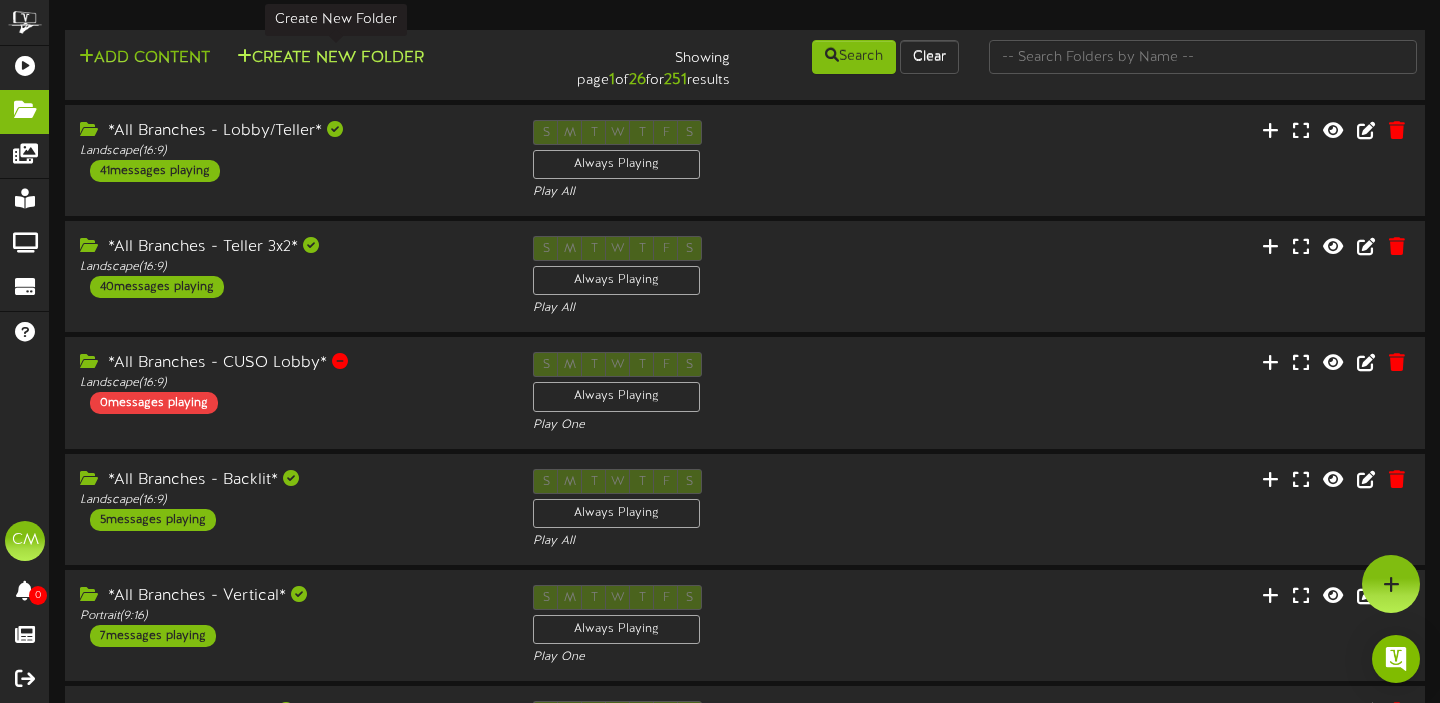 click on "Create New Folder" at bounding box center (330, 58) 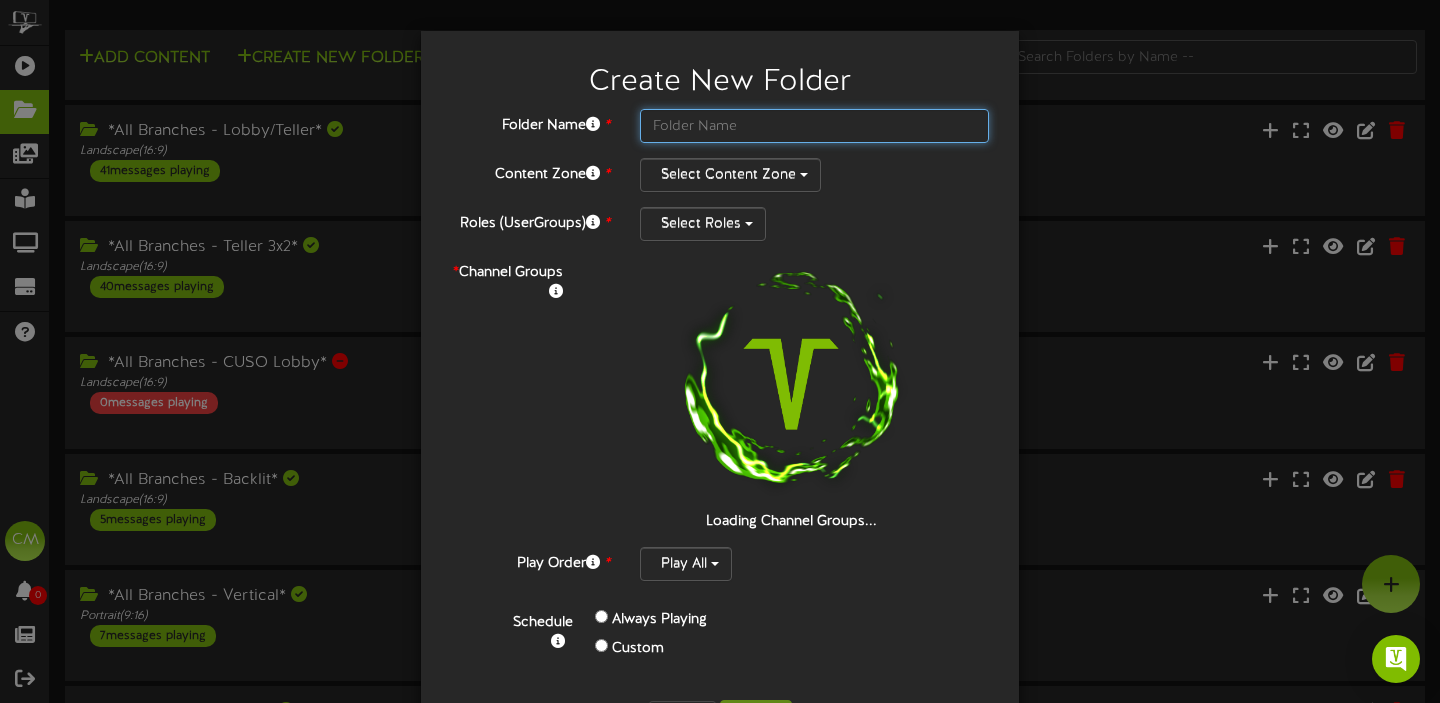 click at bounding box center [814, 126] 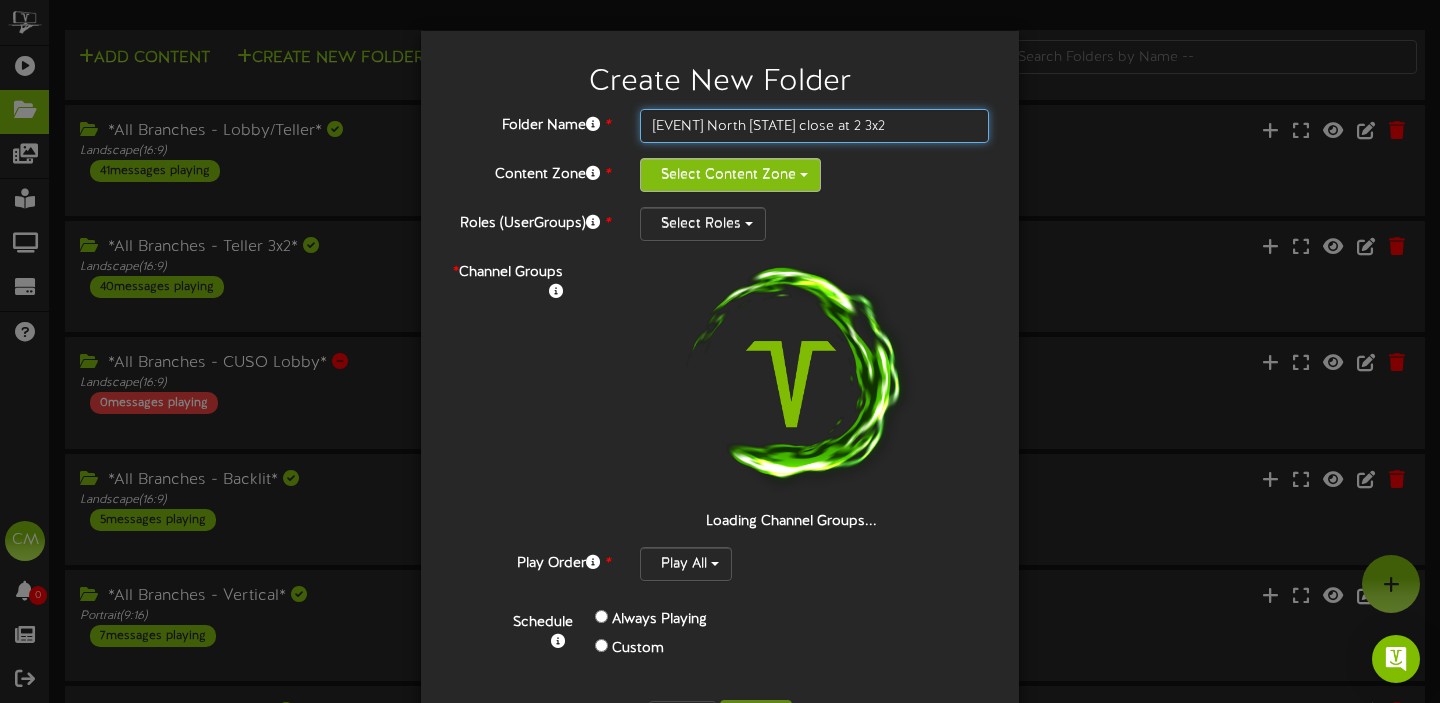 type on "[NUMBER]_Summer Social North Utah close at 2 3x2" 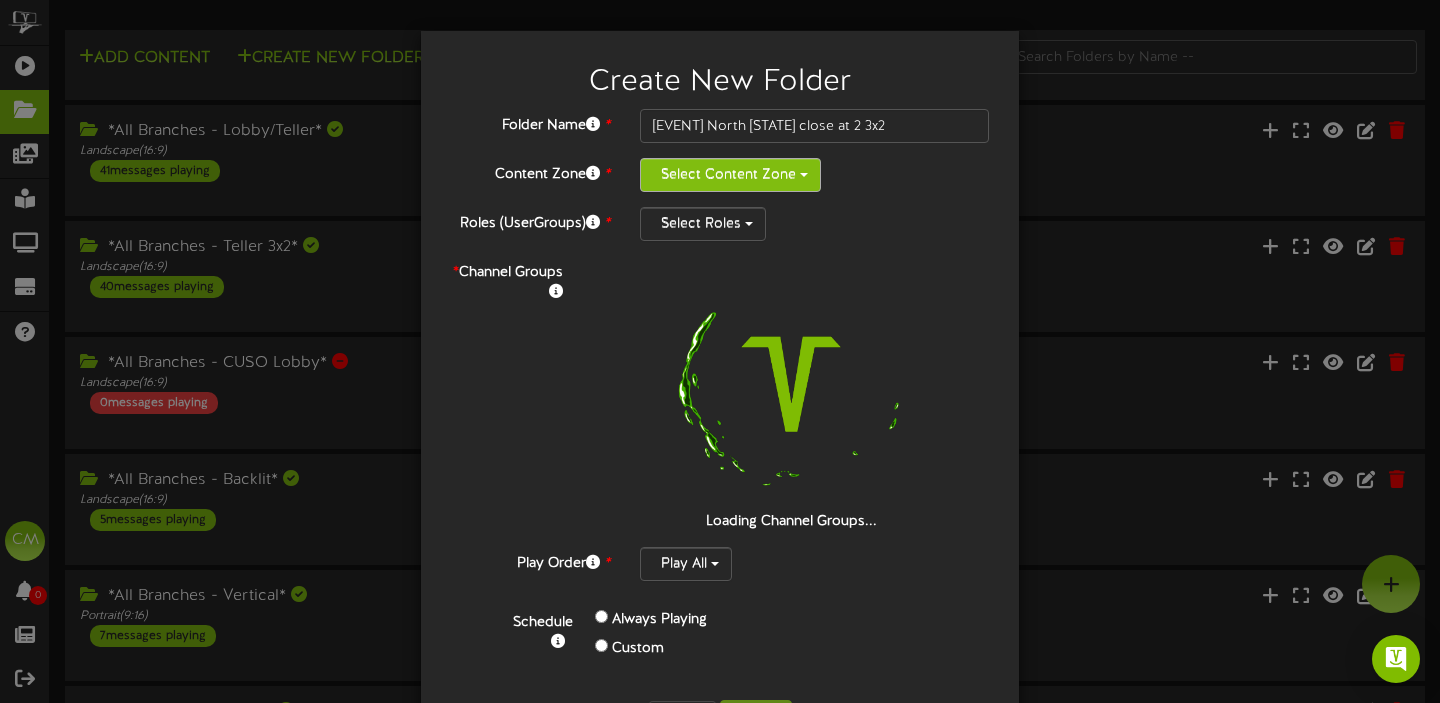 click on "Select Content Zone" at bounding box center (730, 175) 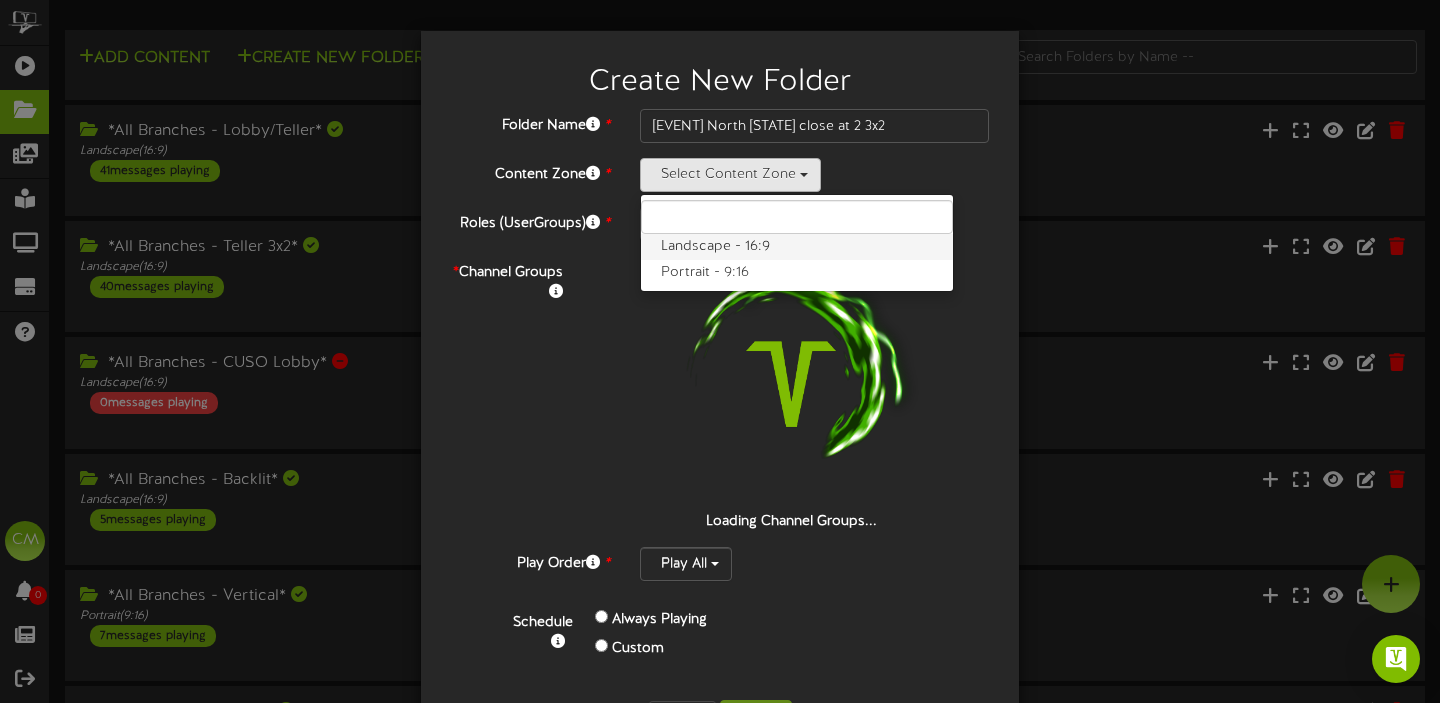 click on "Landscape - 16:9" at bounding box center [797, 247] 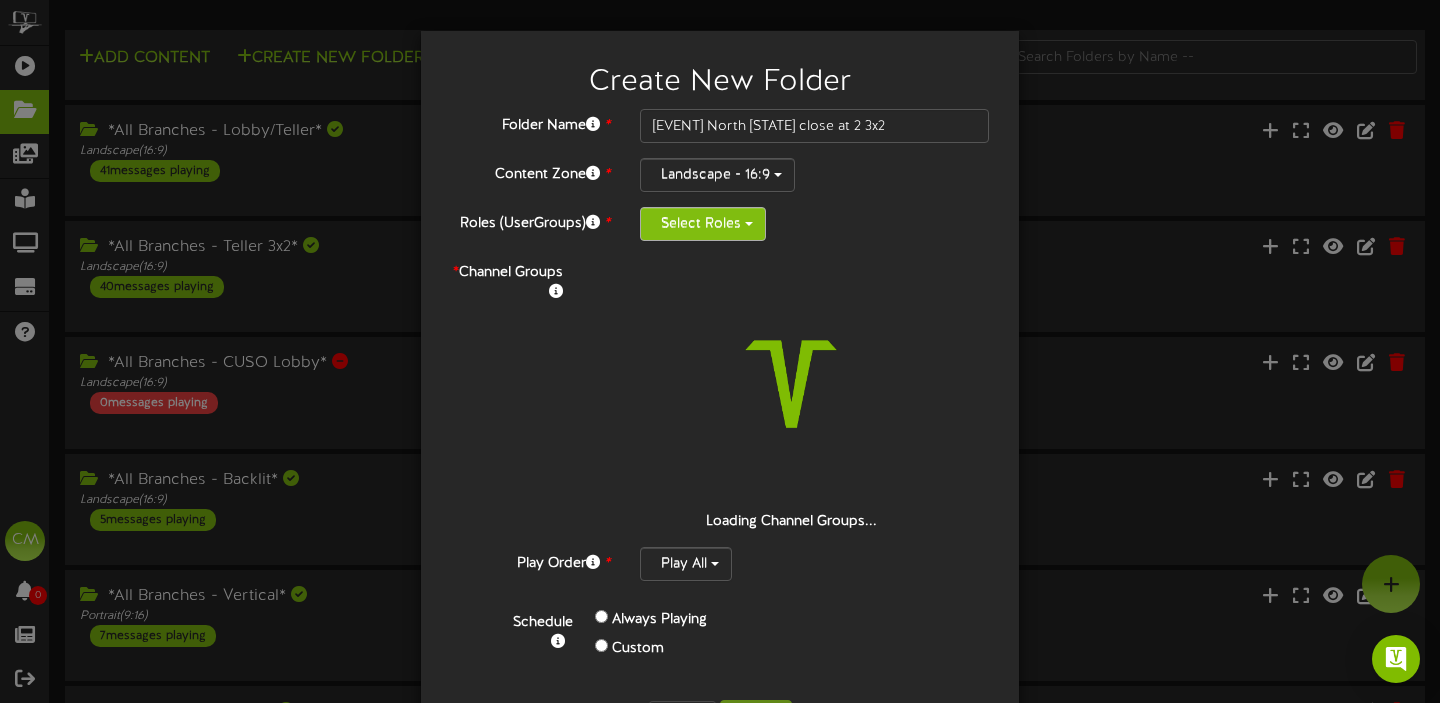 click on "Select Roles" at bounding box center [703, 224] 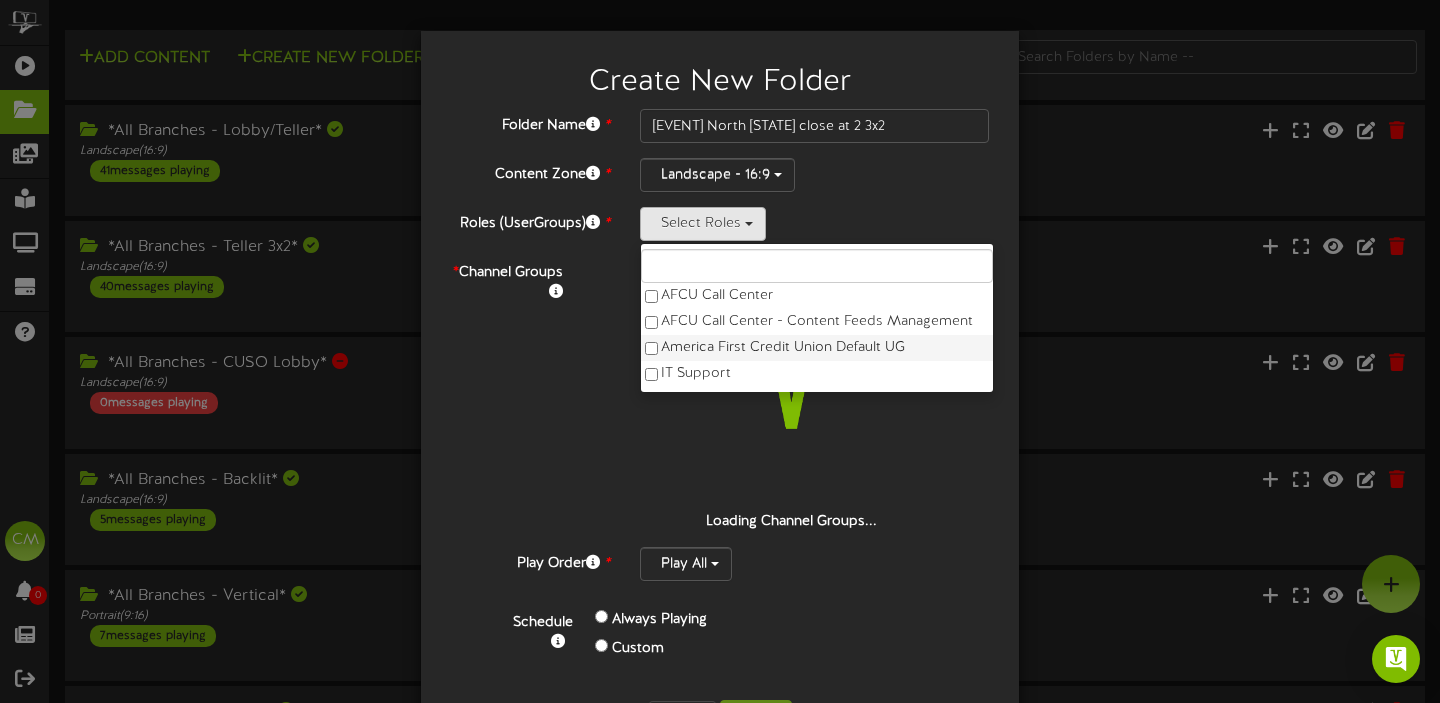 click on "America First Credit Union Default UG" at bounding box center (817, 348) 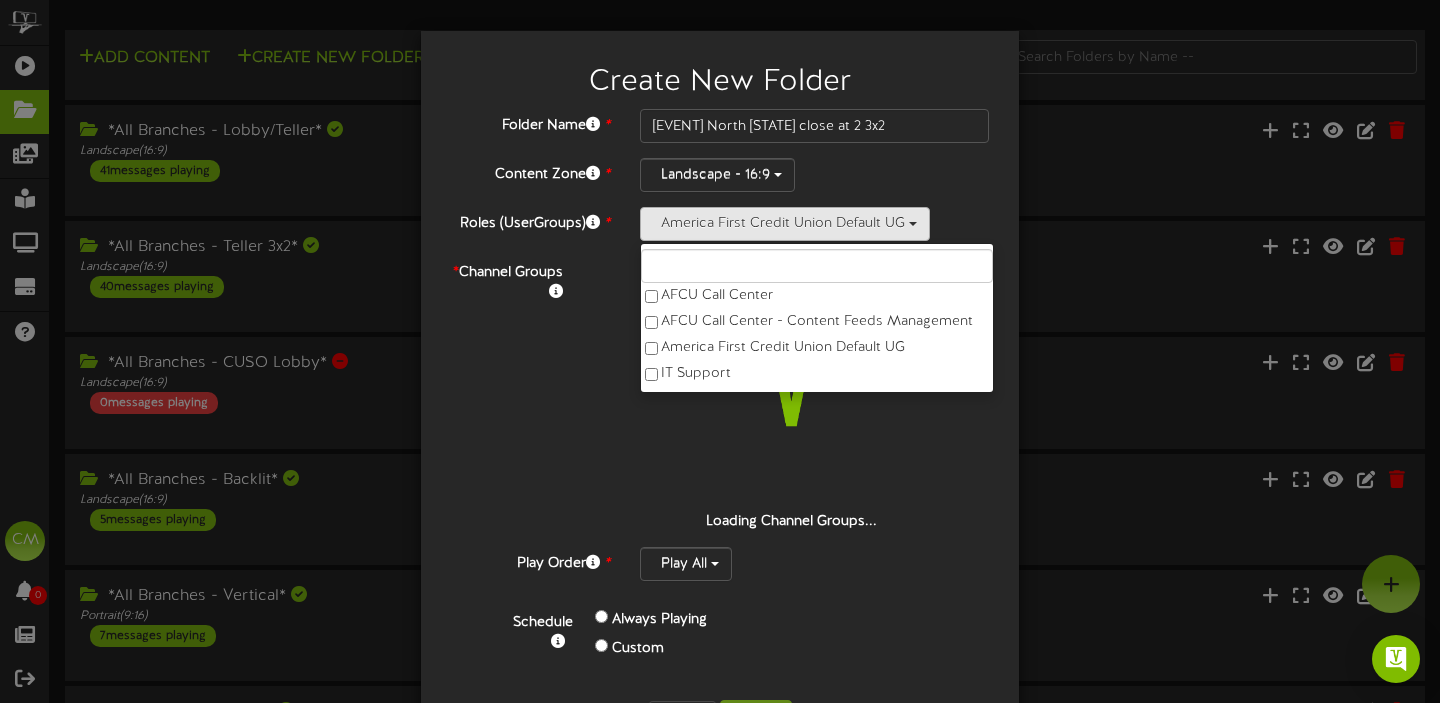 click on "Landscape - 16:9
Landscape - 16:9
Portrait - 9:16" at bounding box center (814, 175) 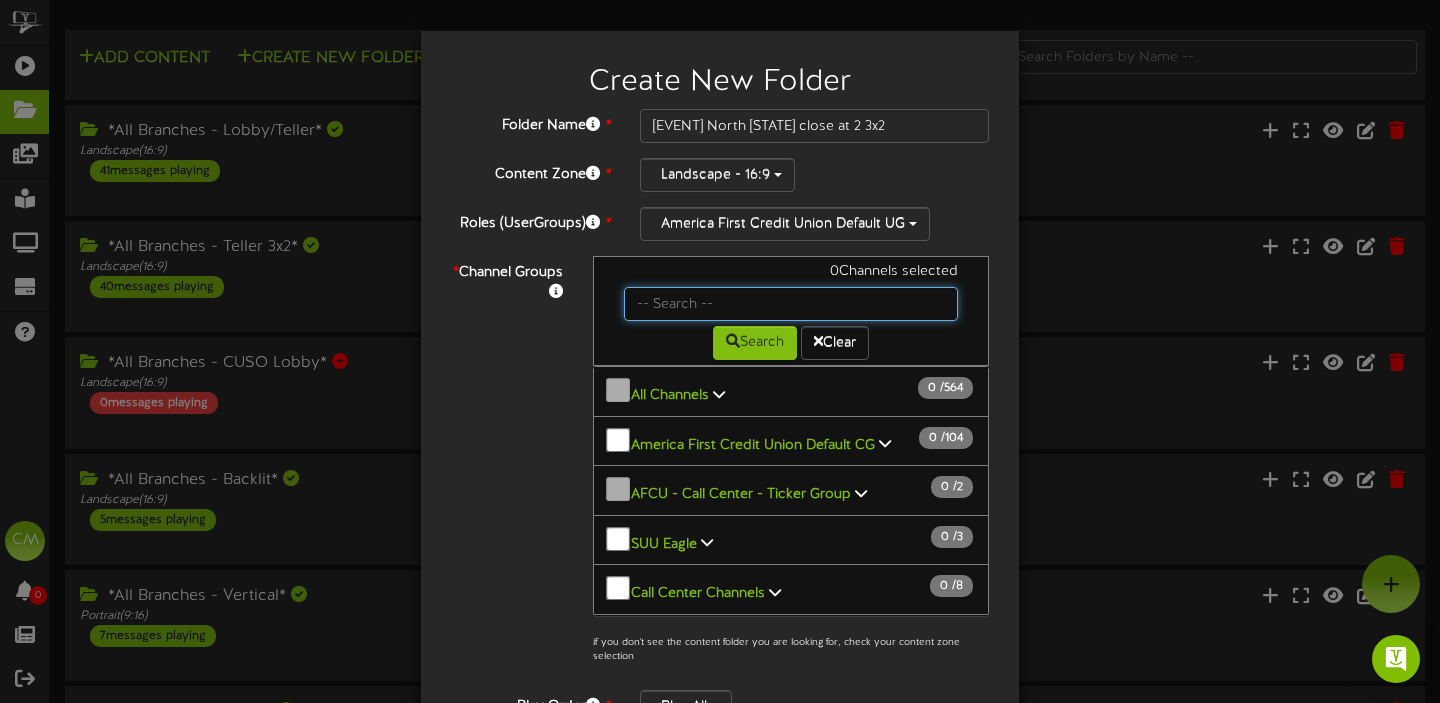 click at bounding box center [791, 304] 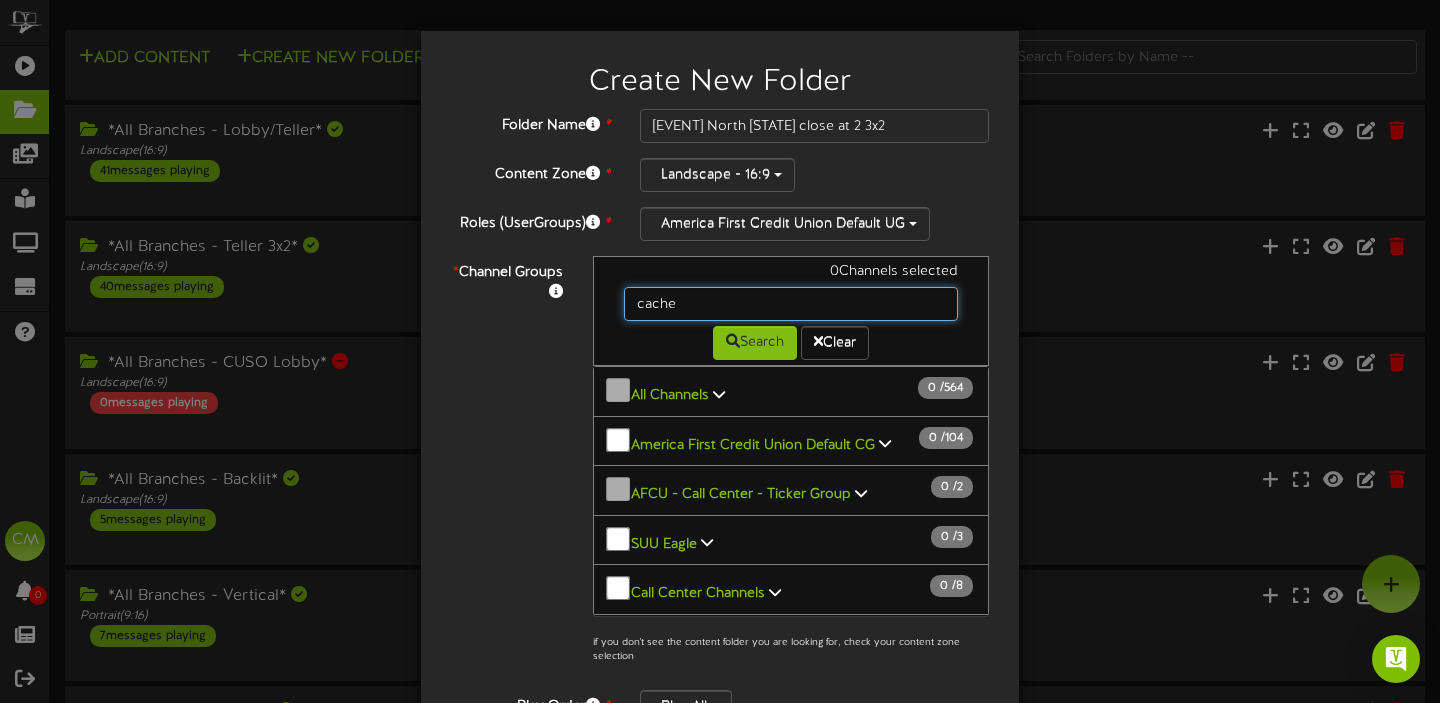 type on "cache" 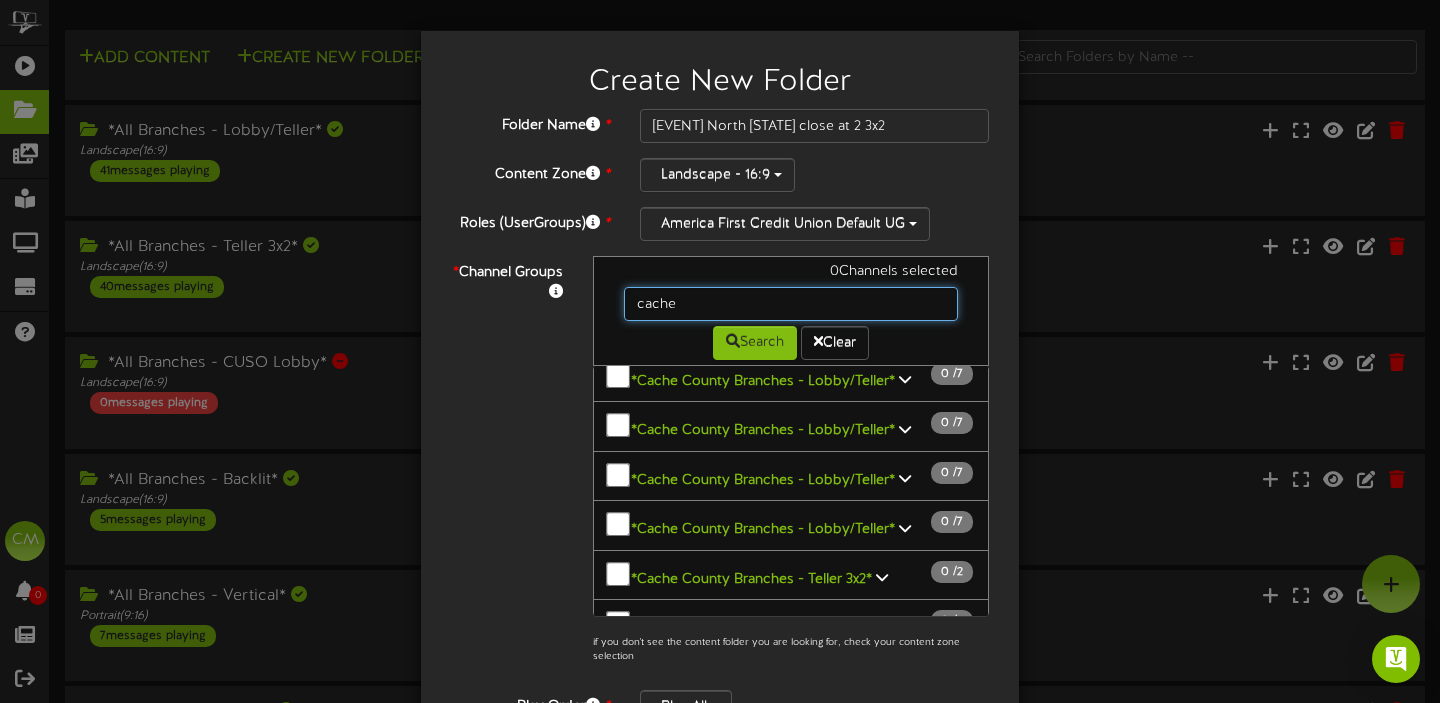 scroll, scrollTop: 160, scrollLeft: 0, axis: vertical 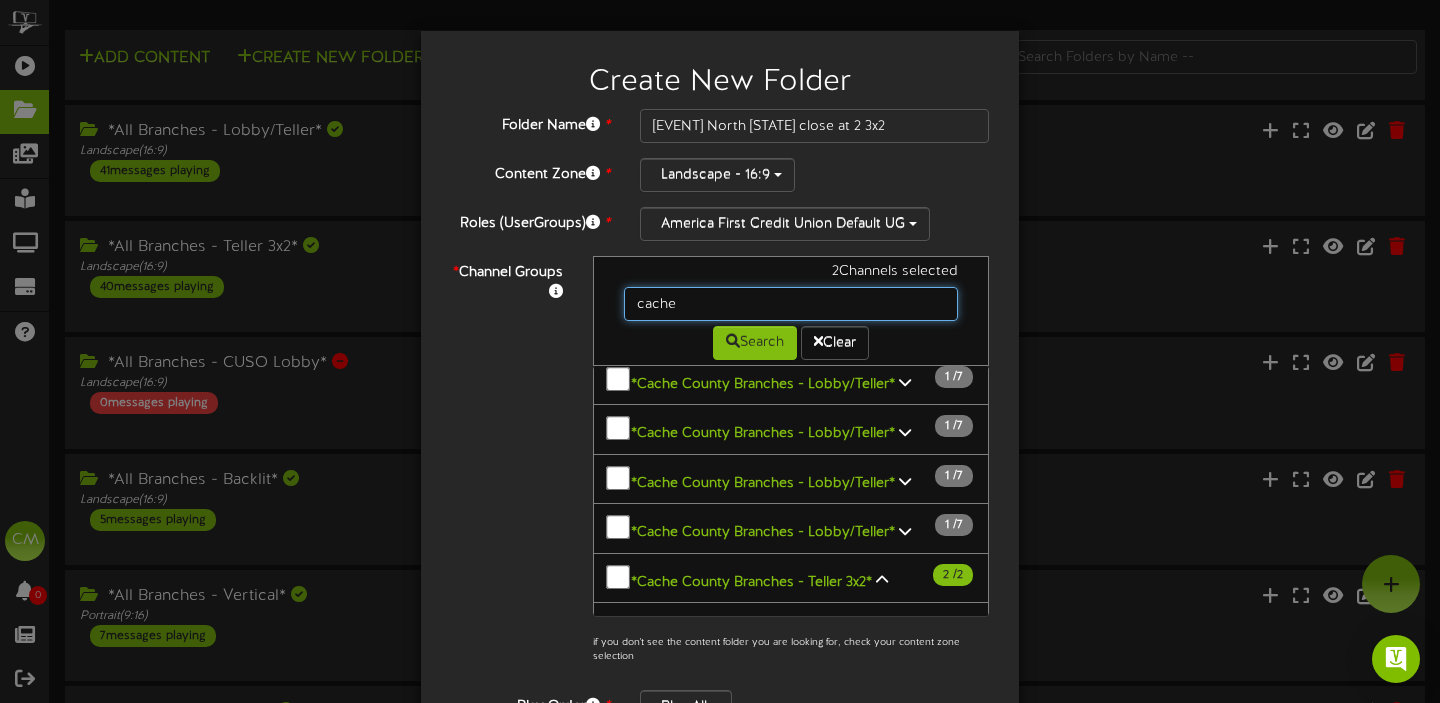 click on "cache" at bounding box center [791, 304] 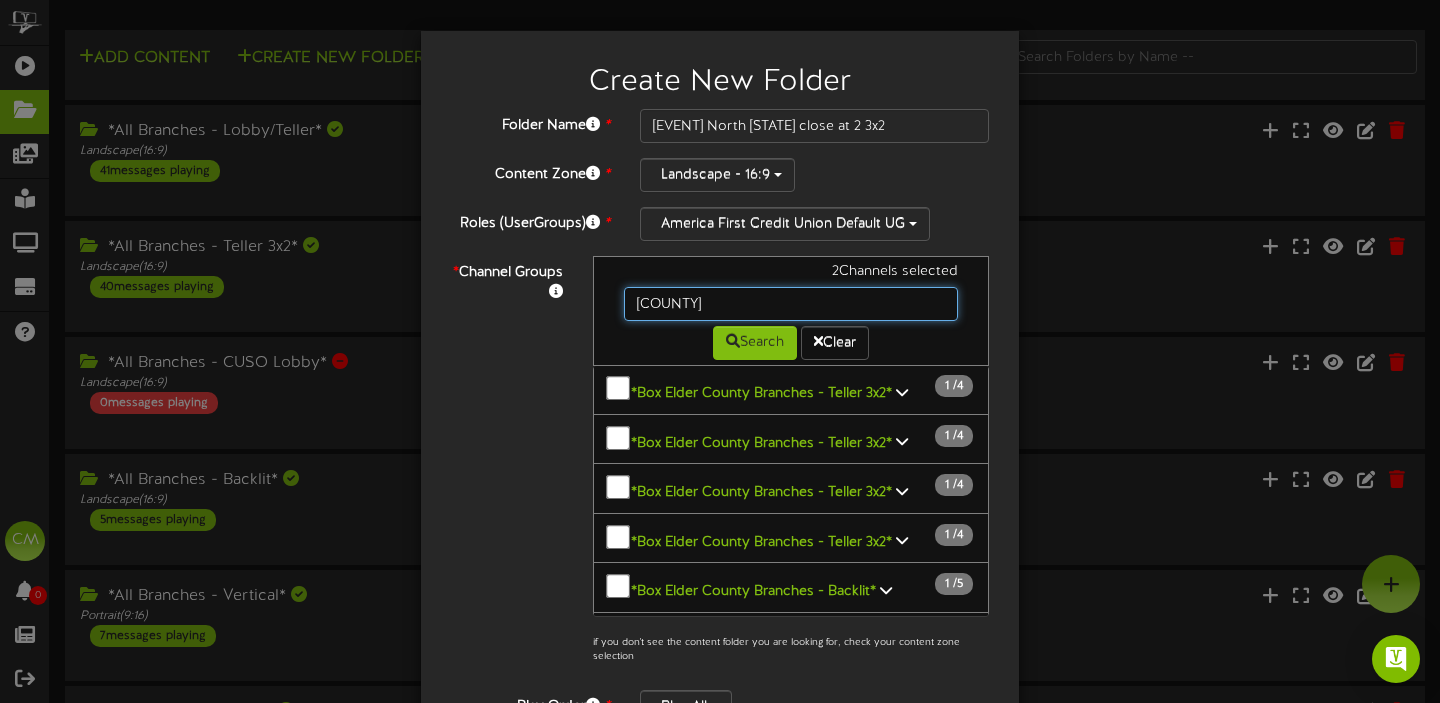 scroll, scrollTop: 138, scrollLeft: 0, axis: vertical 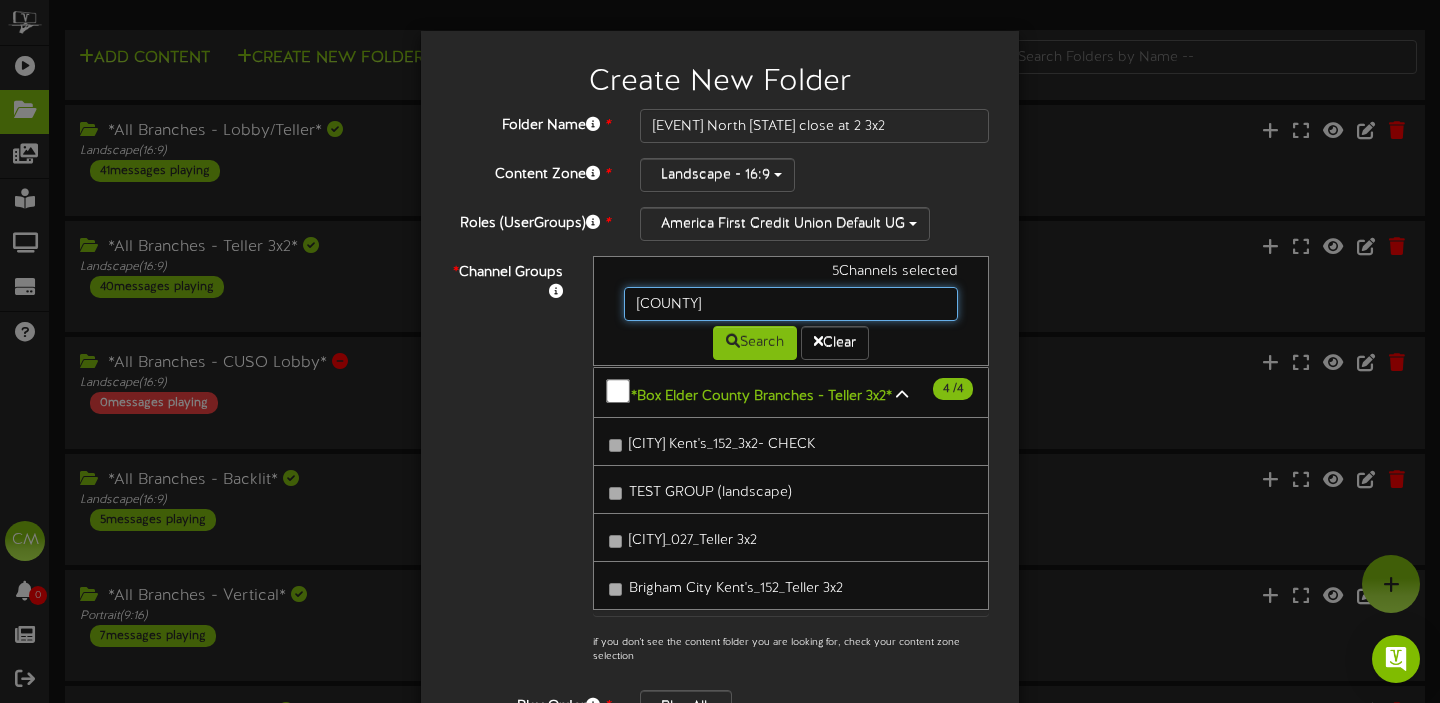 click on "box elder" at bounding box center (791, 304) 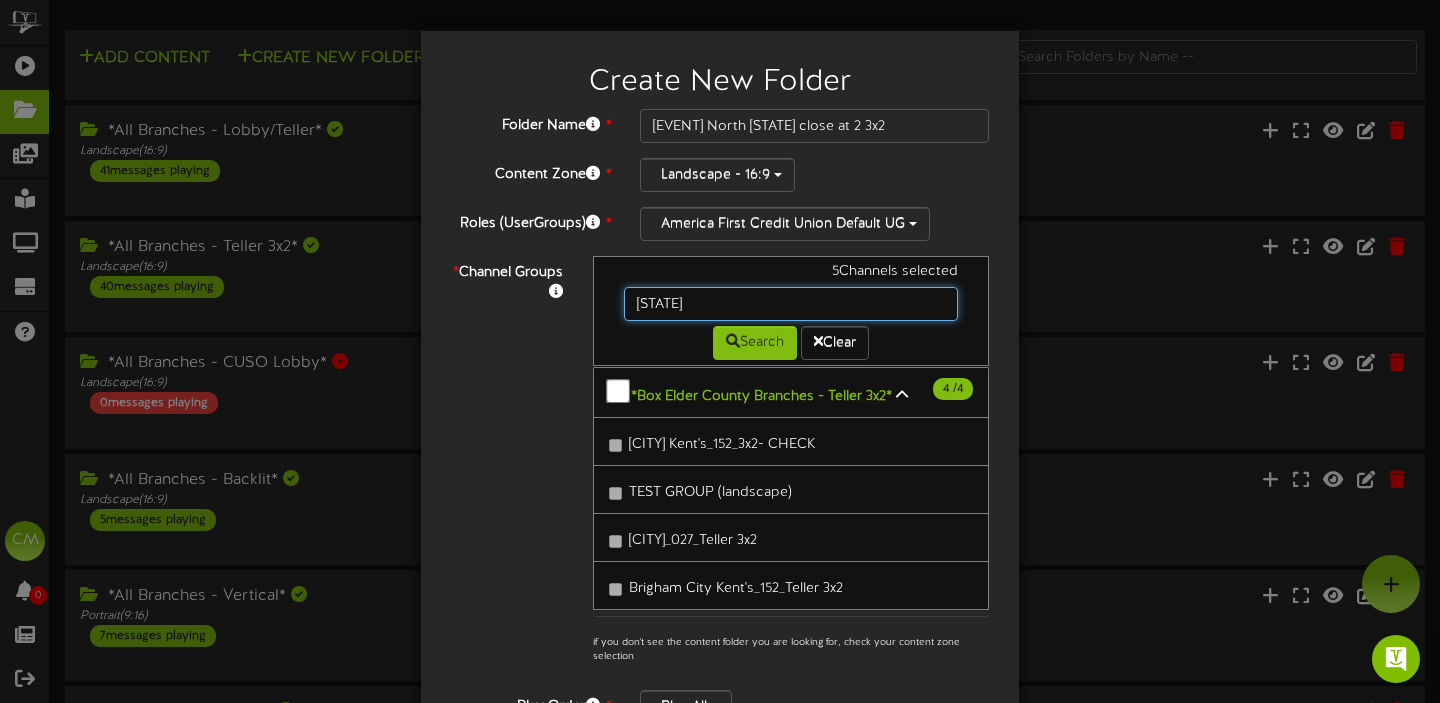 type on "utah" 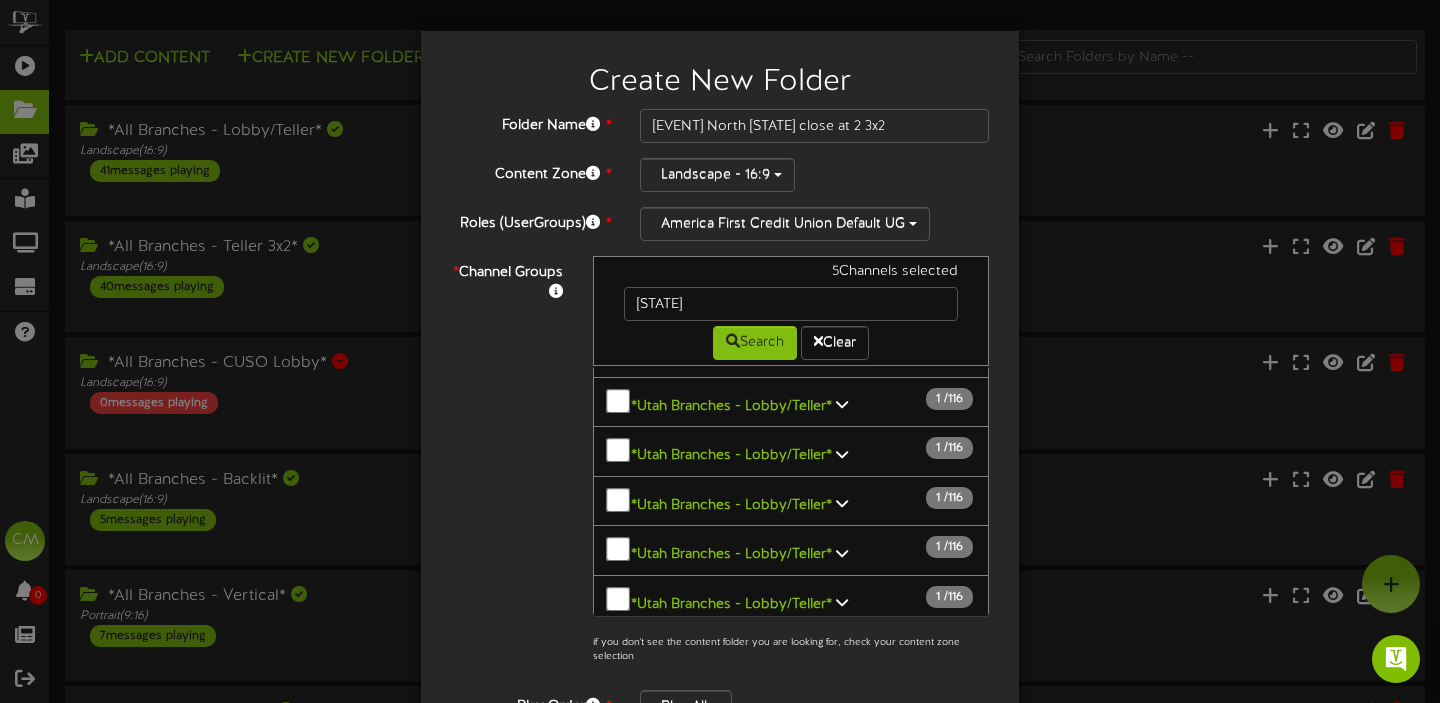 click on "Search
Clear" at bounding box center [791, 340] 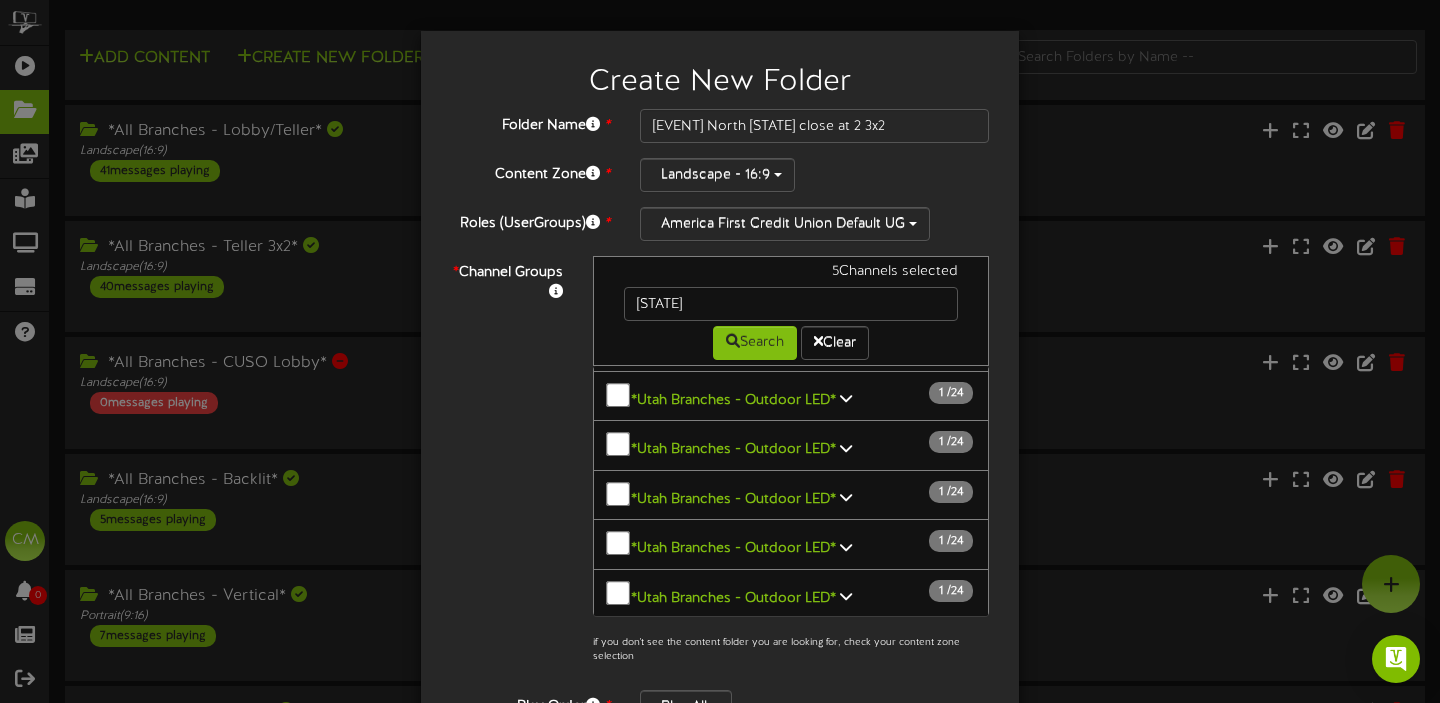 scroll, scrollTop: 18871, scrollLeft: 0, axis: vertical 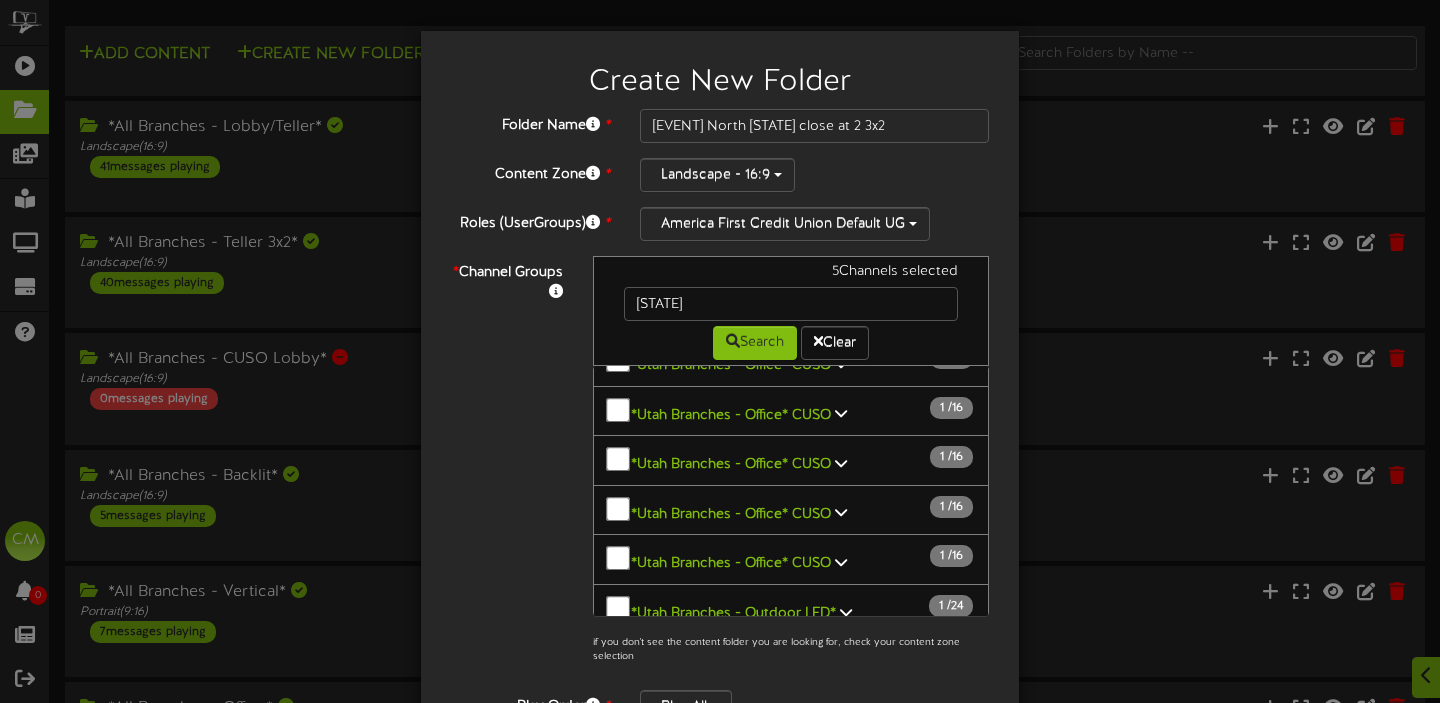 click on "*Utah County Branches - Lobby/Teller*" at bounding box center [757, 2446] 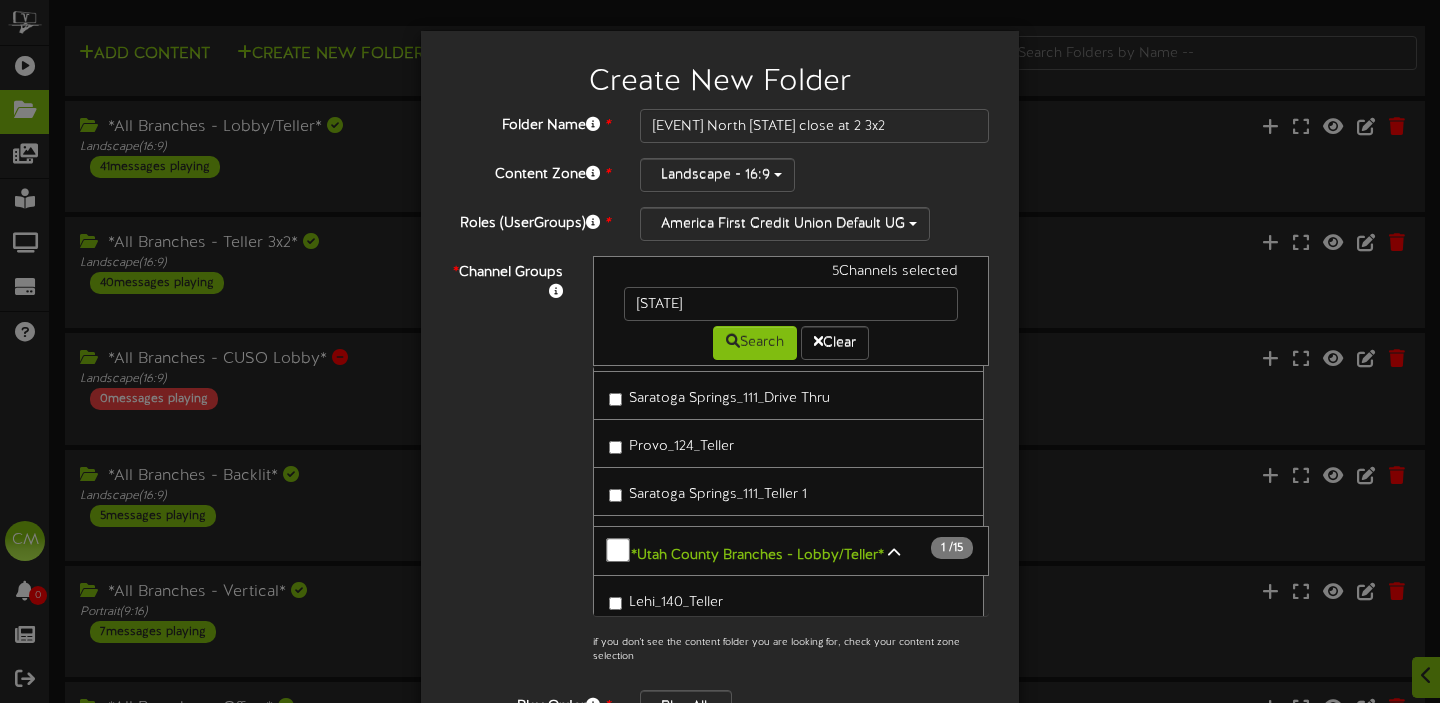 scroll, scrollTop: 26610, scrollLeft: 0, axis: vertical 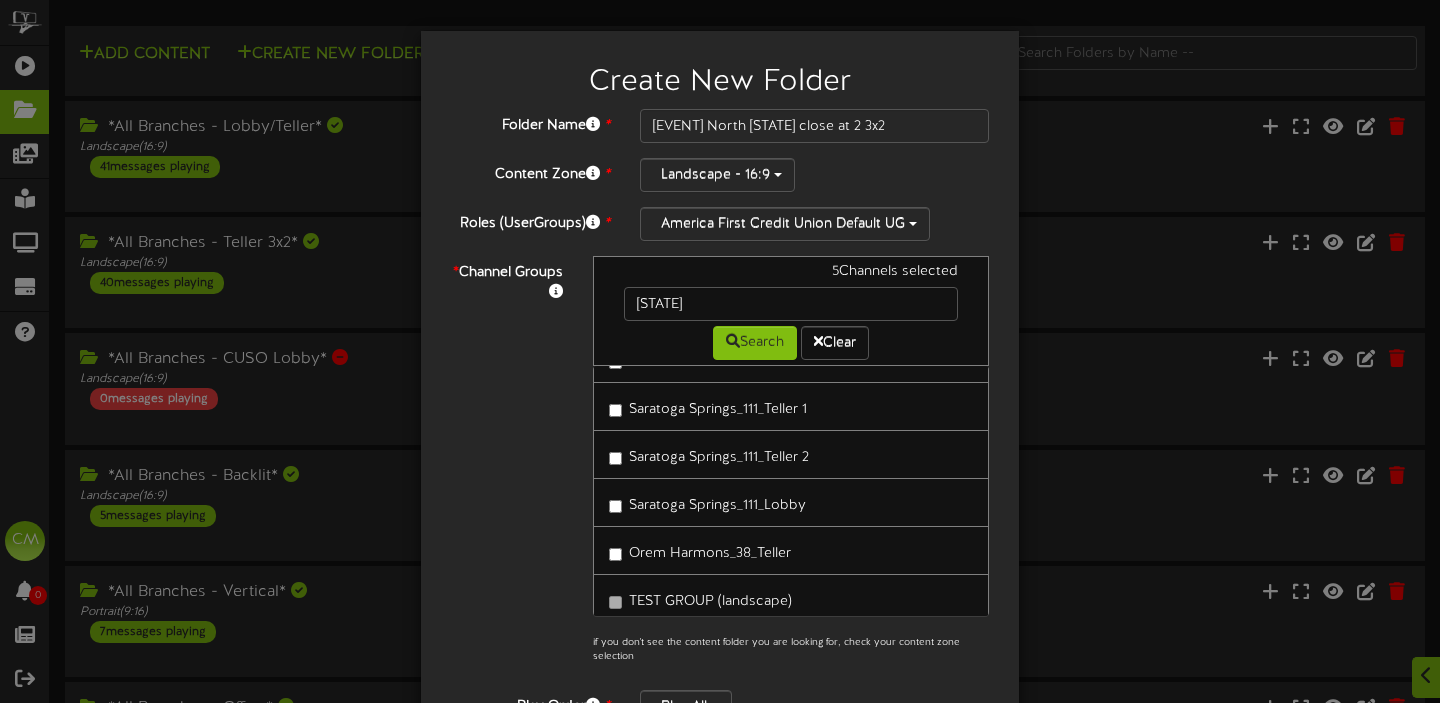 click at bounding box center [894, 2395] 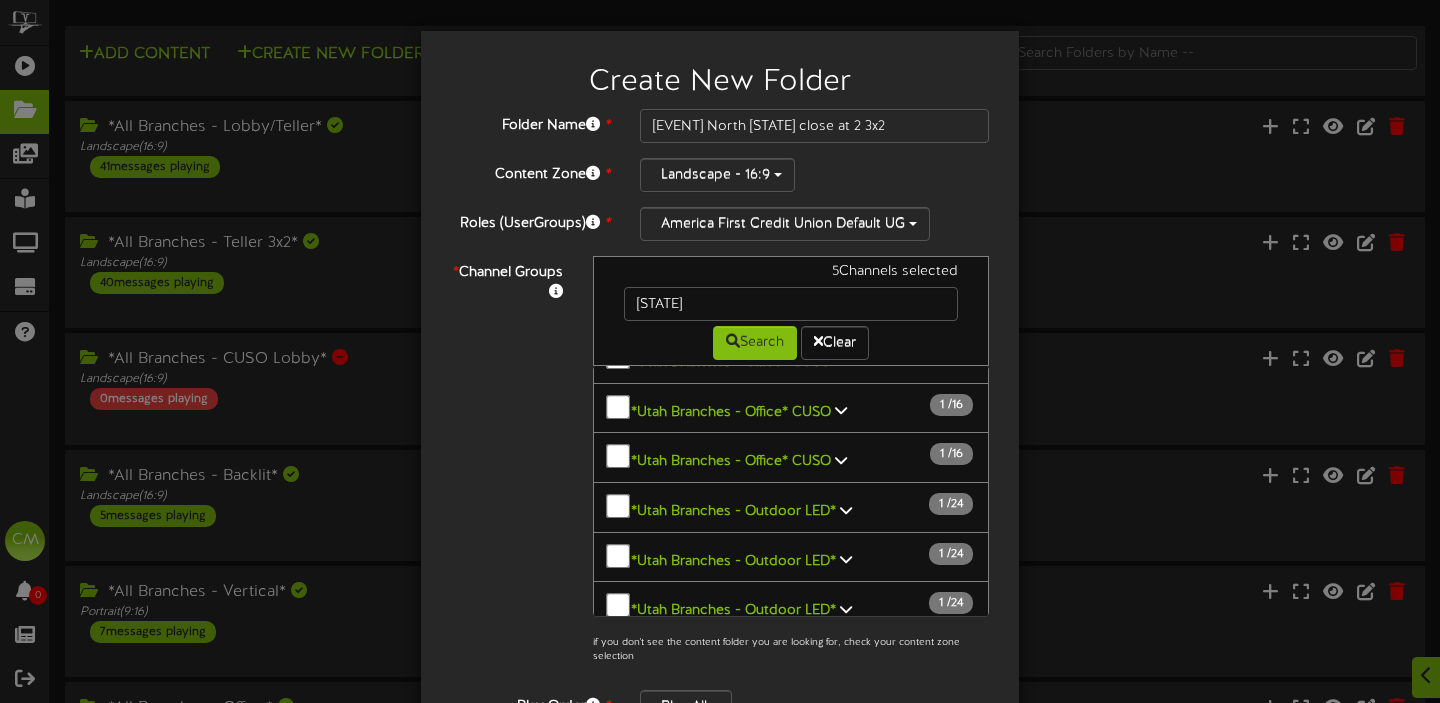 scroll, scrollTop: 17718, scrollLeft: 0, axis: vertical 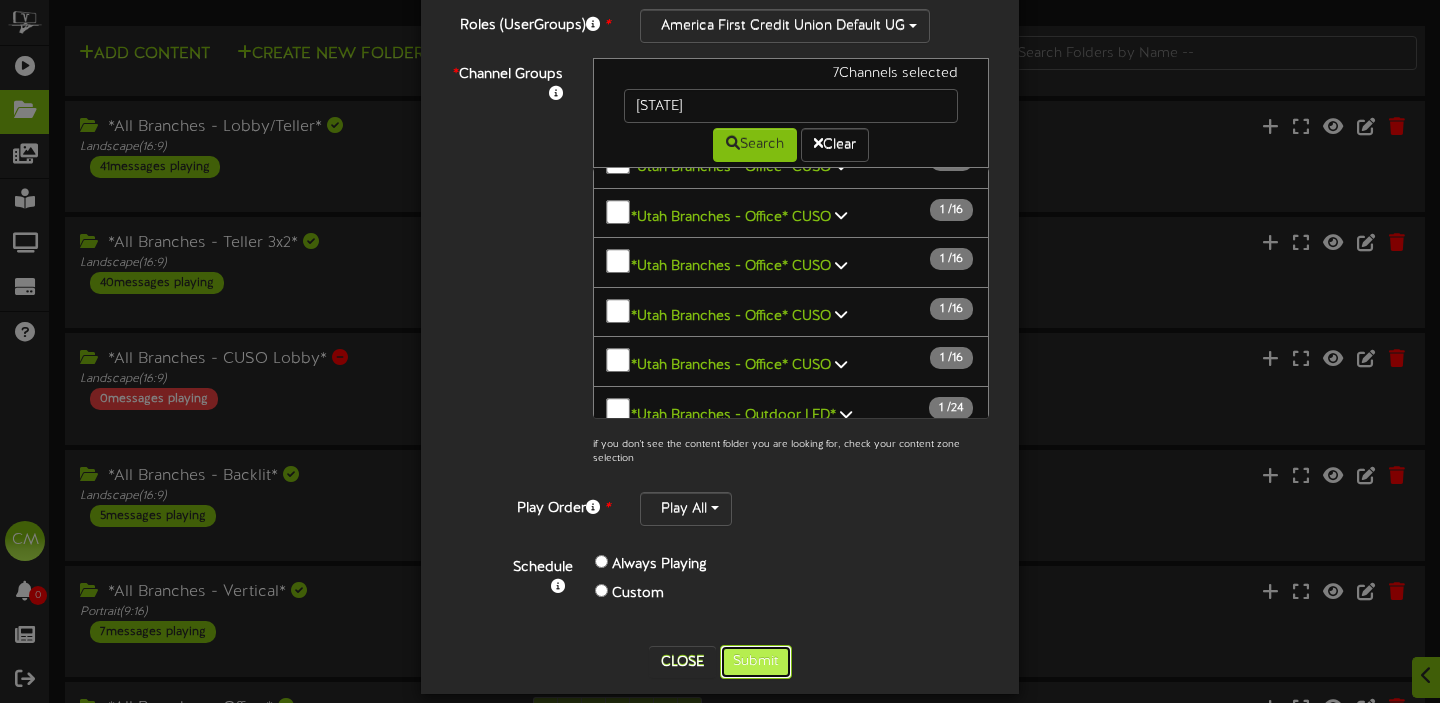 click on "Submit" at bounding box center [756, 662] 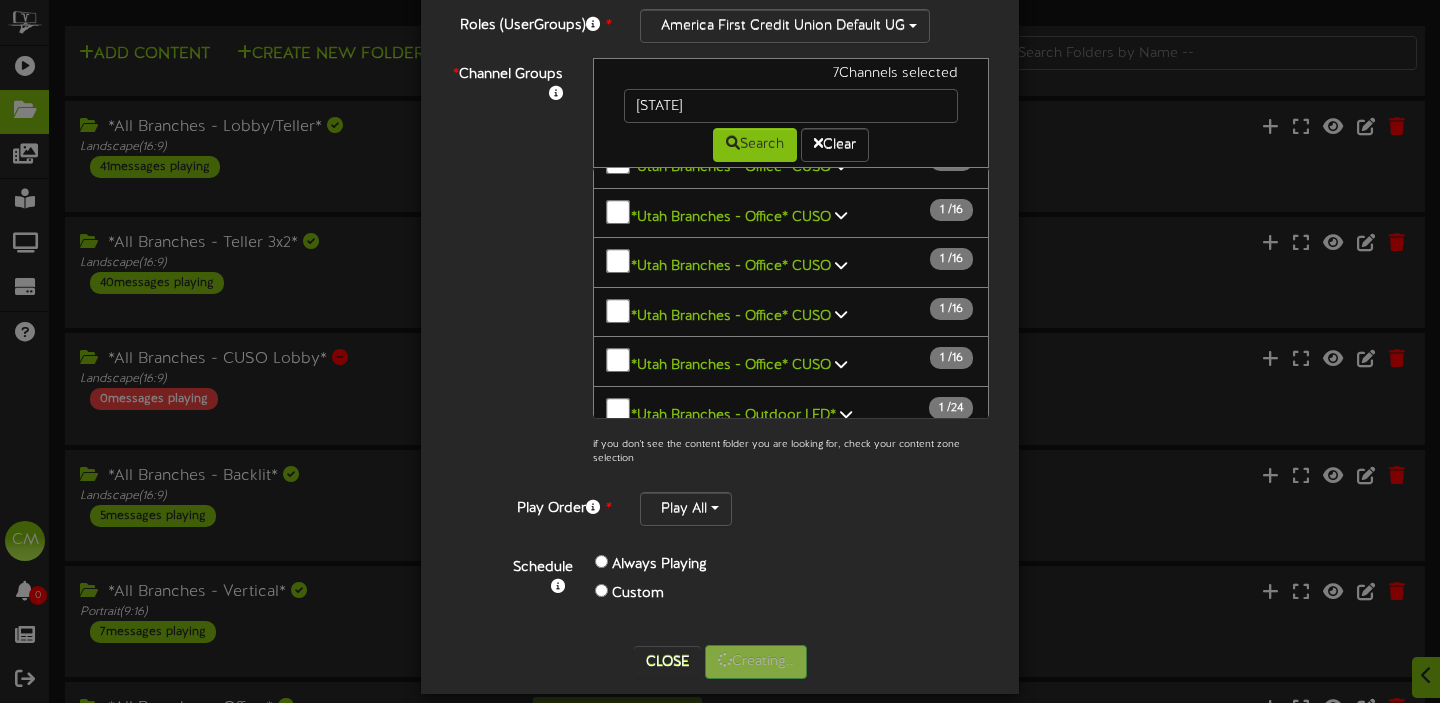 scroll, scrollTop: 0, scrollLeft: 0, axis: both 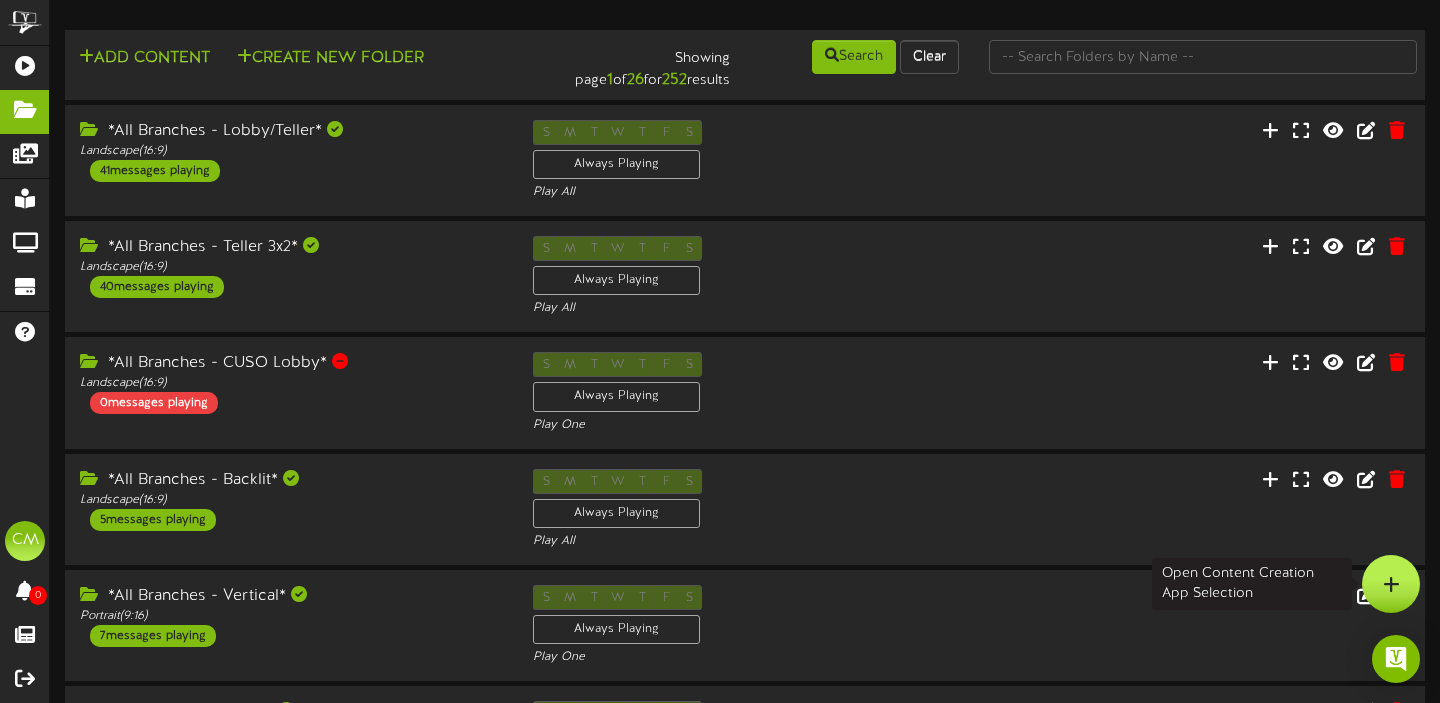 click at bounding box center (1391, 584) 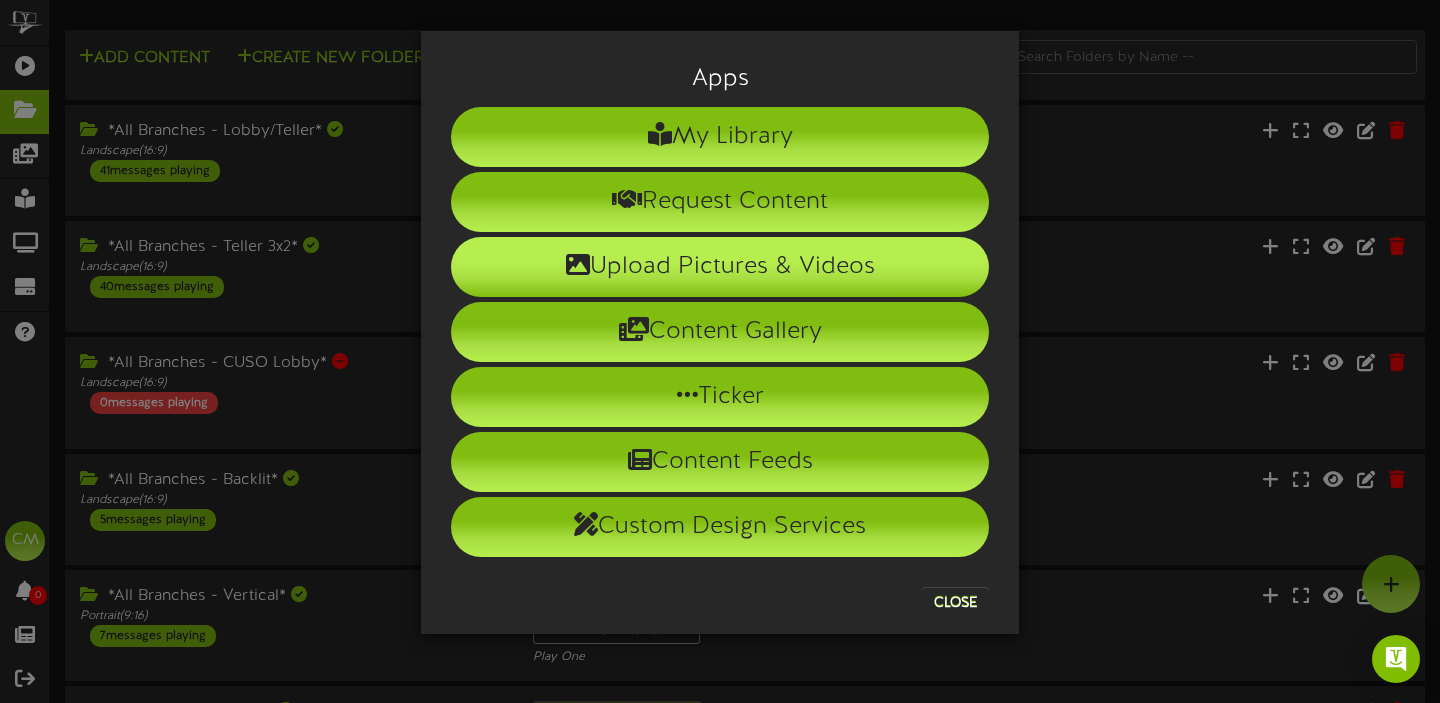 click on "Upload Pictures & Videos" at bounding box center [720, 267] 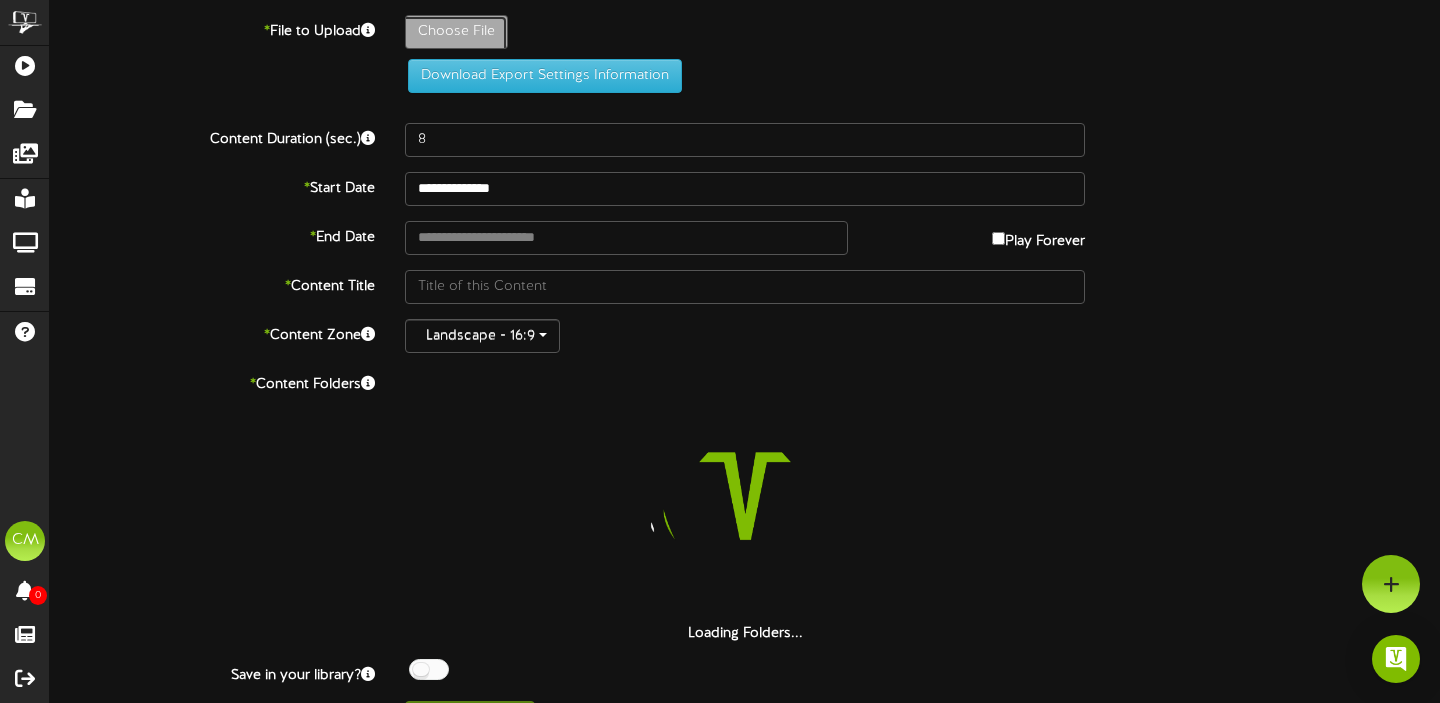 click on "Choose File" at bounding box center (-581, 87) 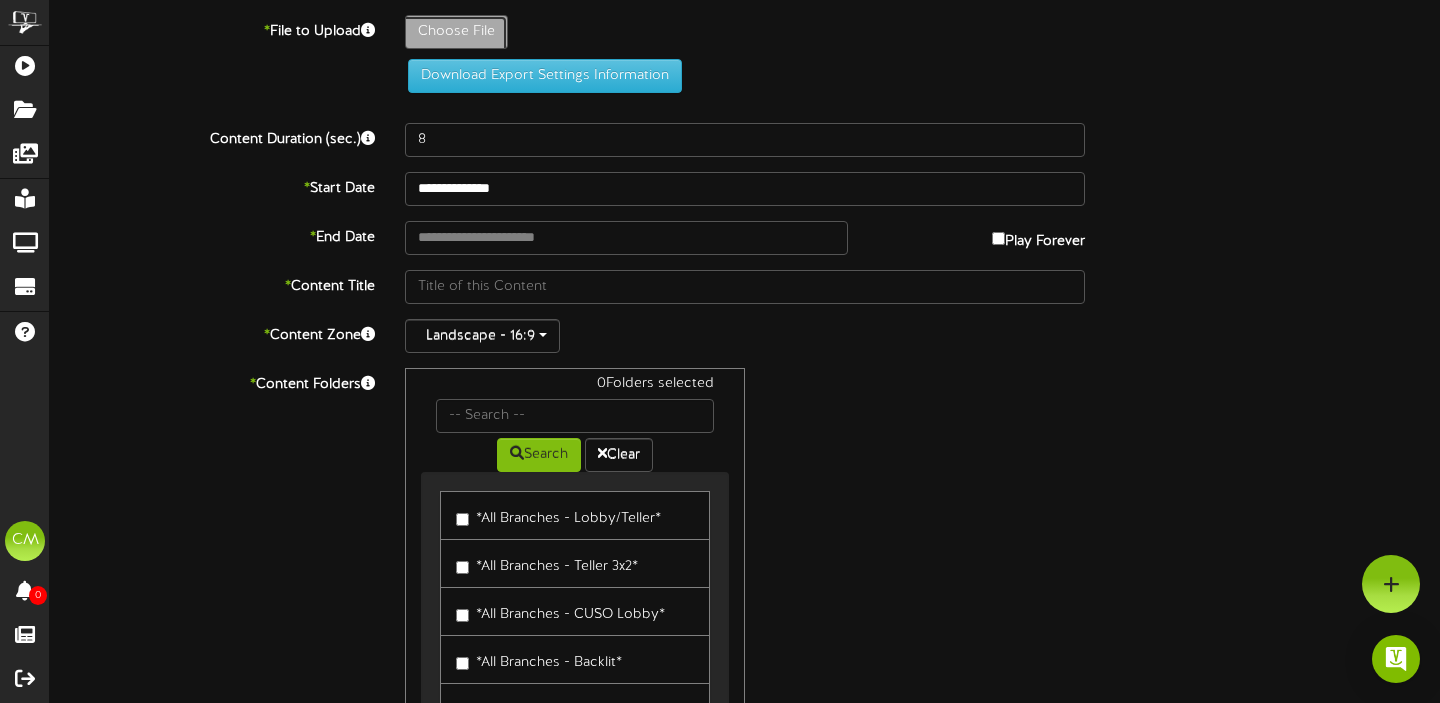 type on "**********" 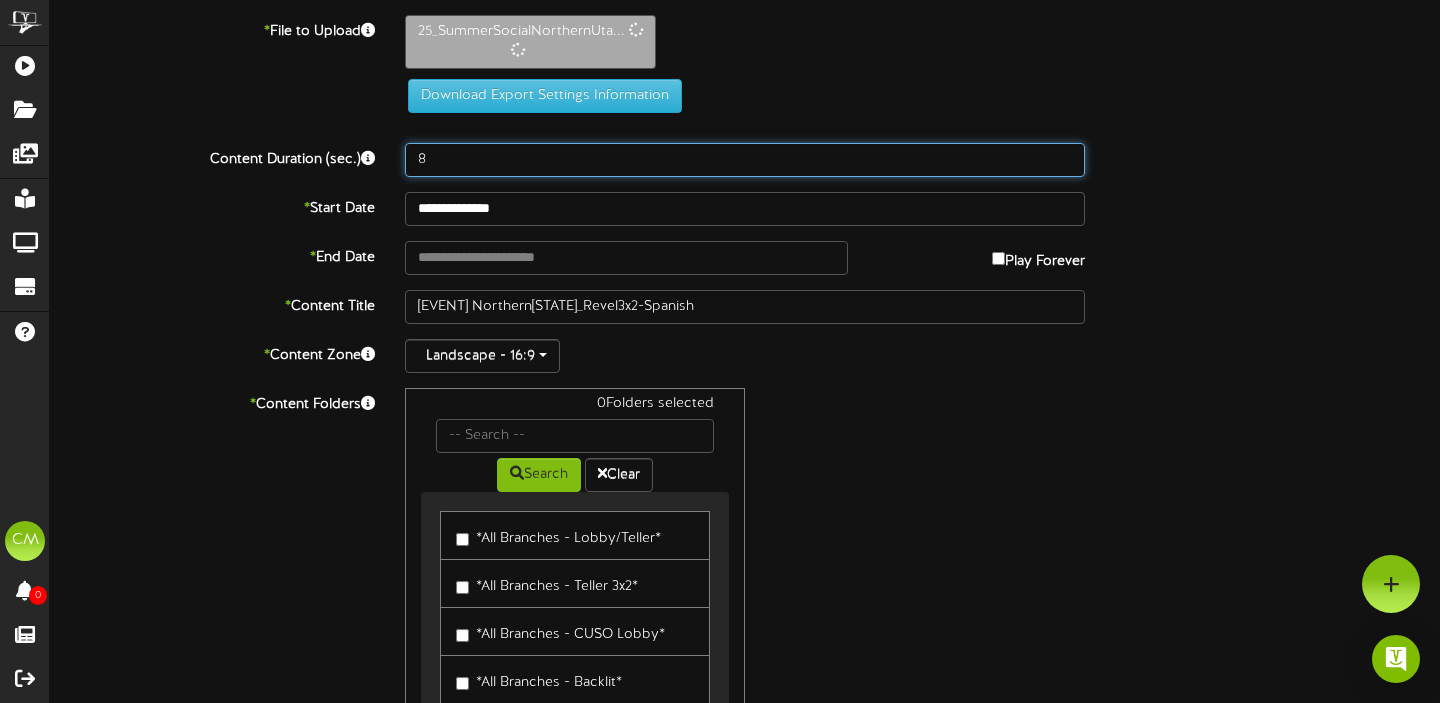 click on "**********" at bounding box center (745, 437) 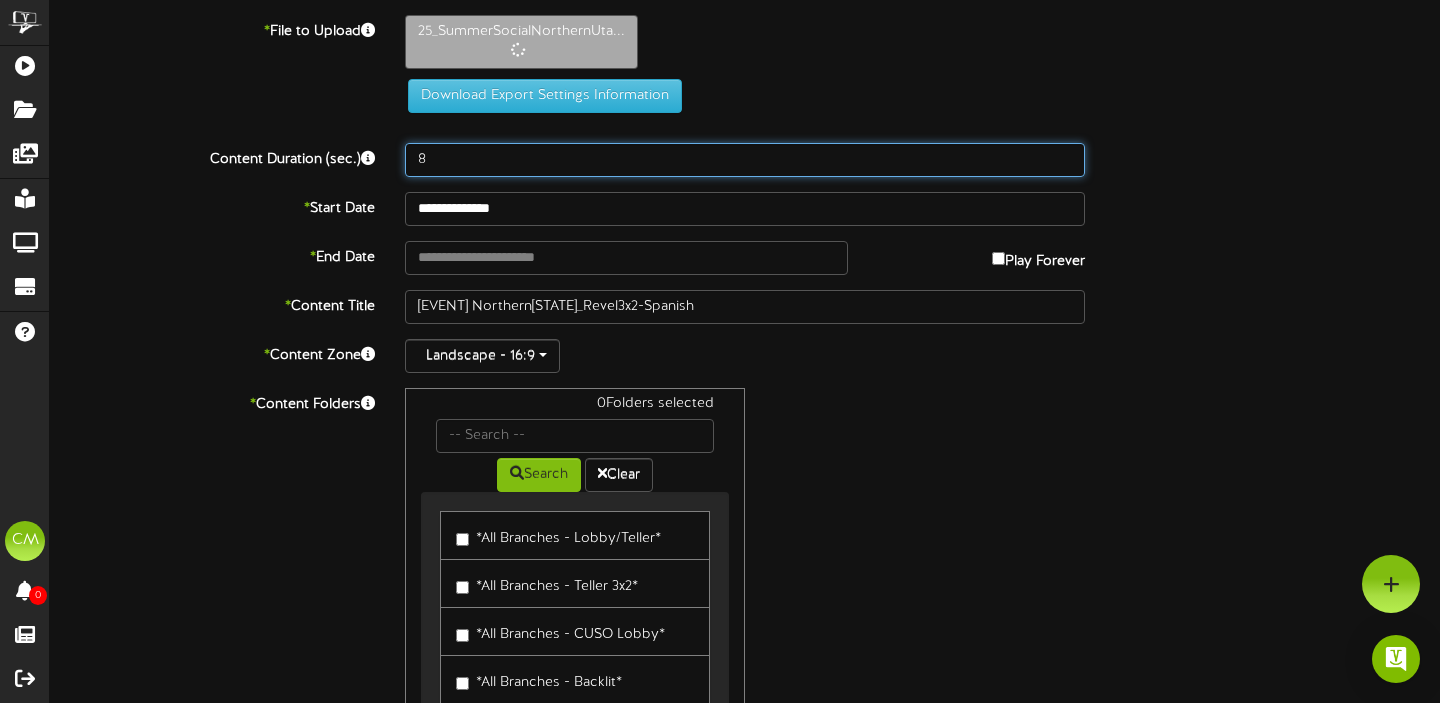 click on "8" at bounding box center (745, 160) 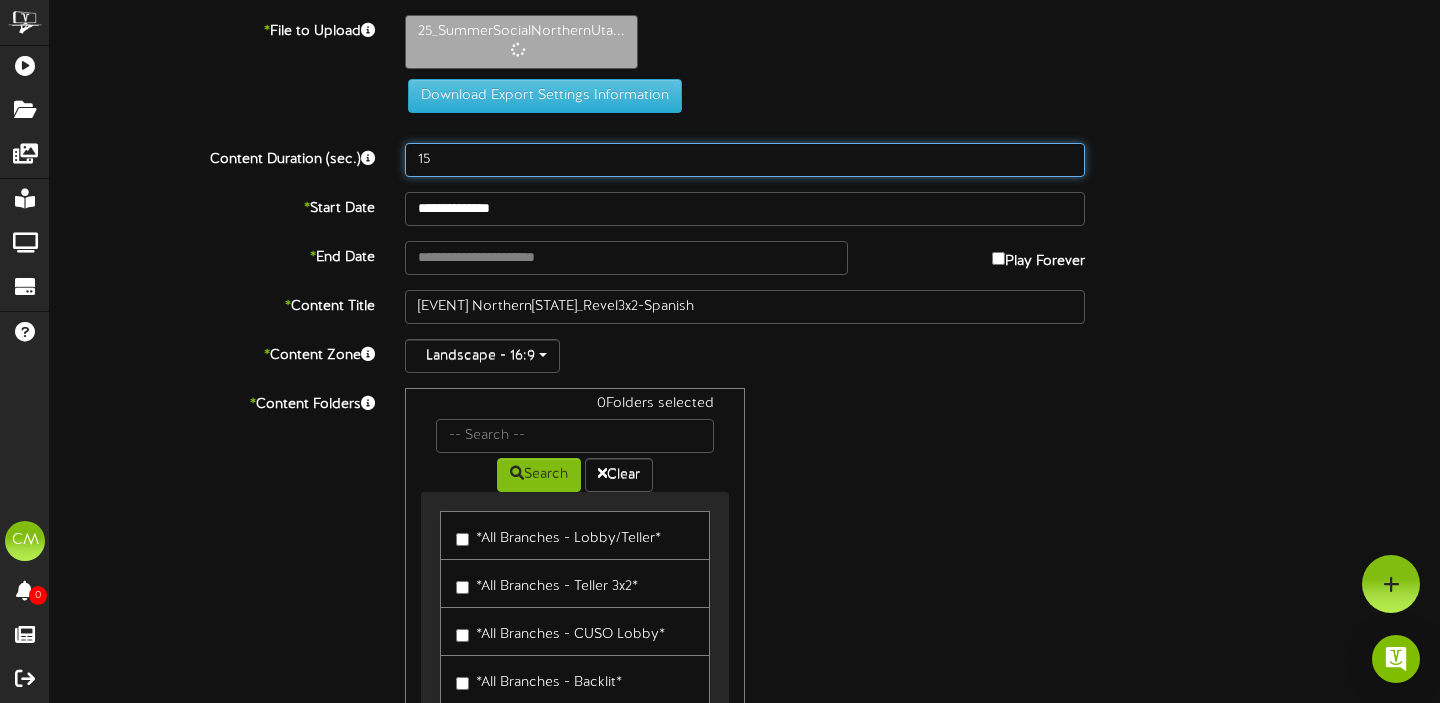 type on "15" 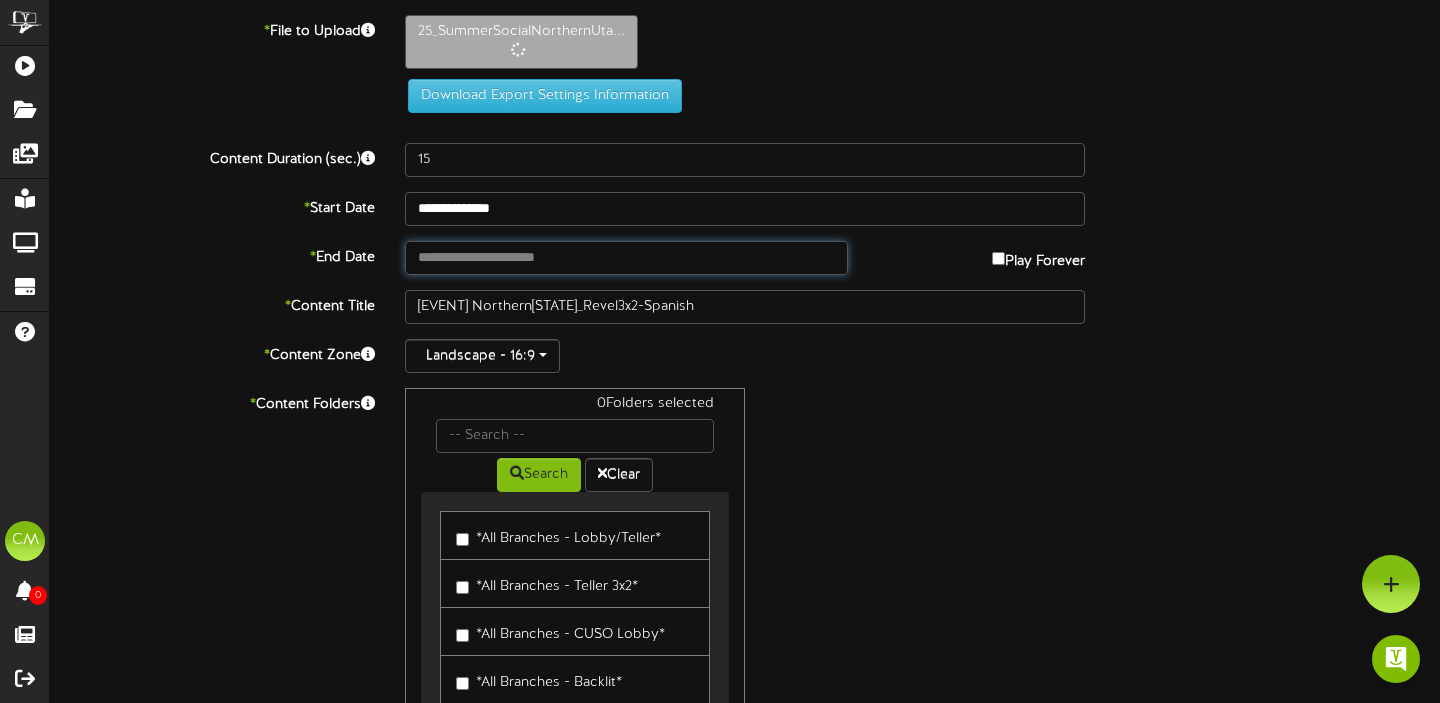 click at bounding box center (626, 258) 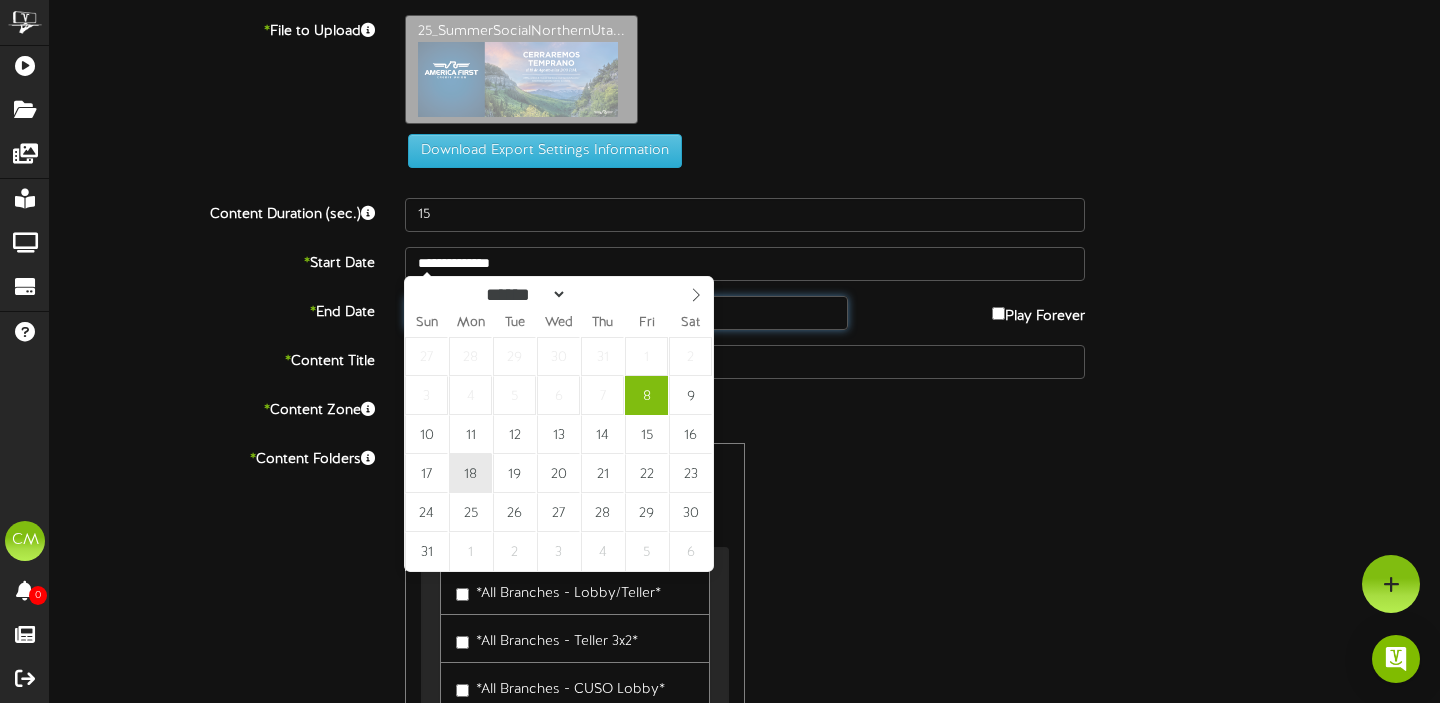 type on "**********" 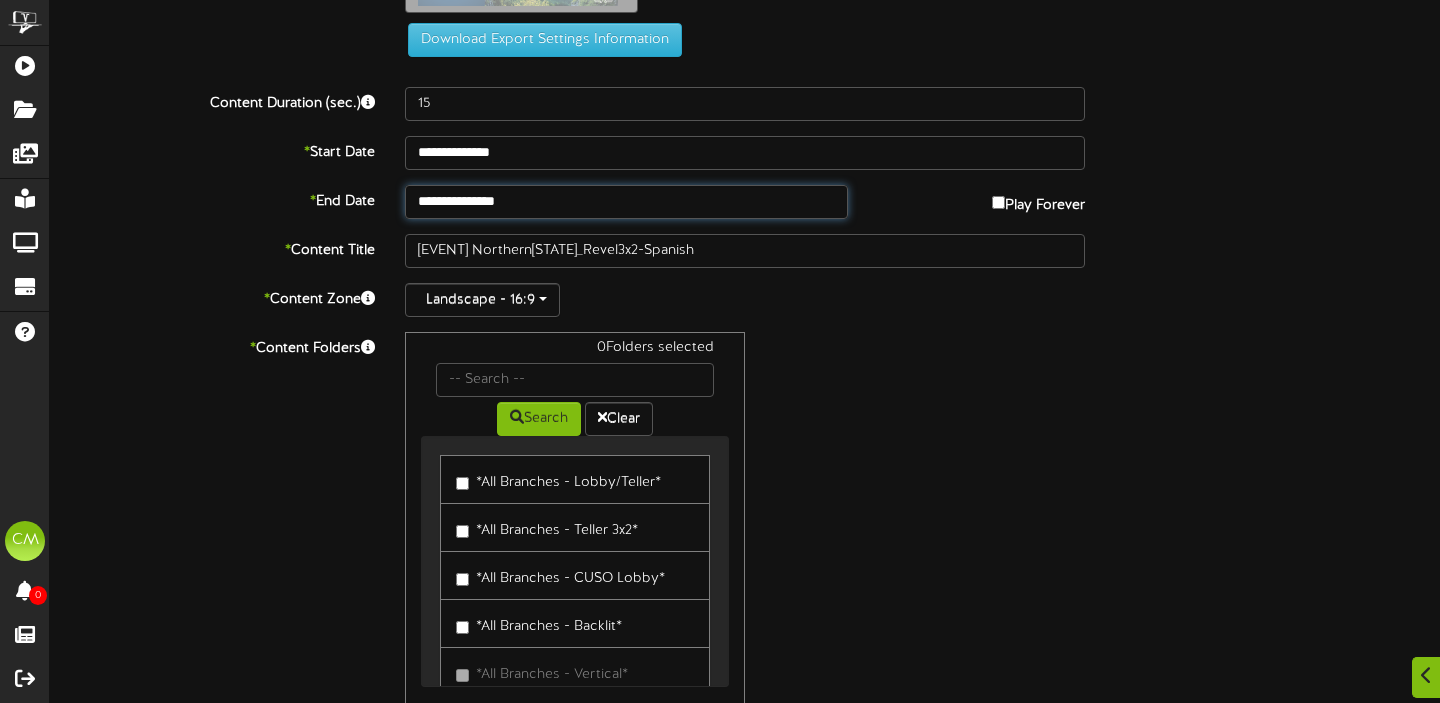 scroll, scrollTop: 115, scrollLeft: 0, axis: vertical 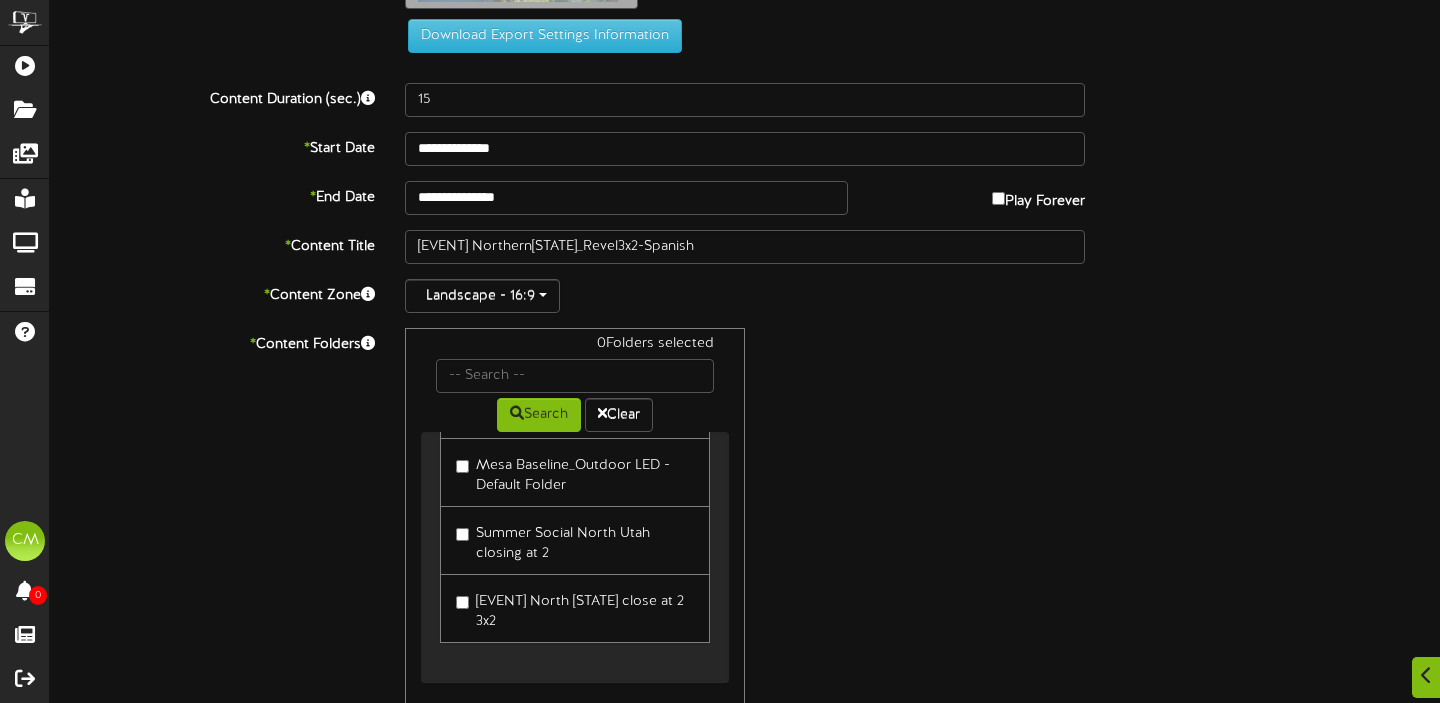 click on "[NUMBER]_Summer Social North Utah close at 2 3x2" at bounding box center (575, 608) 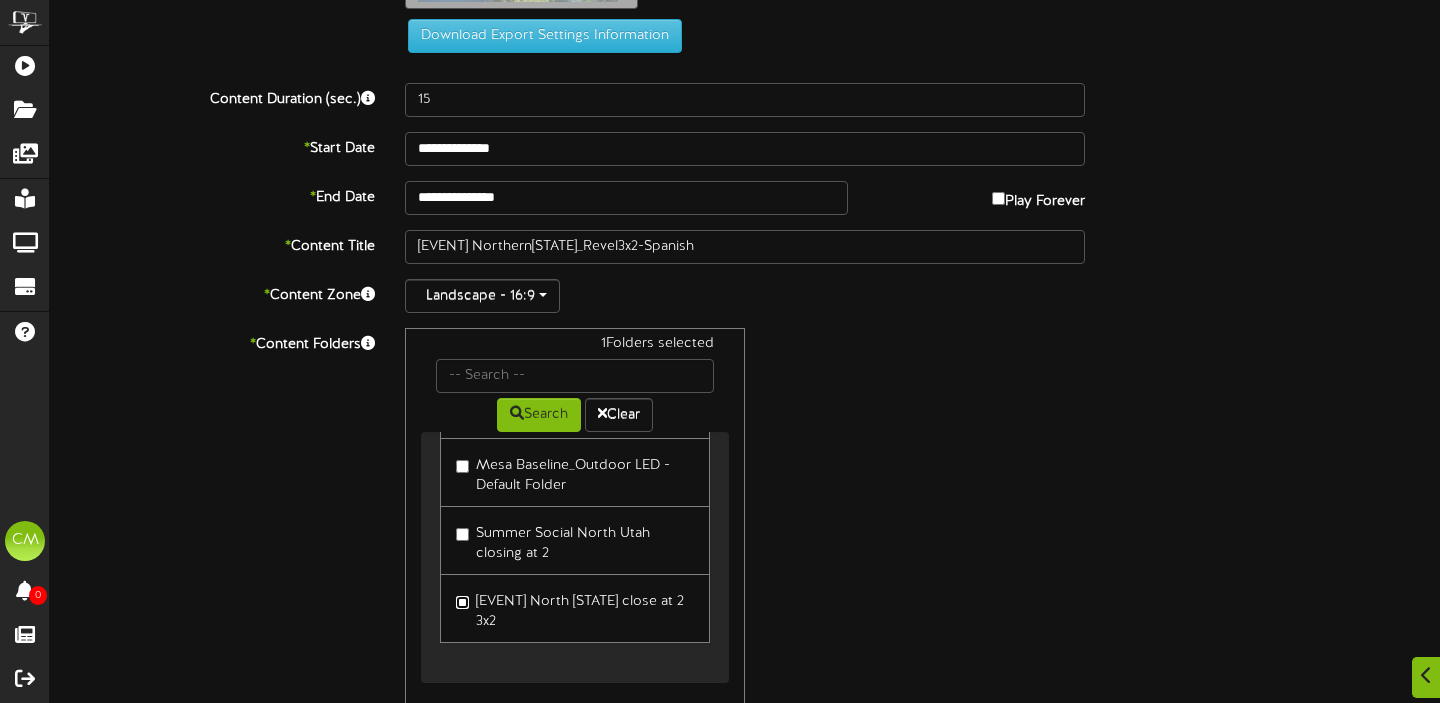 scroll, scrollTop: 226, scrollLeft: 0, axis: vertical 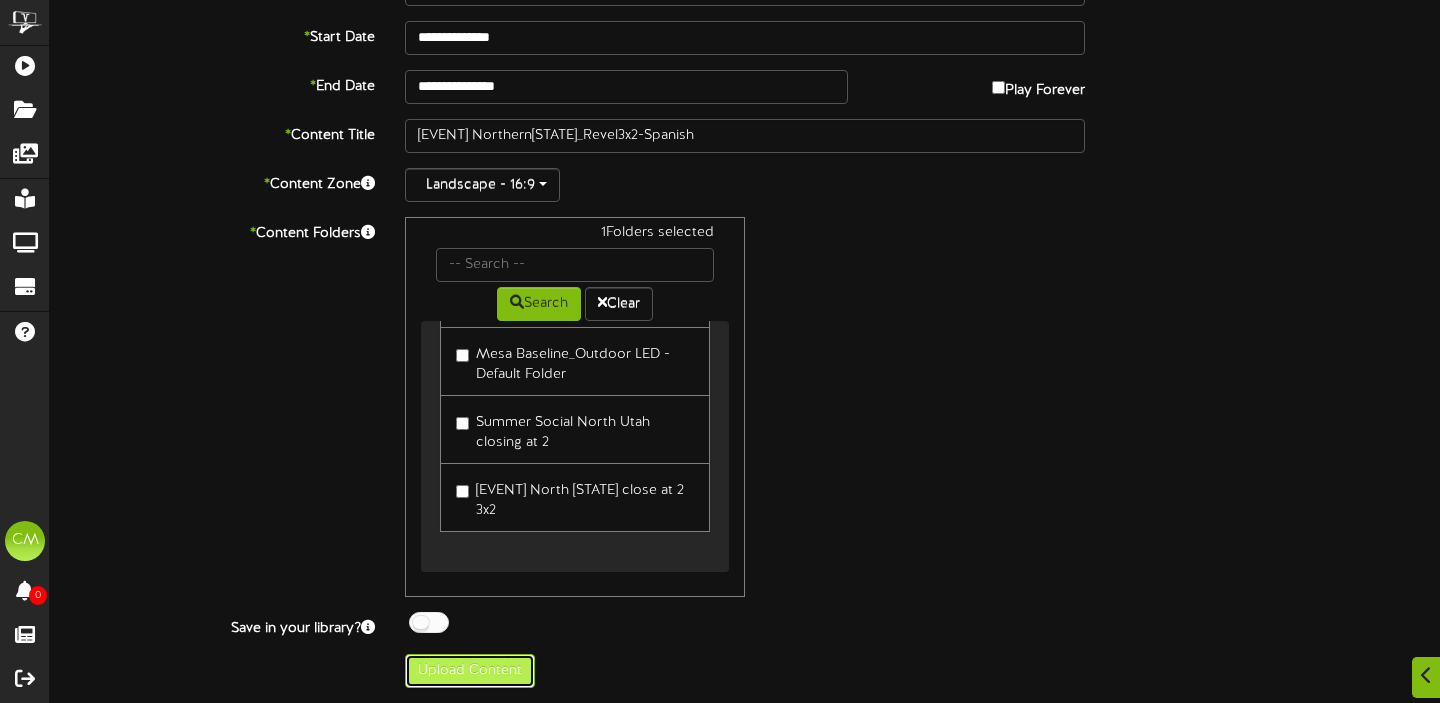 click on "Upload Content" at bounding box center [470, 671] 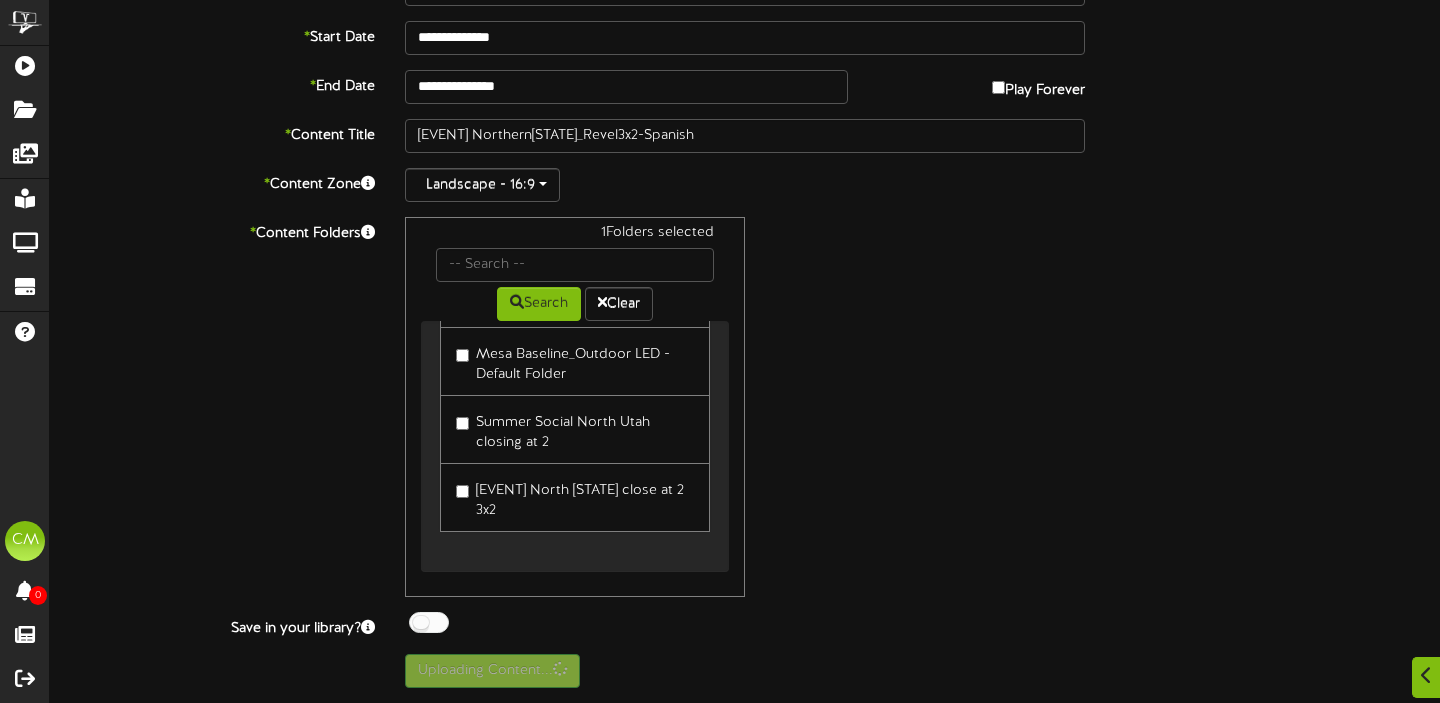 scroll, scrollTop: 0, scrollLeft: 0, axis: both 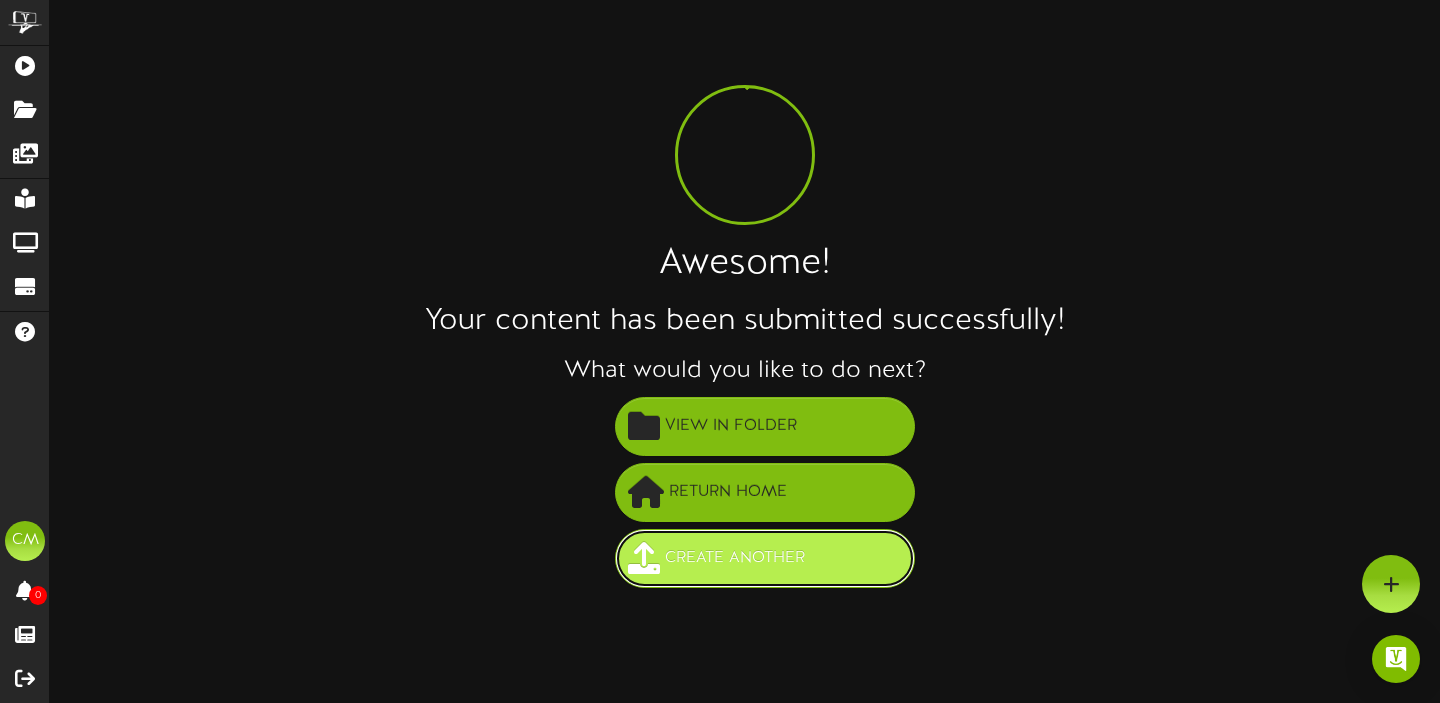 click at bounding box center (644, 558) 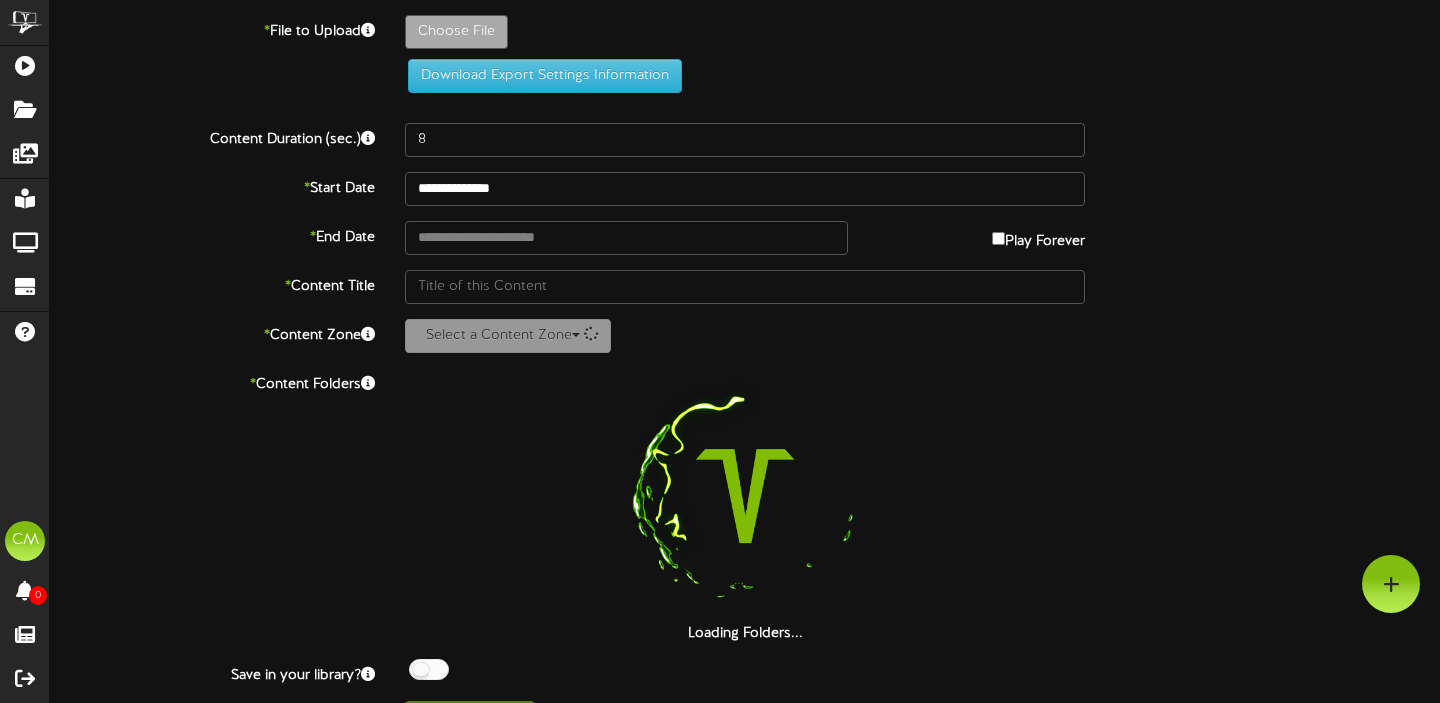 scroll, scrollTop: 0, scrollLeft: 0, axis: both 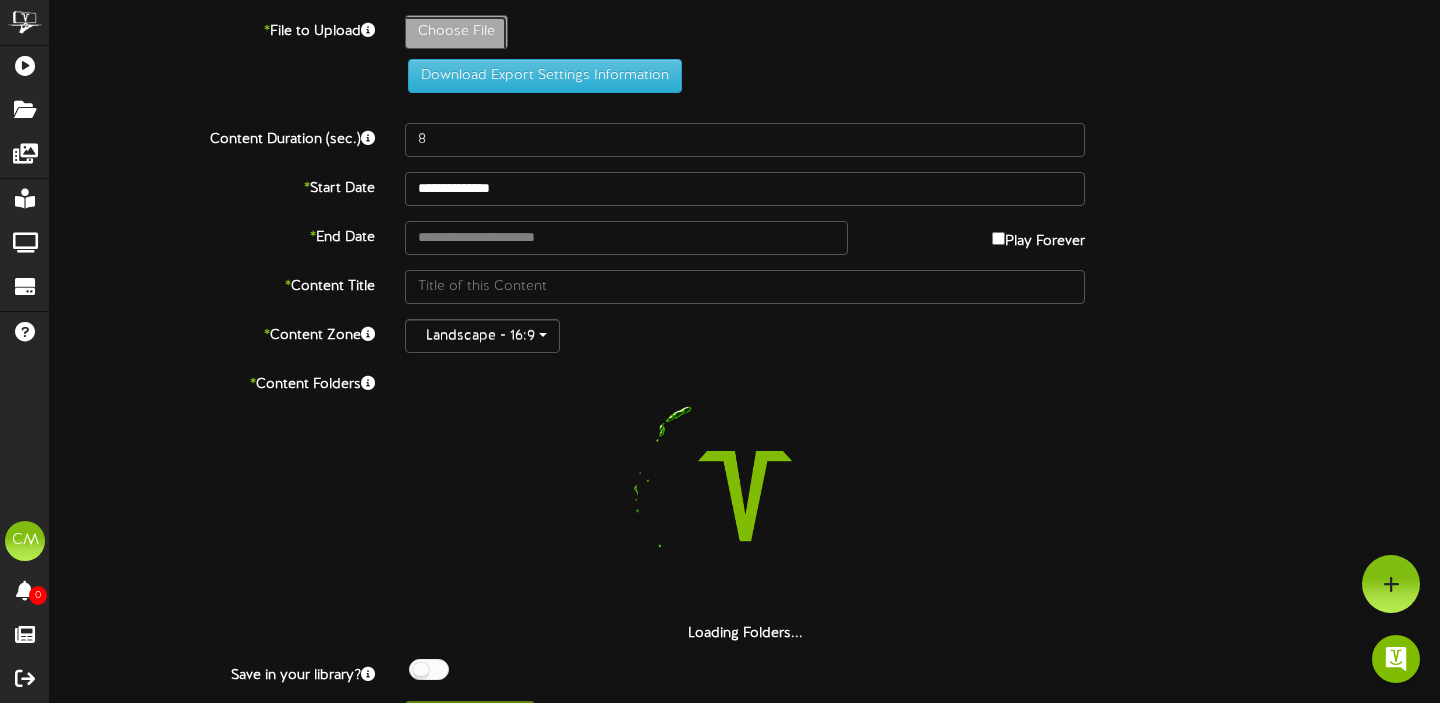 click on "Choose File" at bounding box center [-581, 87] 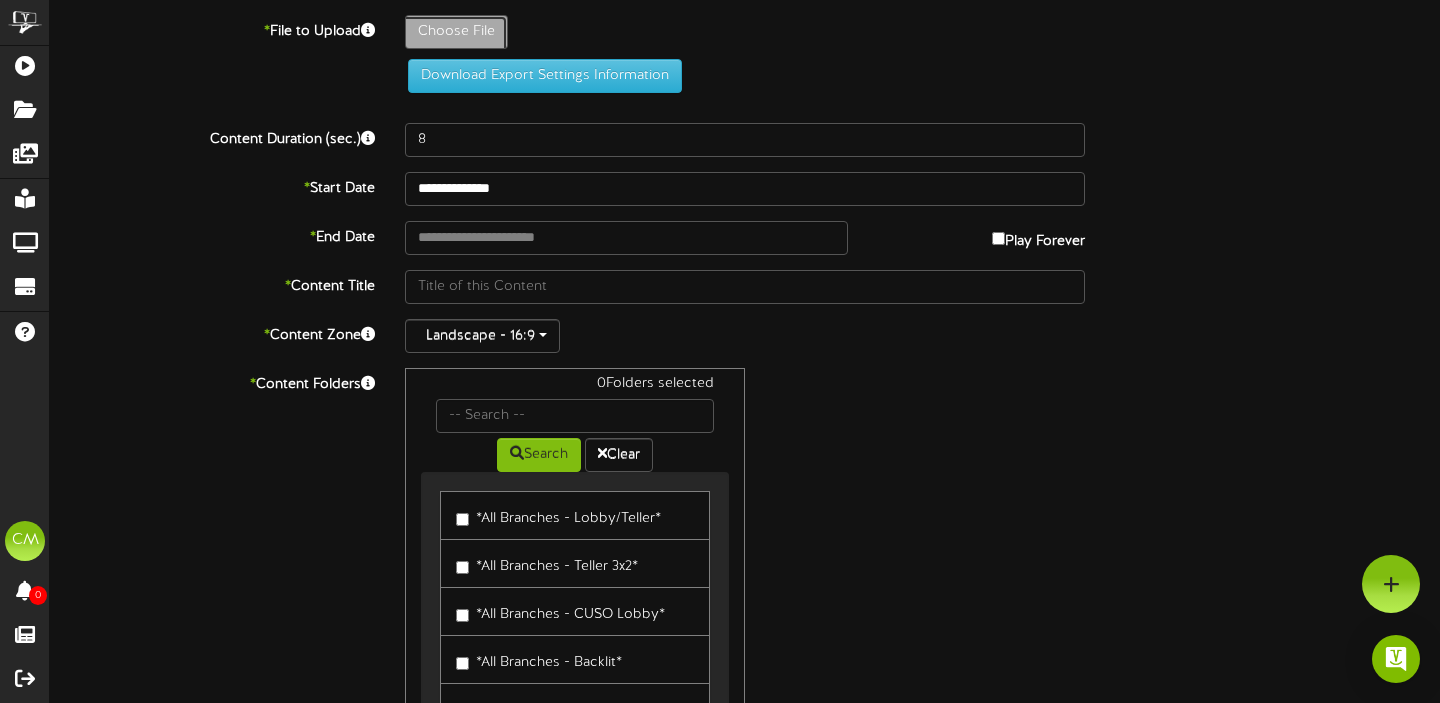 type on "**********" 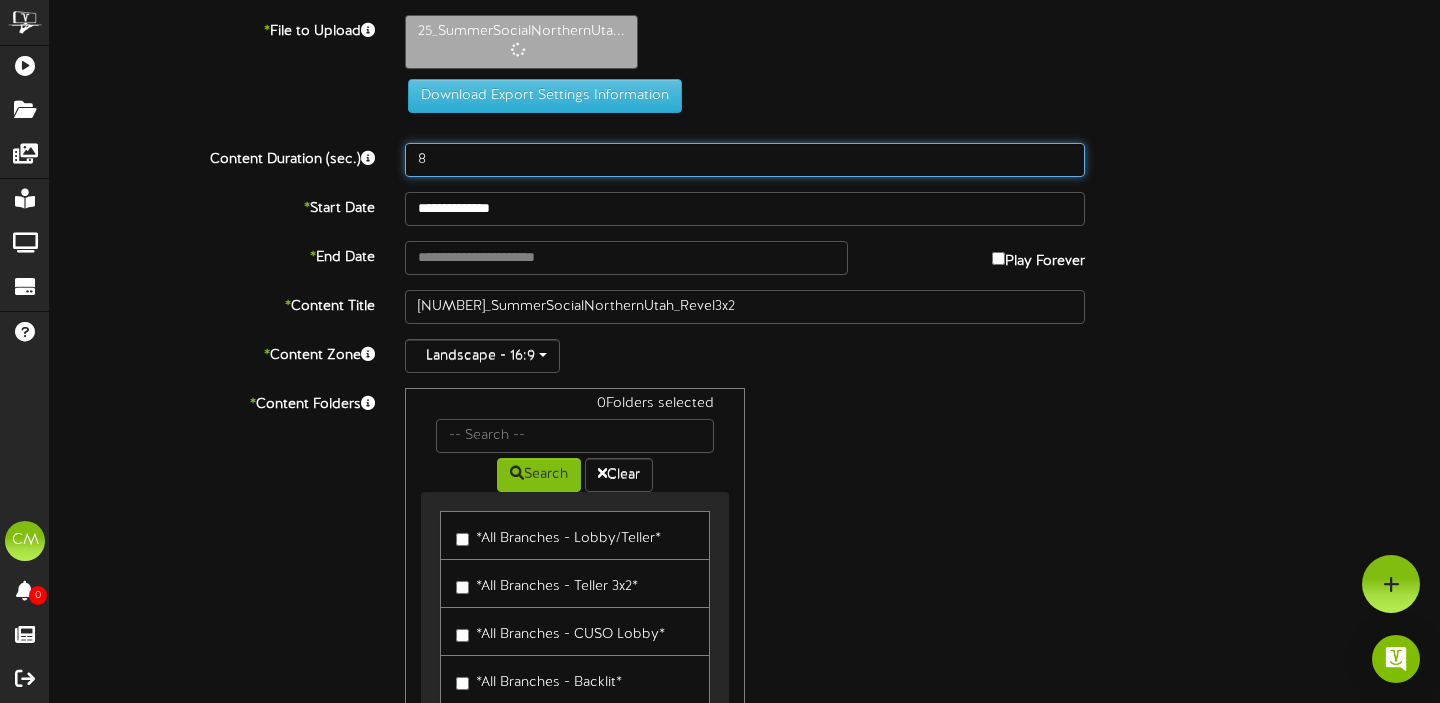 click on "8" at bounding box center [745, 160] 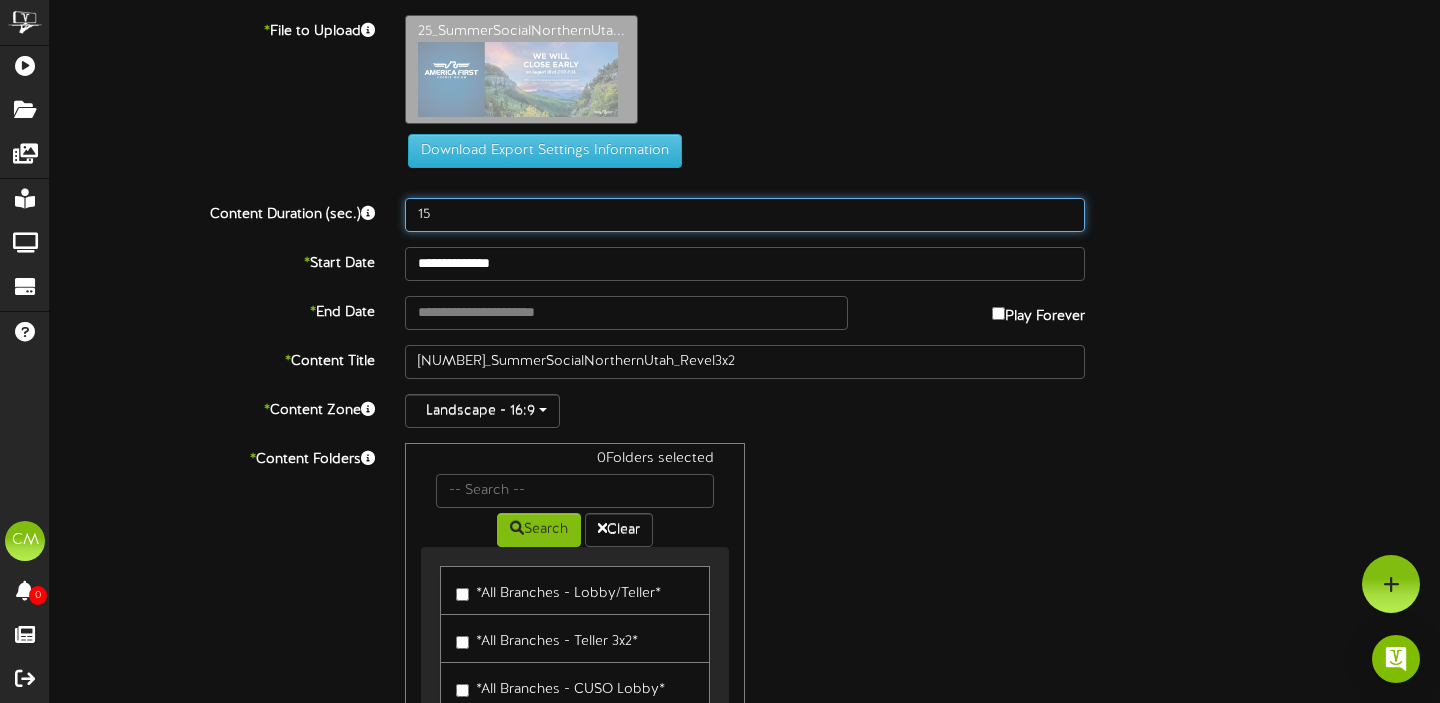 type on "15" 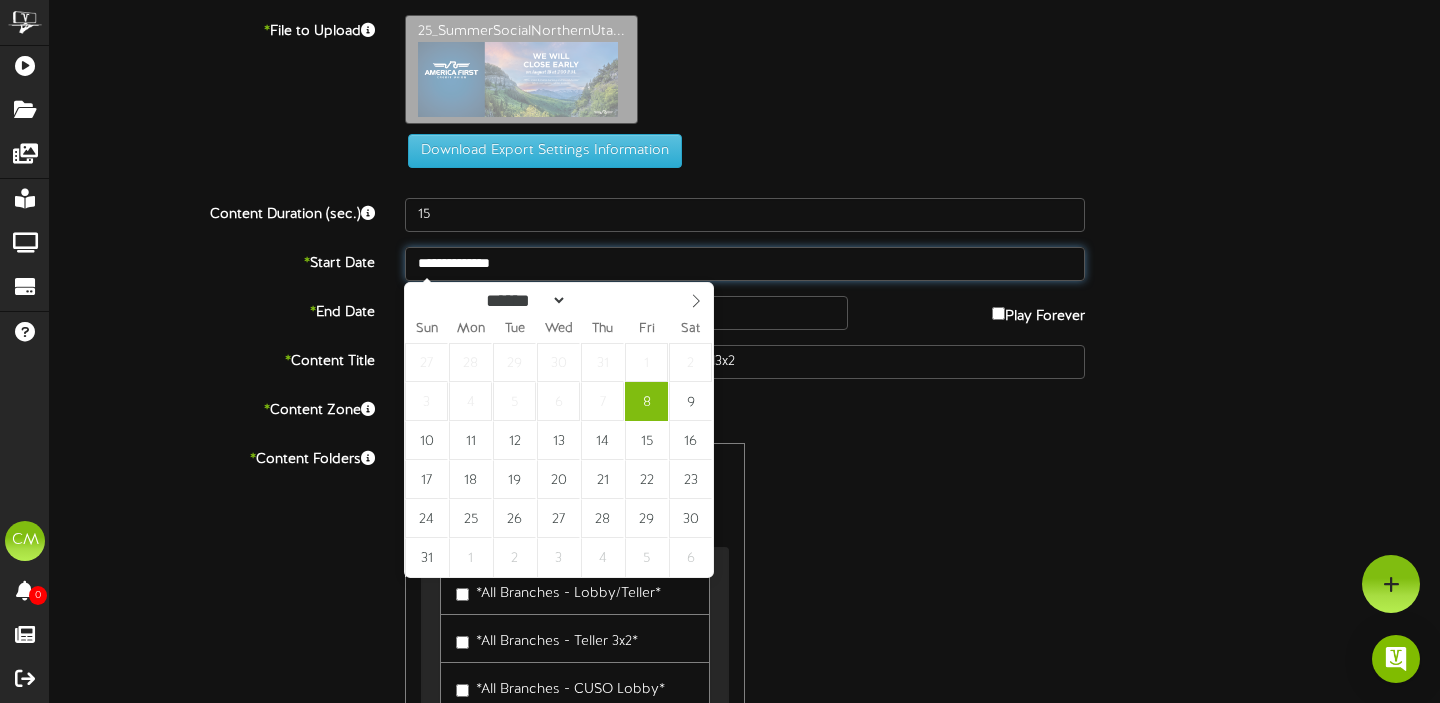 click on "**********" at bounding box center [745, 264] 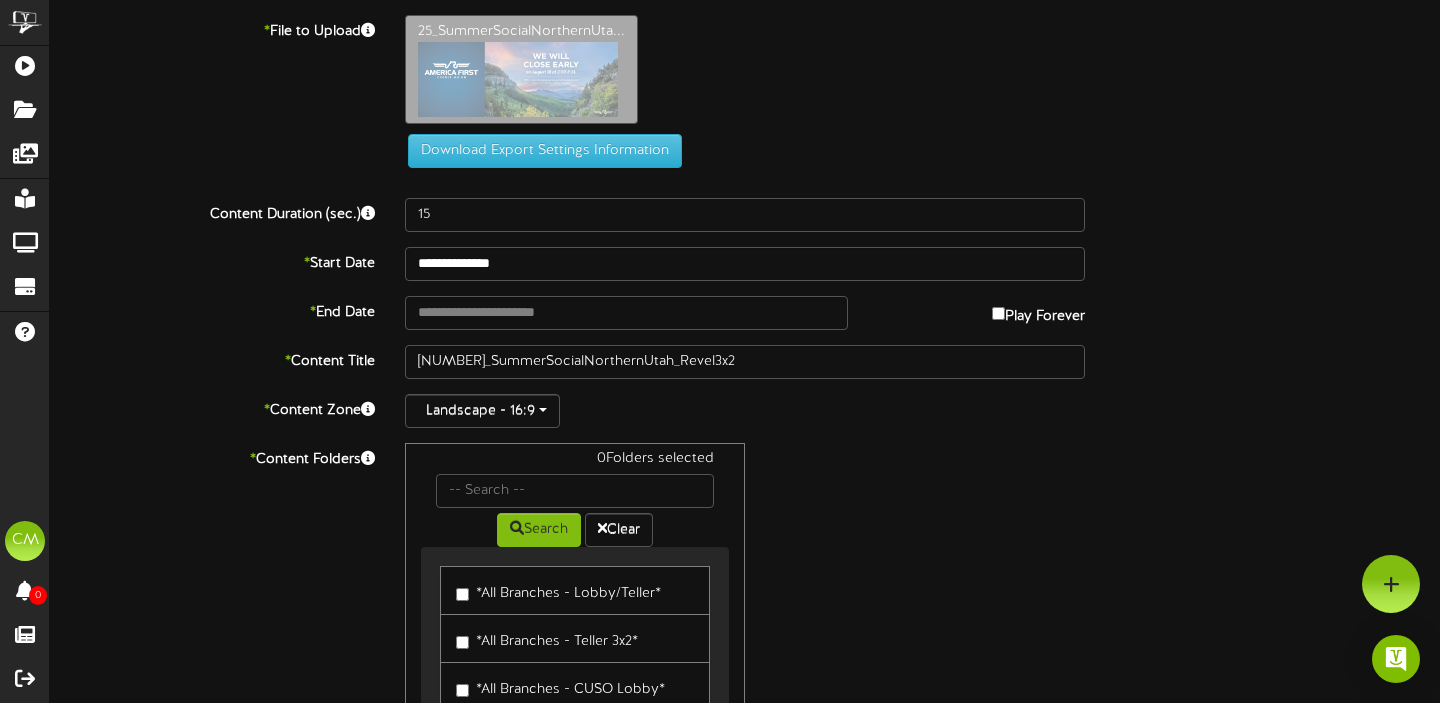 click on "*  Content Title" at bounding box center [212, 358] 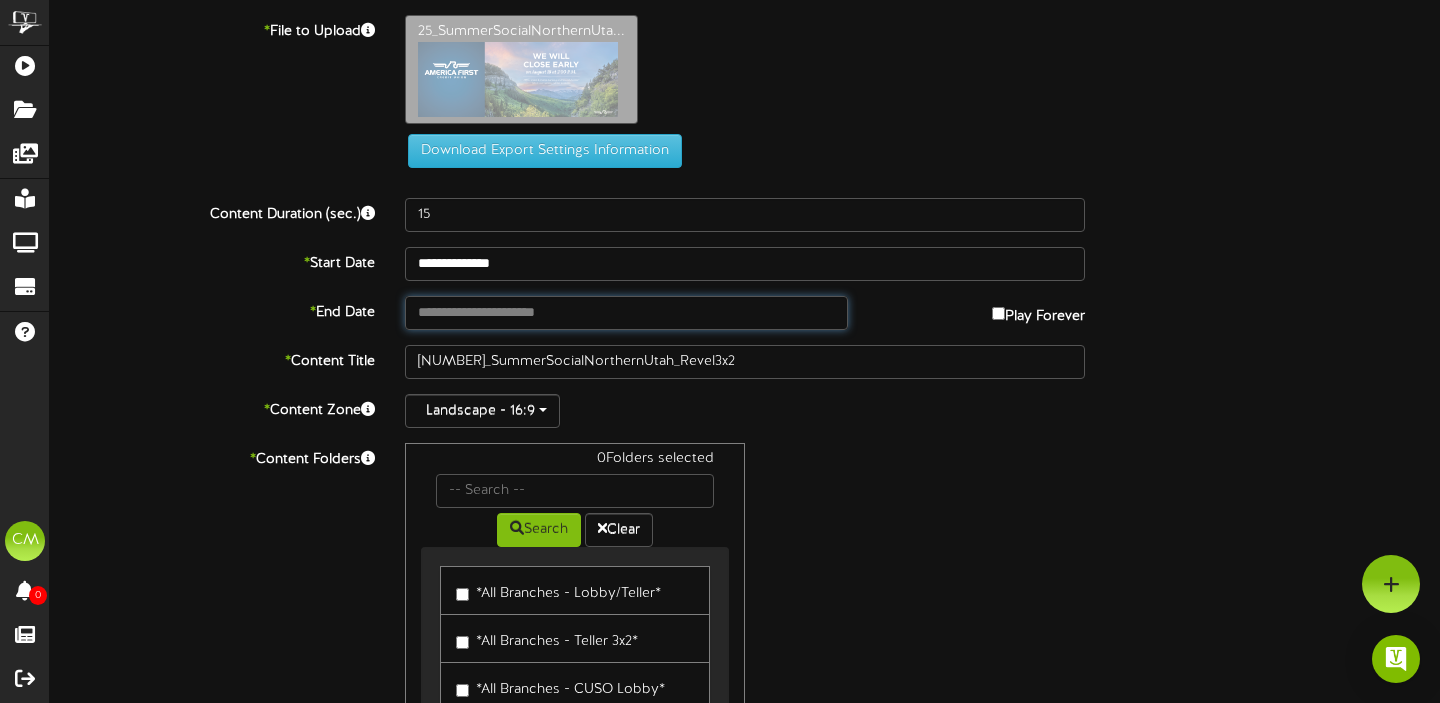 click at bounding box center (626, 313) 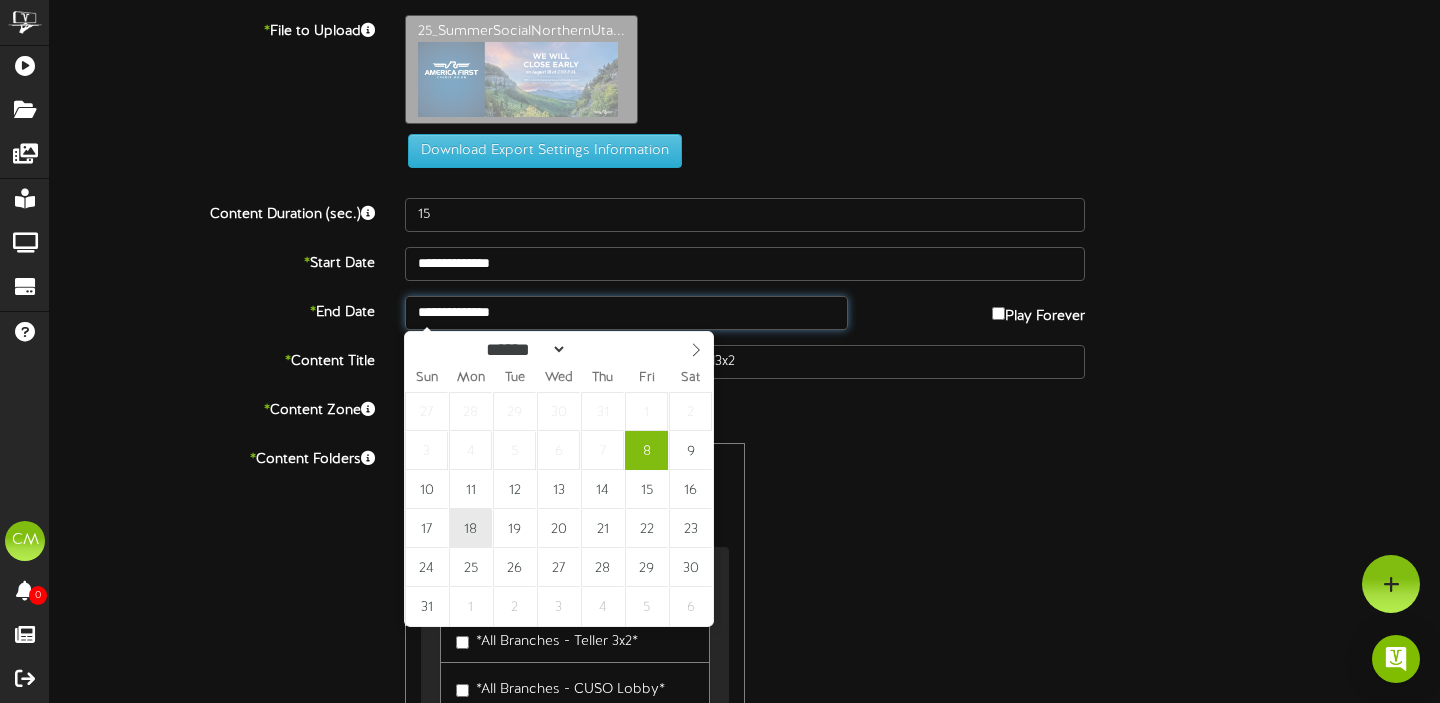 type on "**********" 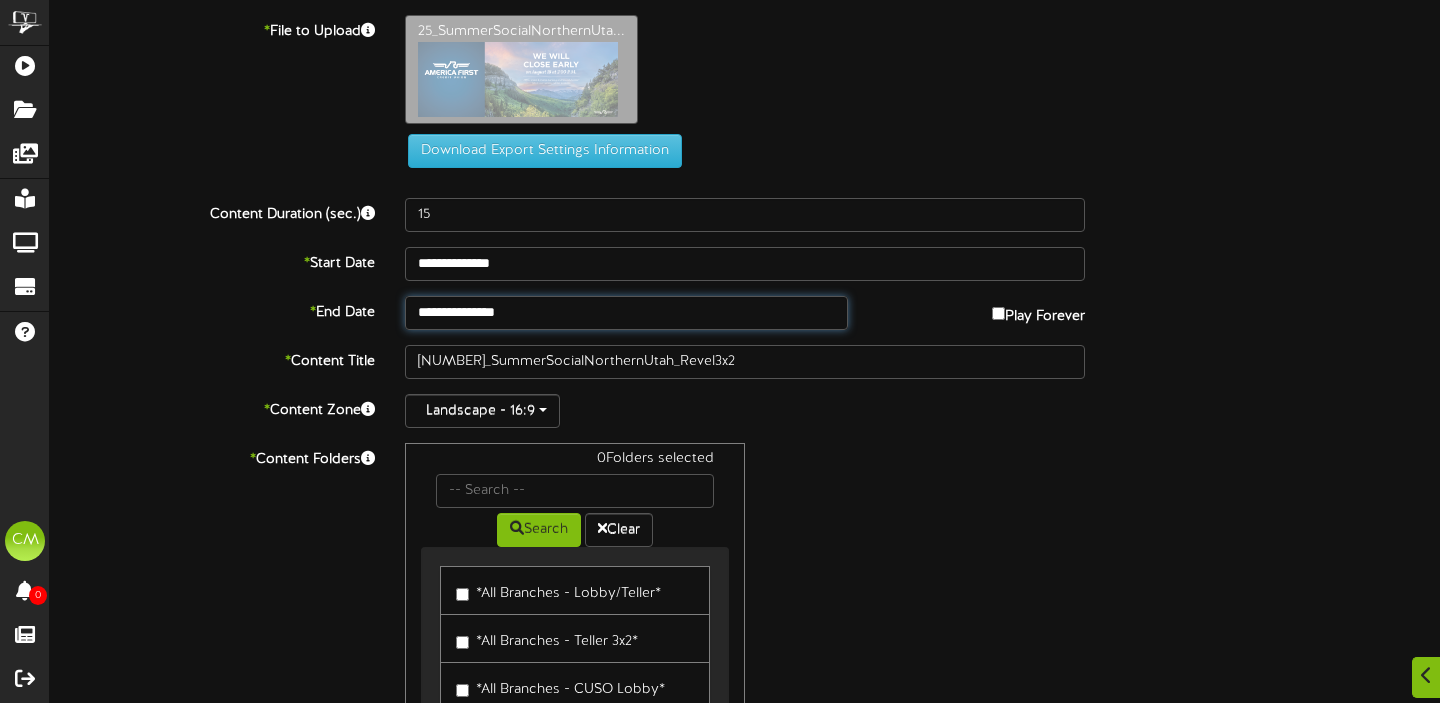 scroll, scrollTop: 125, scrollLeft: 0, axis: vertical 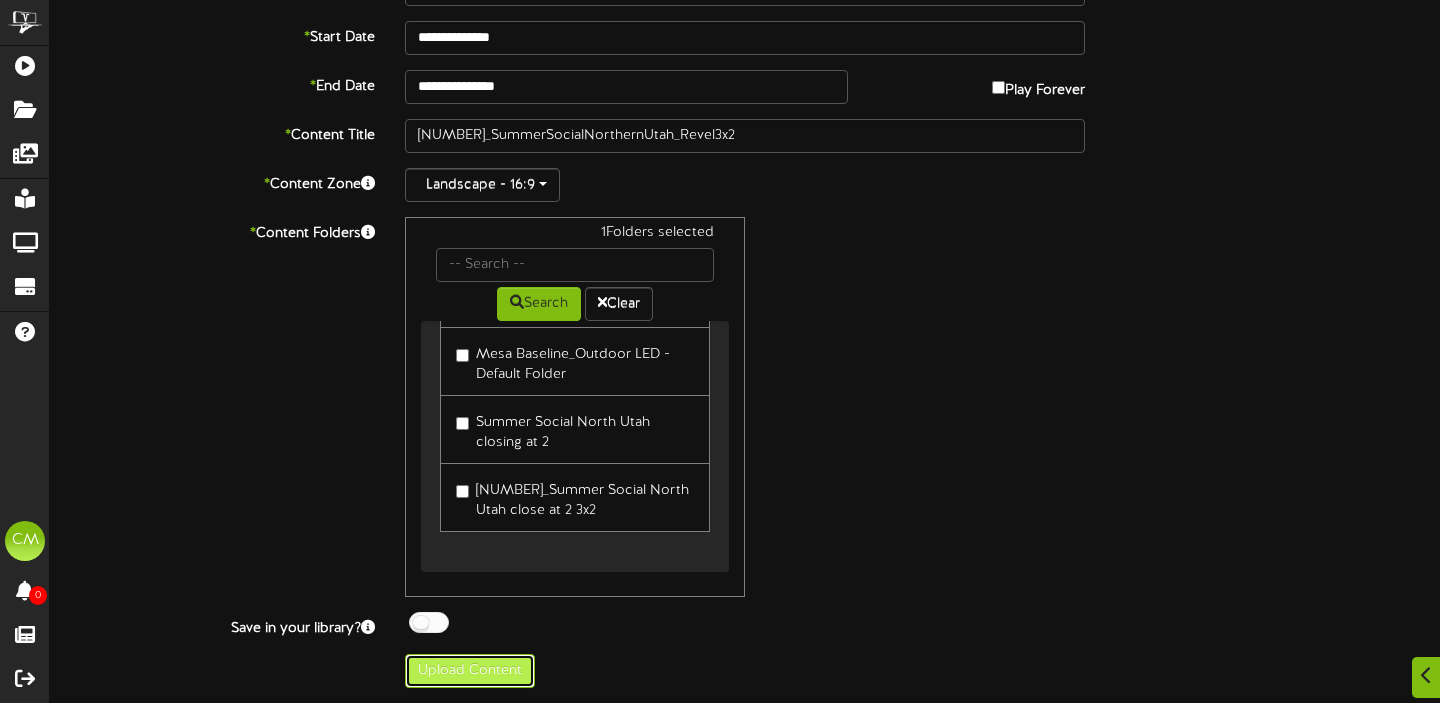 click on "Upload Content" at bounding box center (470, 671) 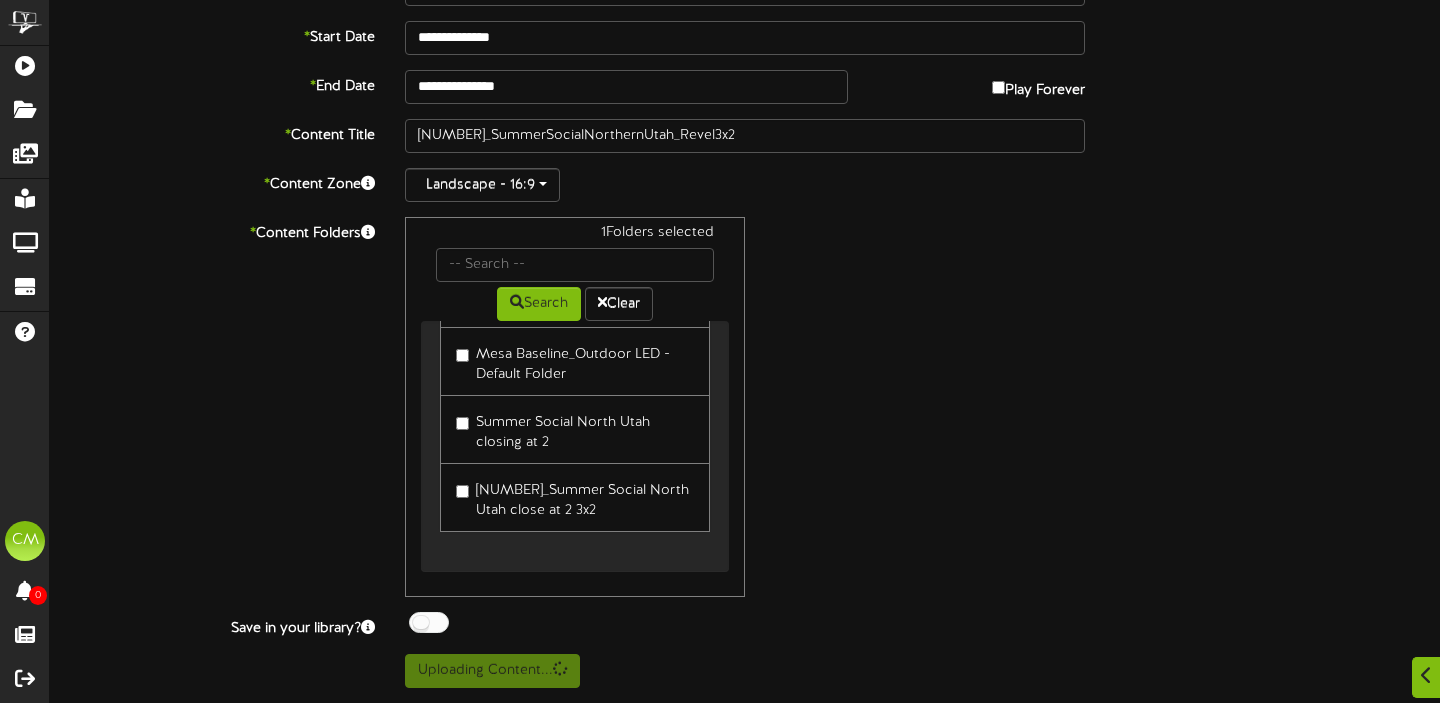 scroll, scrollTop: 0, scrollLeft: 0, axis: both 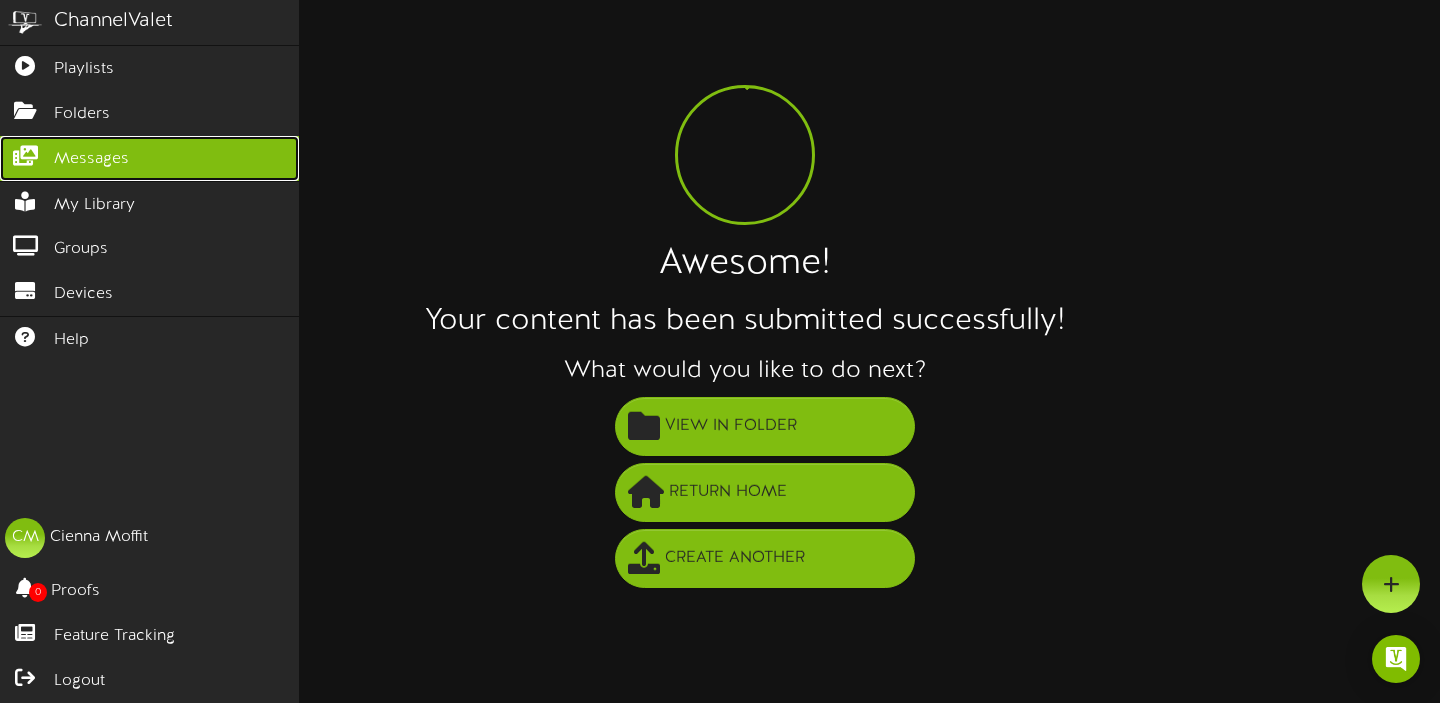 click at bounding box center [25, 153] 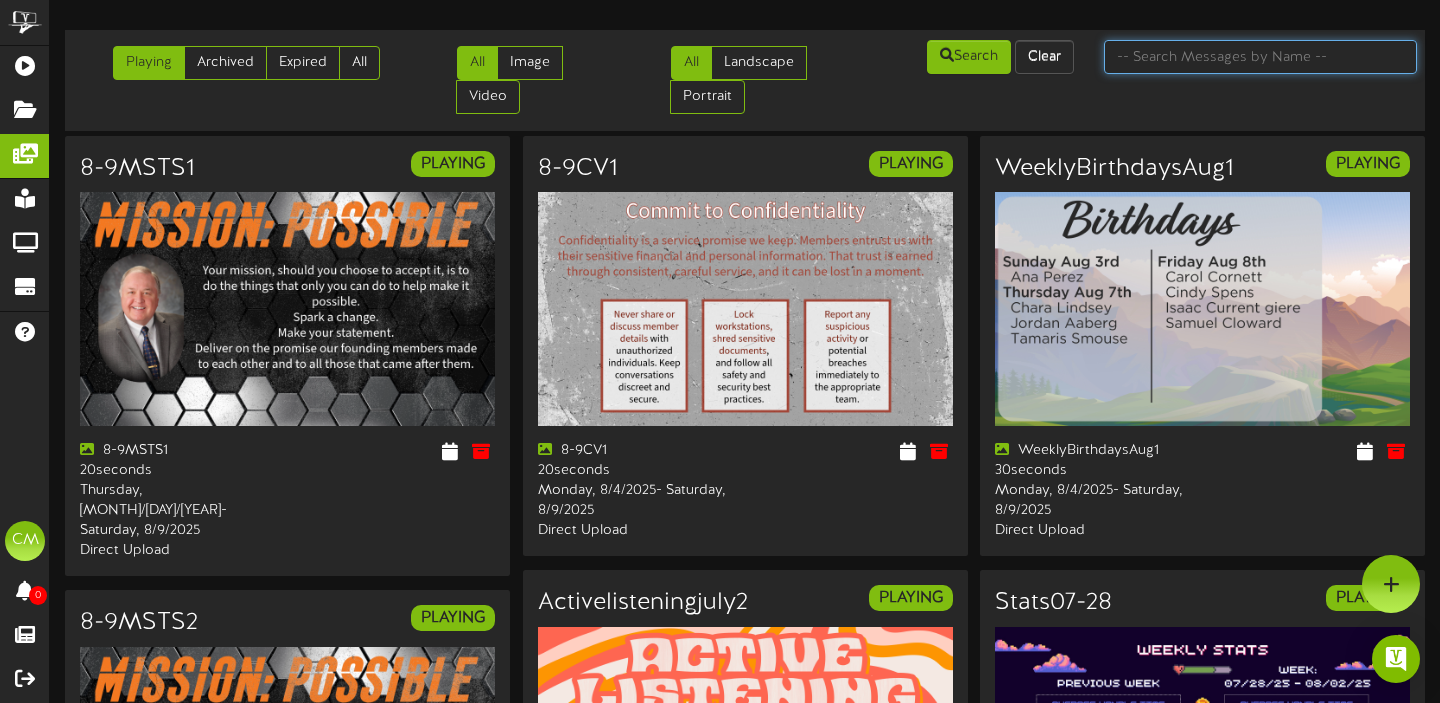 click at bounding box center (1261, 57) 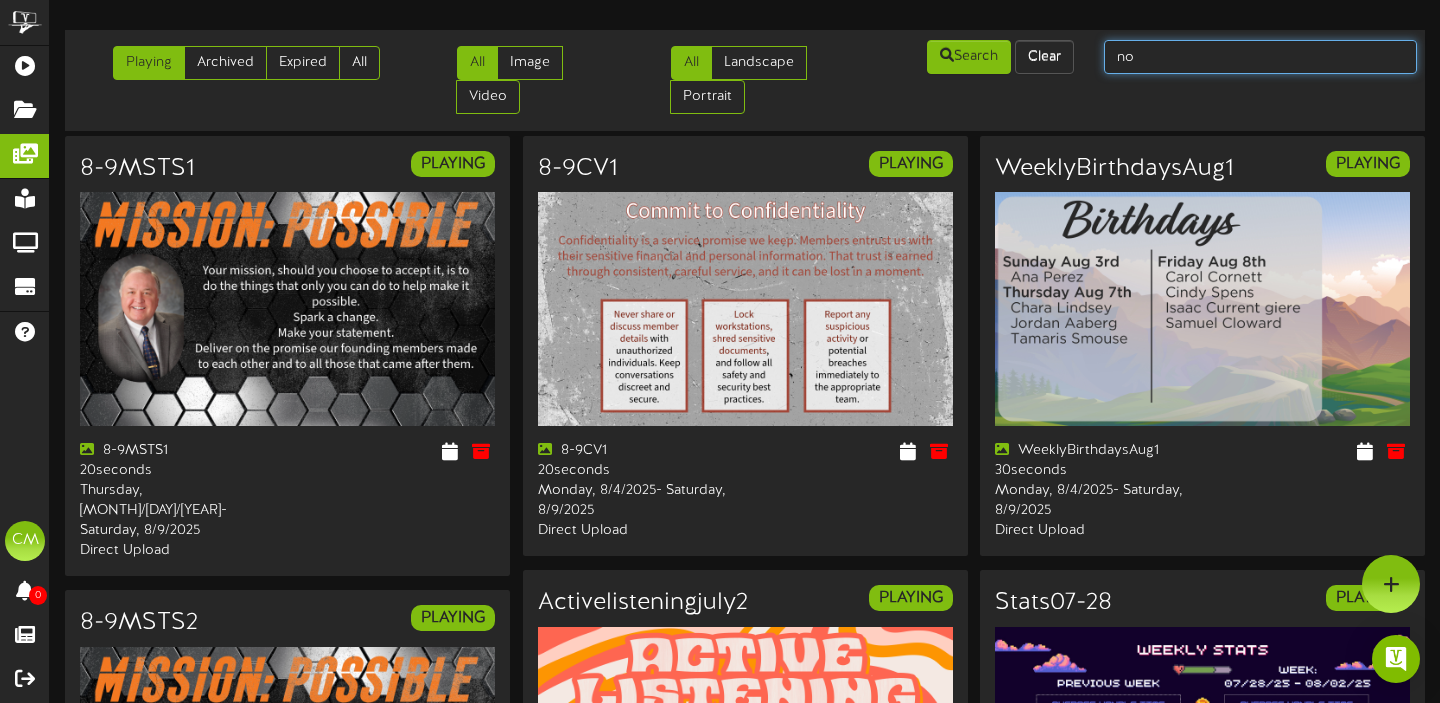 type on "northern" 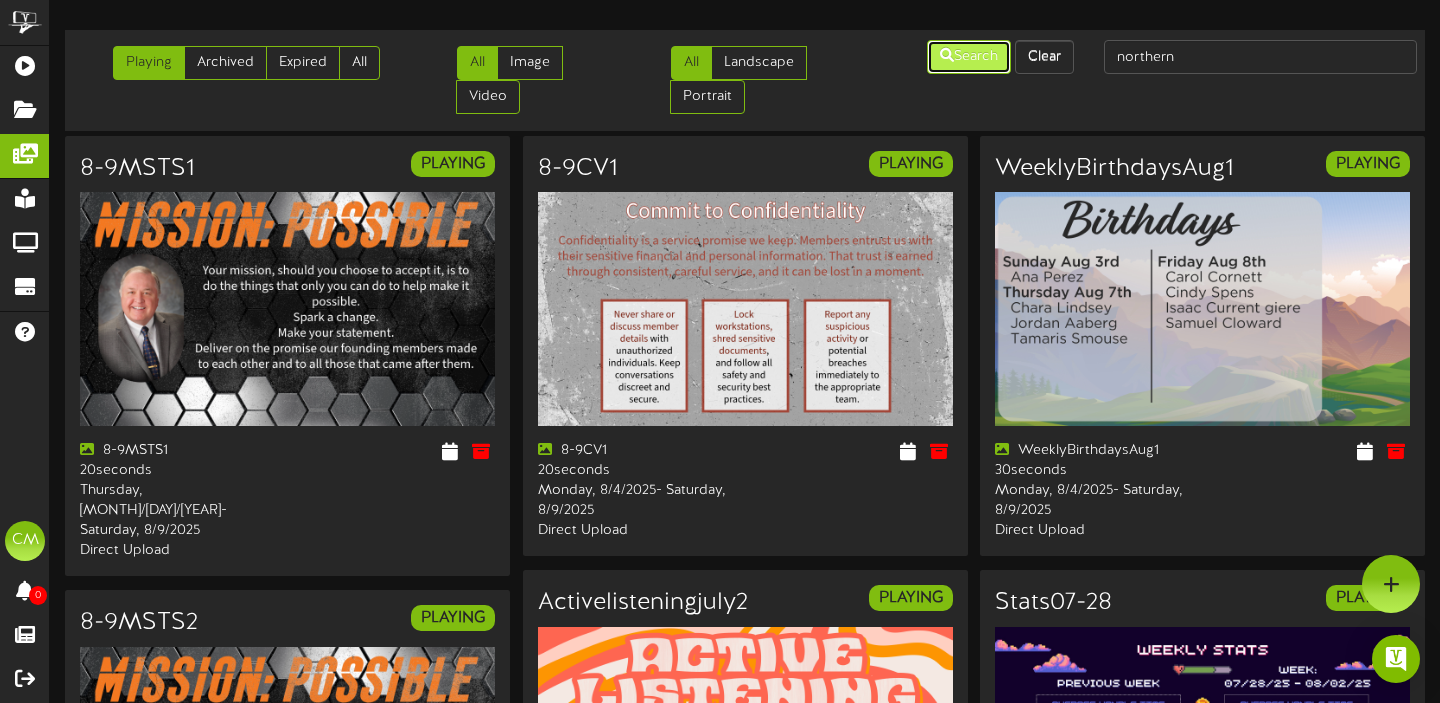 click on "Search" at bounding box center [969, 57] 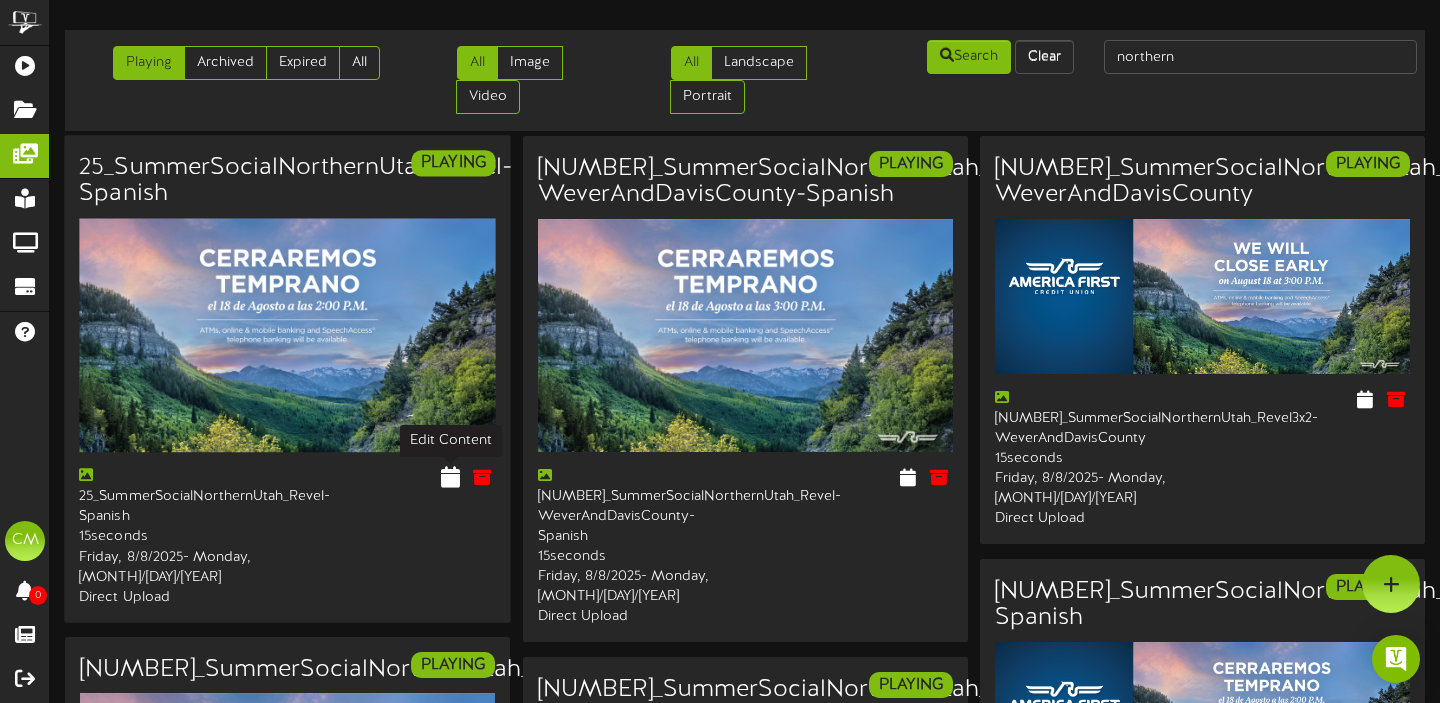 click at bounding box center (450, 477) 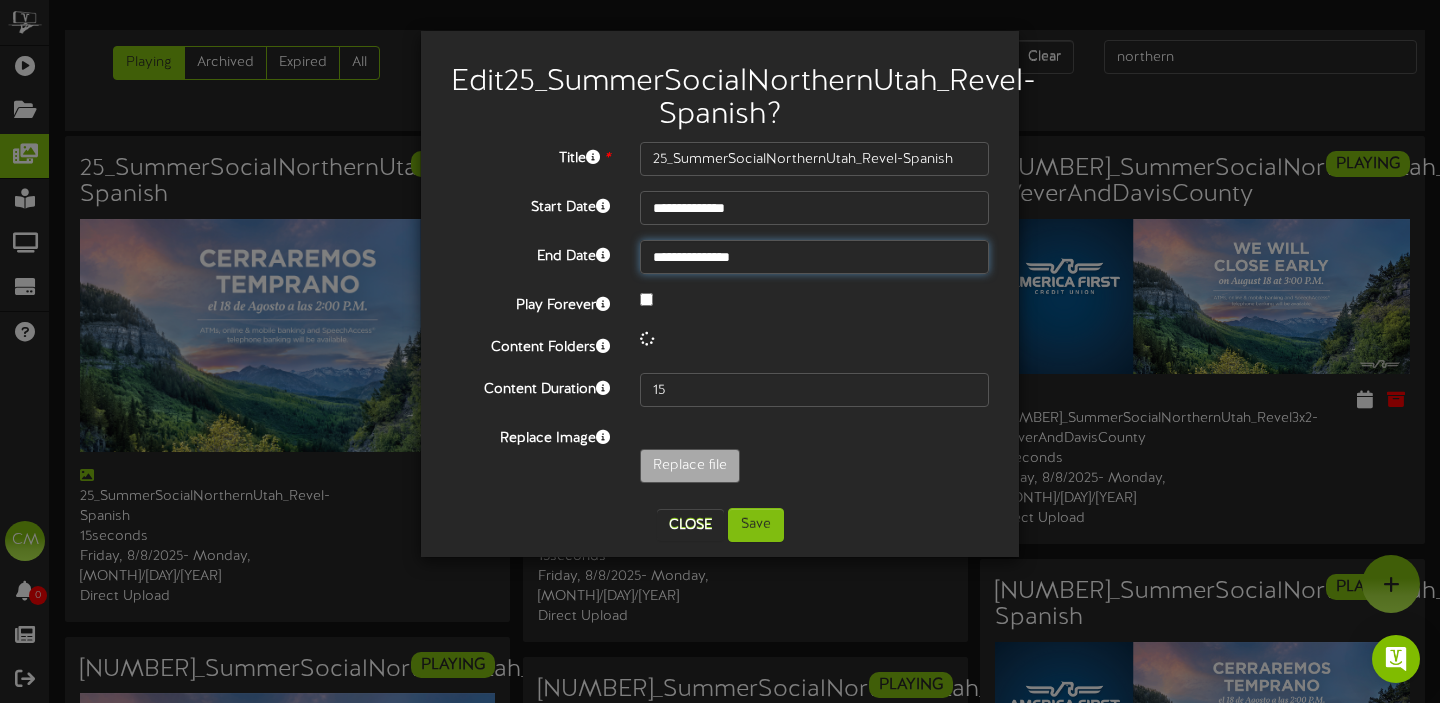 click on "**********" at bounding box center [814, 257] 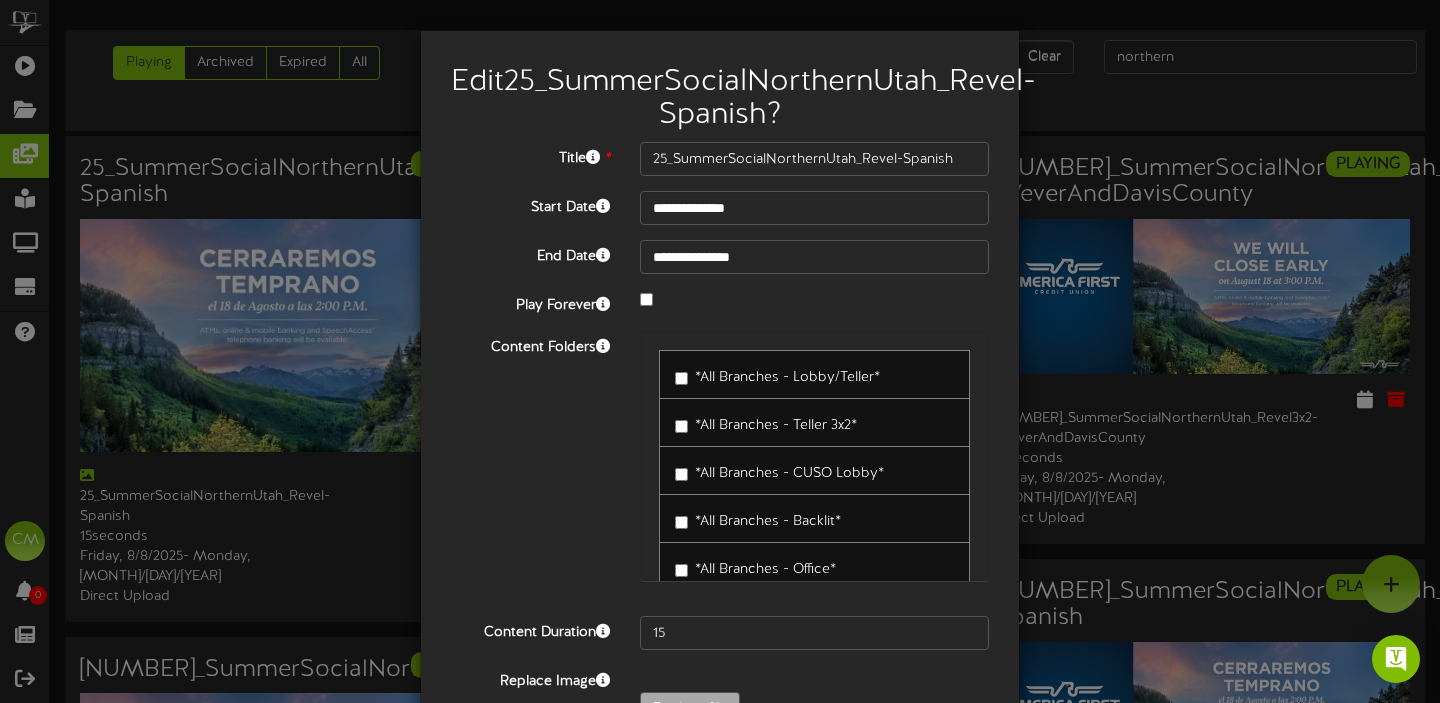 click on "**********" at bounding box center [720, 351] 